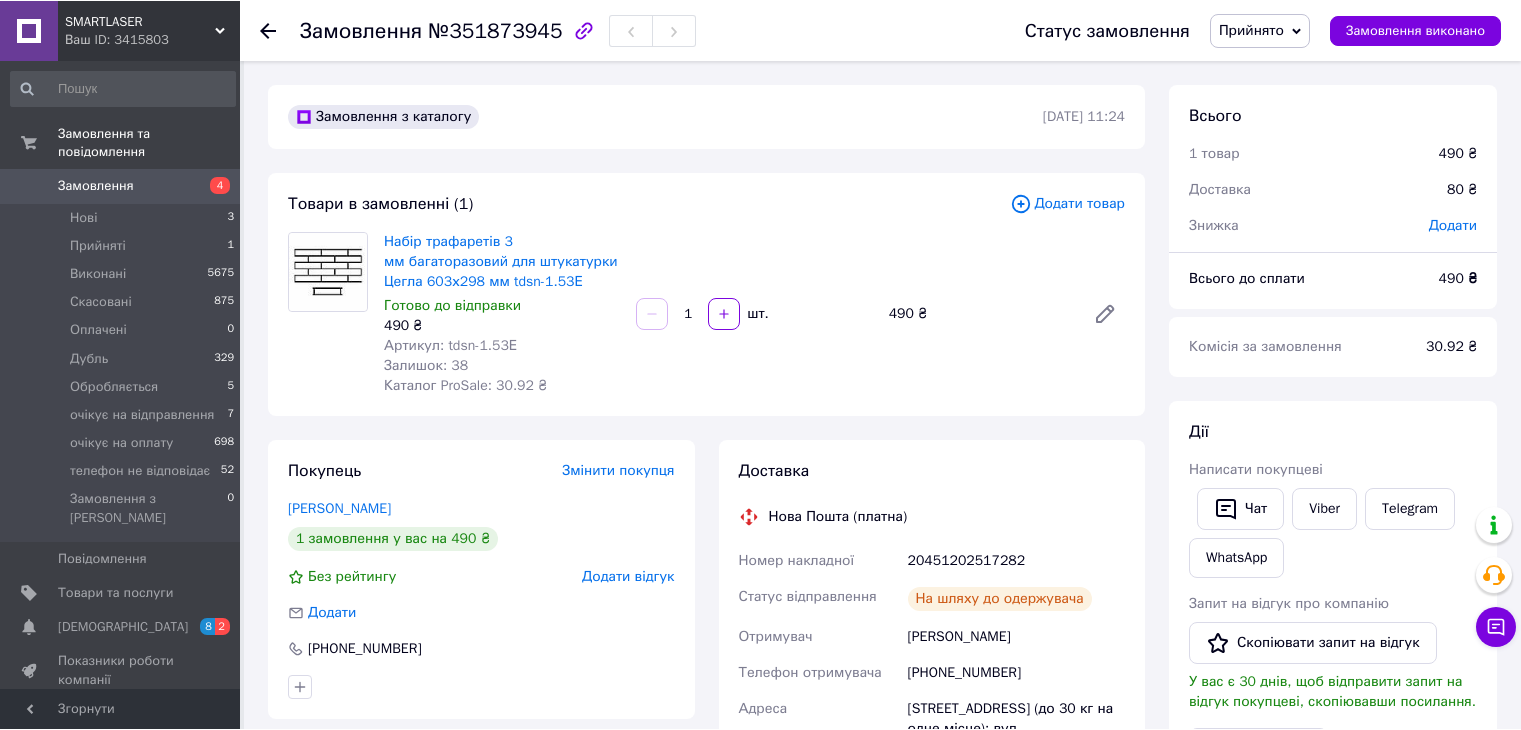 scroll, scrollTop: 0, scrollLeft: 0, axis: both 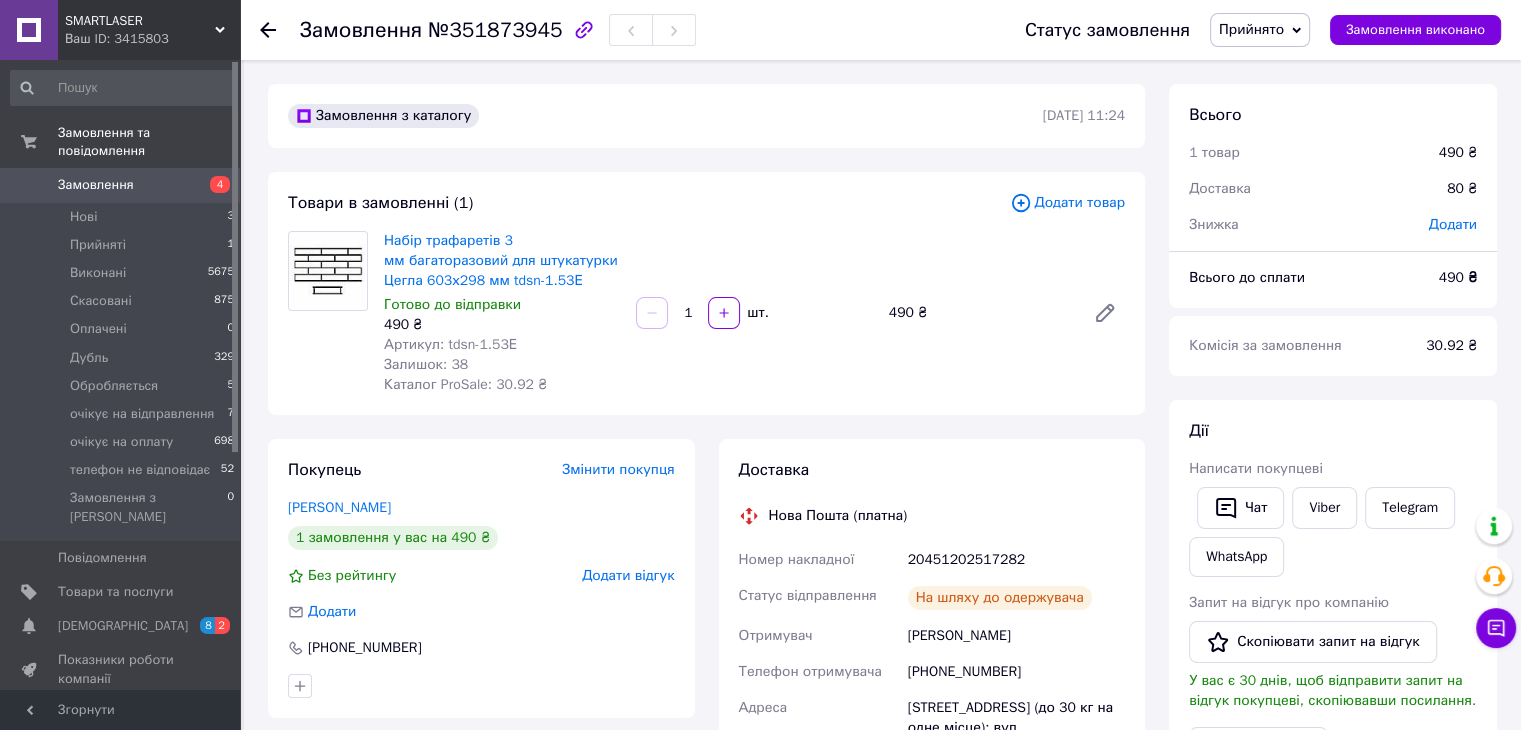 click on "Замовлення" at bounding box center (96, 185) 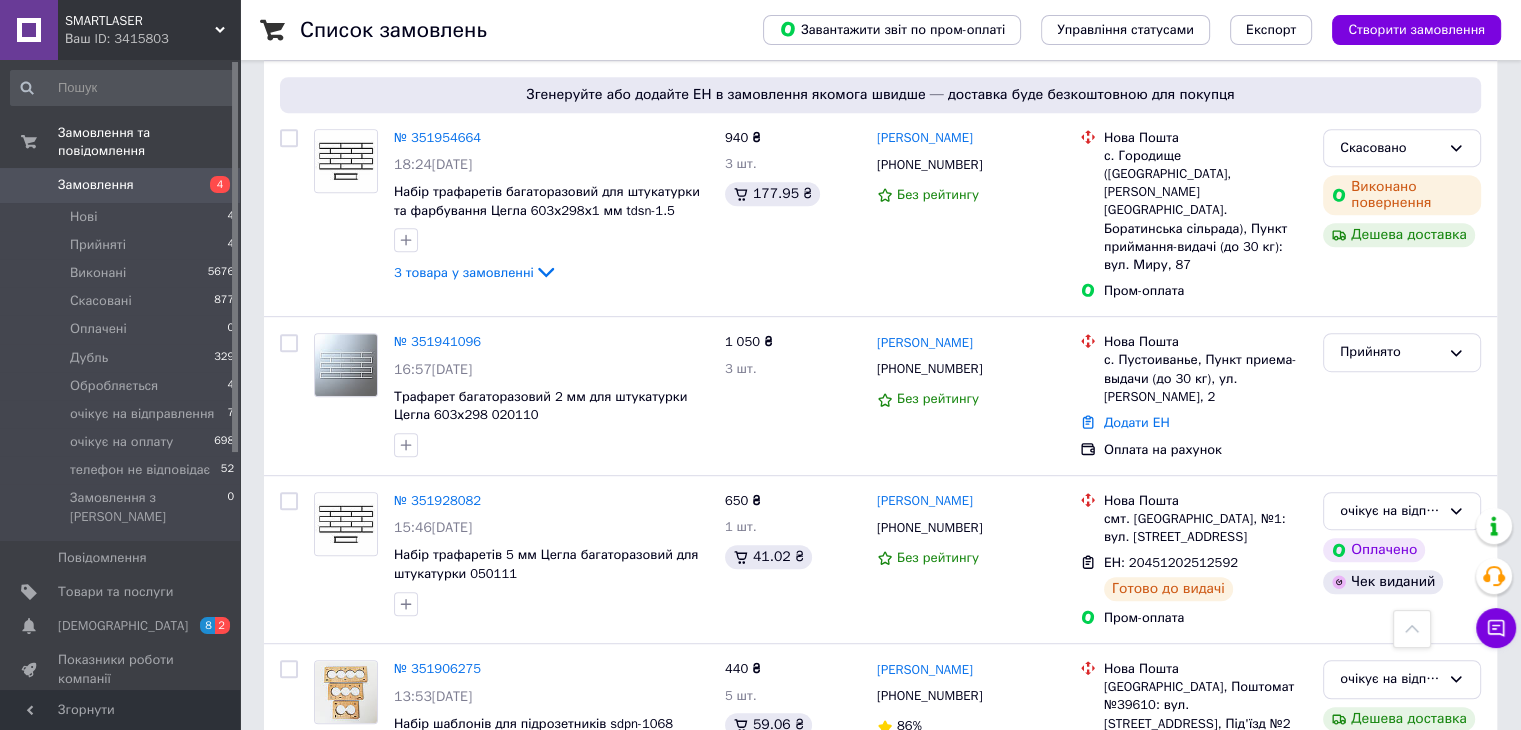 scroll, scrollTop: 1100, scrollLeft: 0, axis: vertical 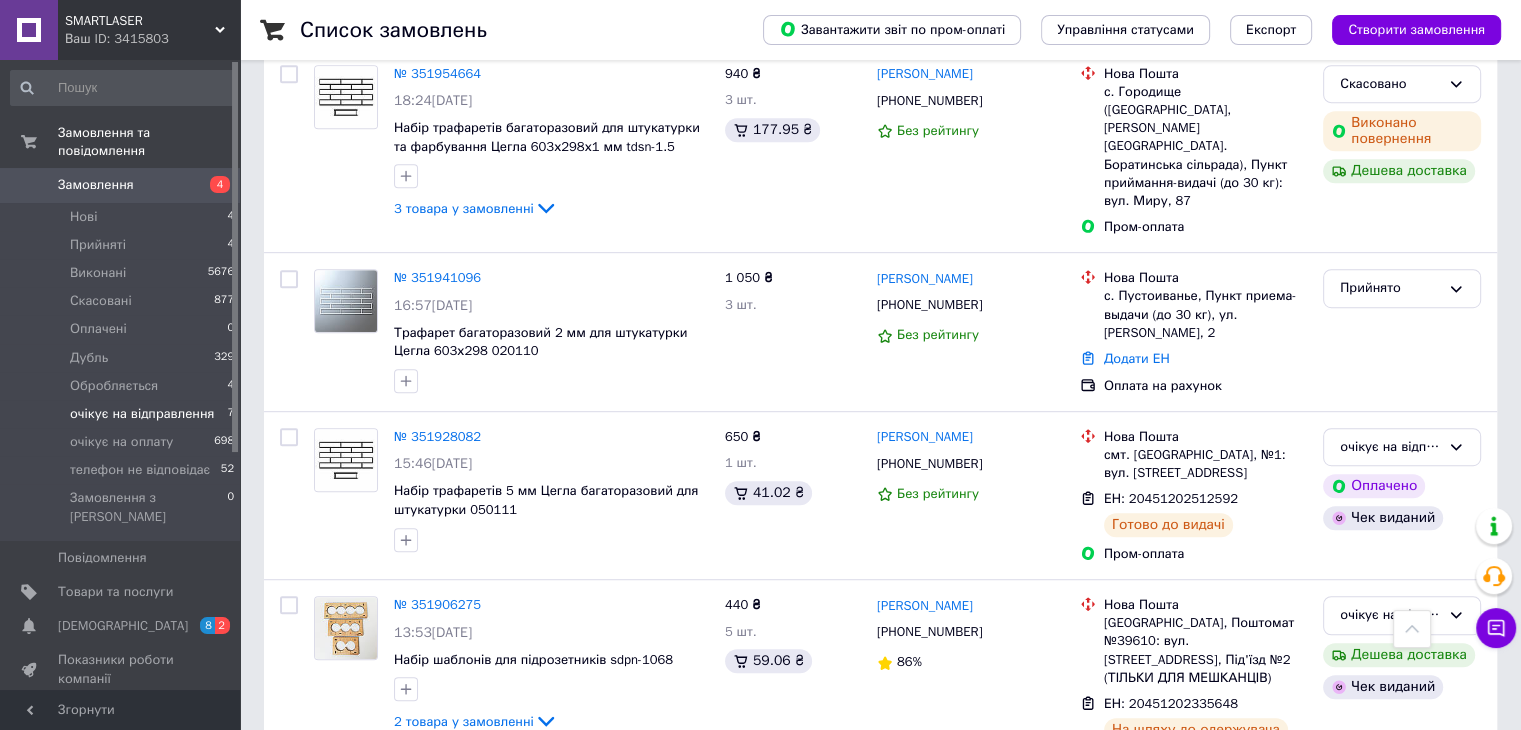 click on "очікує на відправлення" at bounding box center (142, 414) 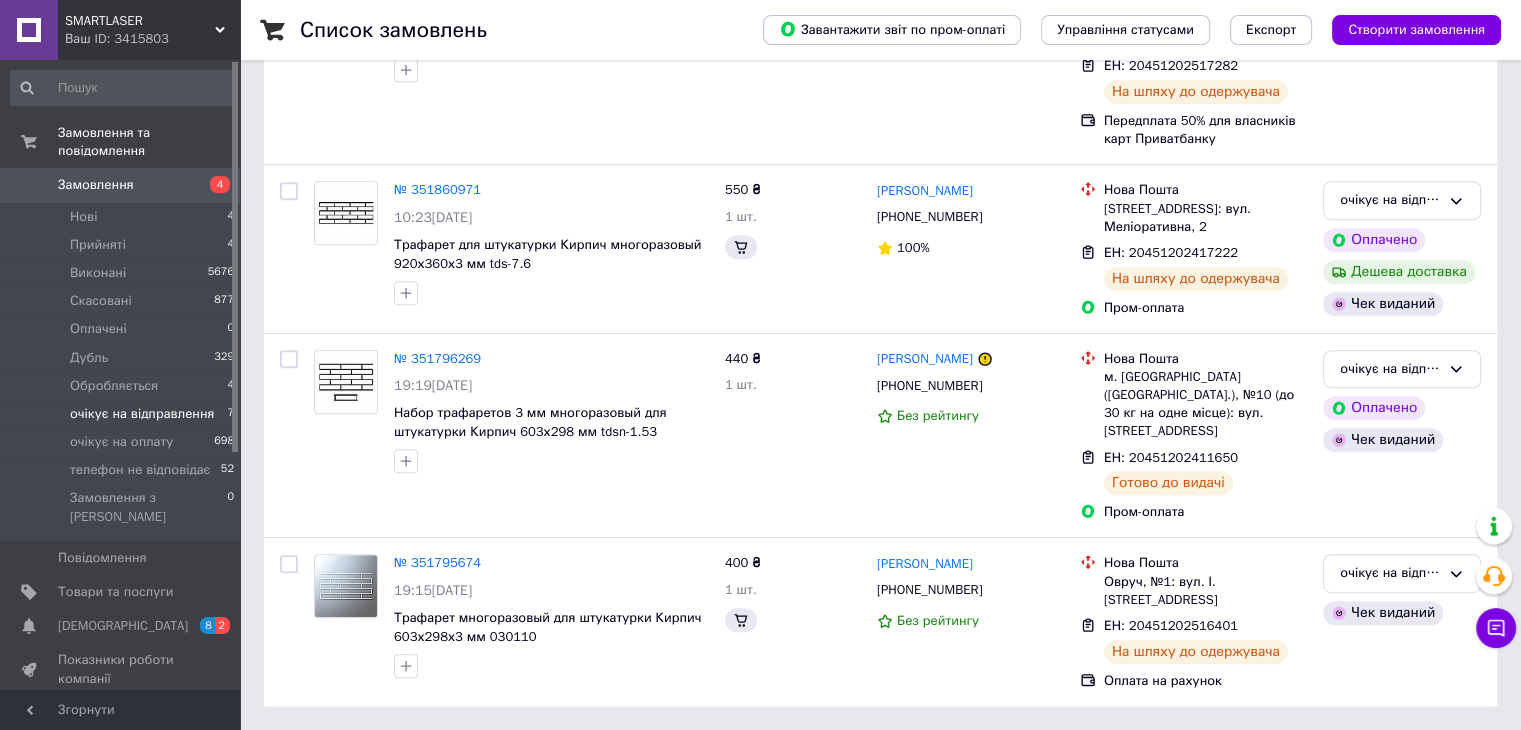 scroll, scrollTop: 0, scrollLeft: 0, axis: both 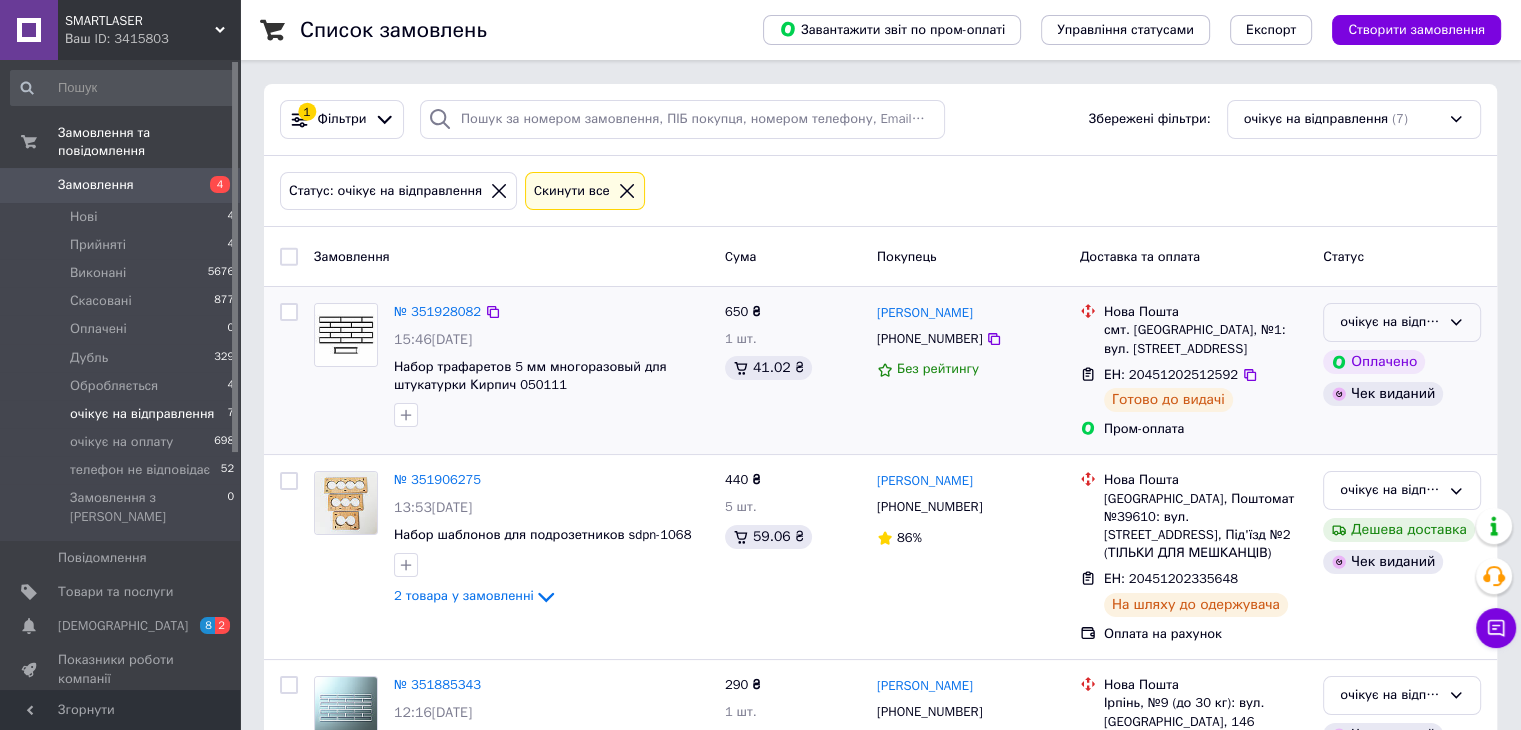 click 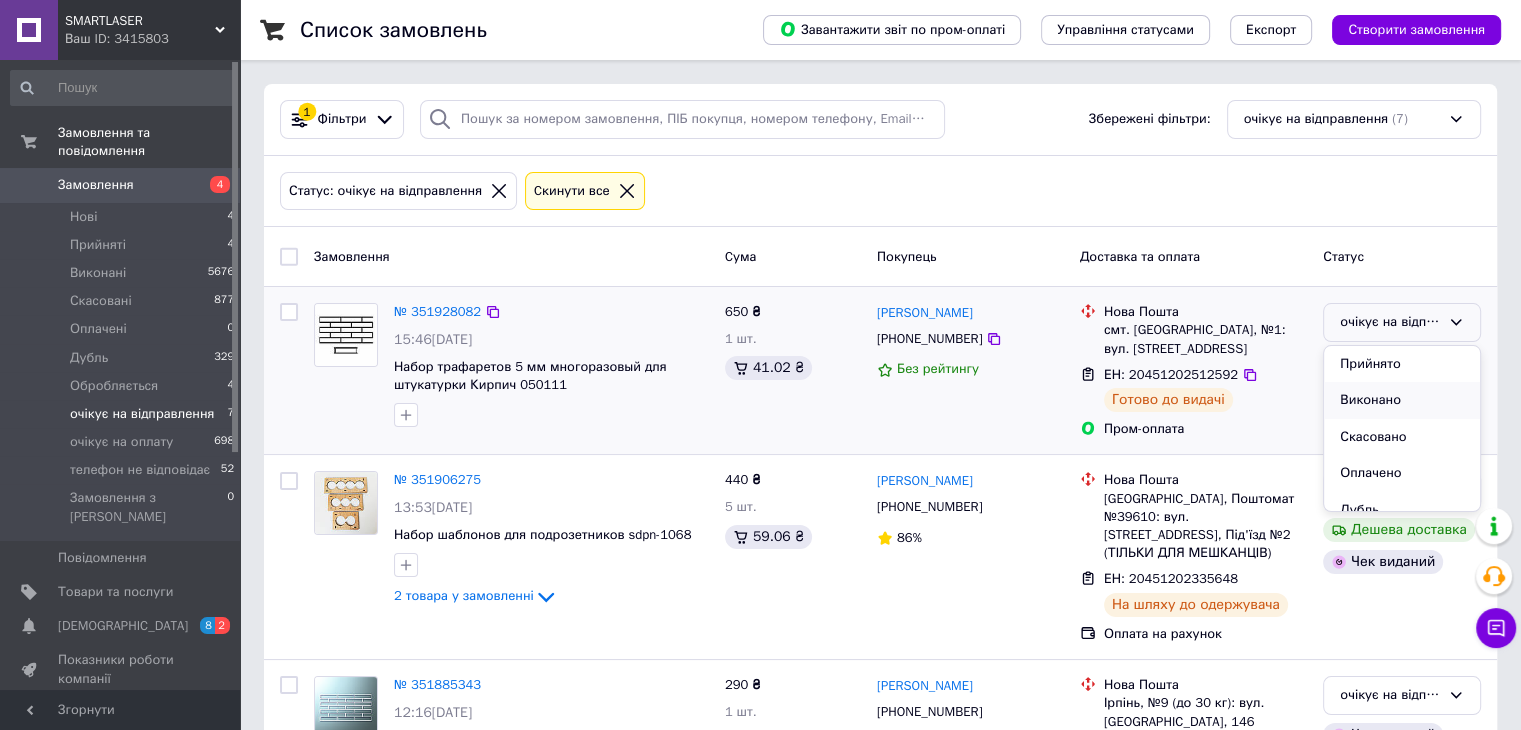 click on "Виконано" at bounding box center (1402, 400) 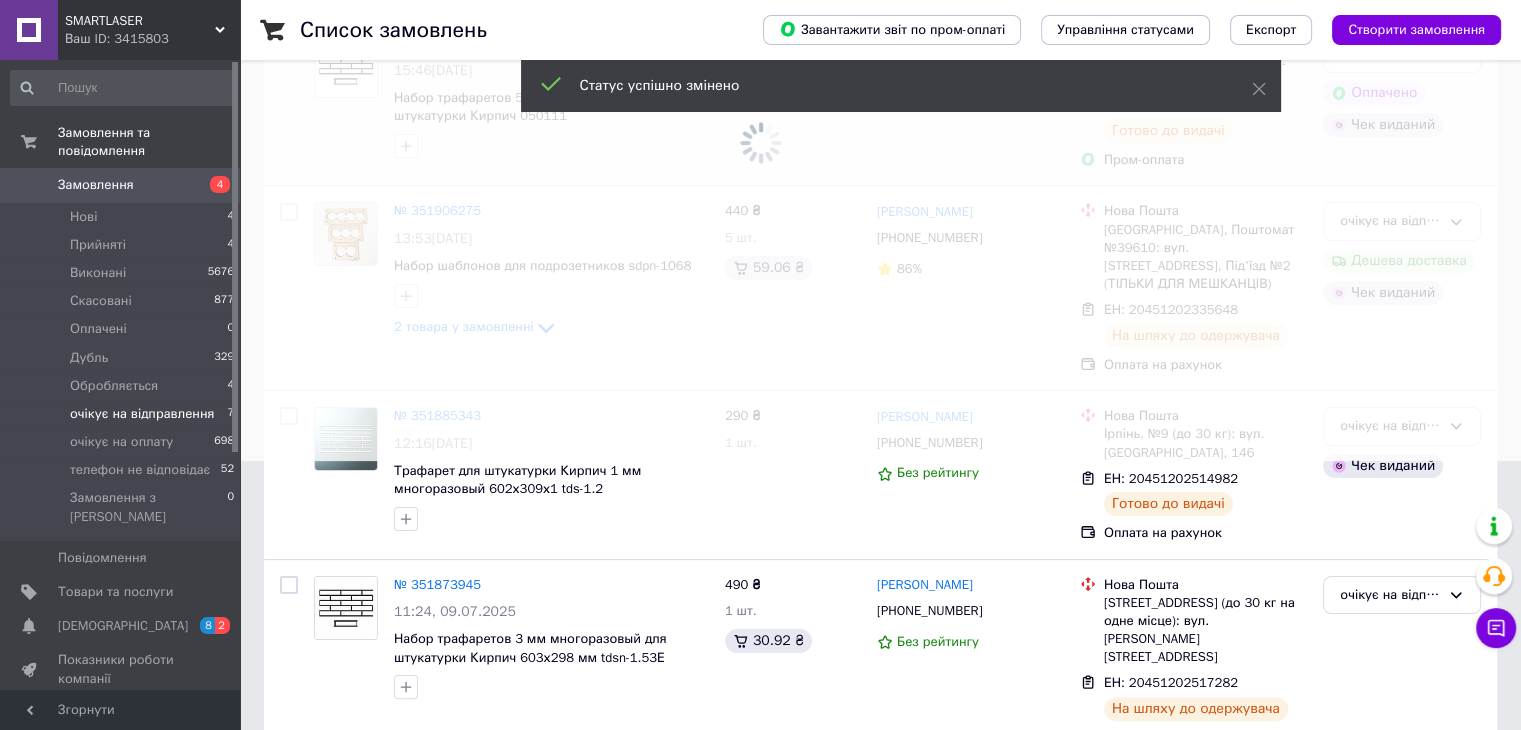 scroll, scrollTop: 300, scrollLeft: 0, axis: vertical 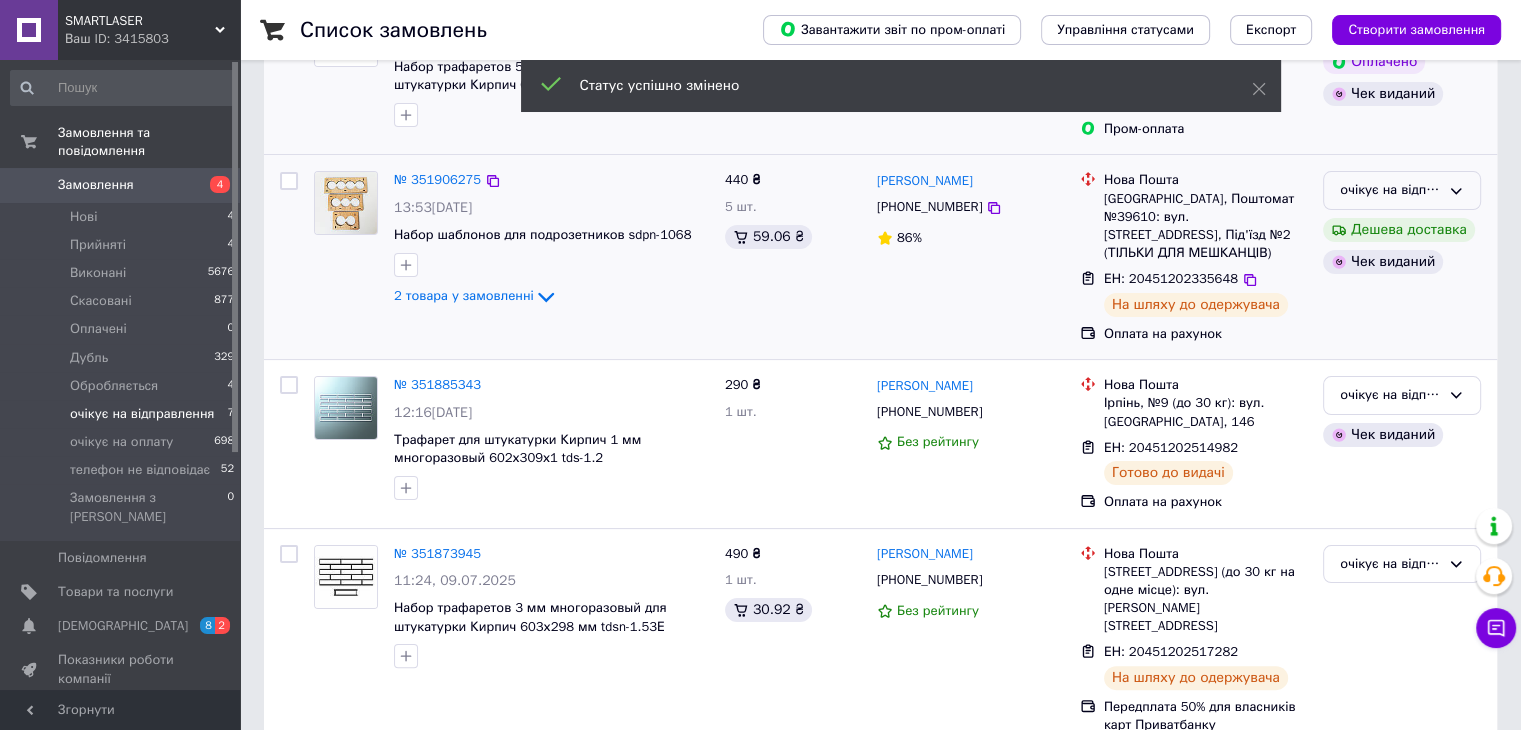 click on "очікує на відправлення" at bounding box center (1402, 190) 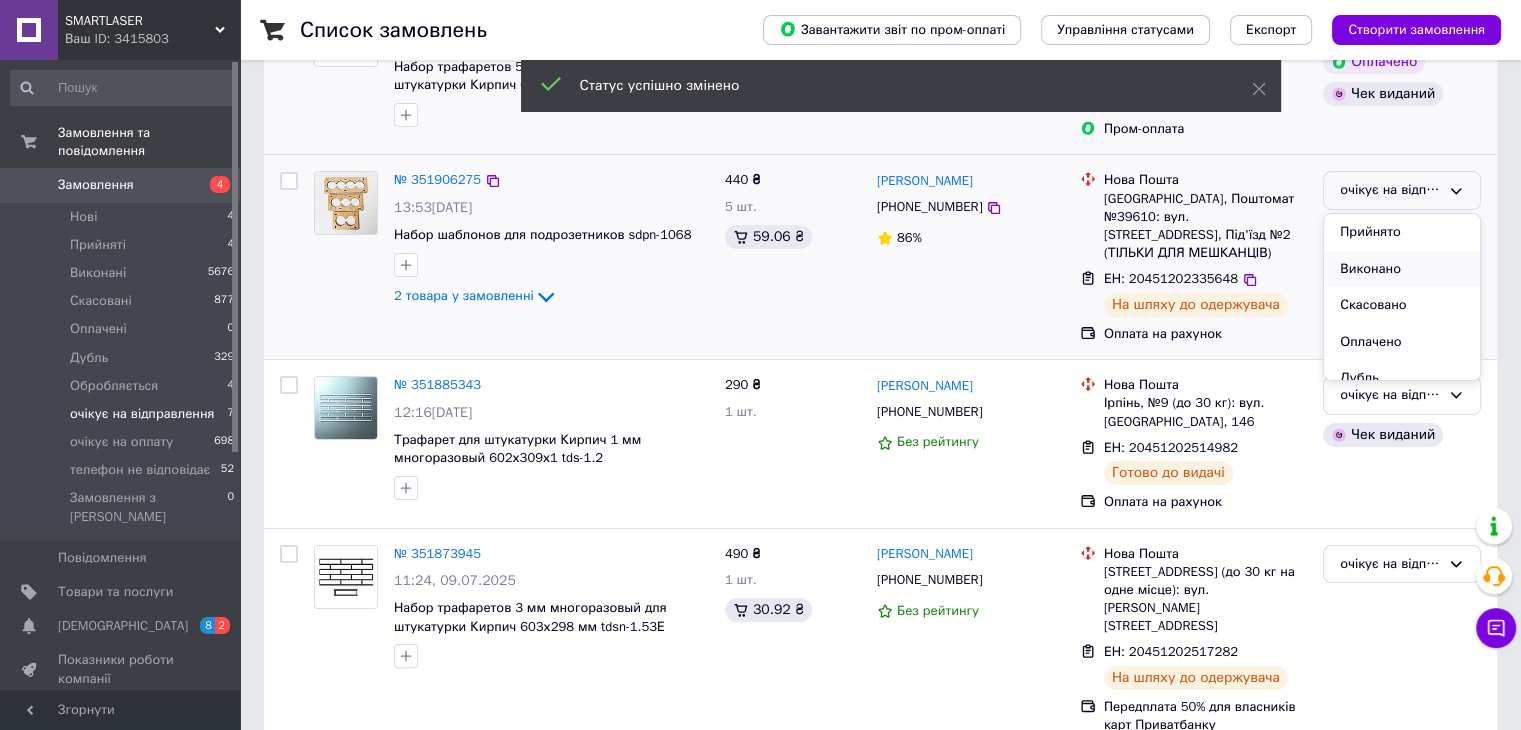 click on "Виконано" at bounding box center (1402, 269) 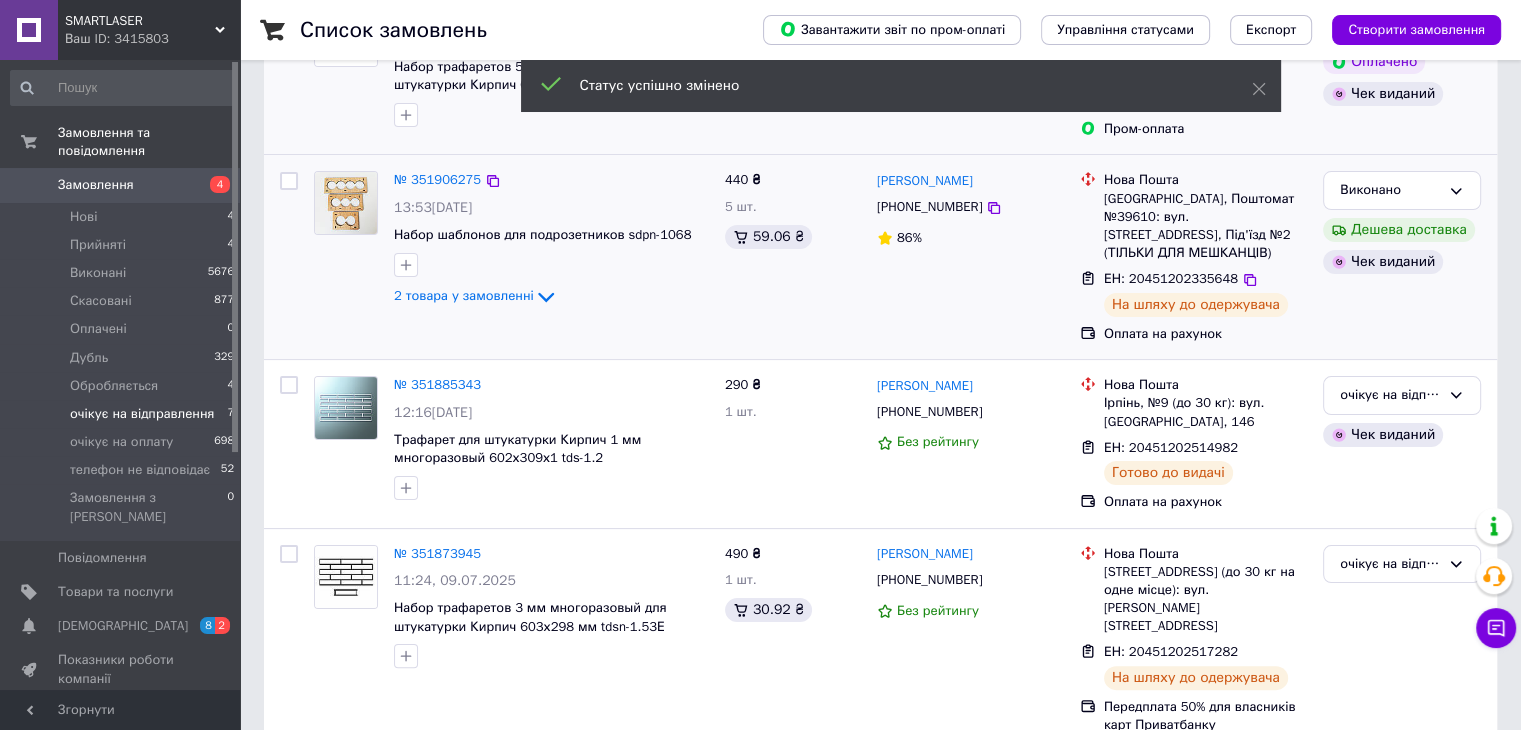 click 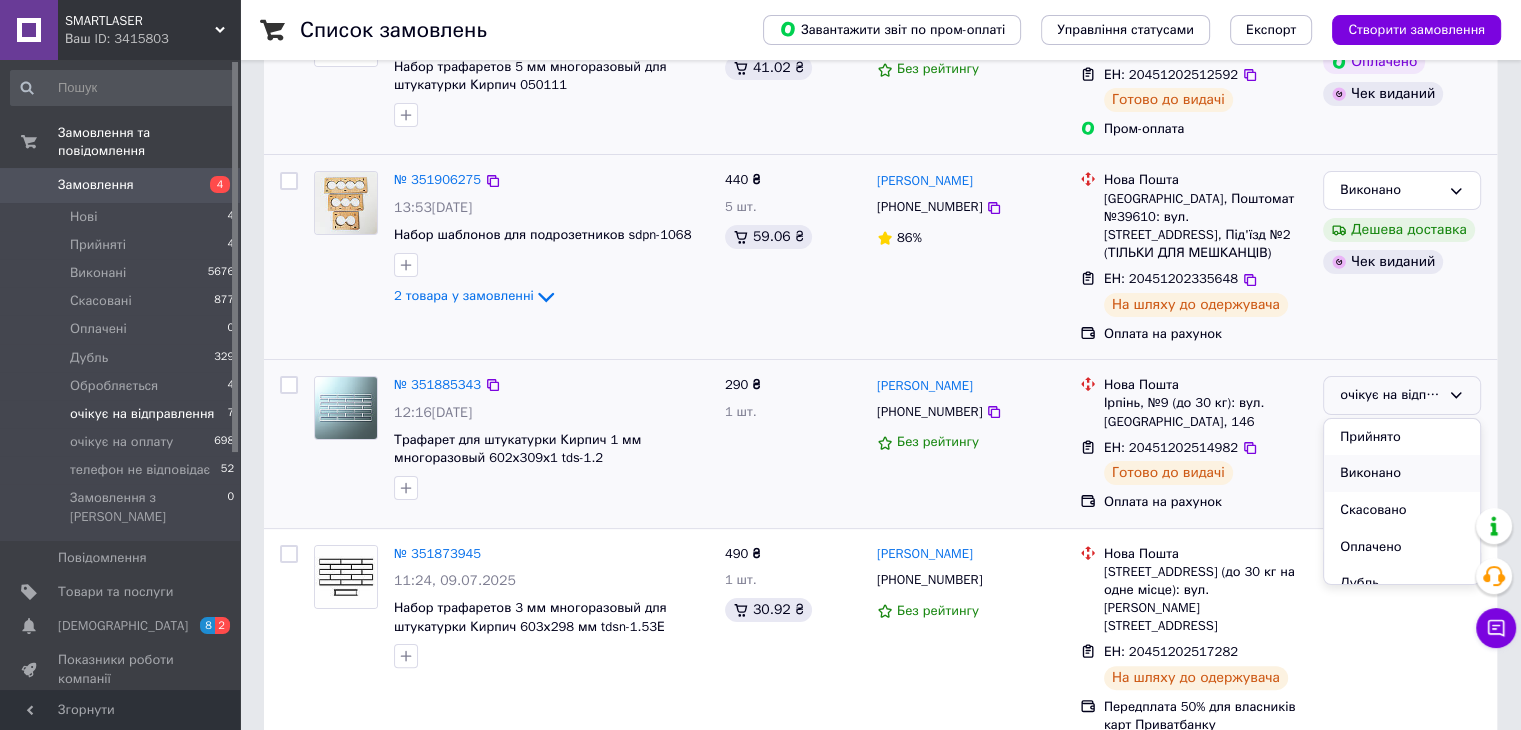 click on "Виконано" at bounding box center (1402, 473) 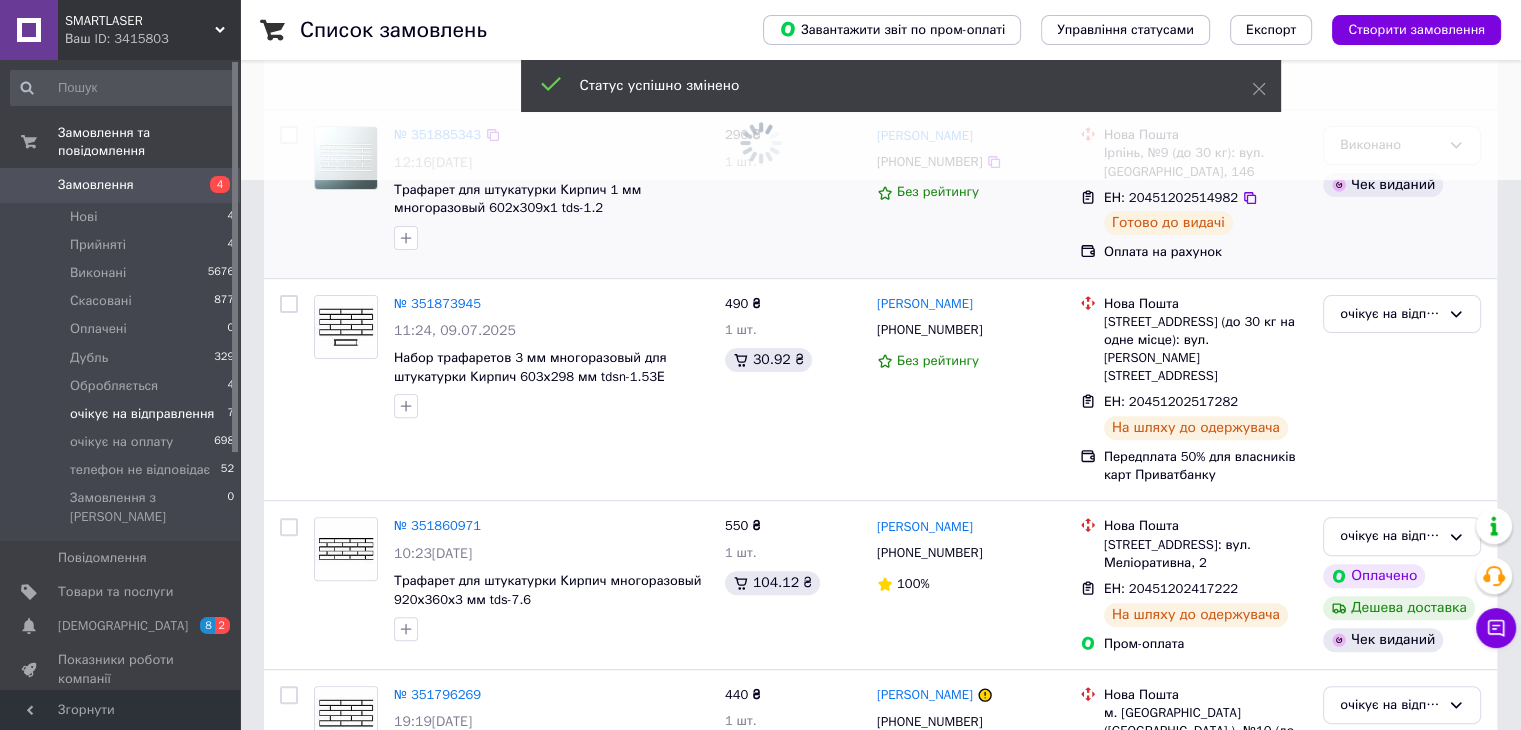 scroll, scrollTop: 600, scrollLeft: 0, axis: vertical 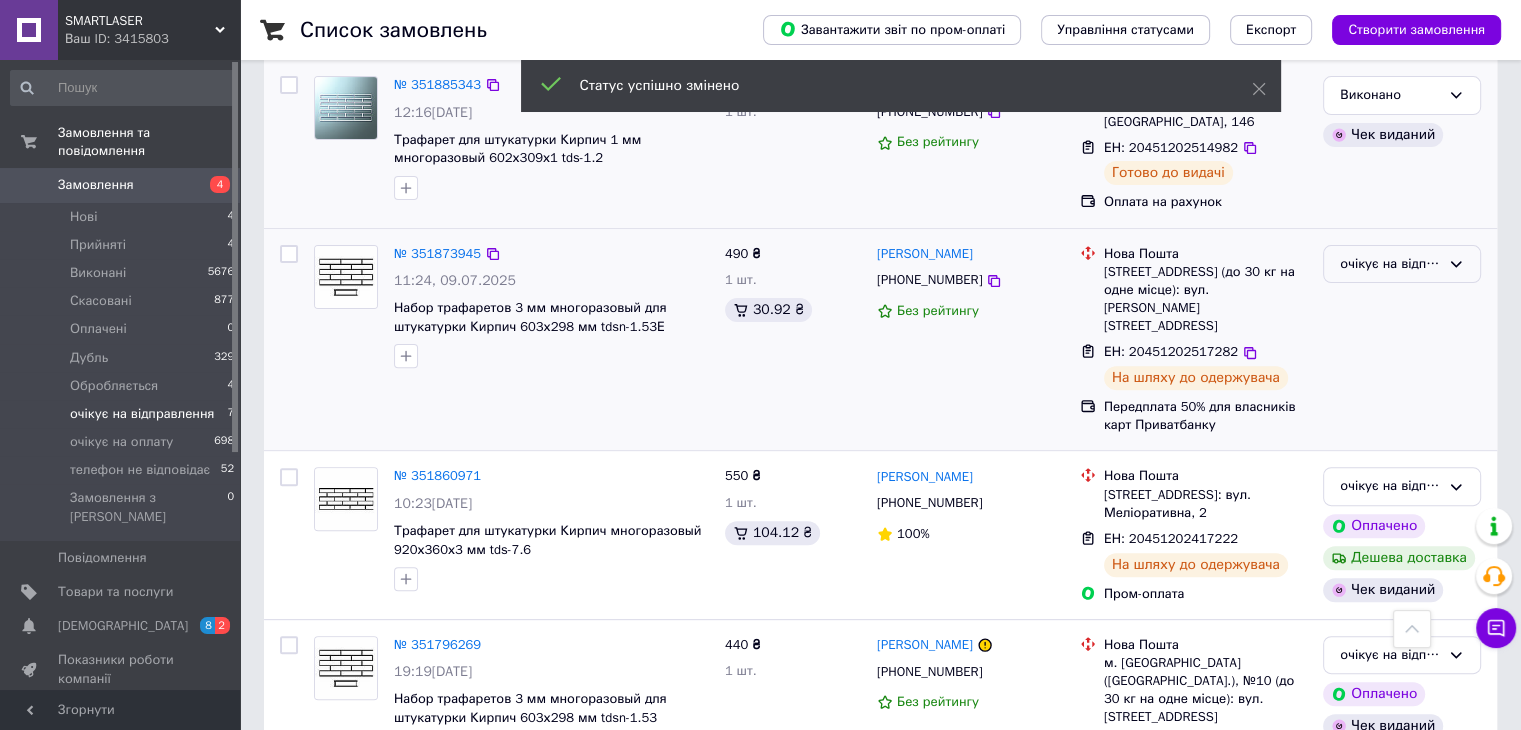 click 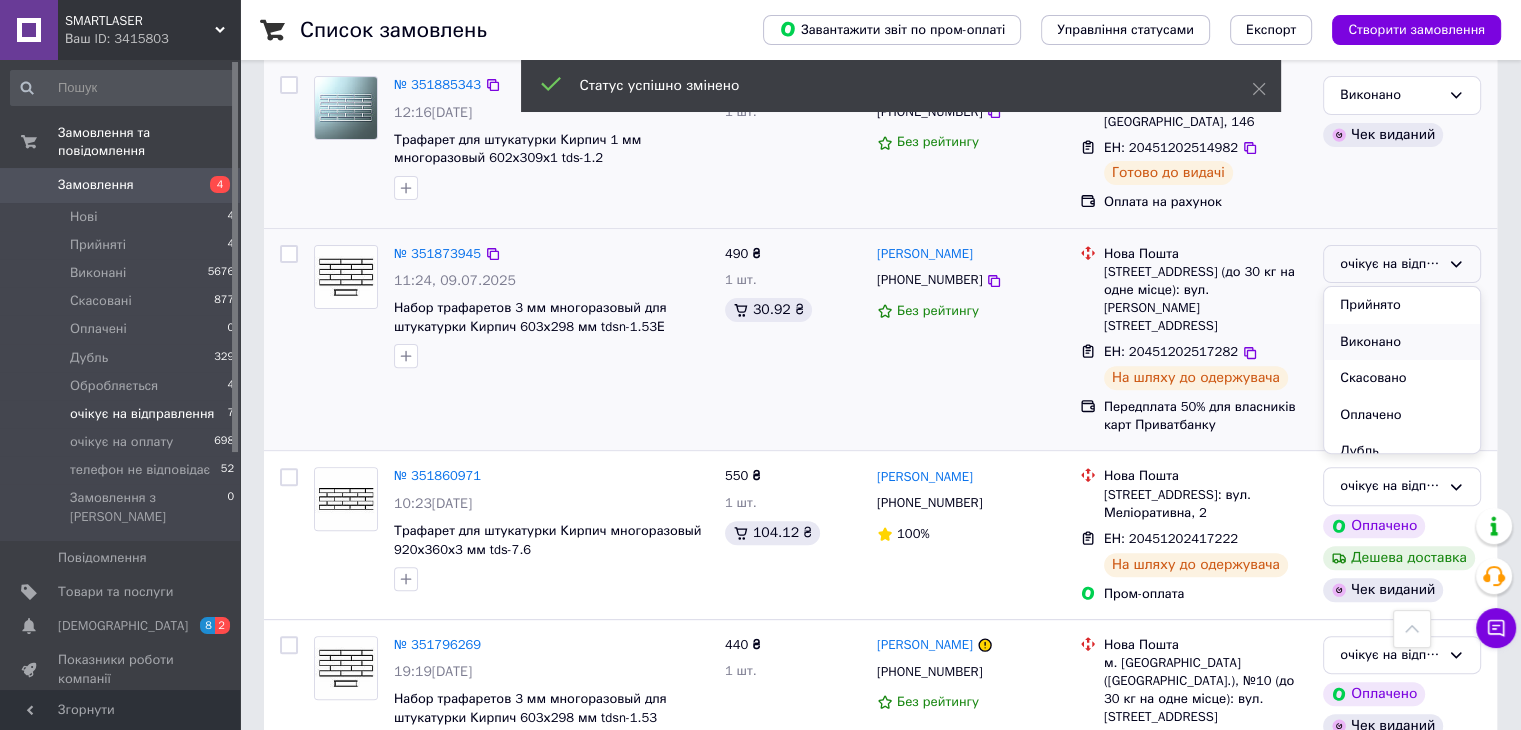 click on "Виконано" at bounding box center [1402, 342] 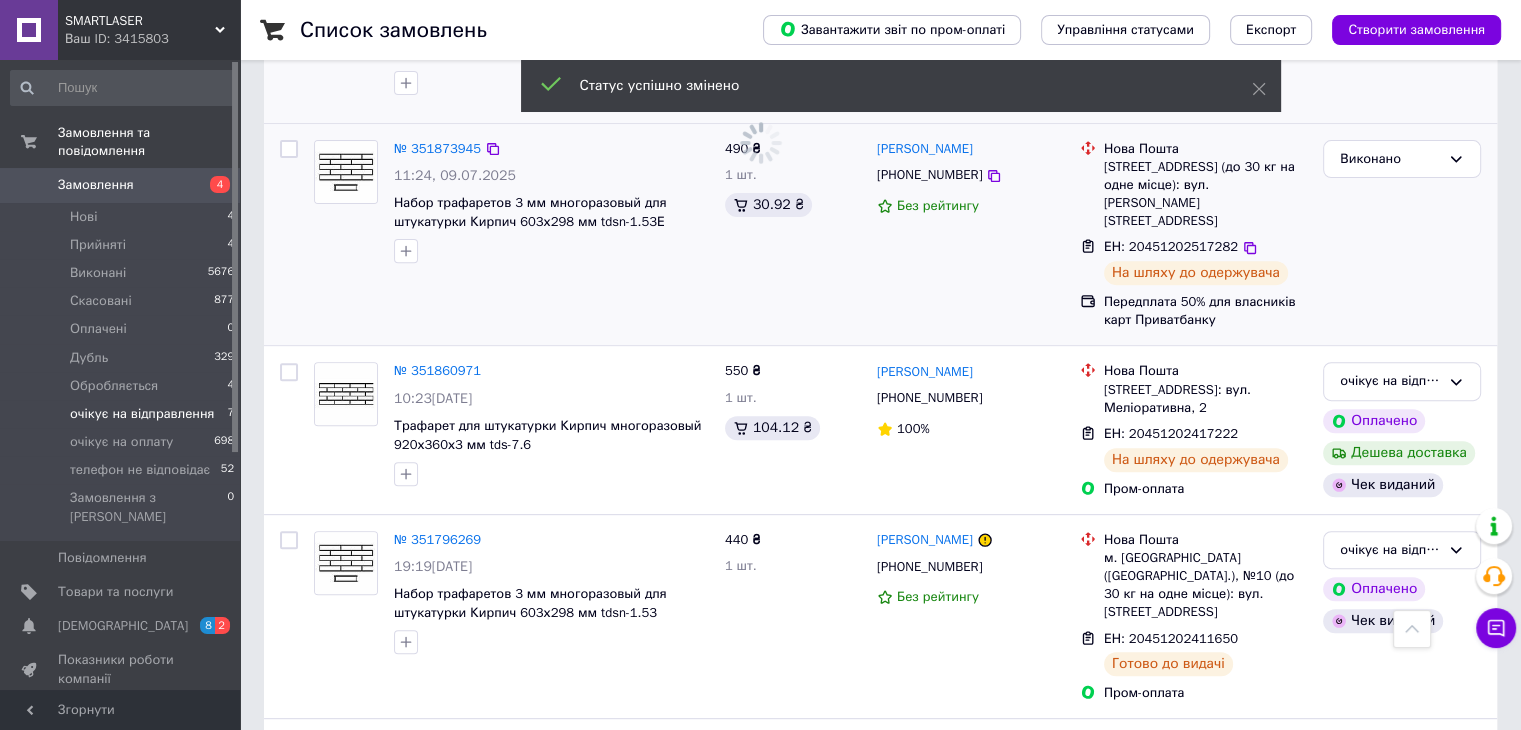 scroll, scrollTop: 800, scrollLeft: 0, axis: vertical 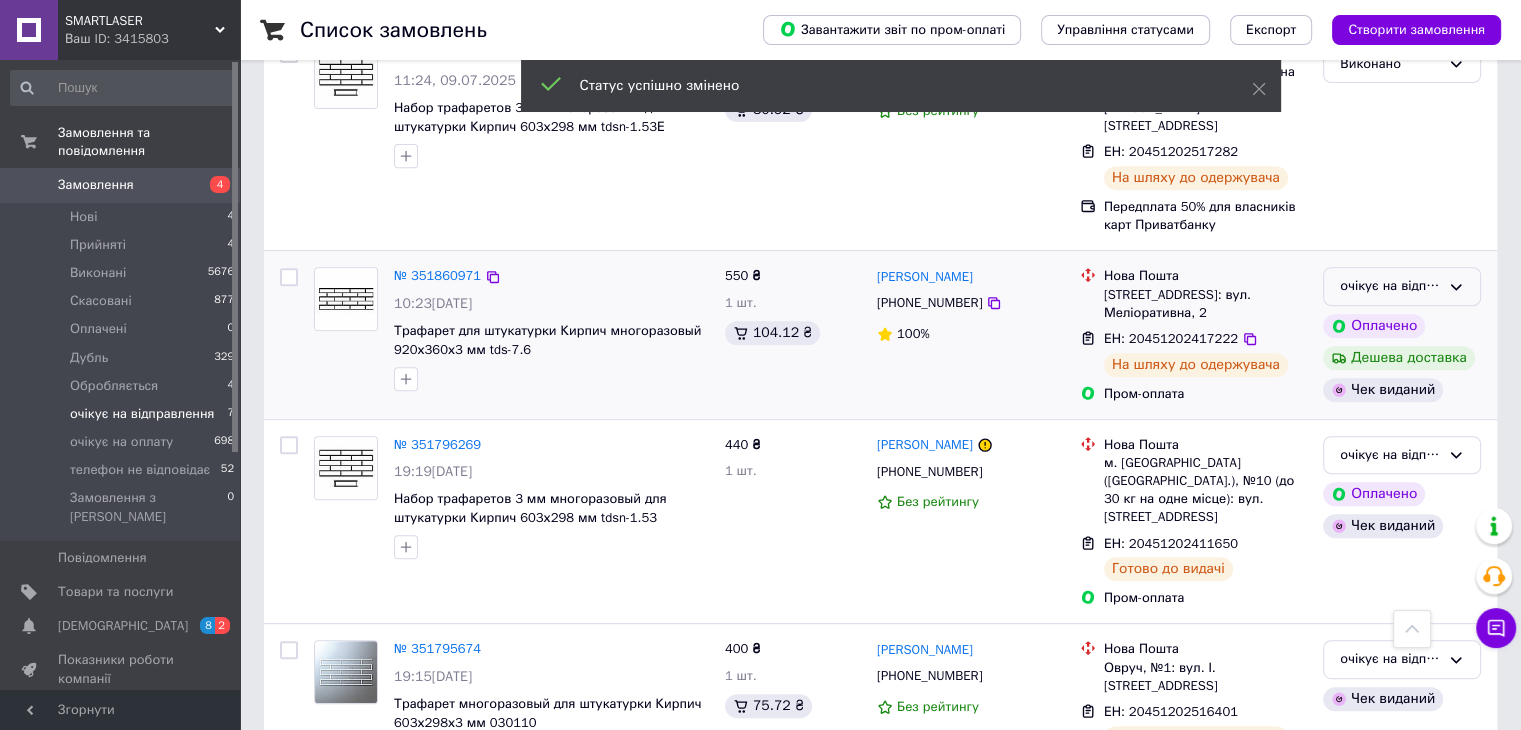 click on "очікує на відправлення" at bounding box center [1402, 286] 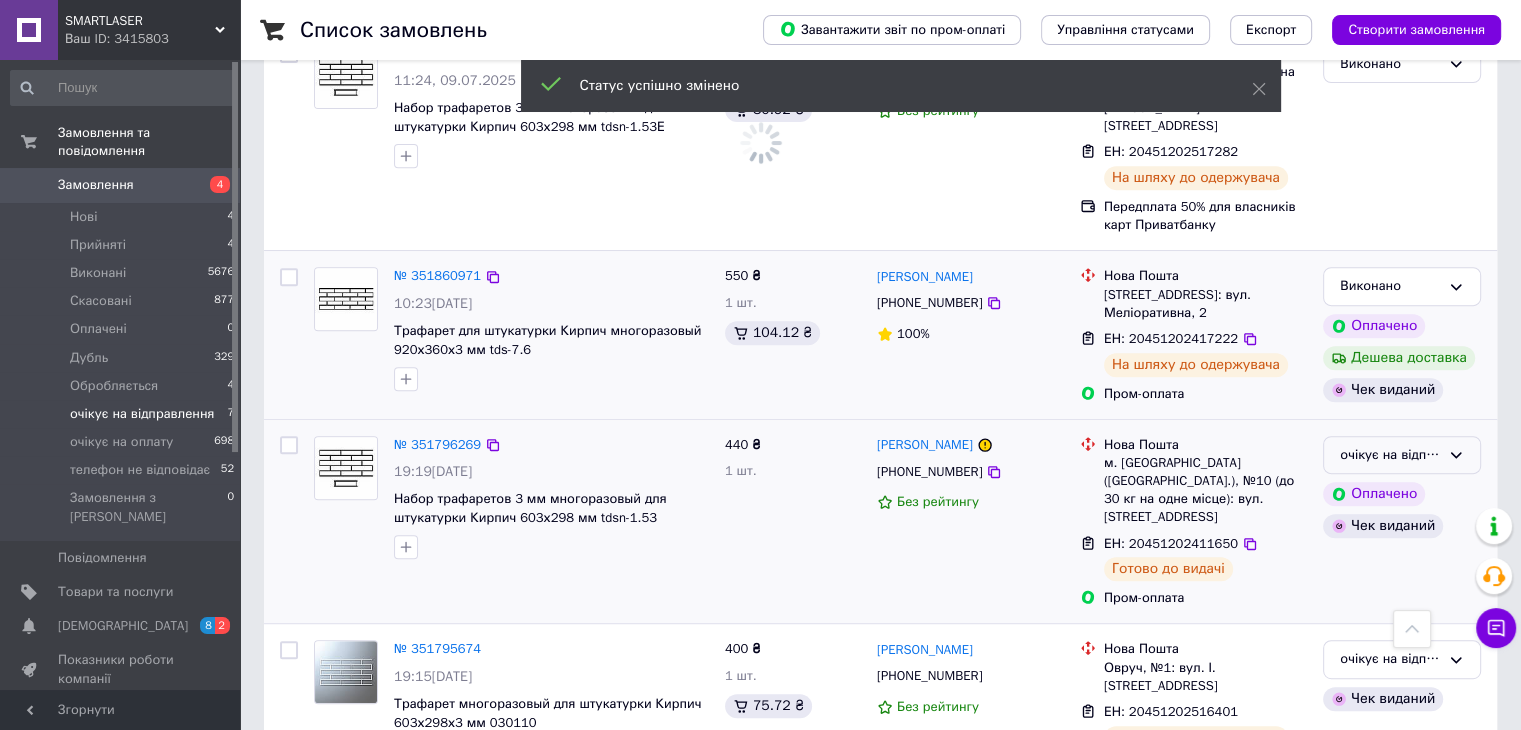 click 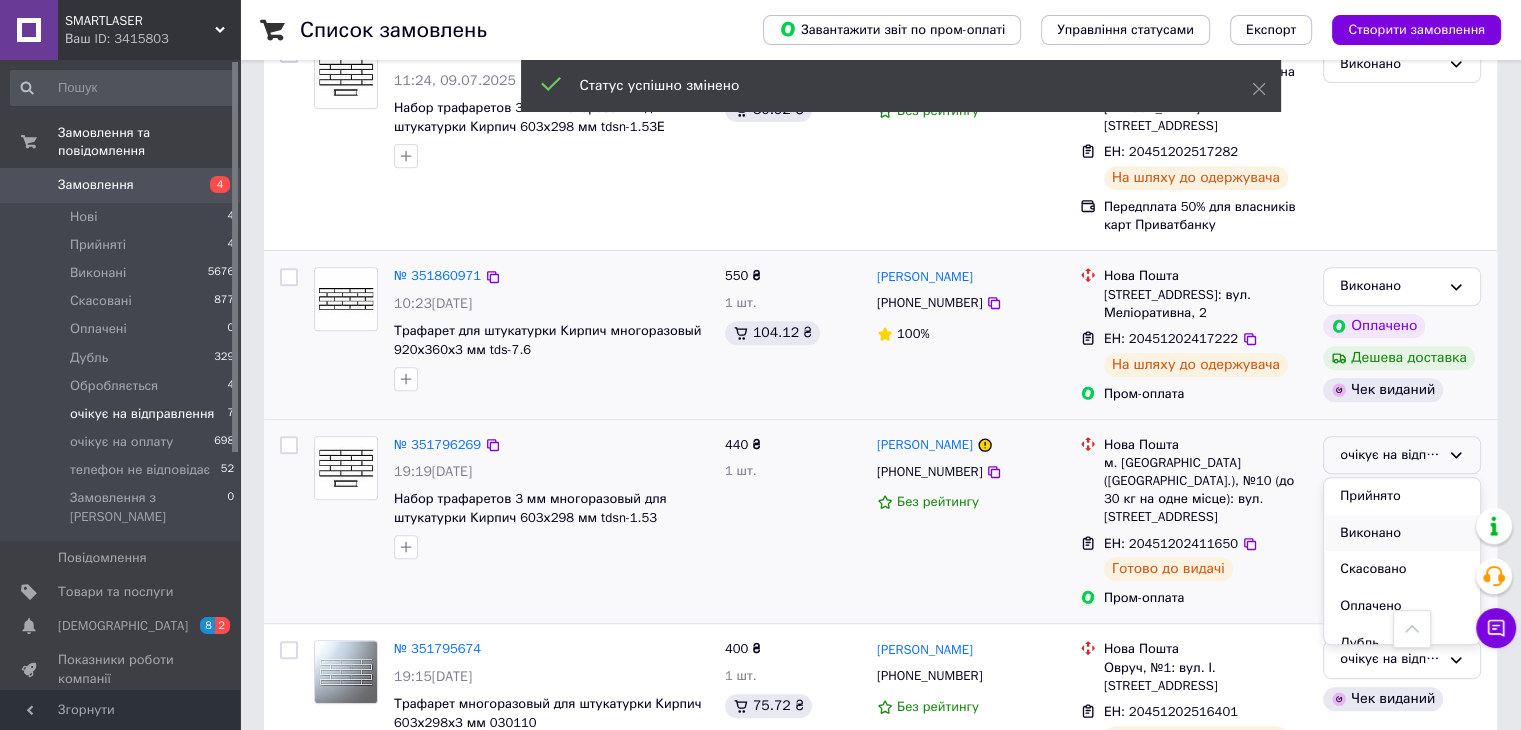 click on "Виконано" at bounding box center (1402, 533) 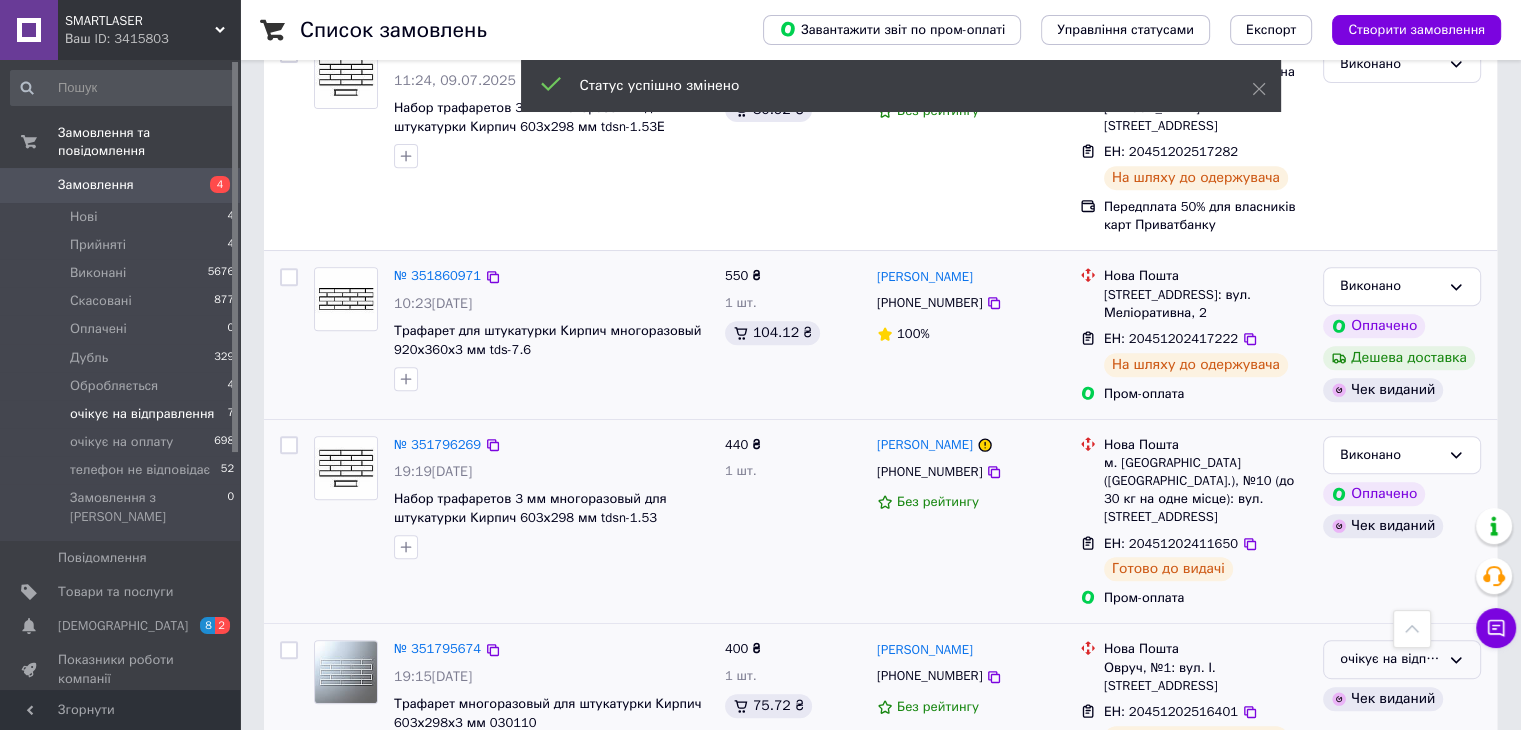 click on "очікує на відправлення" at bounding box center (1402, 659) 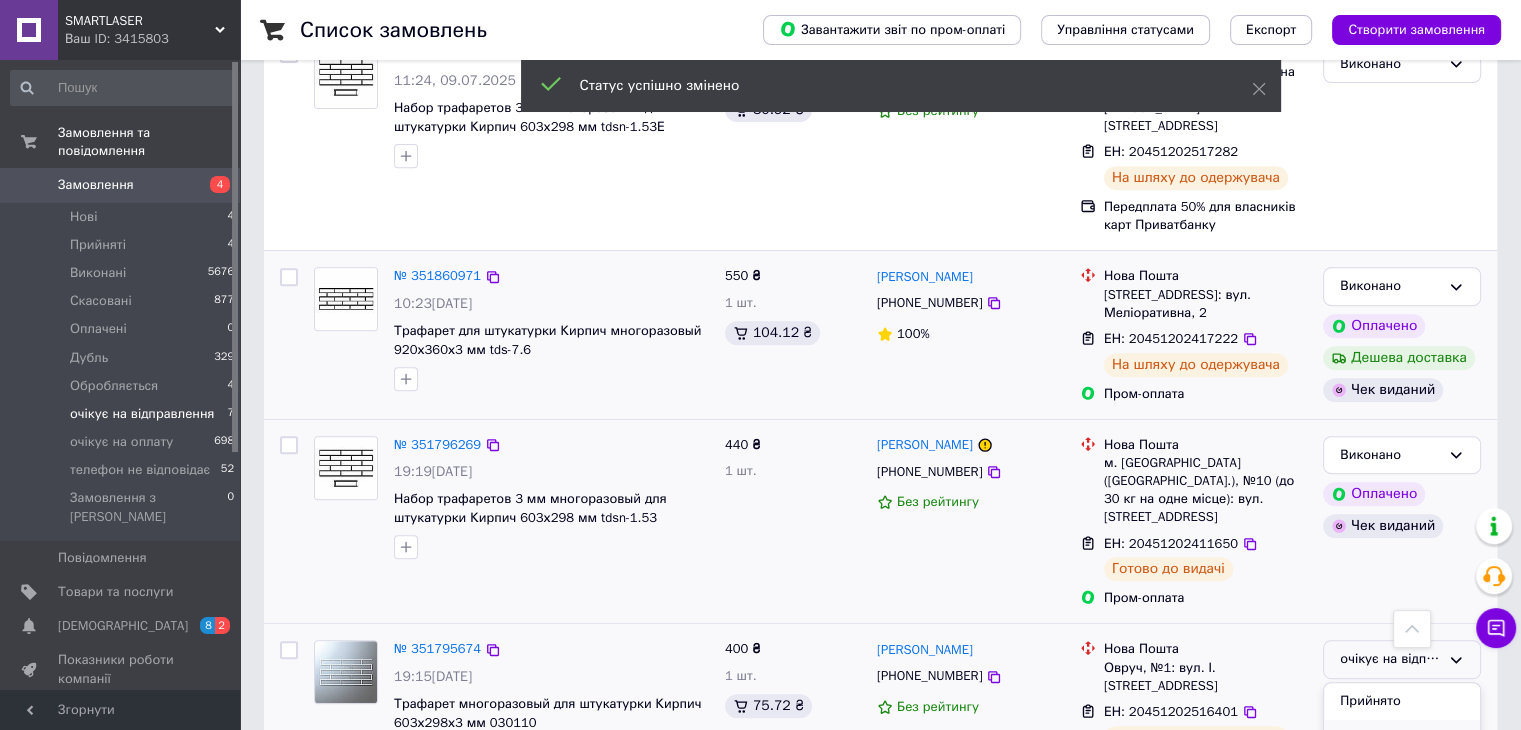 click on "Виконано" at bounding box center [1402, 738] 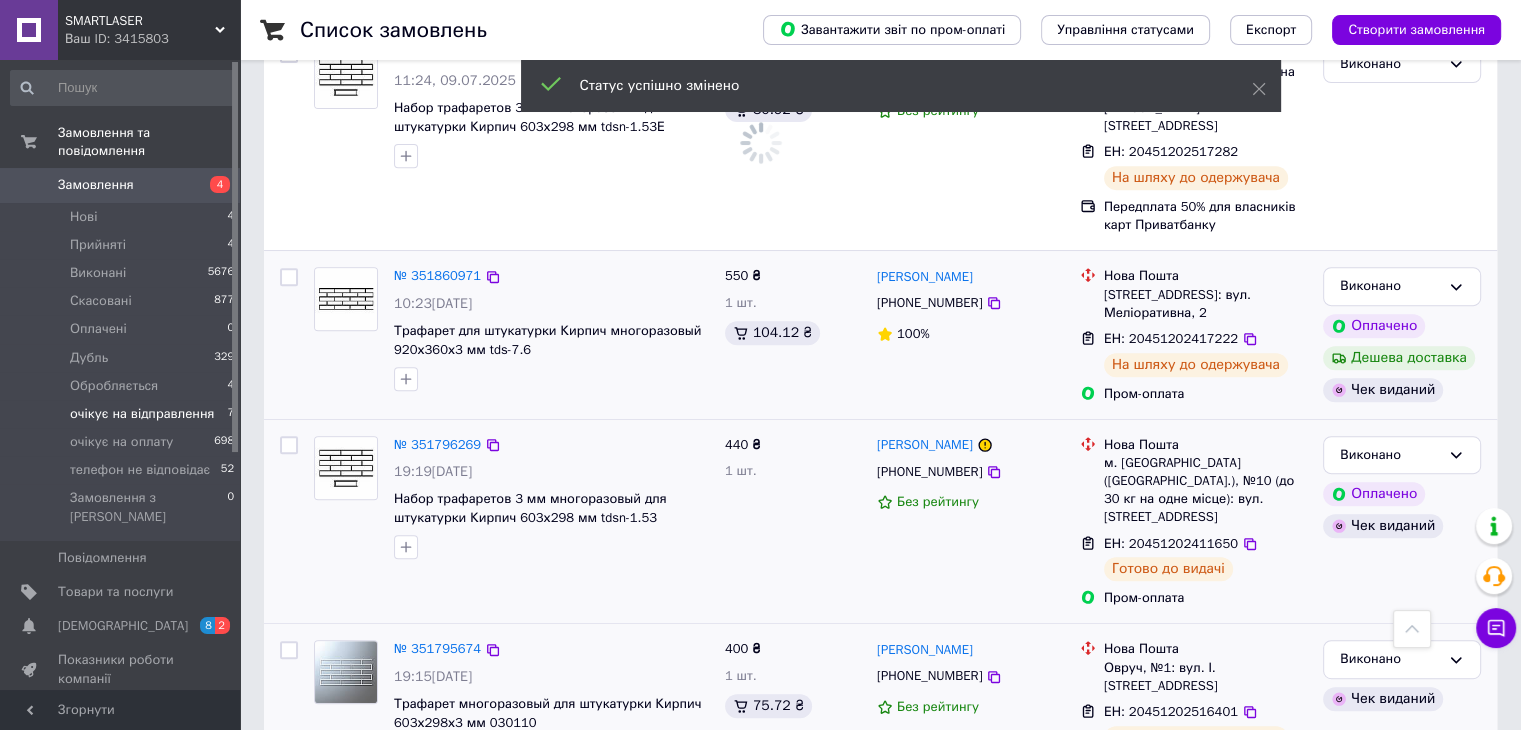 click on "Замовлення" at bounding box center (96, 185) 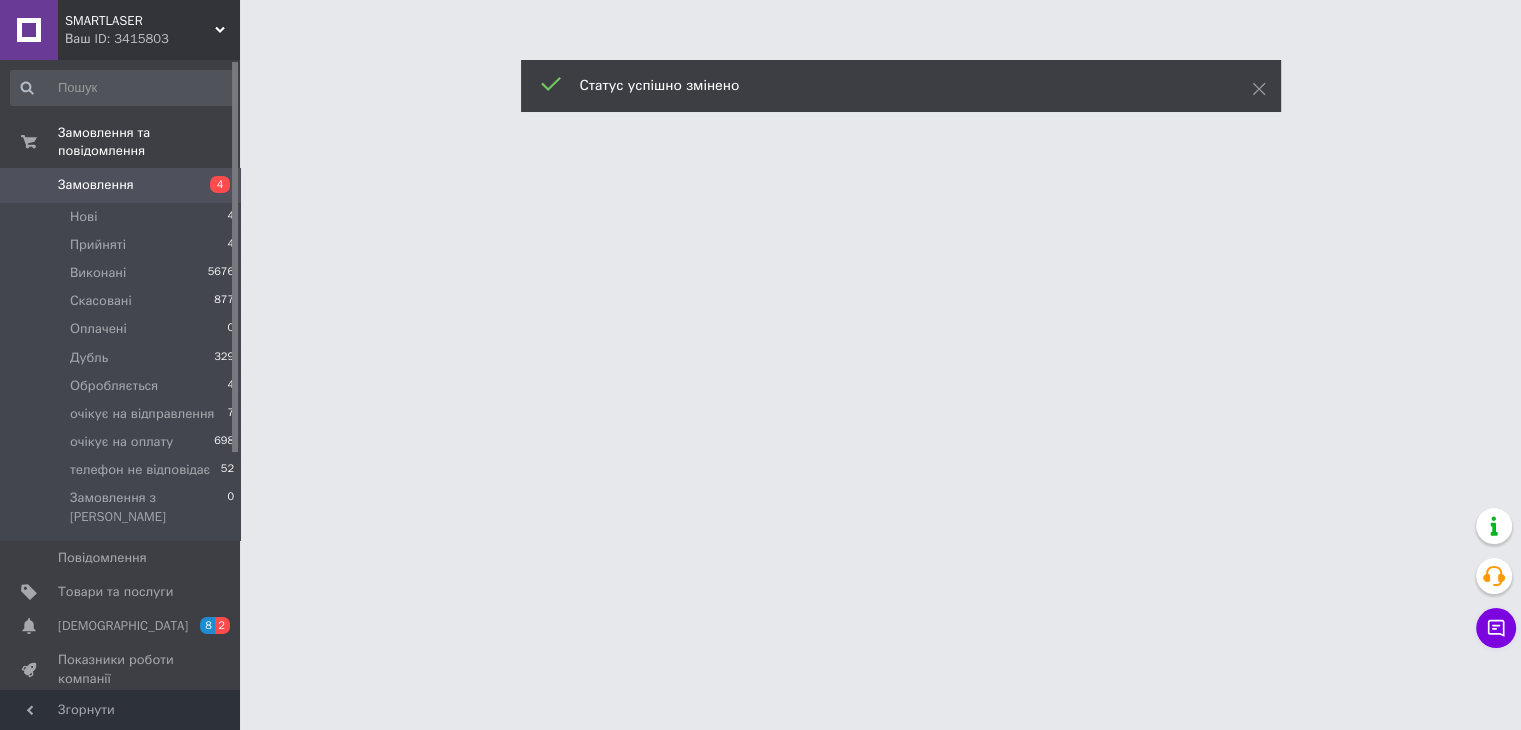 scroll, scrollTop: 0, scrollLeft: 0, axis: both 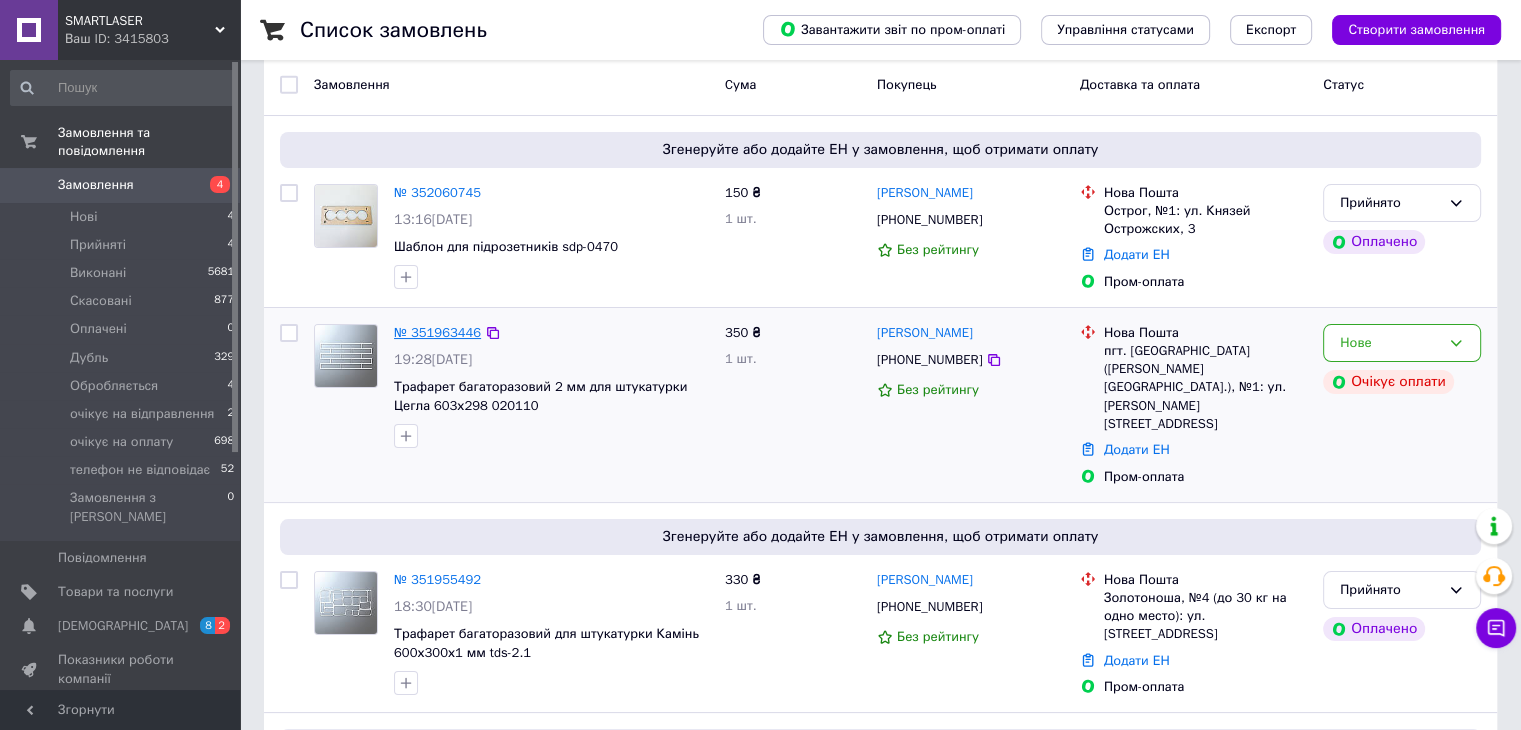 click on "№ 351963446" at bounding box center (437, 332) 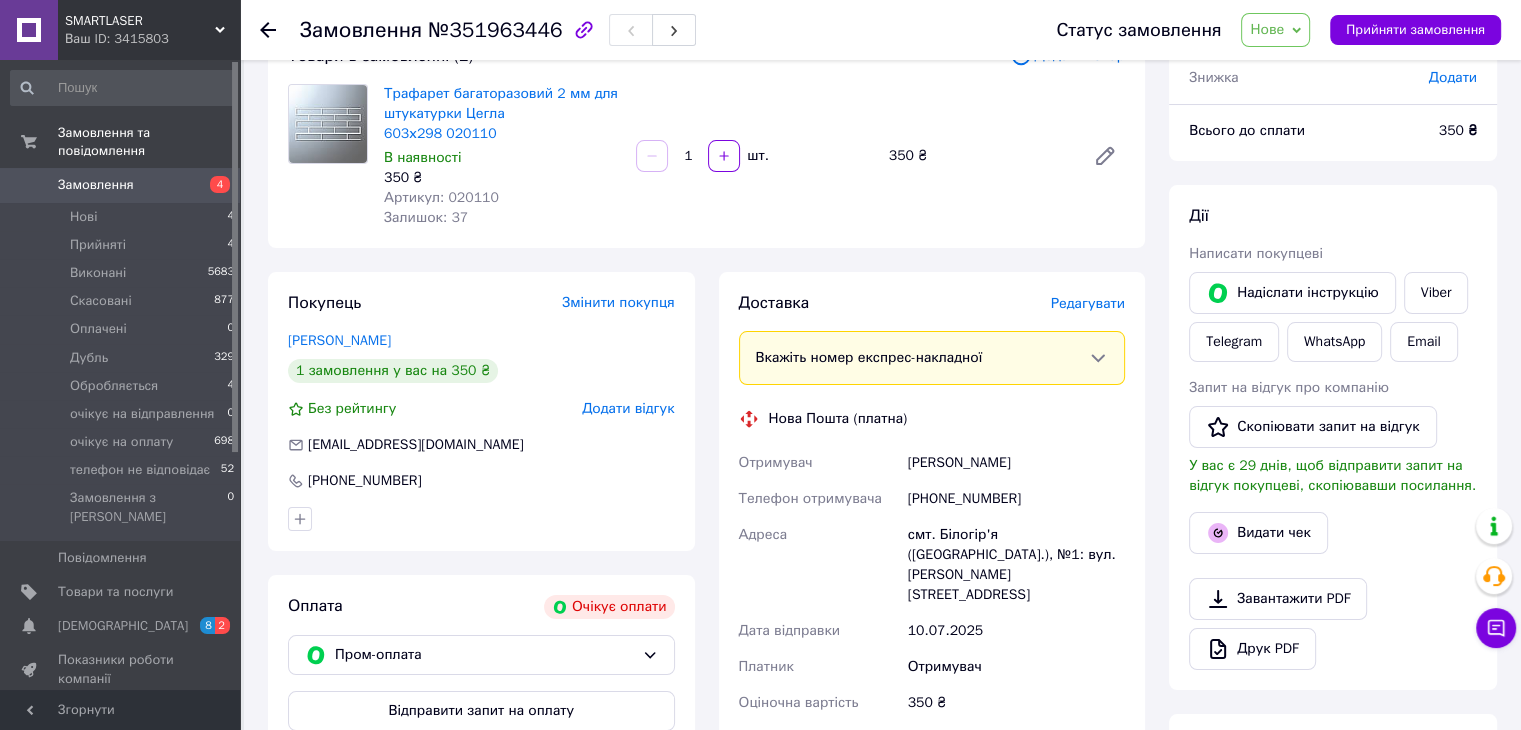 scroll, scrollTop: 100, scrollLeft: 0, axis: vertical 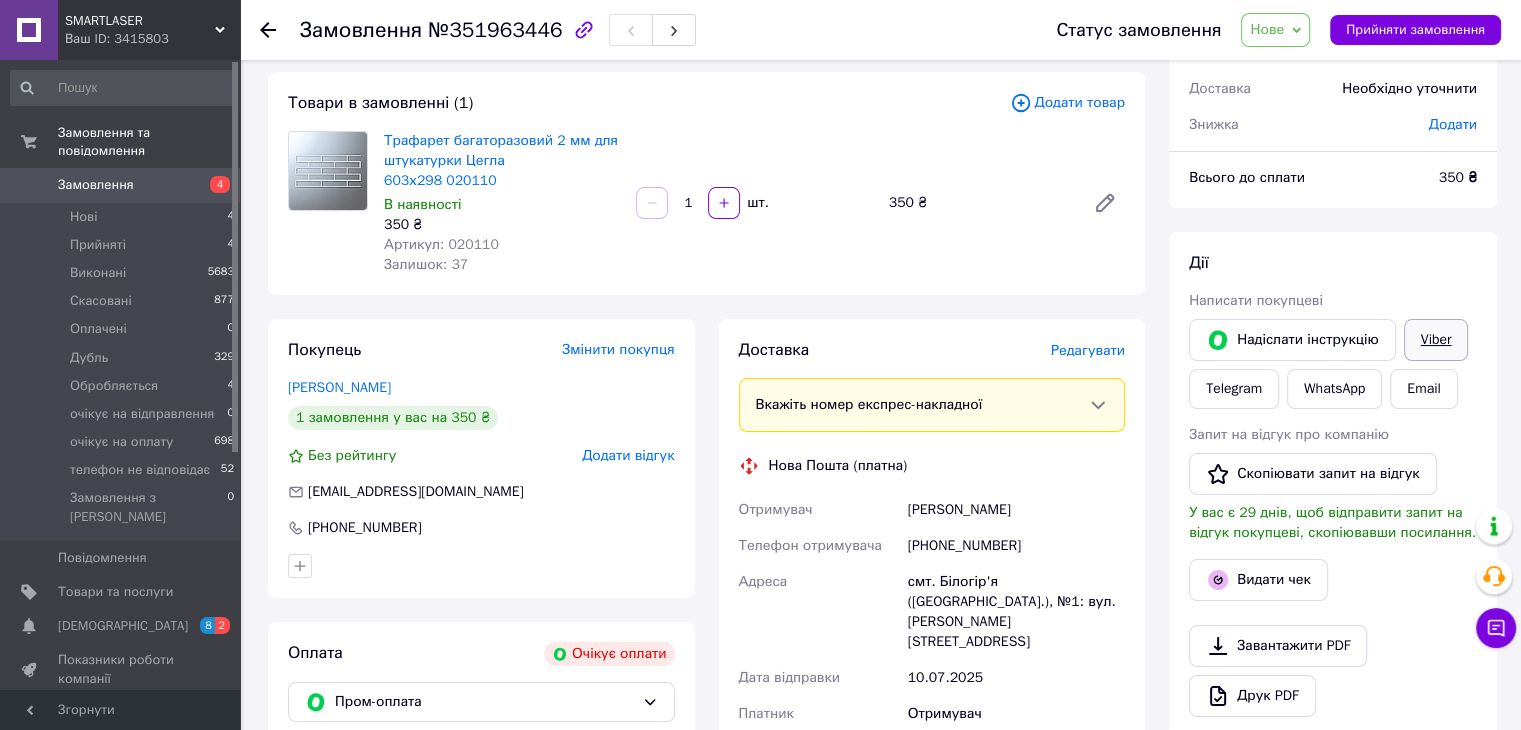 click on "Viber" at bounding box center (1436, 340) 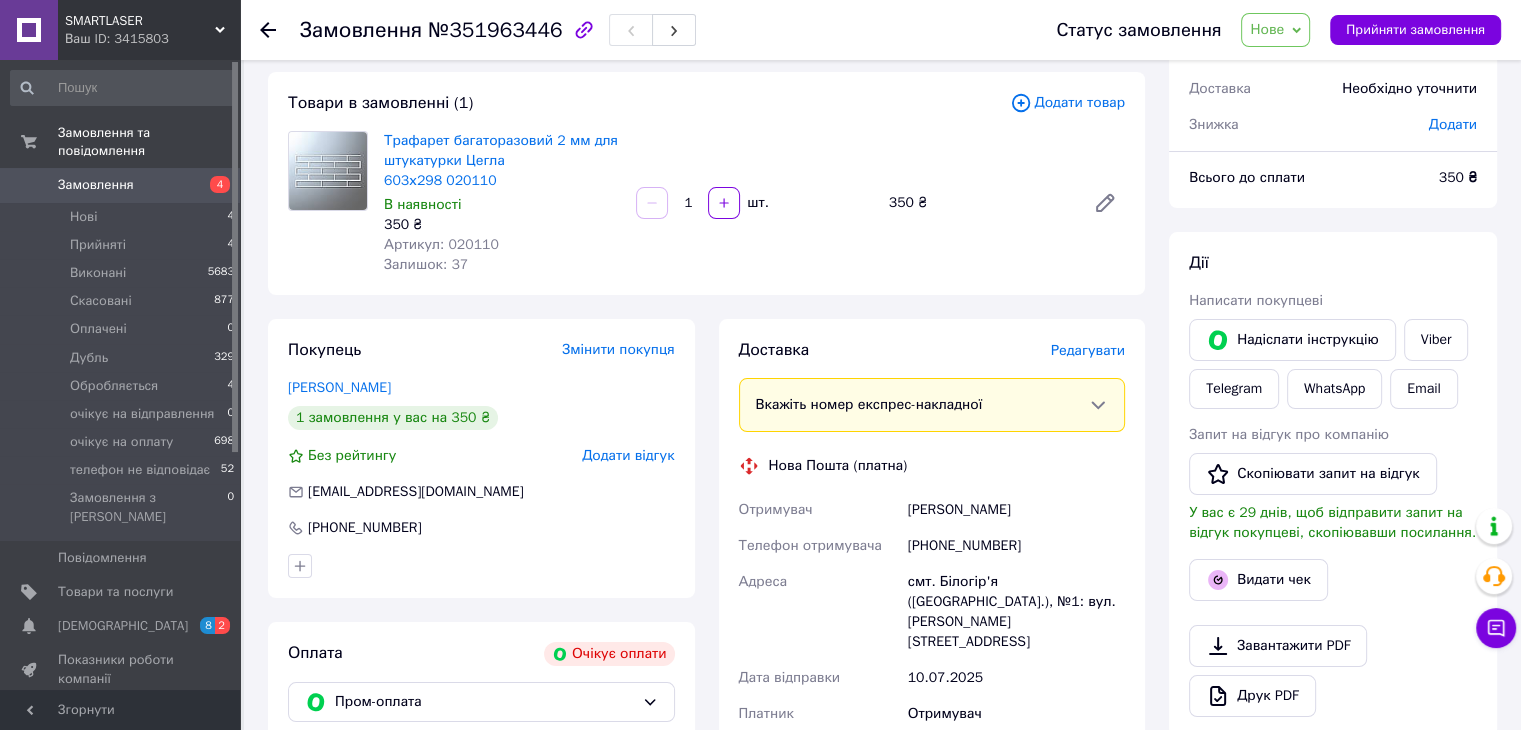 click 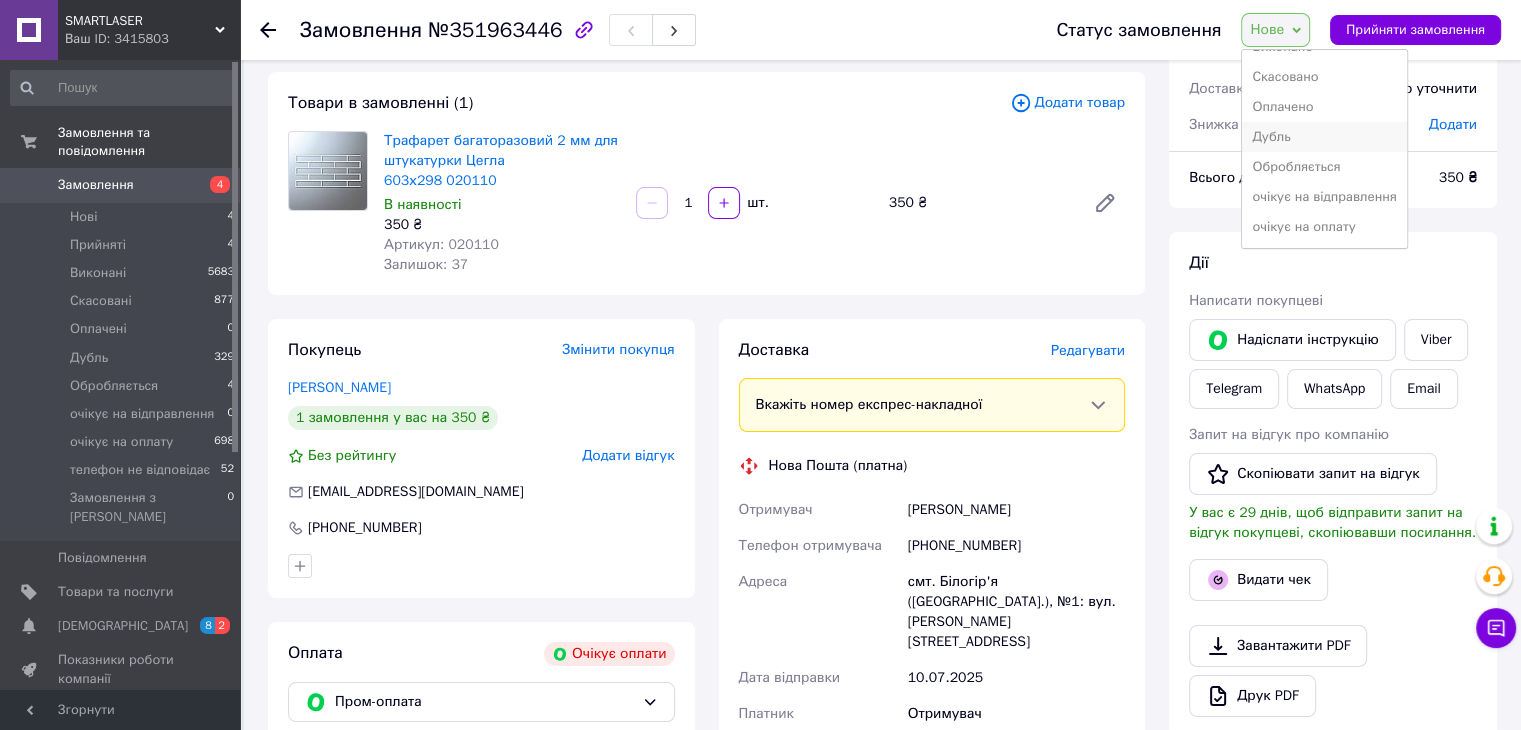 scroll, scrollTop: 81, scrollLeft: 0, axis: vertical 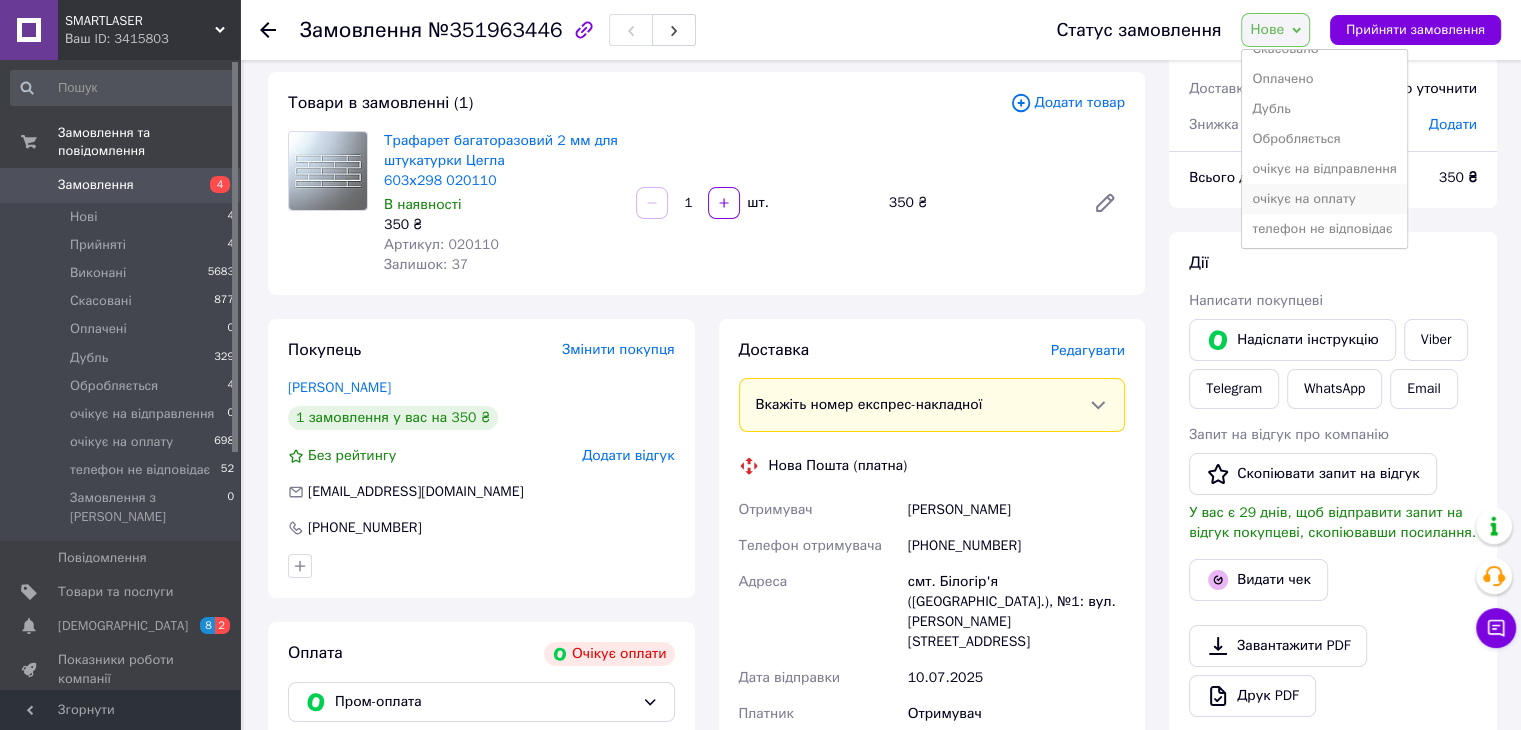 click on "очікує на оплату" at bounding box center (1324, 199) 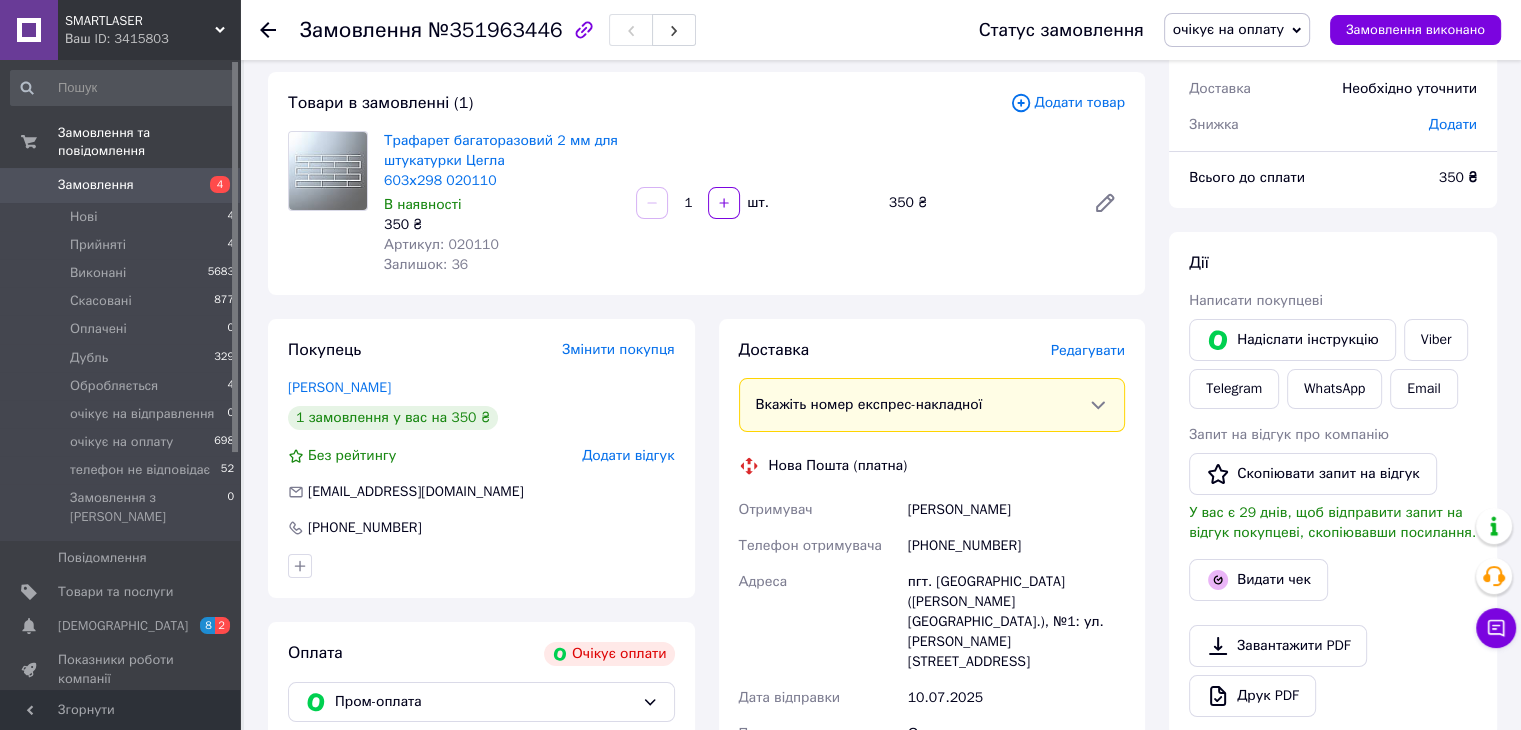 click on "Замовлення" at bounding box center [121, 185] 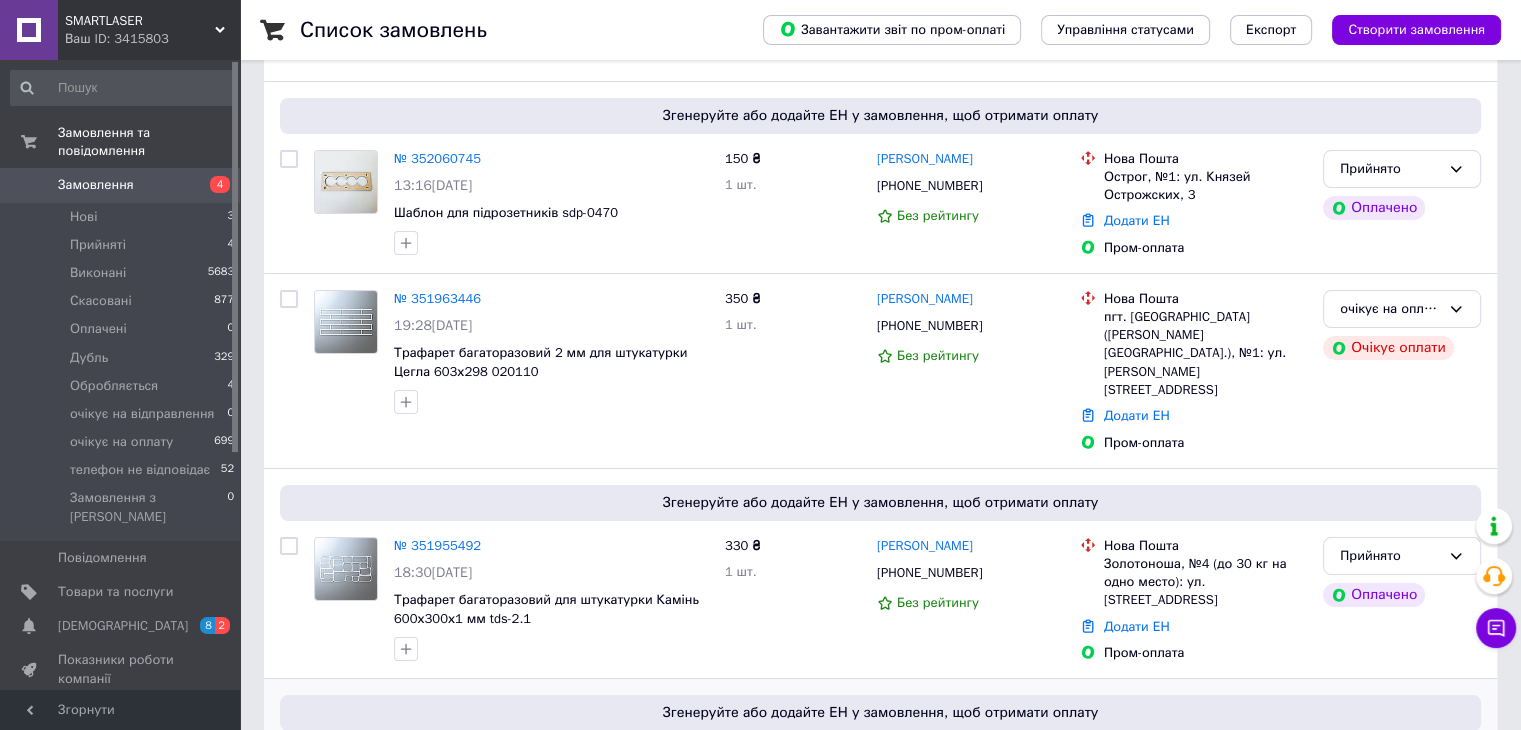 scroll, scrollTop: 0, scrollLeft: 0, axis: both 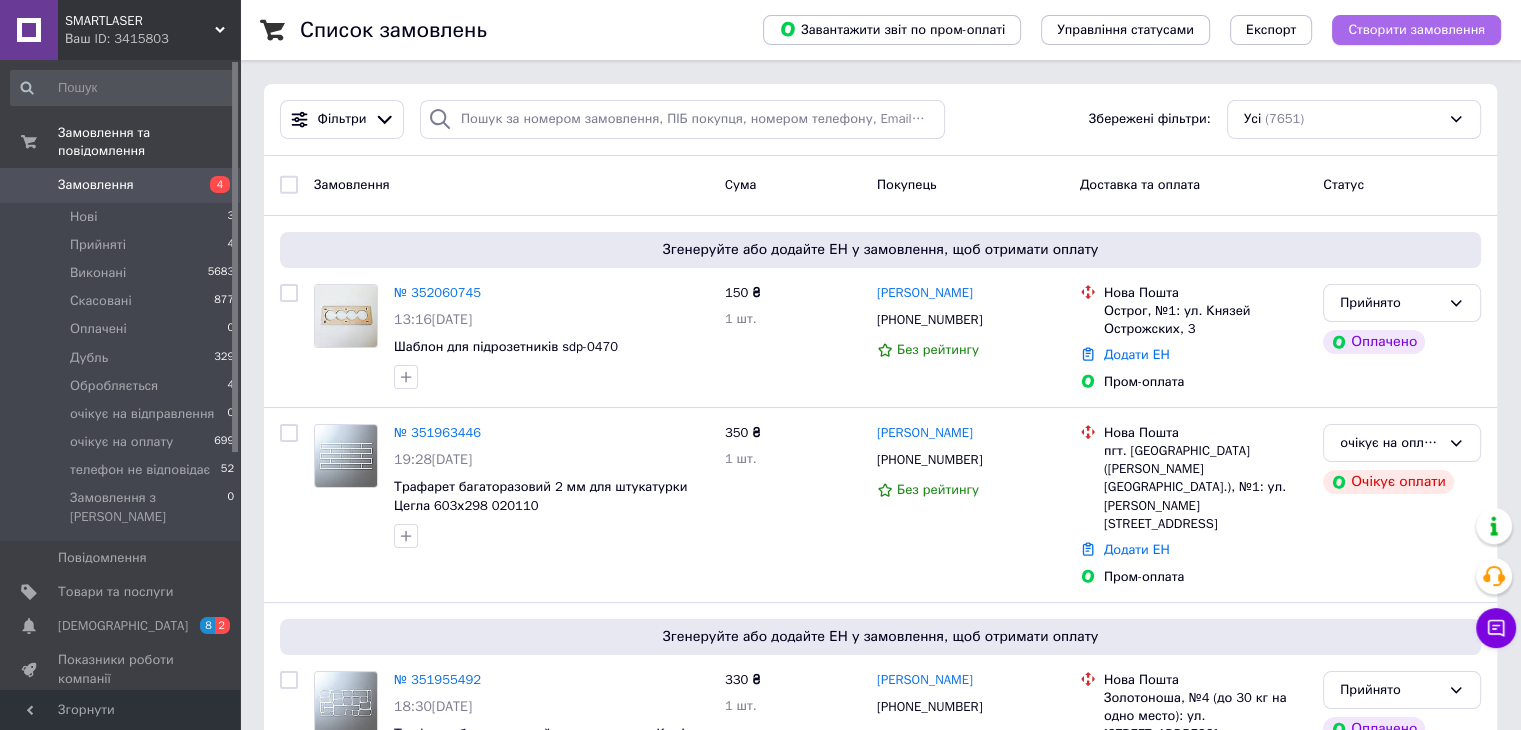 click on "Створити замовлення" at bounding box center (1416, 30) 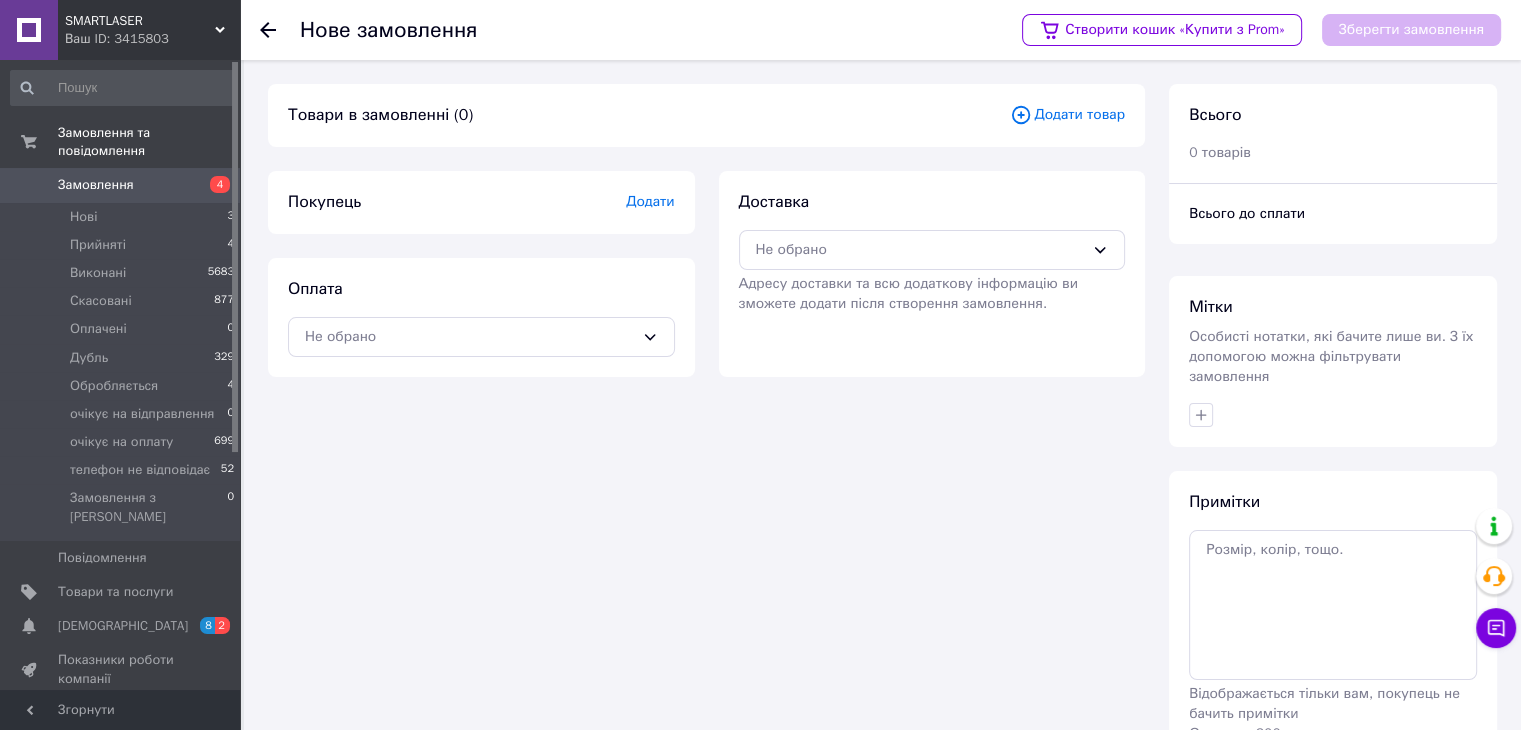 click on "Замовлення" at bounding box center (121, 185) 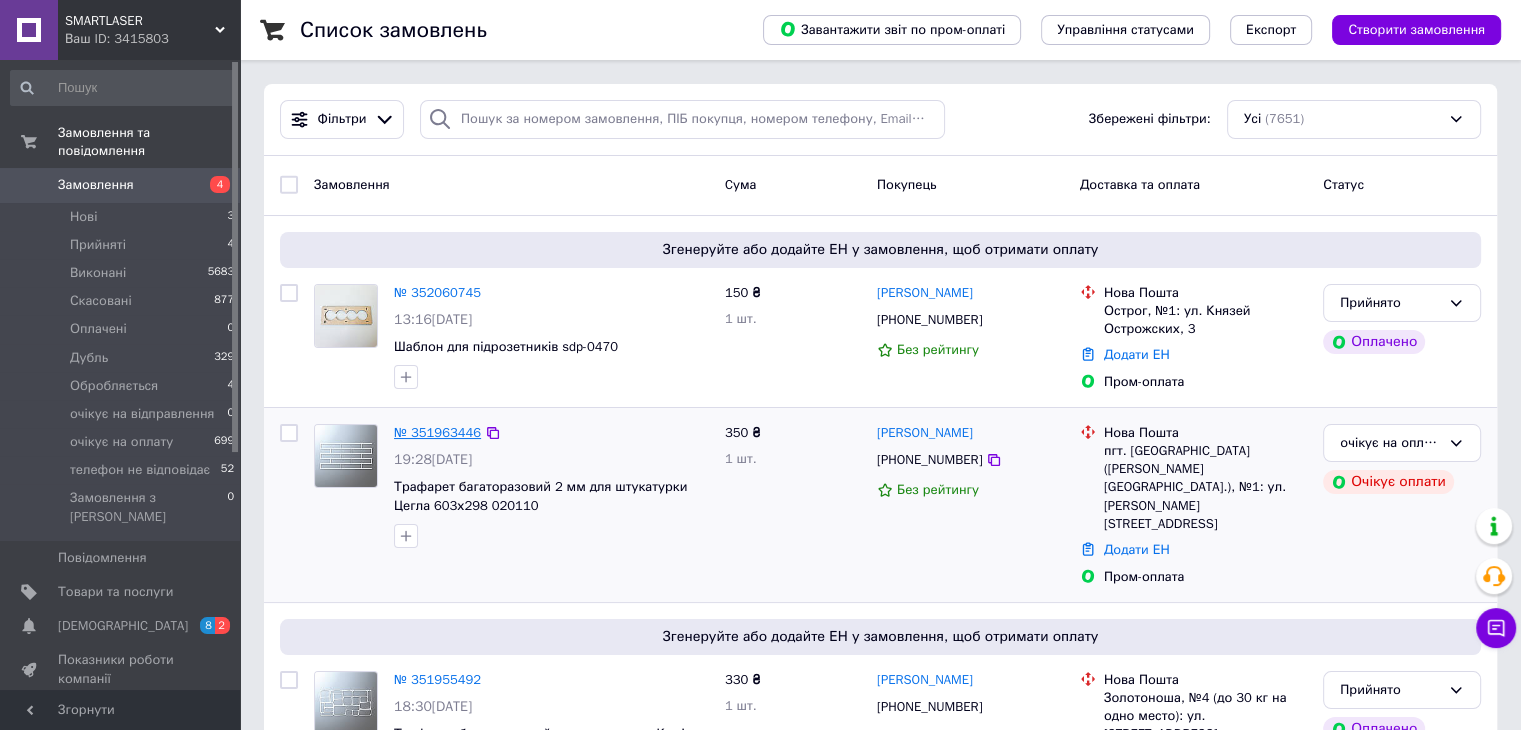 click on "№ 351963446" at bounding box center (437, 432) 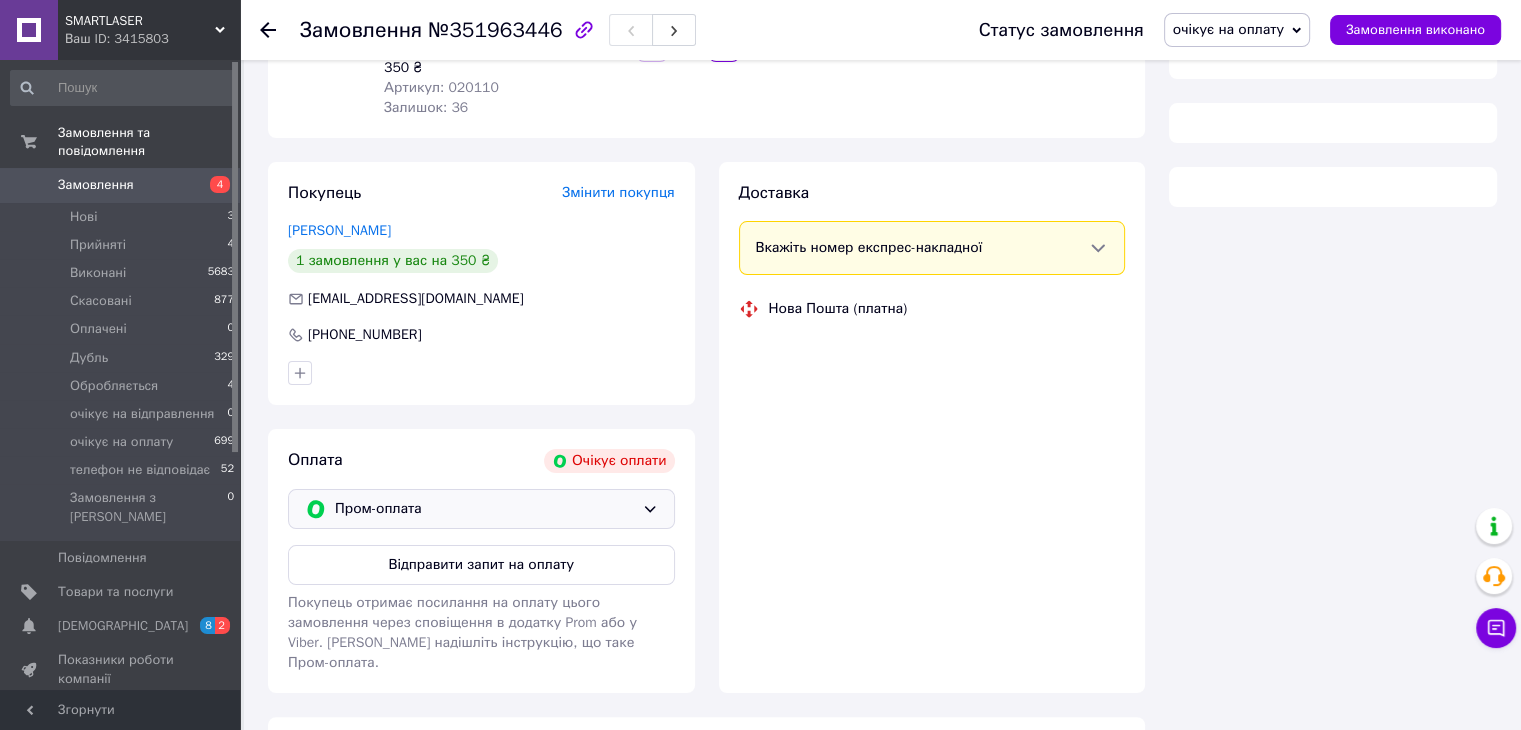 scroll, scrollTop: 269, scrollLeft: 0, axis: vertical 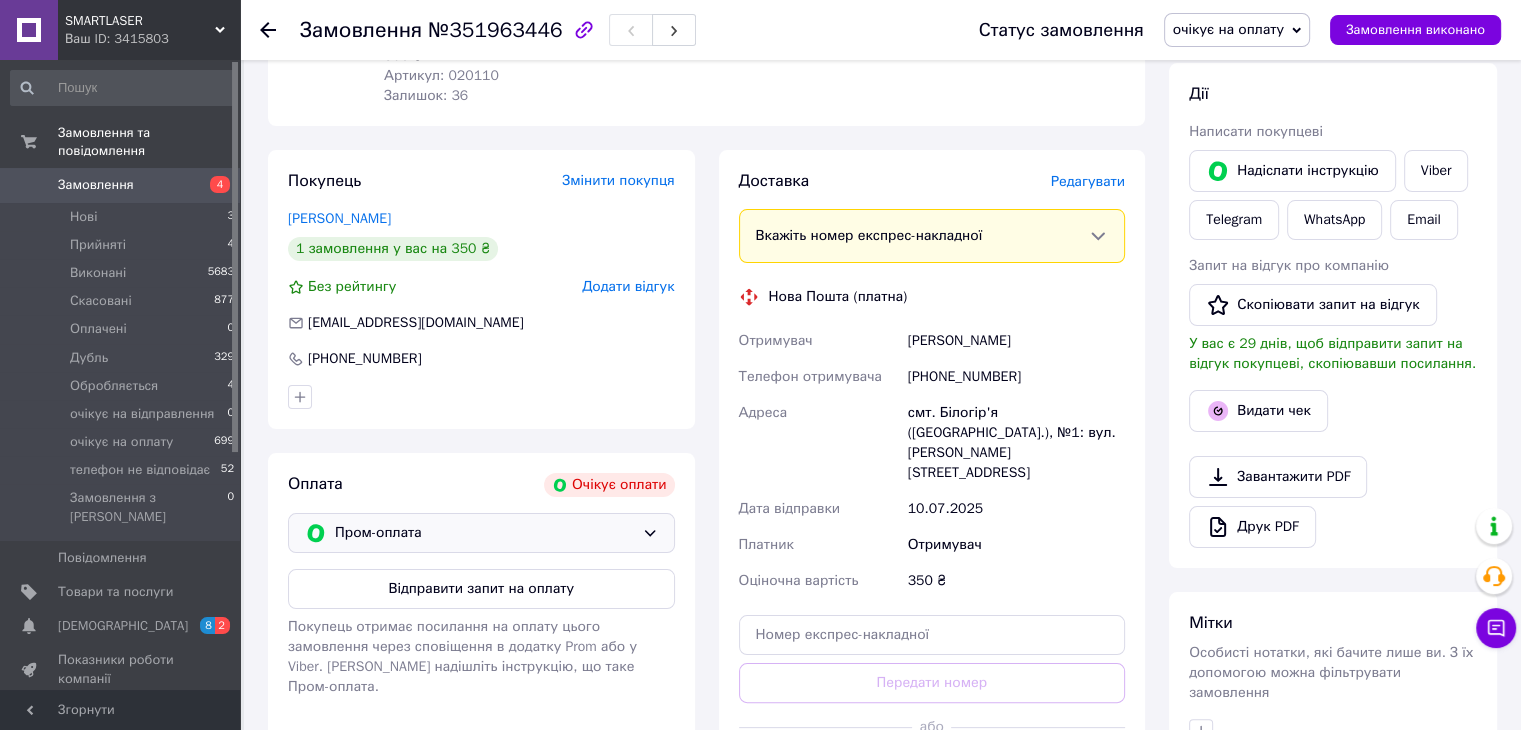 click 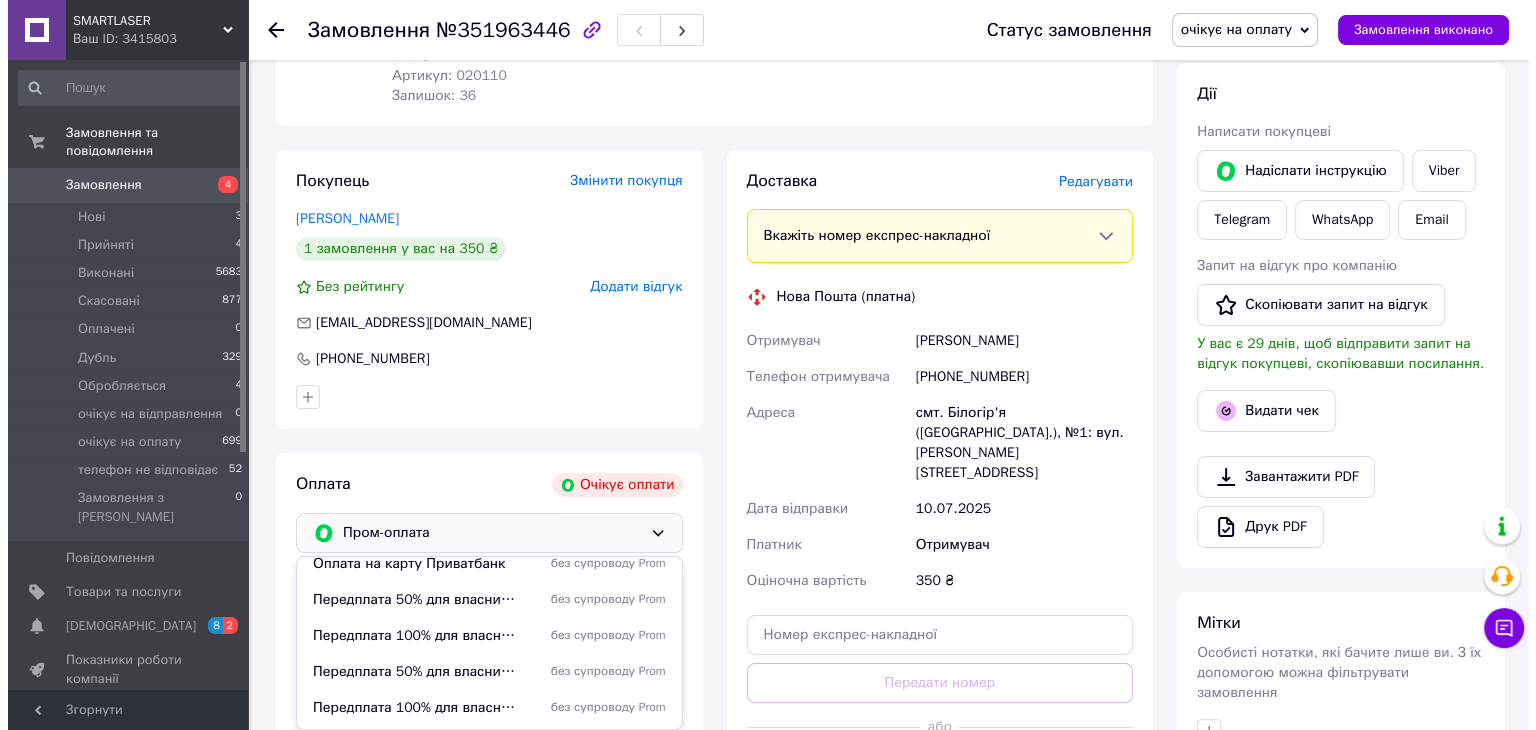 scroll, scrollTop: 196, scrollLeft: 0, axis: vertical 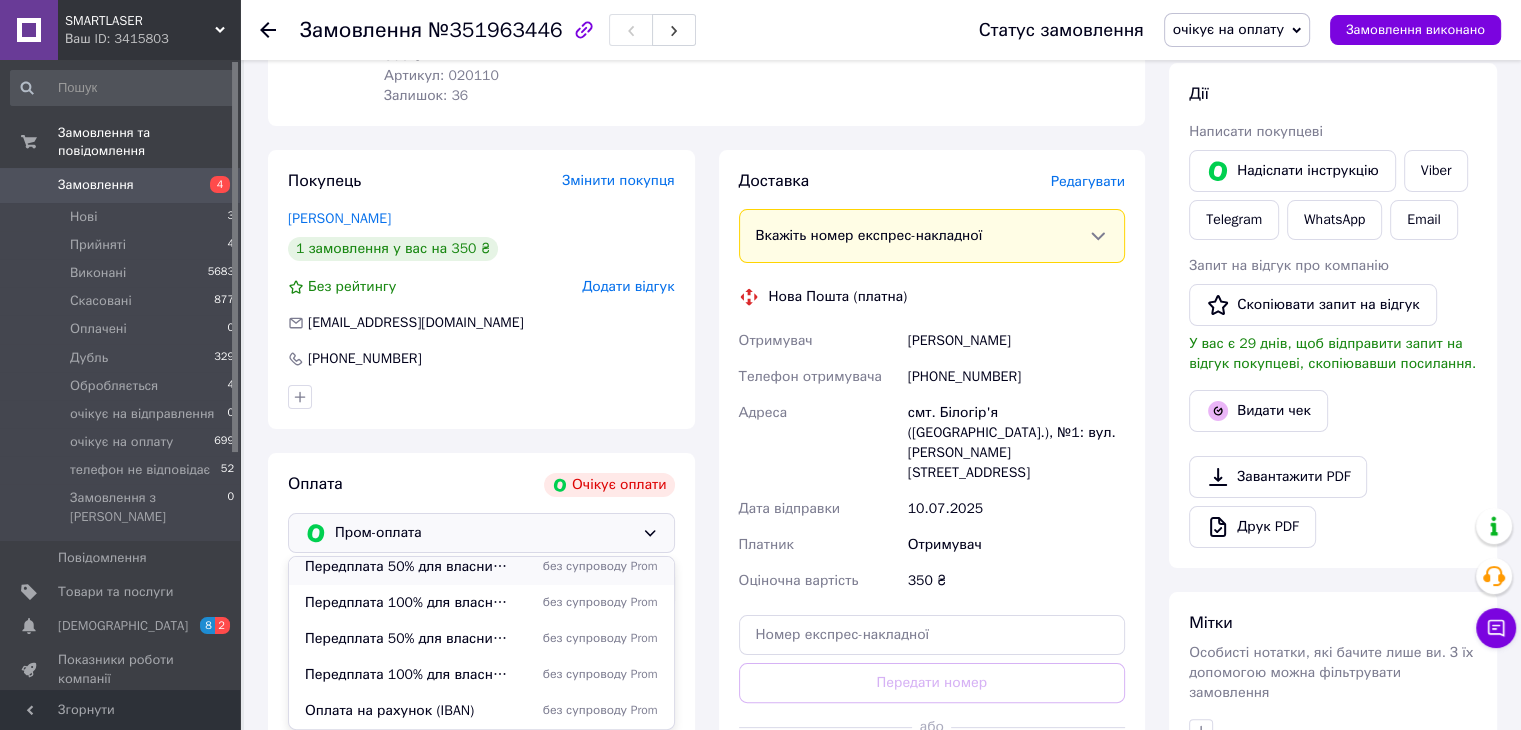 click on "без супроводу Prom" at bounding box center [589, 566] 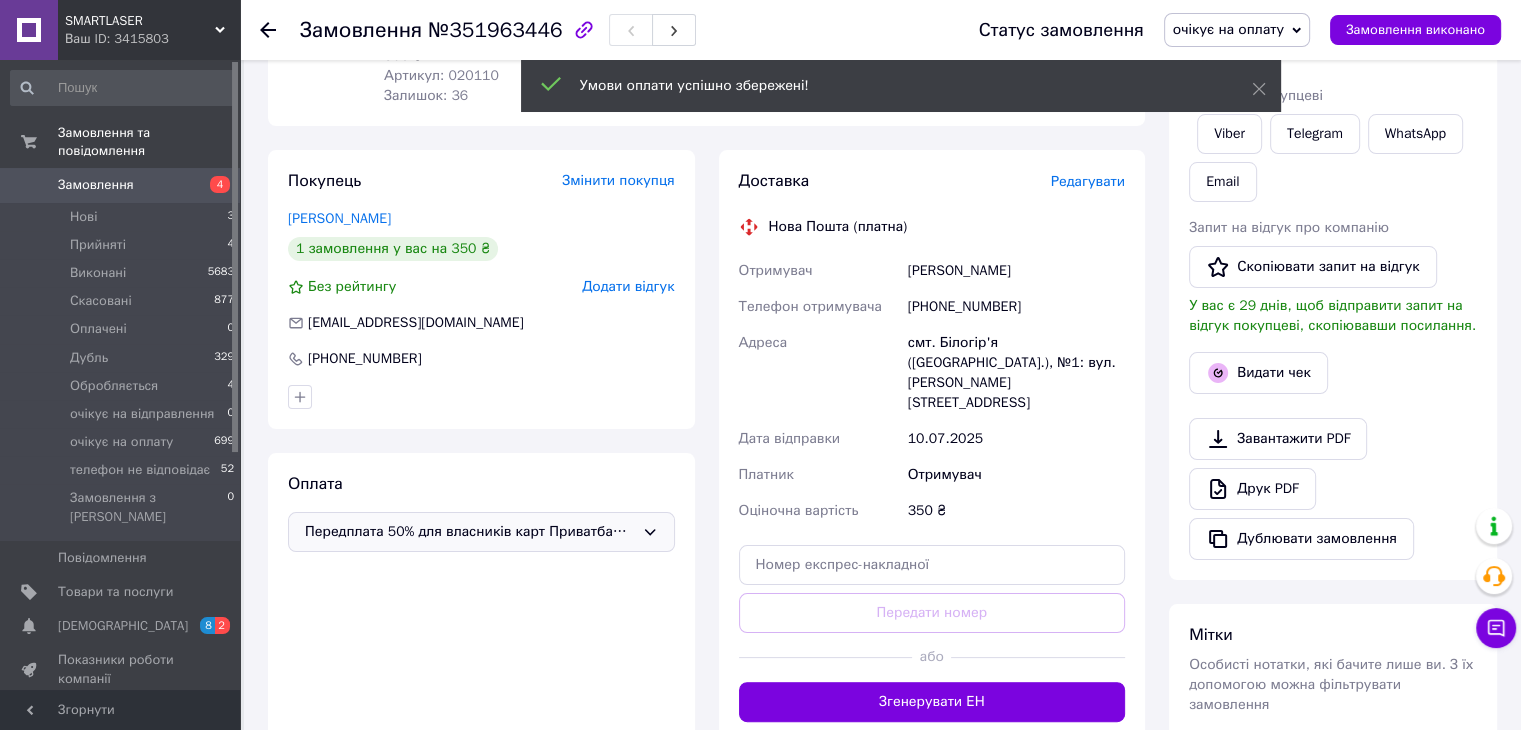 click on "Редагувати" at bounding box center (1088, 181) 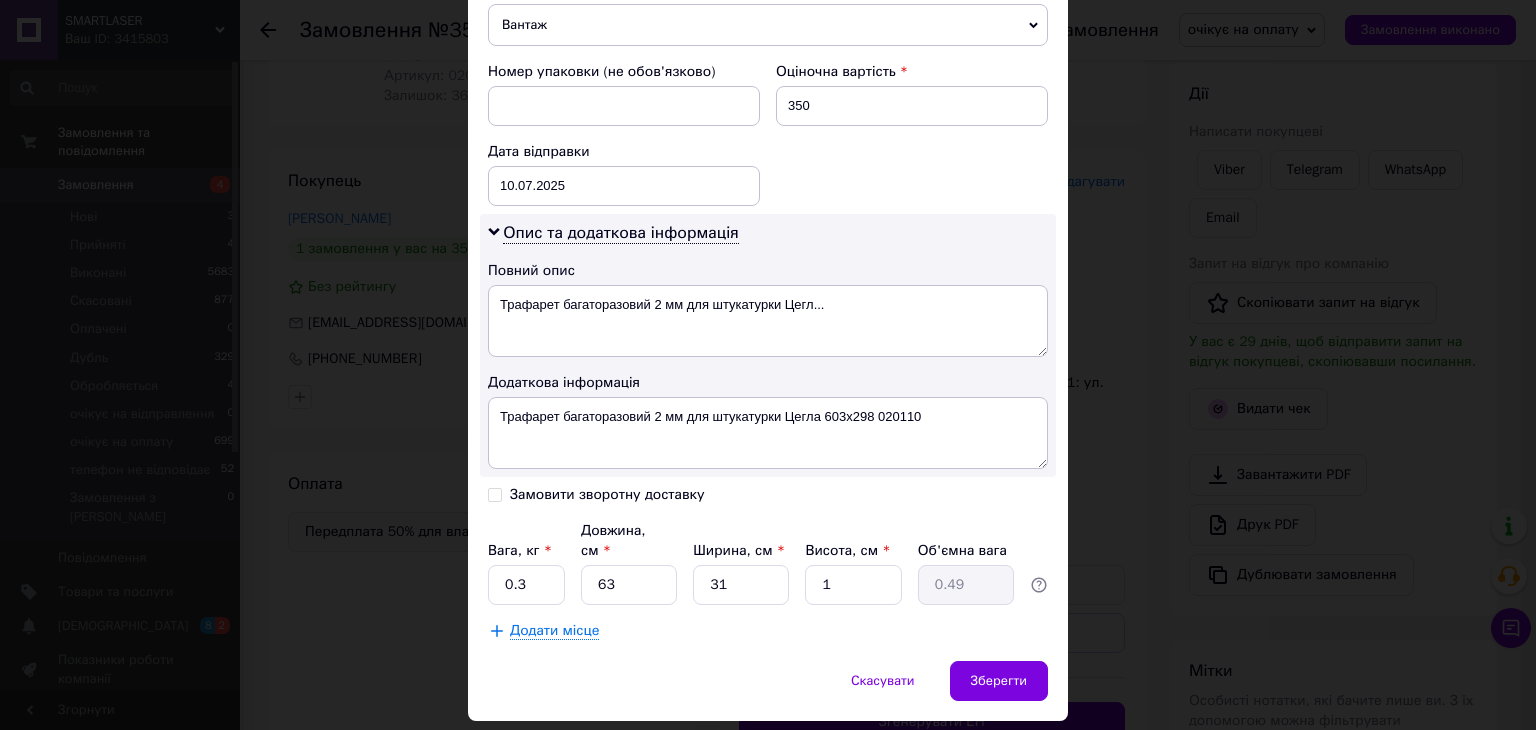 scroll, scrollTop: 852, scrollLeft: 0, axis: vertical 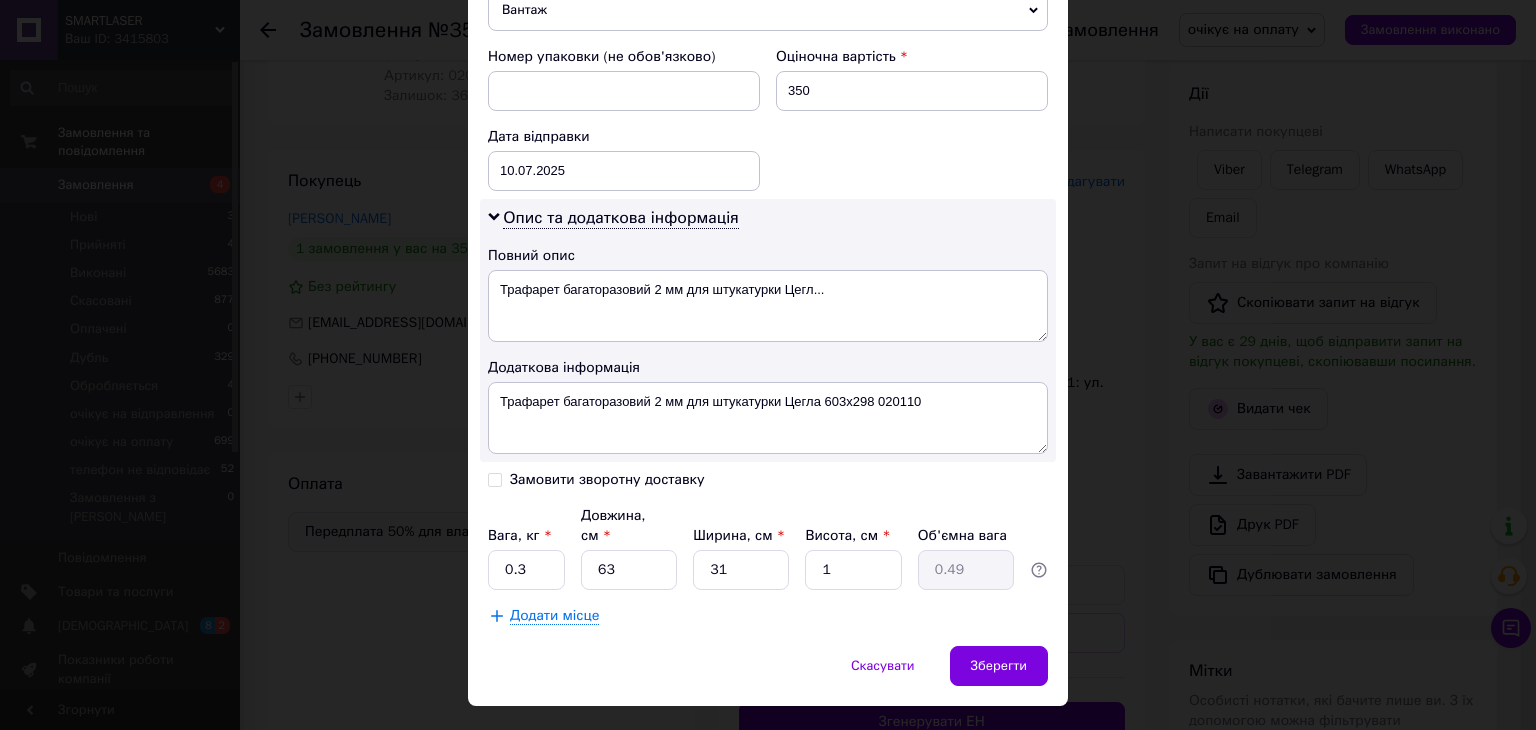 click on "Замовити зворотну доставку" at bounding box center (495, 478) 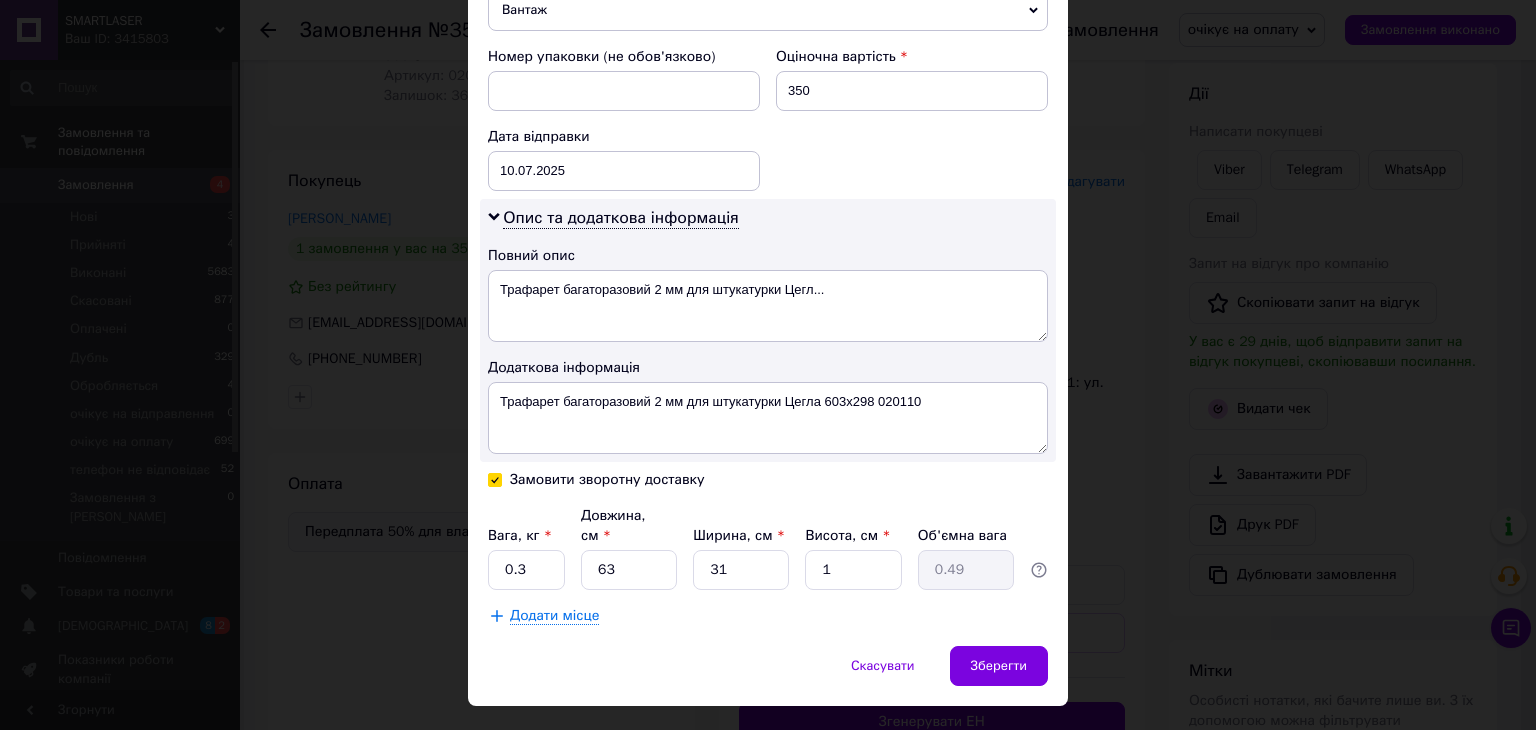 checkbox on "true" 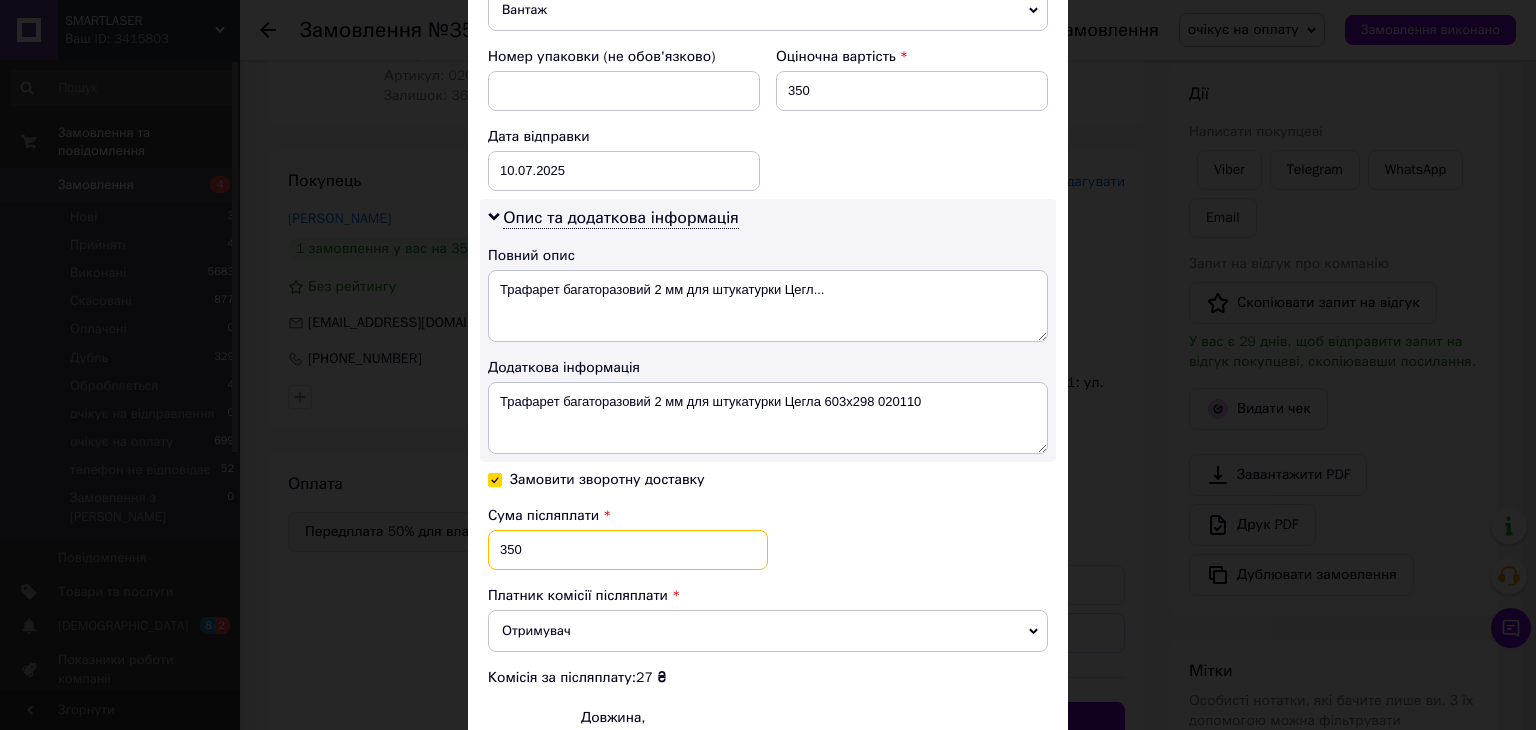 drag, startPoint x: 522, startPoint y: 523, endPoint x: 493, endPoint y: 520, distance: 29.15476 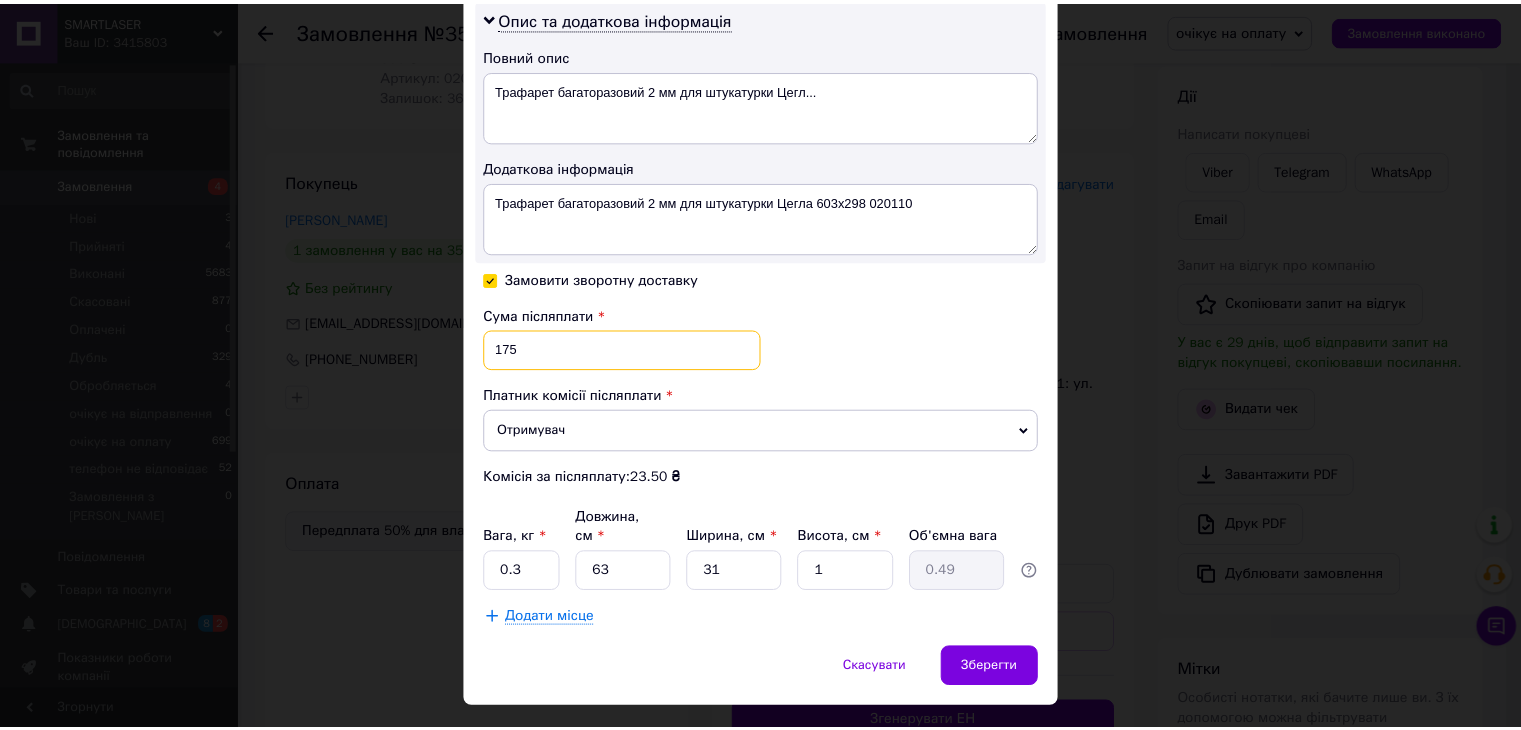 scroll, scrollTop: 1053, scrollLeft: 0, axis: vertical 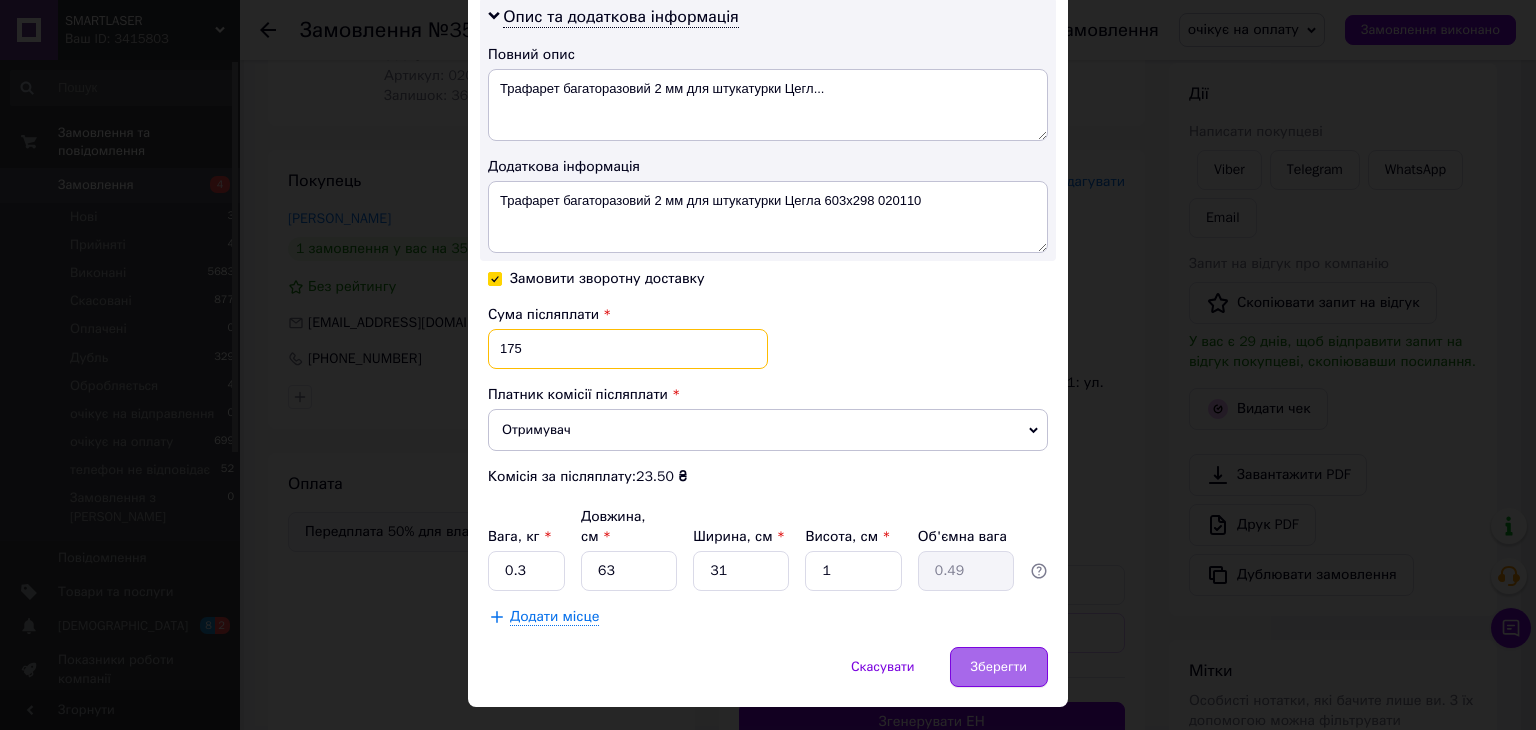 type on "175" 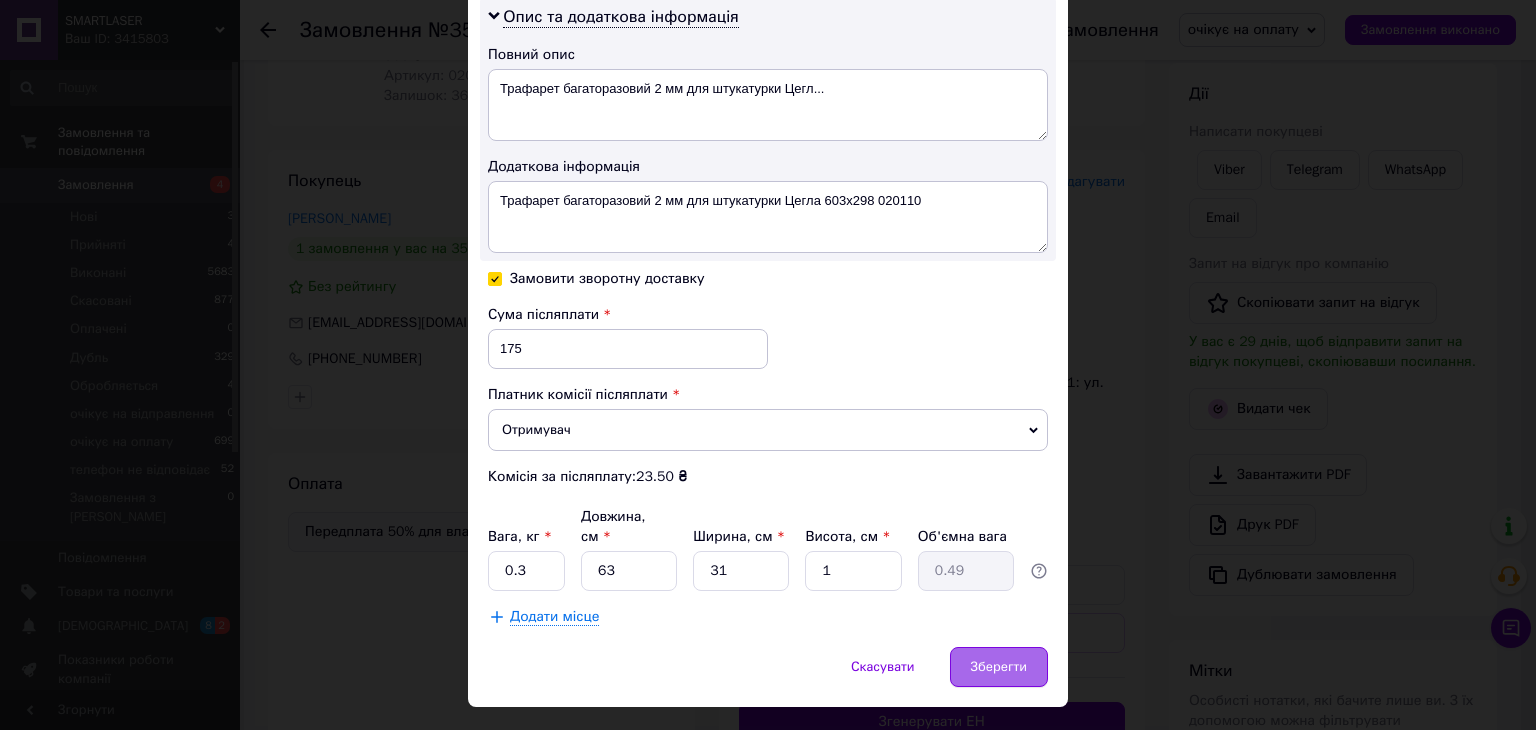 click on "Зберегти" at bounding box center [999, 667] 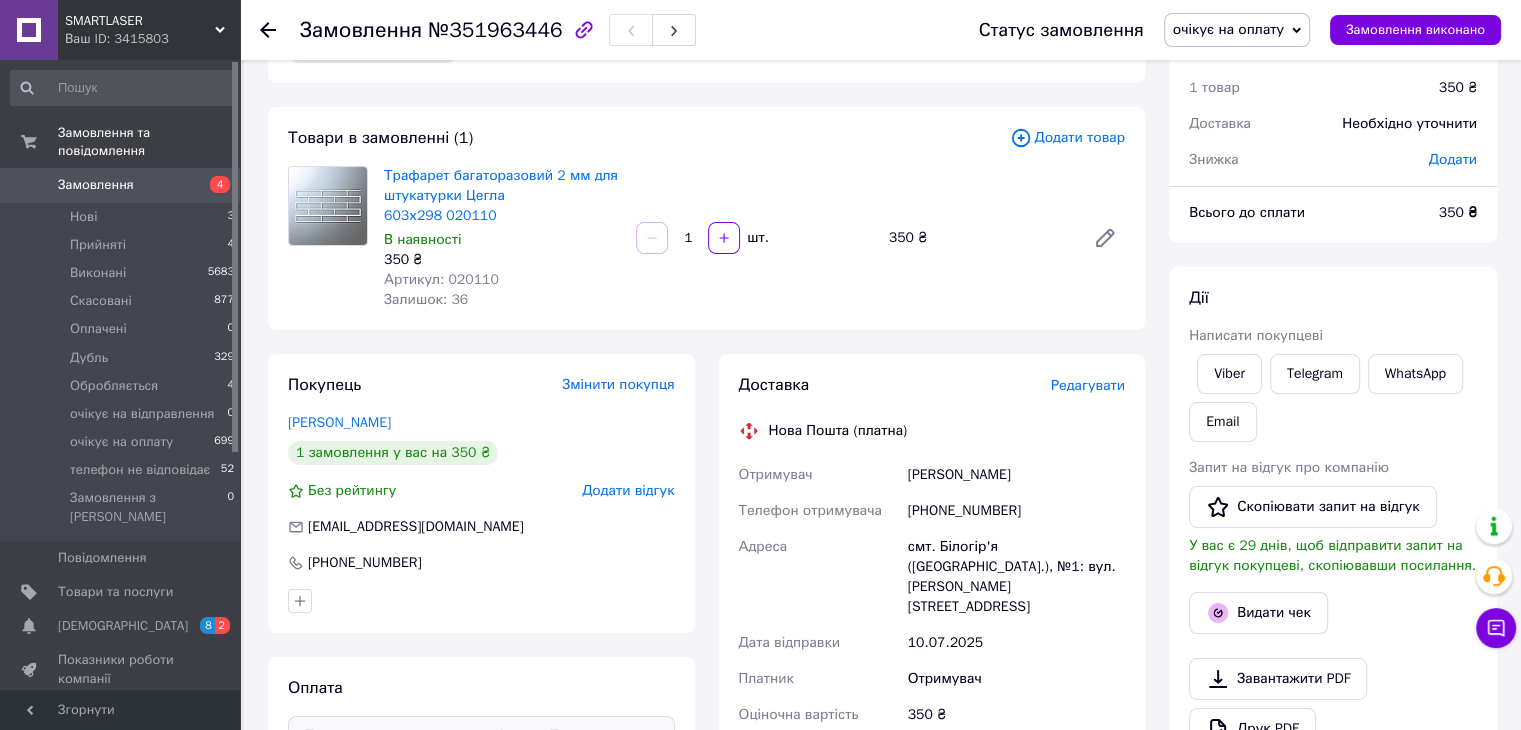 scroll, scrollTop: 100, scrollLeft: 0, axis: vertical 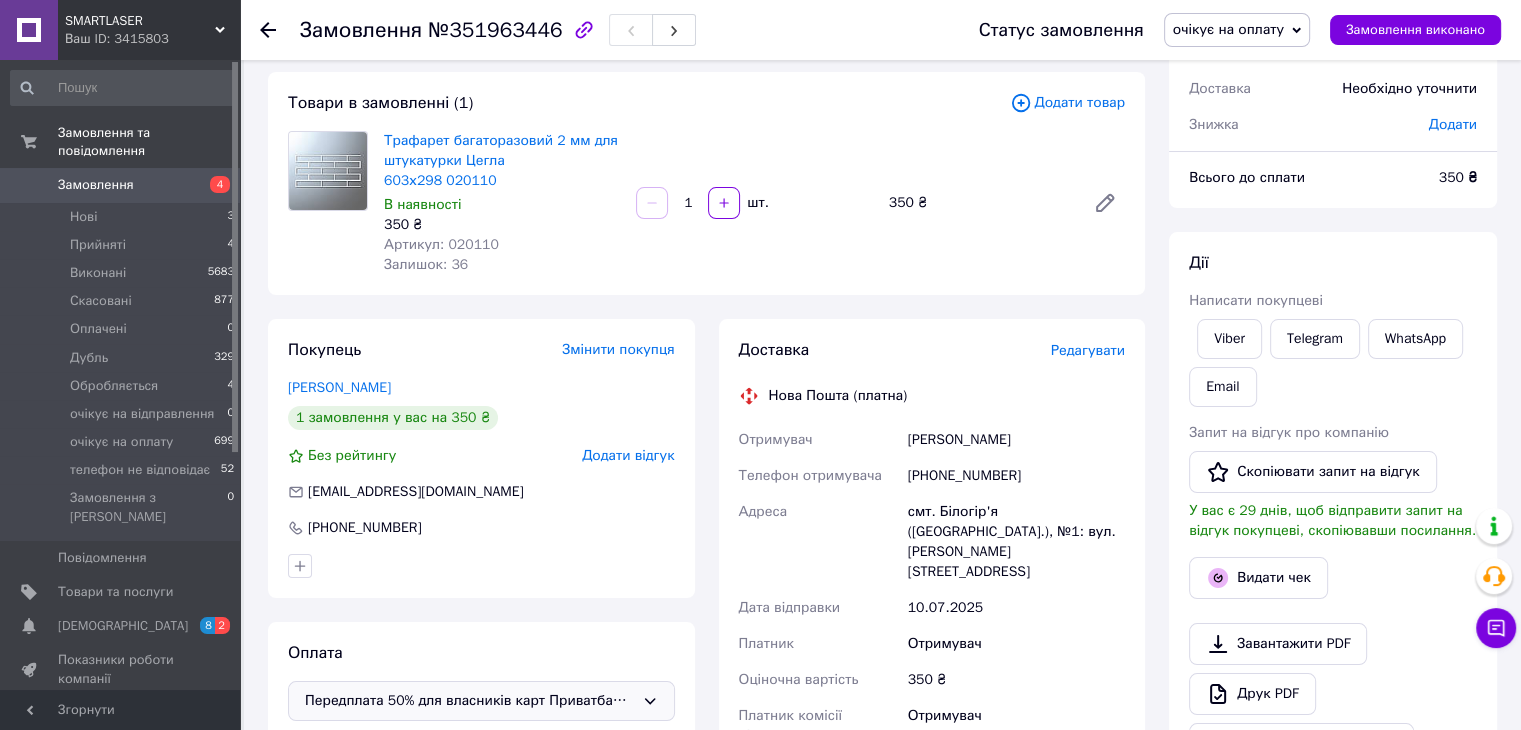 click on "очікує на оплату" at bounding box center (1228, 29) 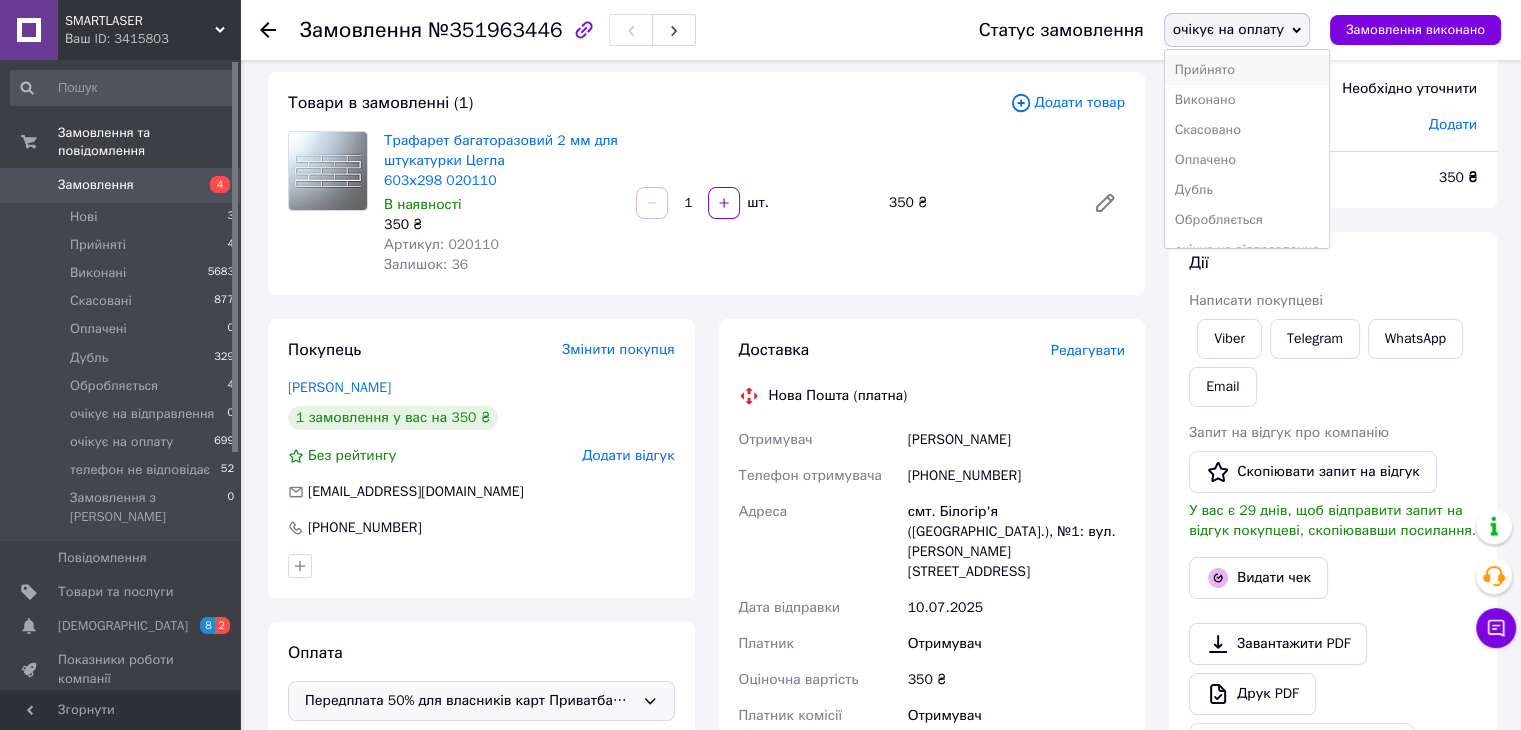 click on "Прийнято" at bounding box center (1247, 70) 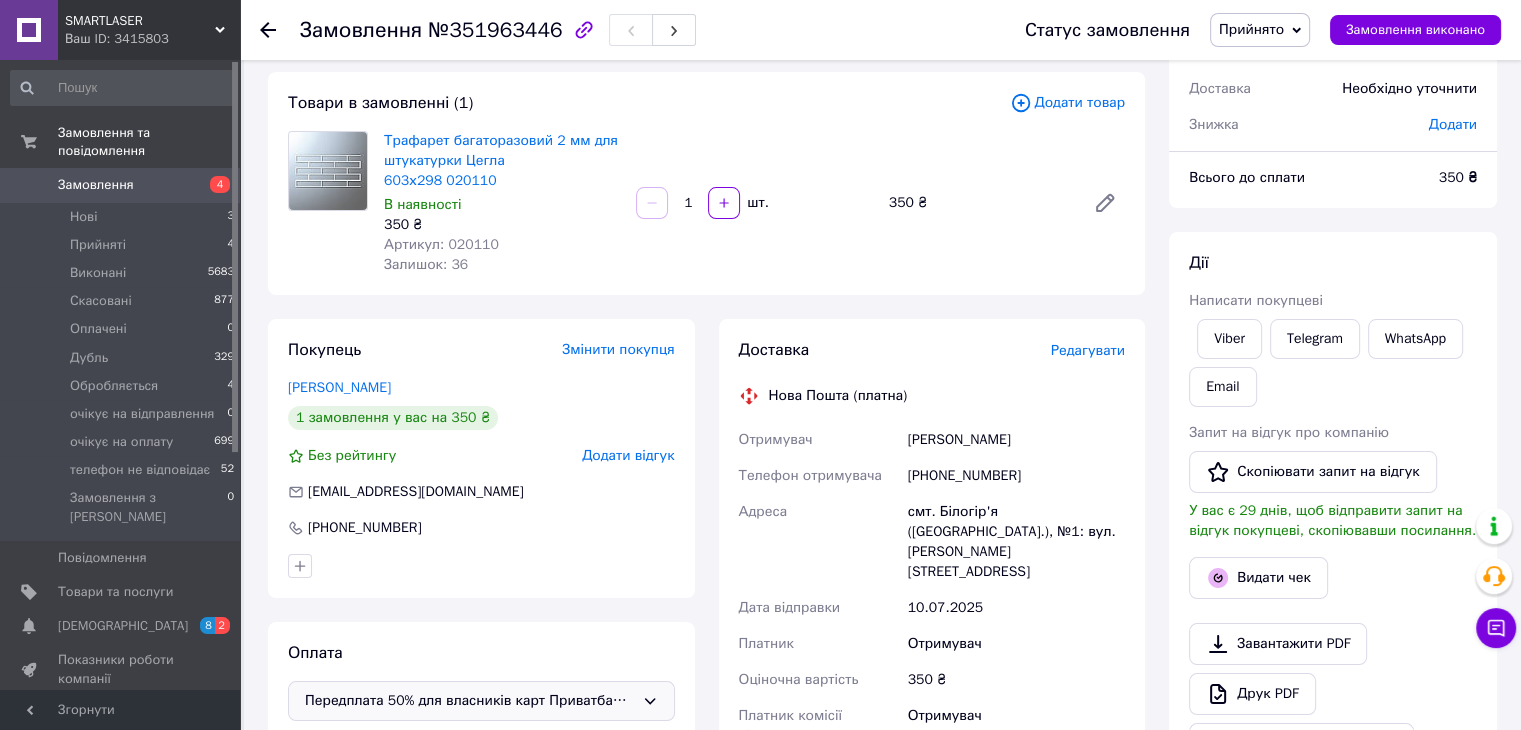 click on "Замовлення" at bounding box center [121, 185] 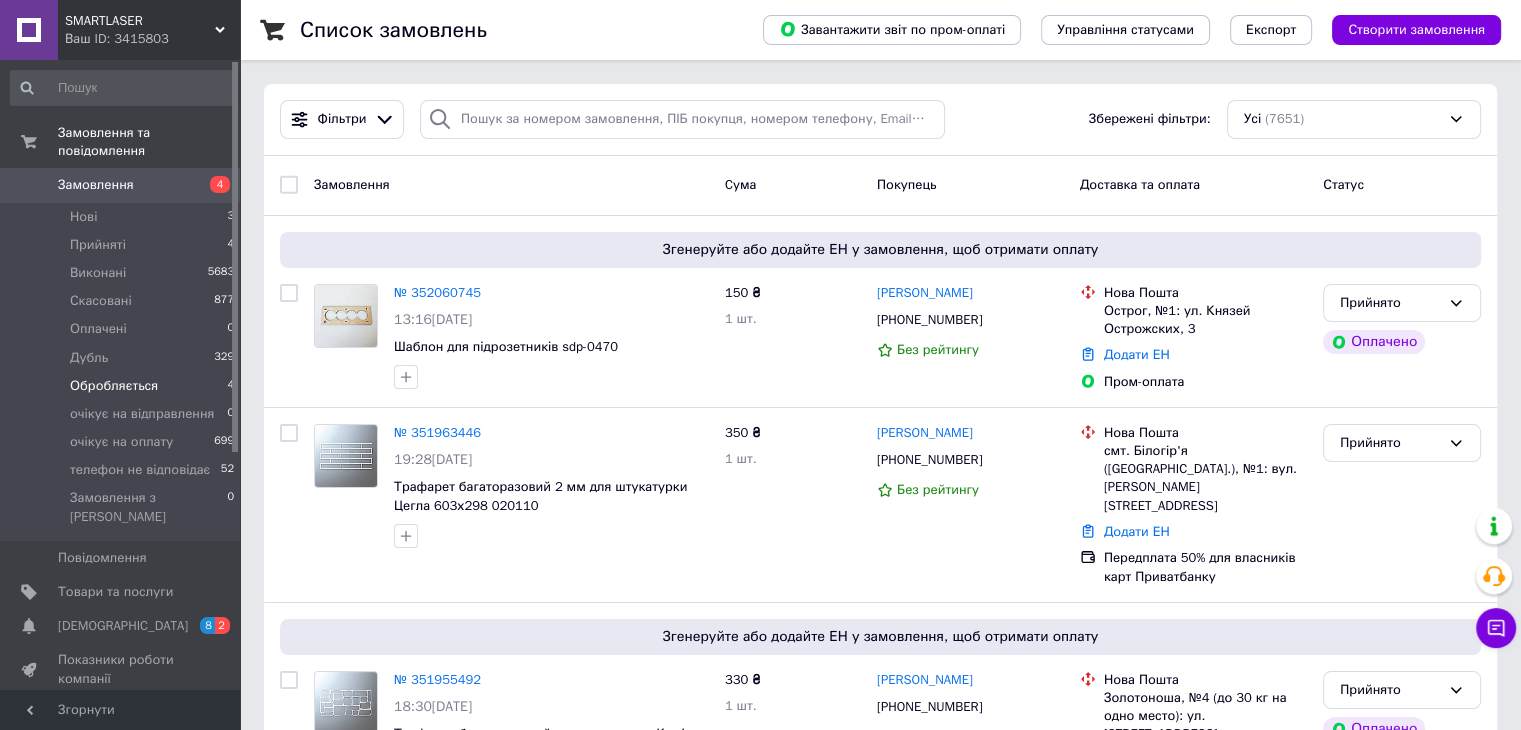 click on "Обробляється" at bounding box center (114, 386) 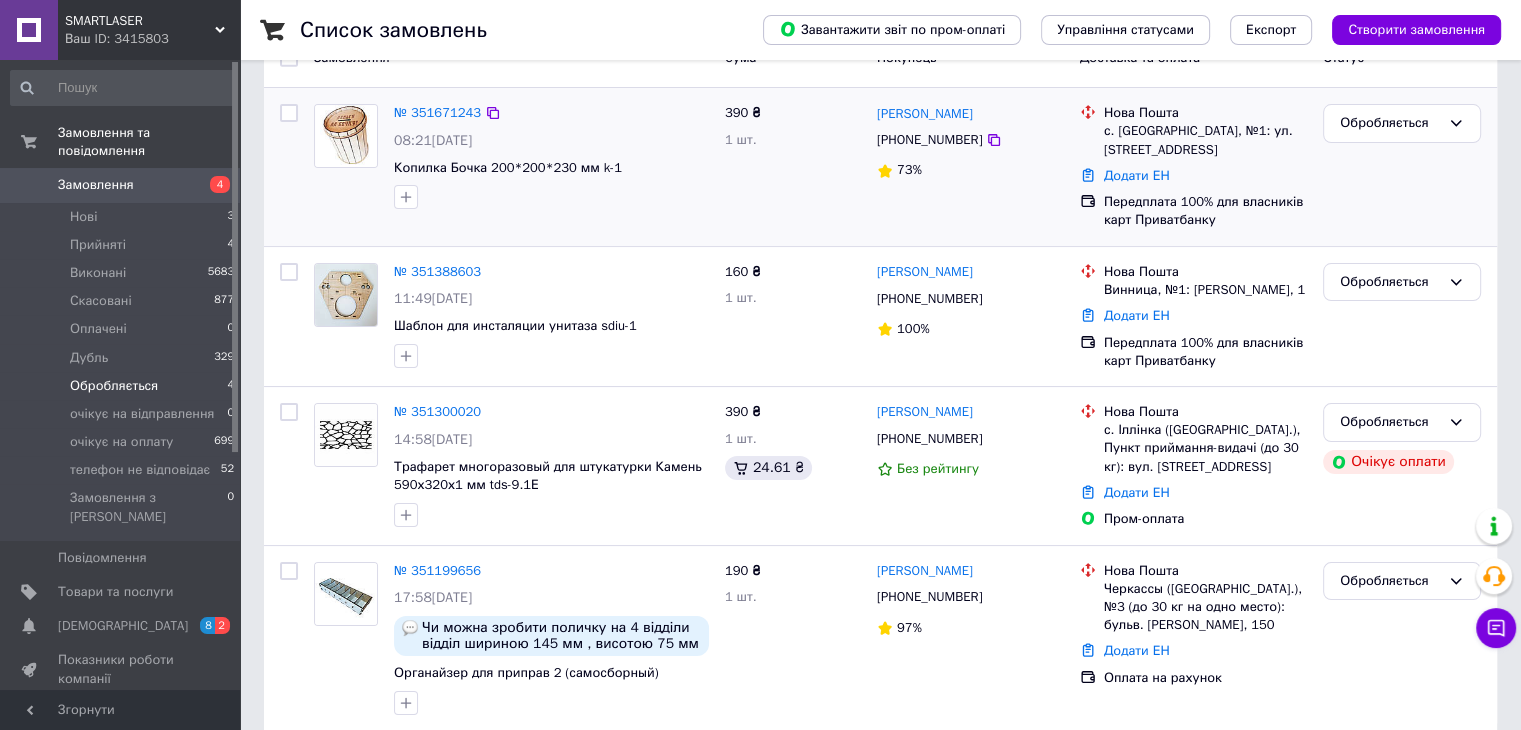 scroll, scrollTop: 200, scrollLeft: 0, axis: vertical 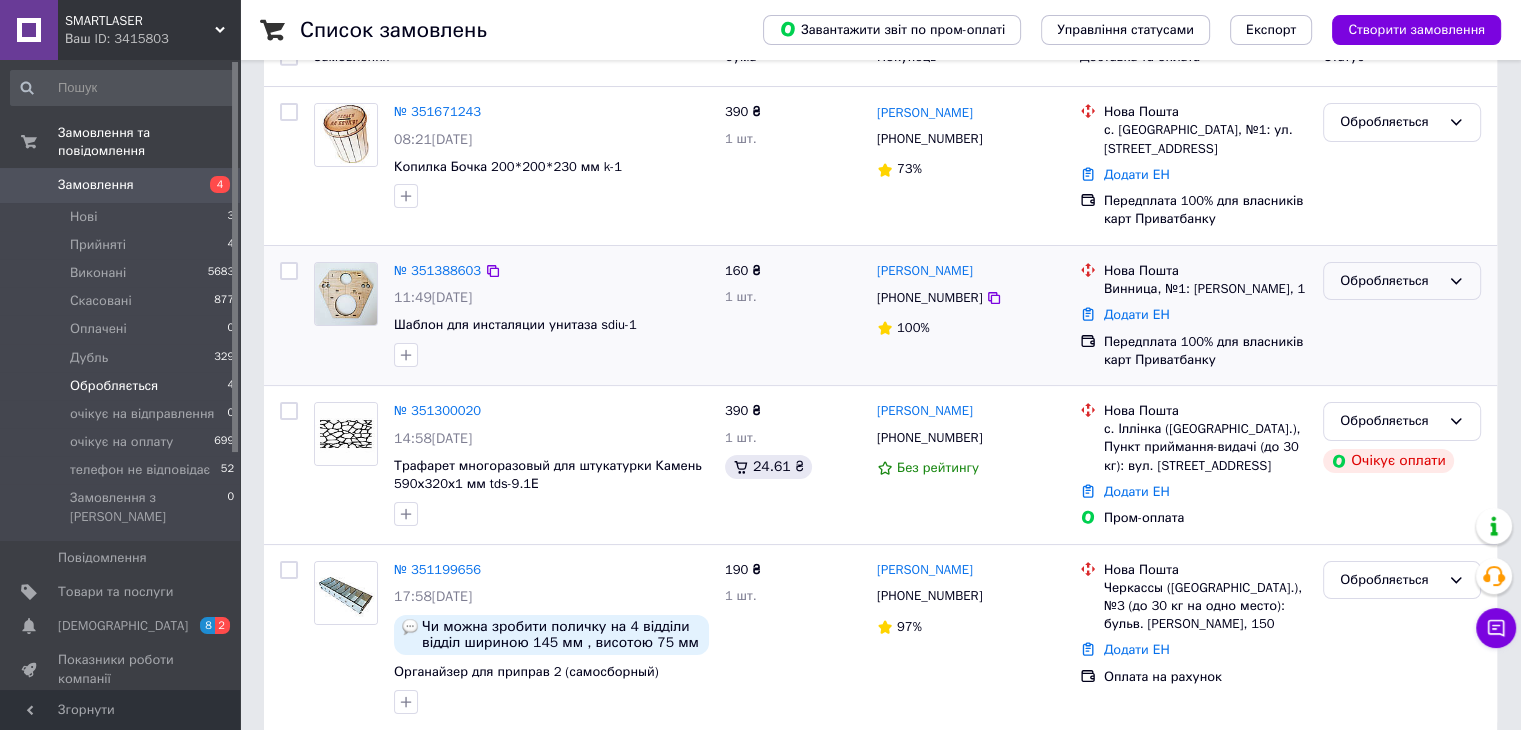 click 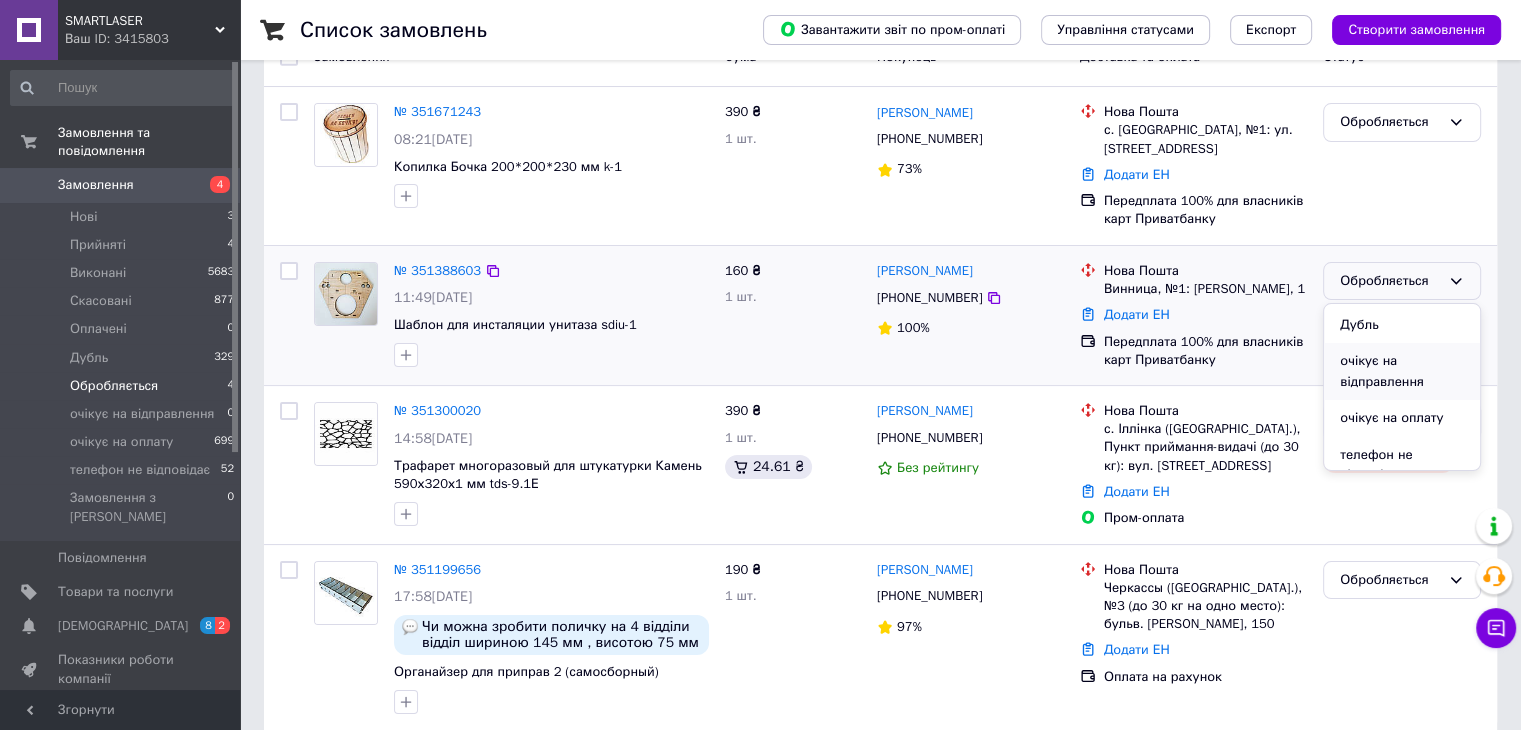 scroll, scrollTop: 168, scrollLeft: 0, axis: vertical 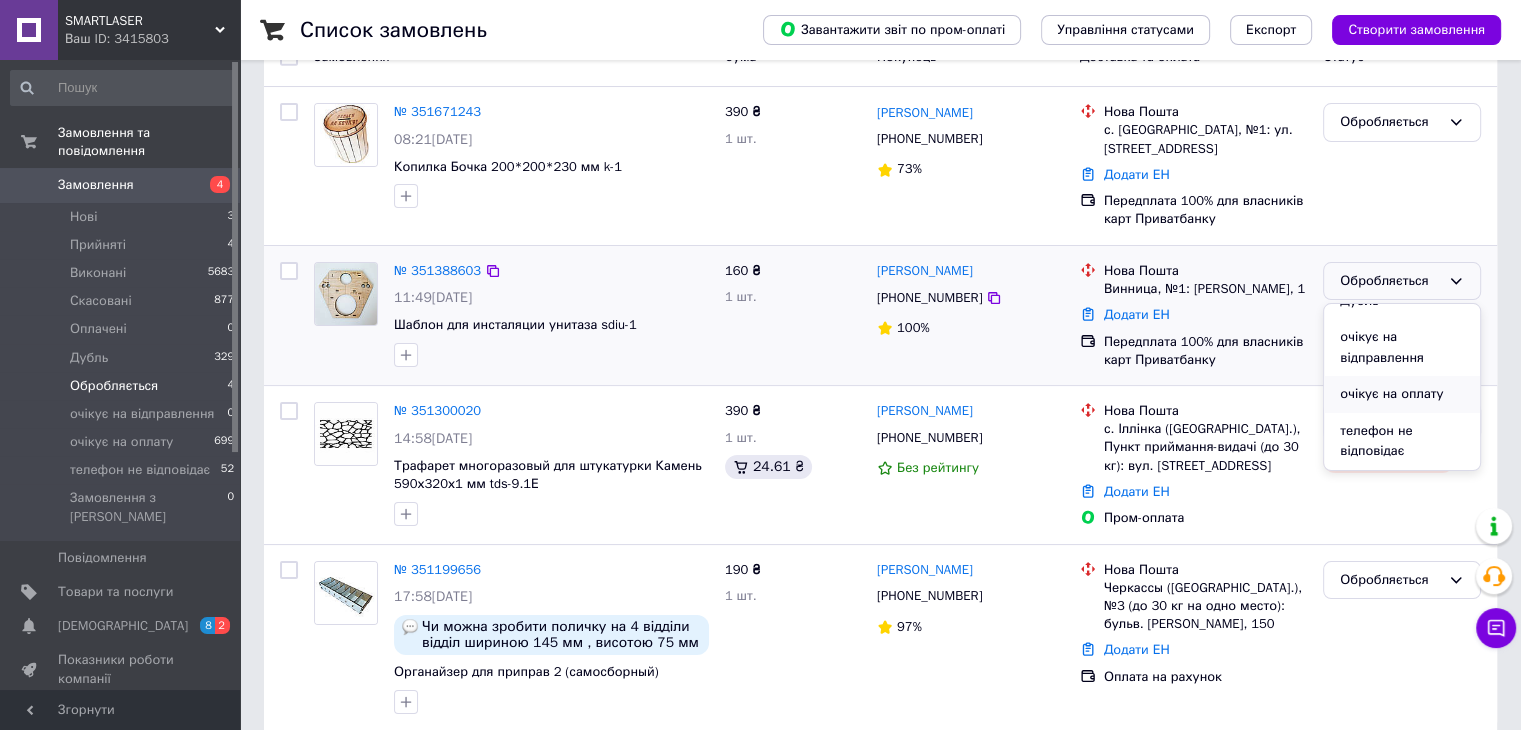 click on "очікує на оплату" at bounding box center [1402, 394] 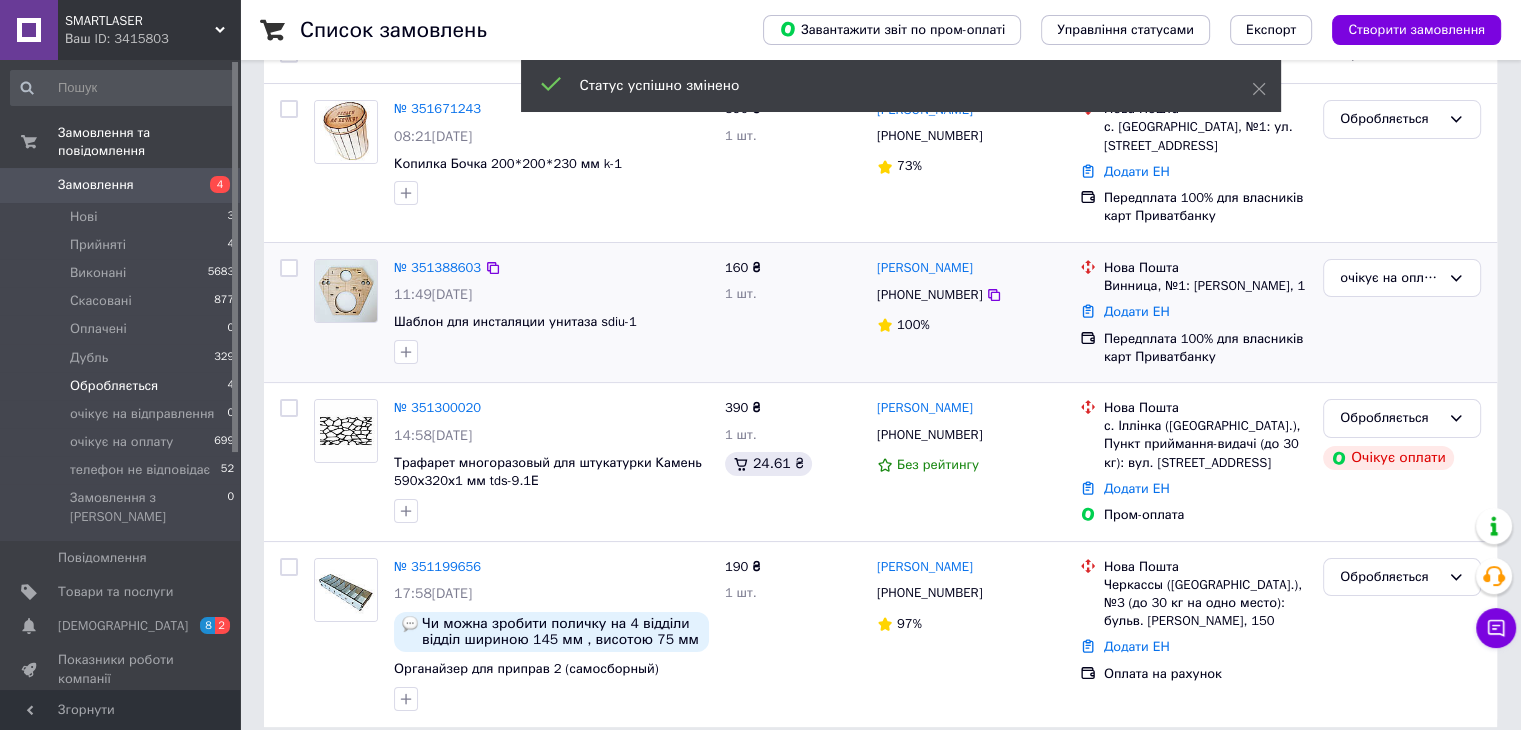 scroll, scrollTop: 204, scrollLeft: 0, axis: vertical 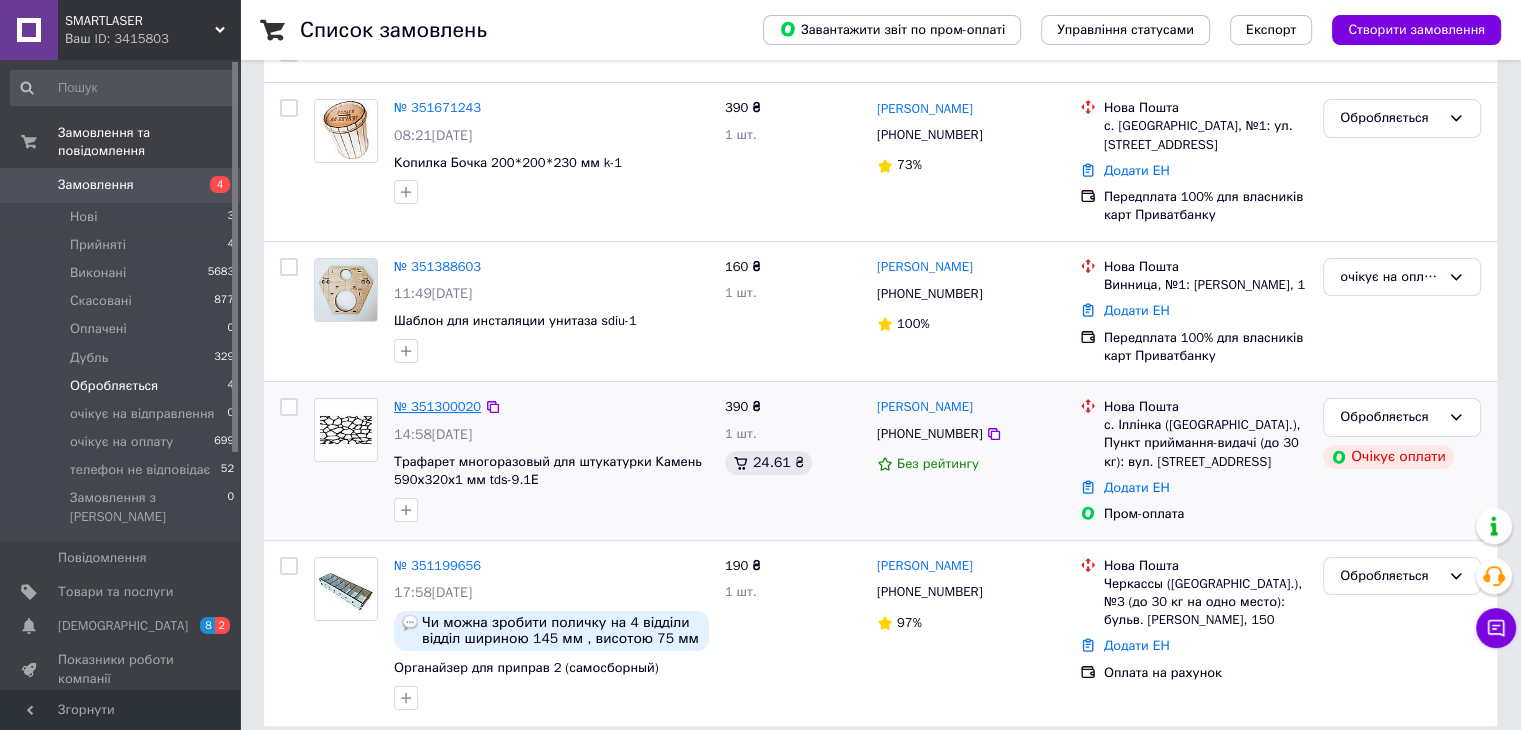 click on "№ 351300020" at bounding box center [437, 406] 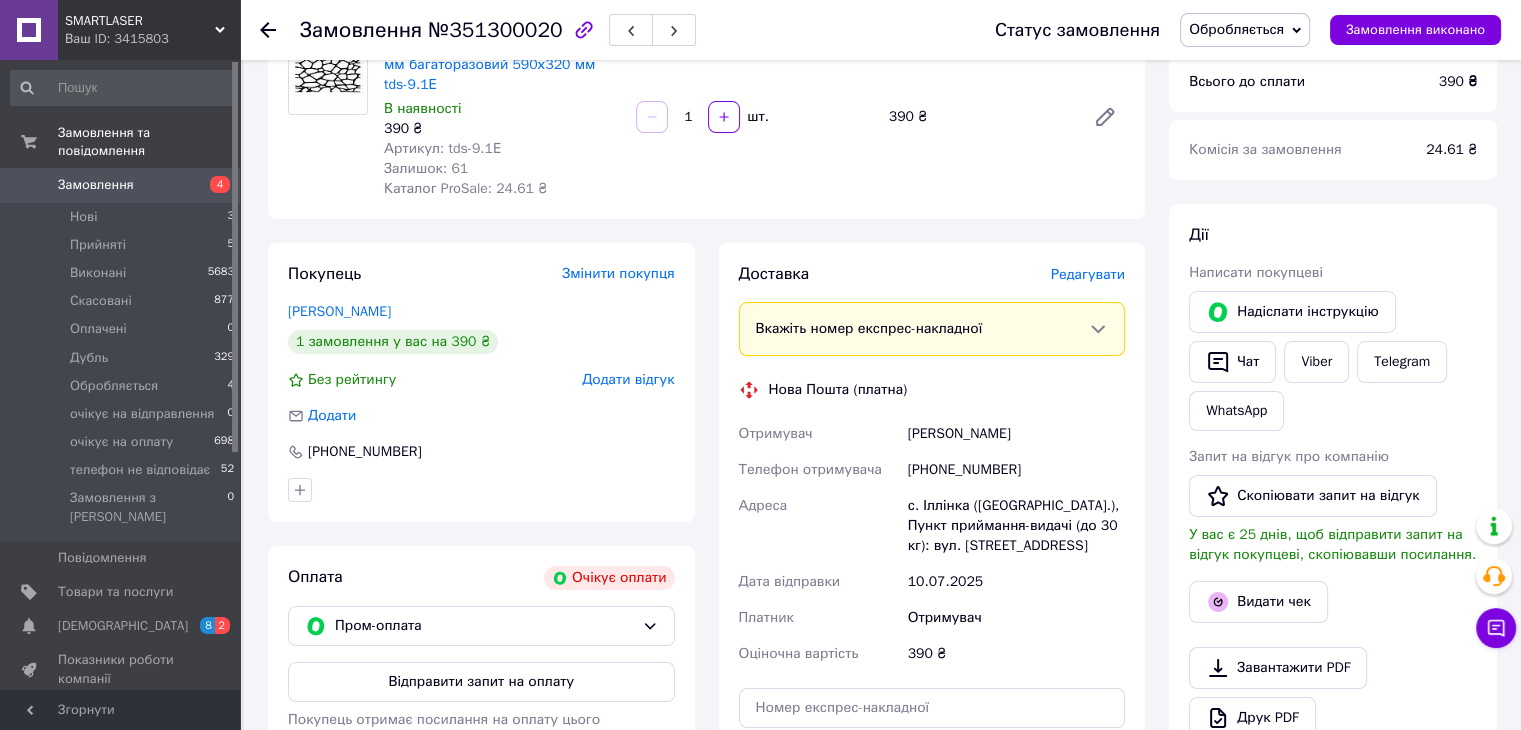 scroll, scrollTop: 200, scrollLeft: 0, axis: vertical 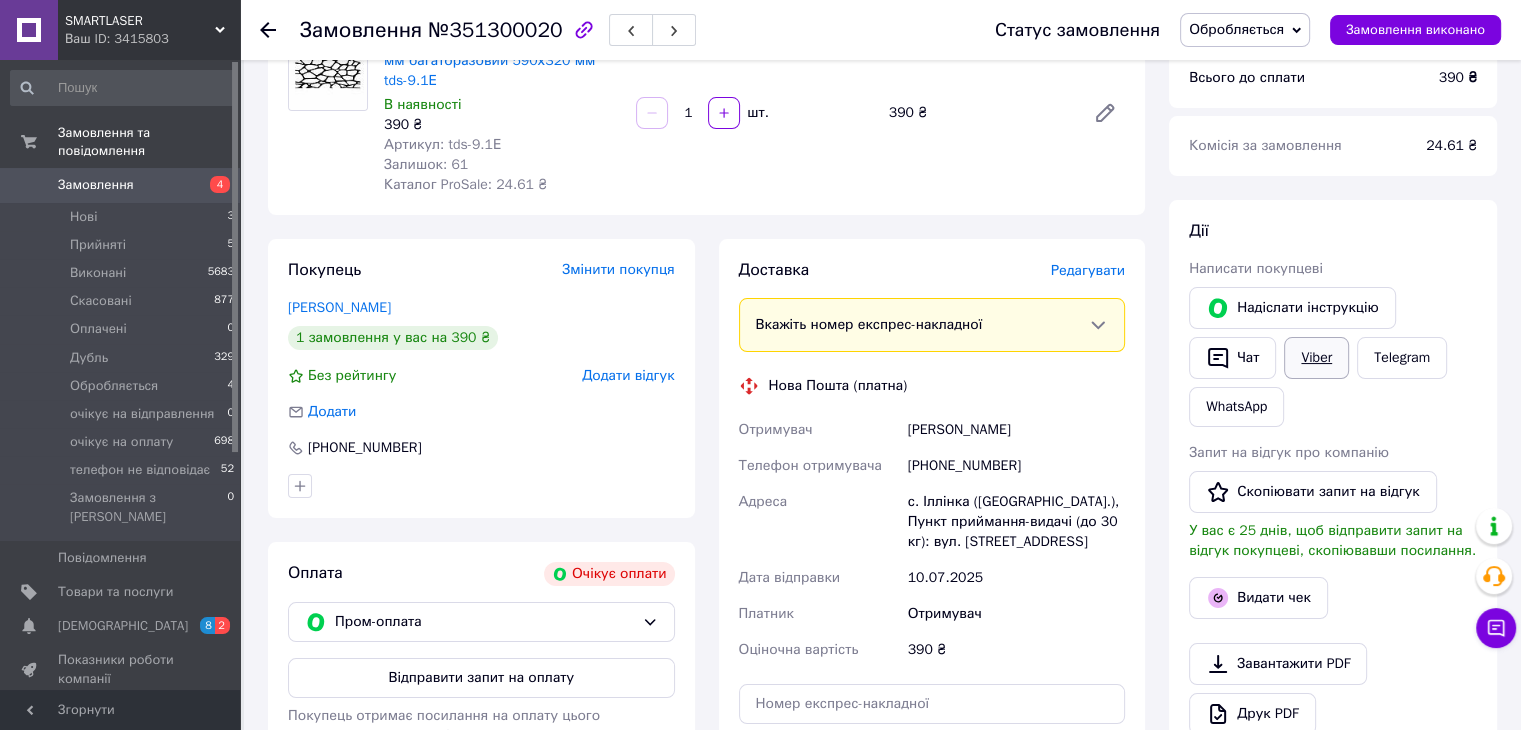 click on "Viber" at bounding box center [1316, 358] 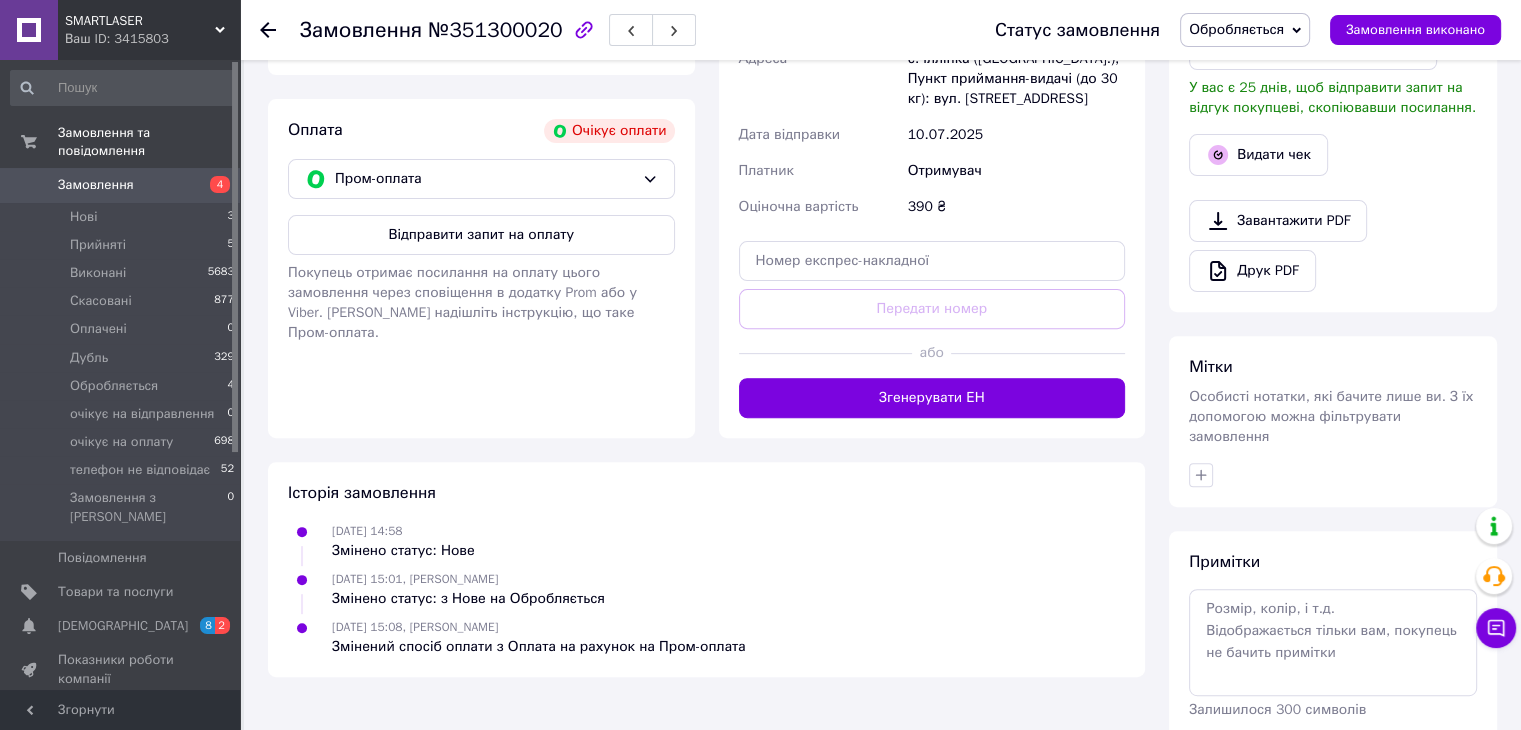scroll, scrollTop: 510, scrollLeft: 0, axis: vertical 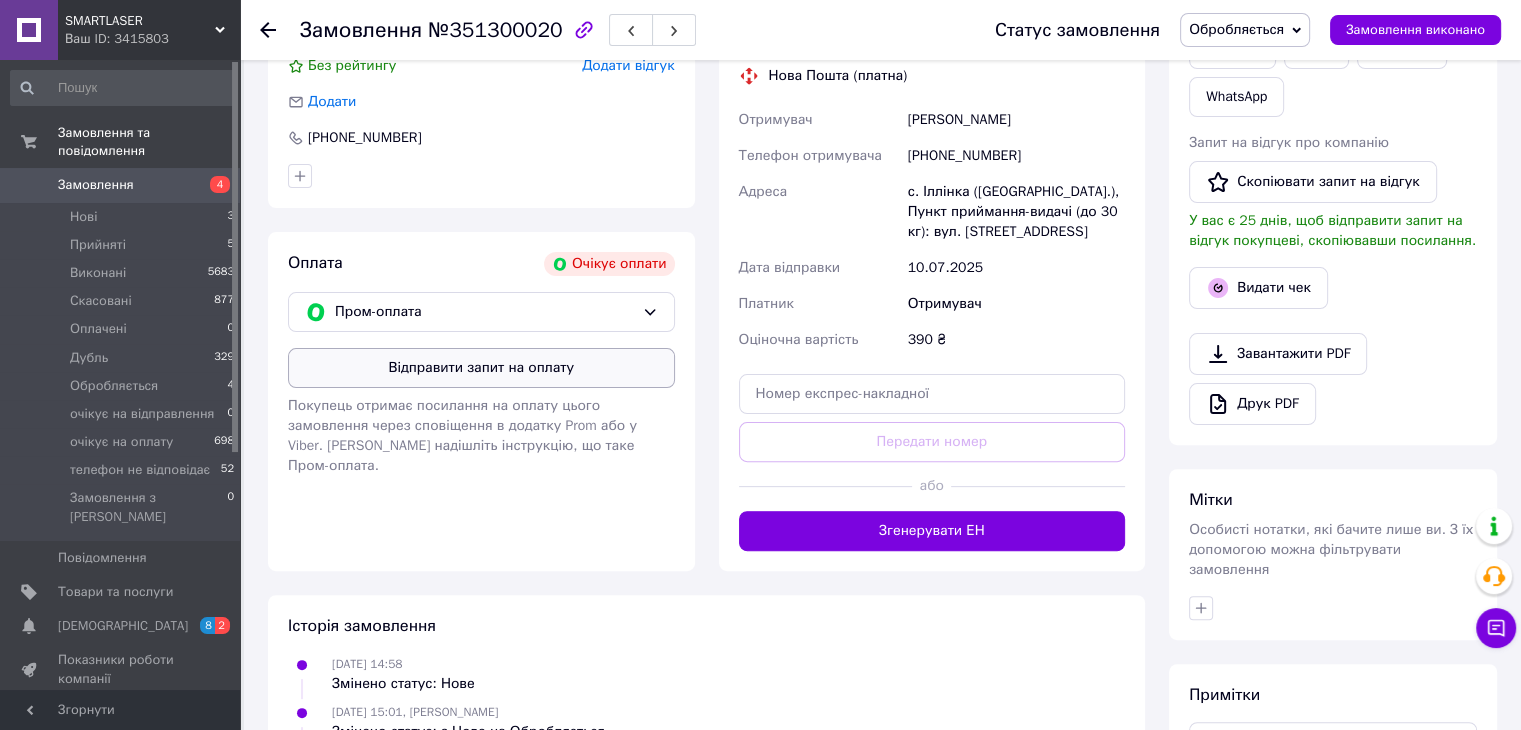 click on "Відправити запит на оплату" at bounding box center [481, 368] 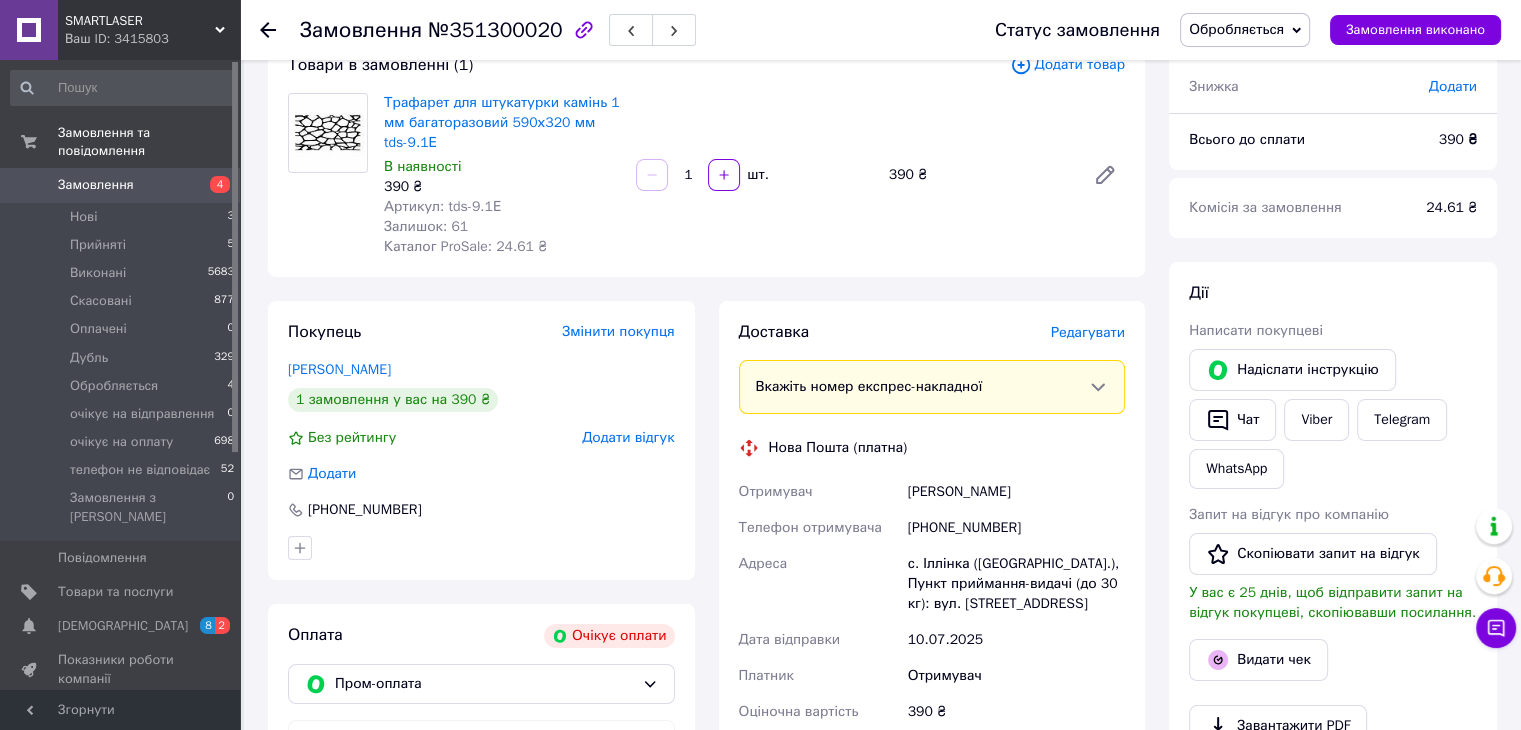 scroll, scrollTop: 110, scrollLeft: 0, axis: vertical 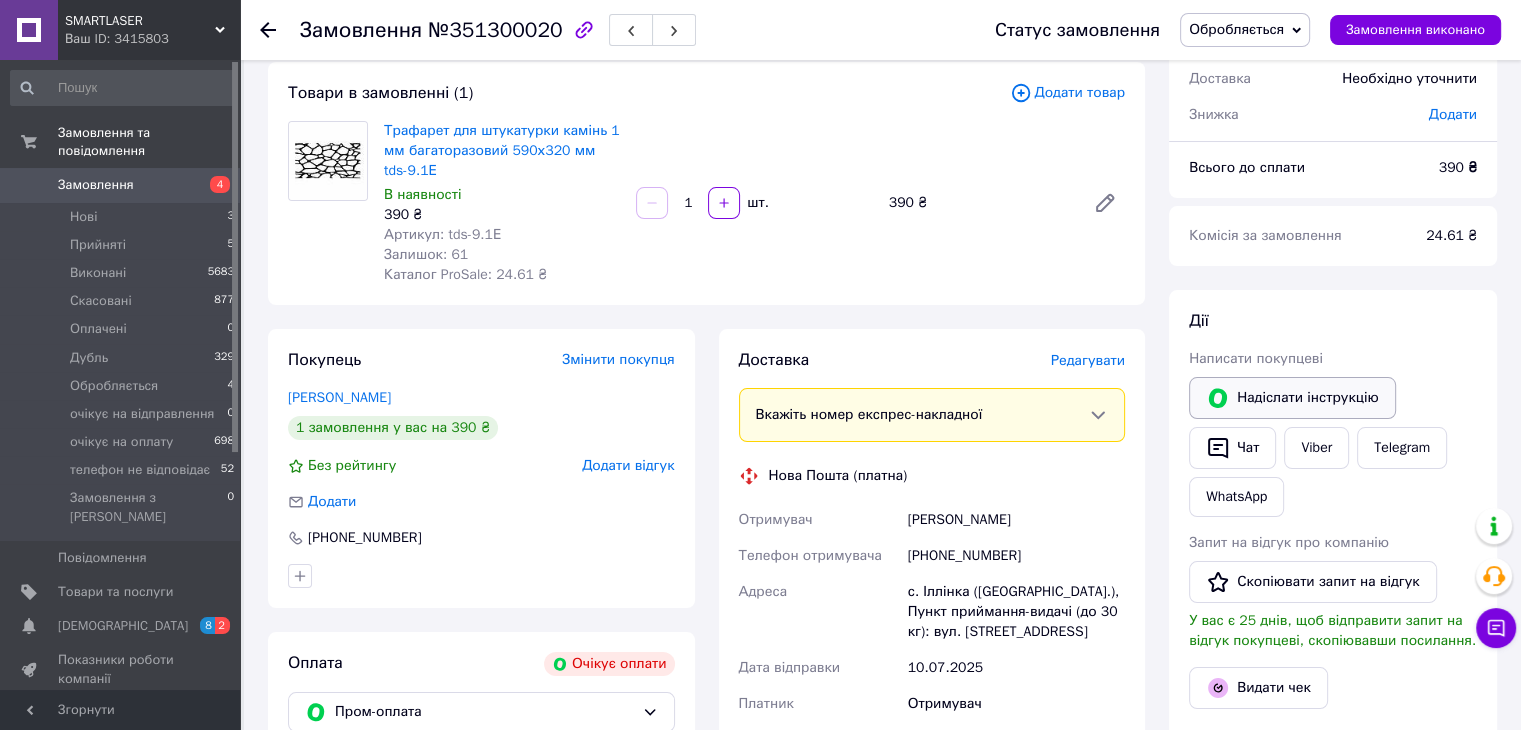 click on "Надіслати інструкцію" at bounding box center (1292, 398) 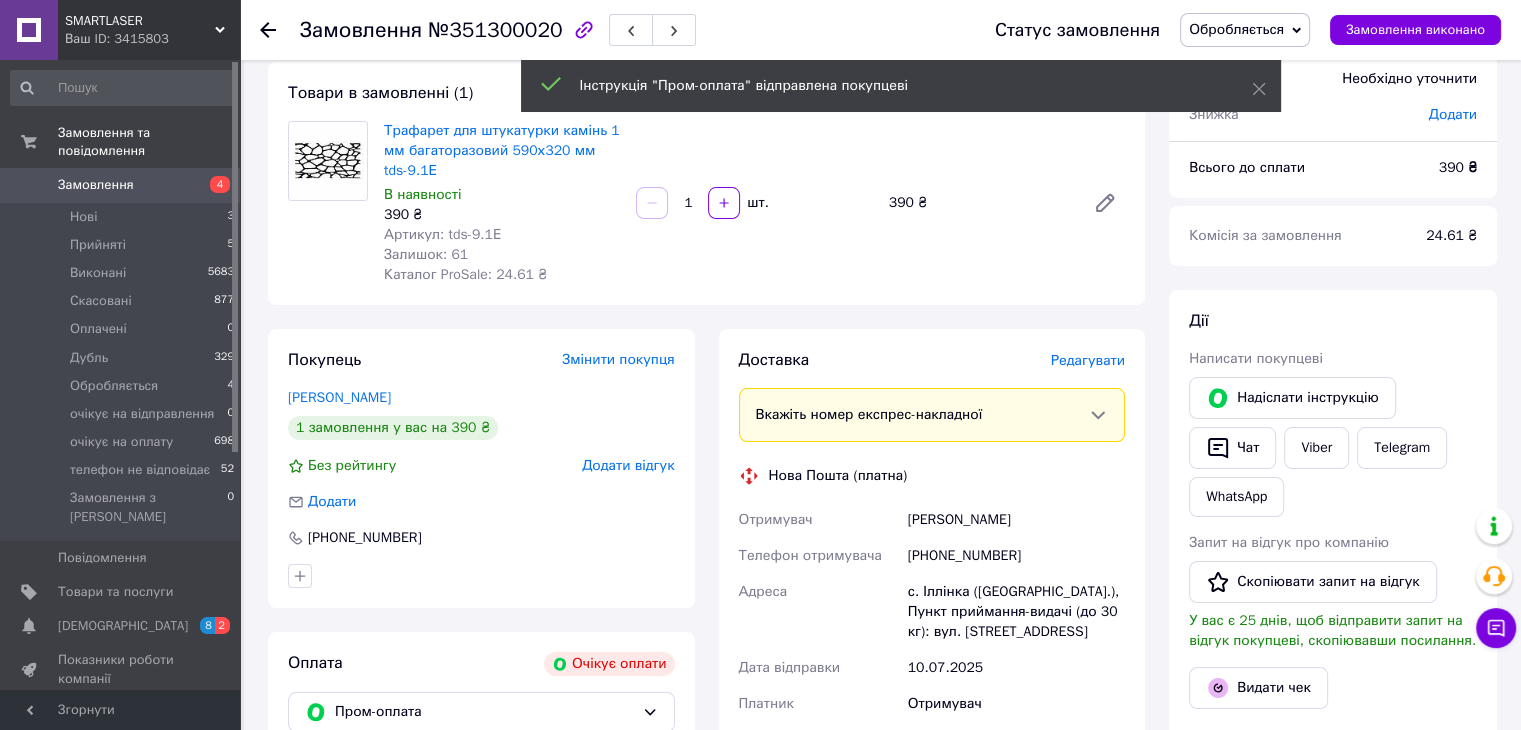 click 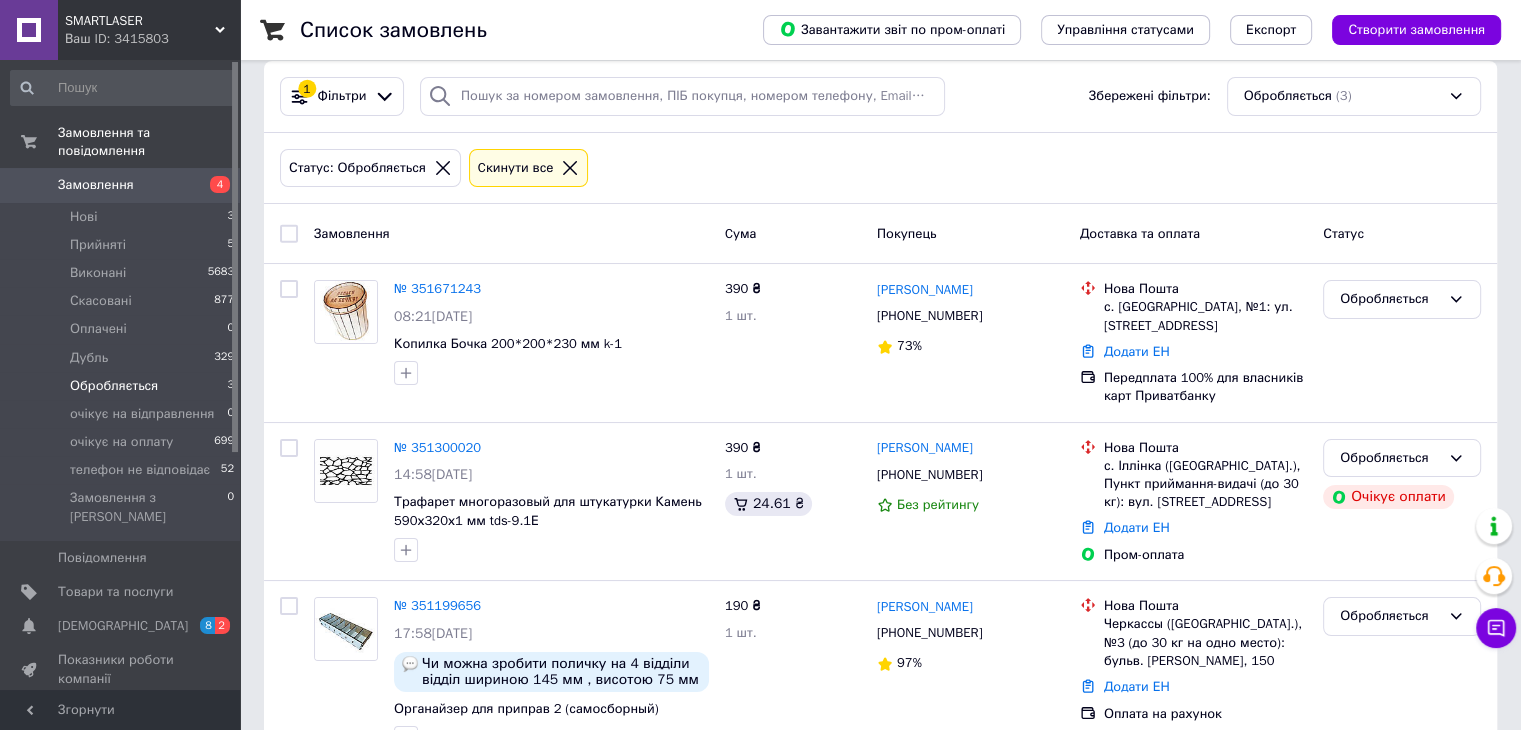 scroll, scrollTop: 64, scrollLeft: 0, axis: vertical 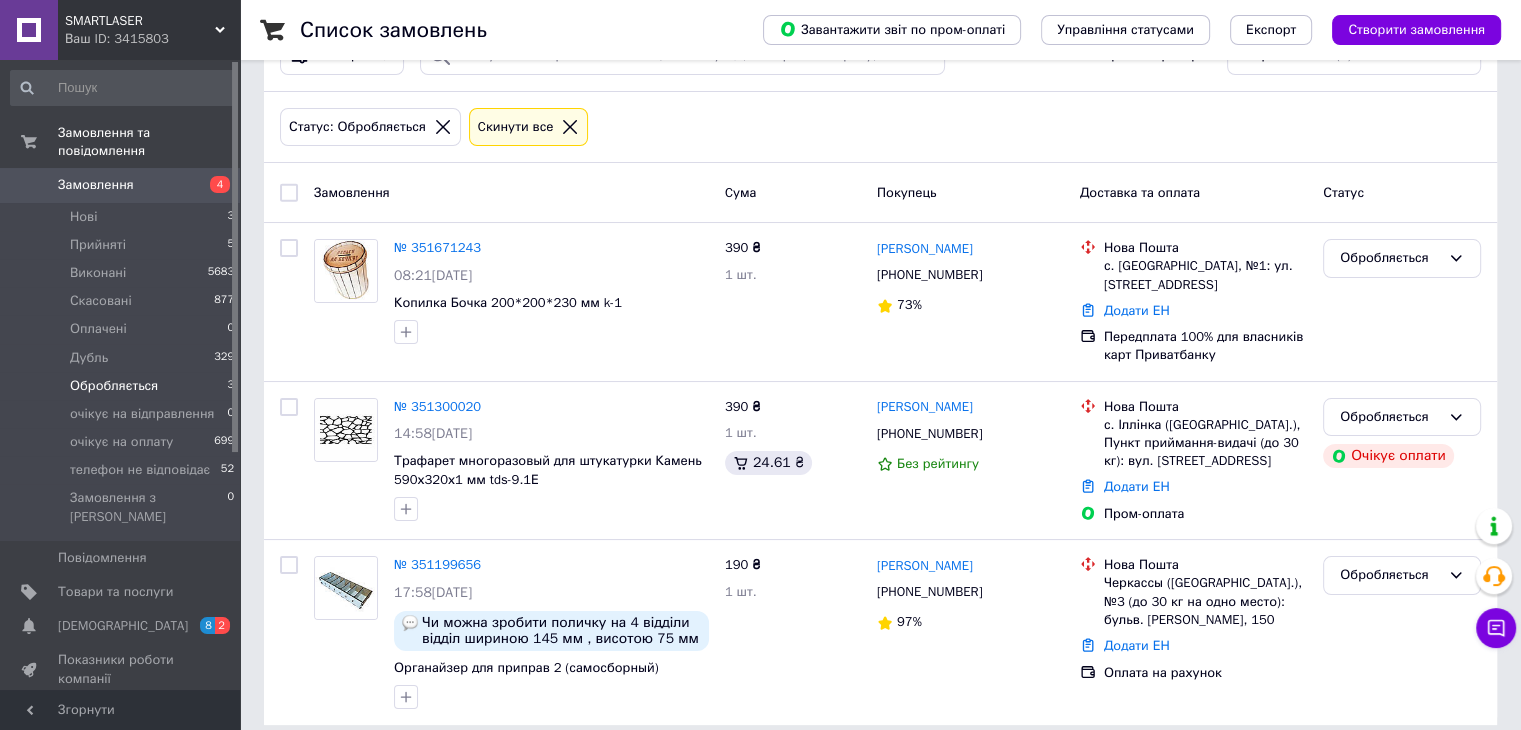 click on "Замовлення" at bounding box center (121, 185) 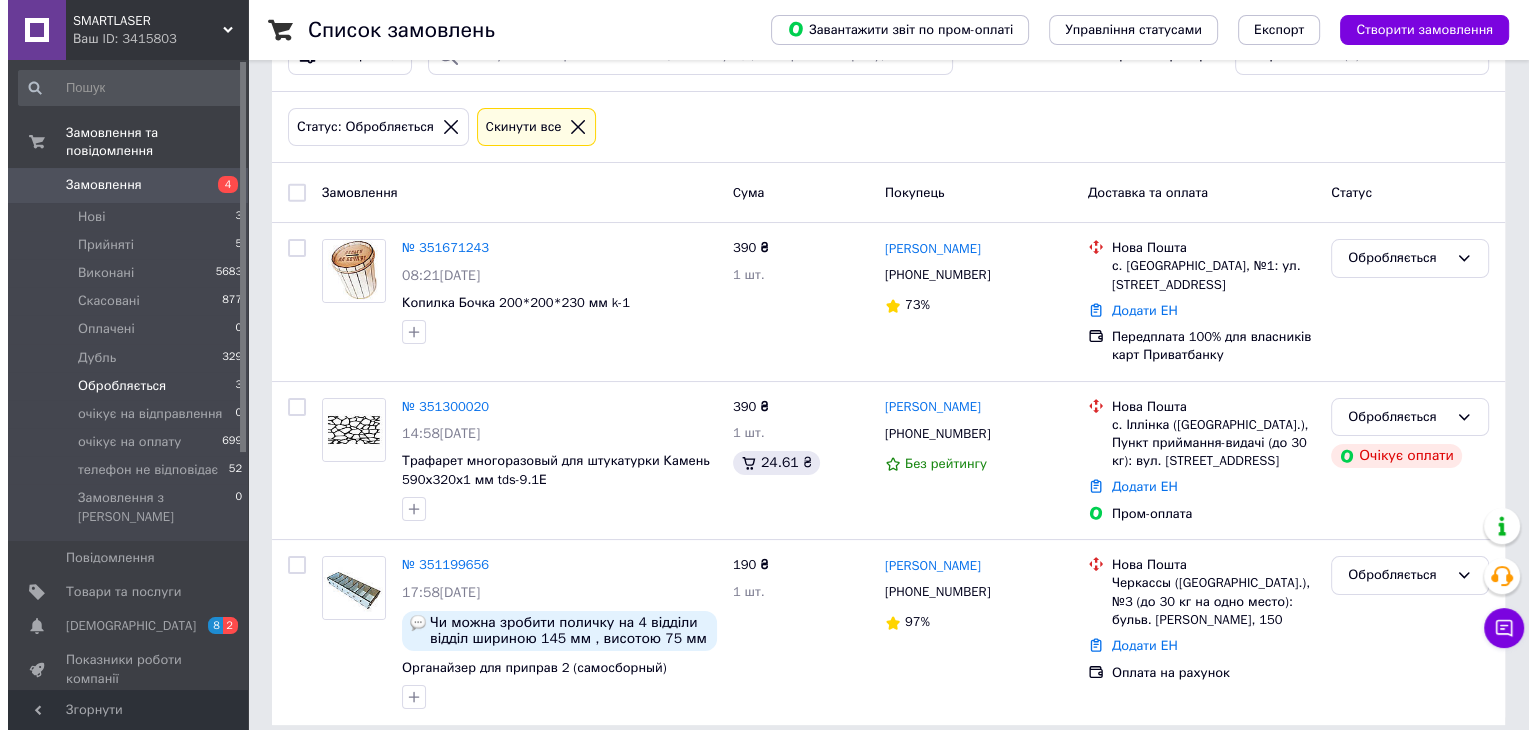 scroll, scrollTop: 0, scrollLeft: 0, axis: both 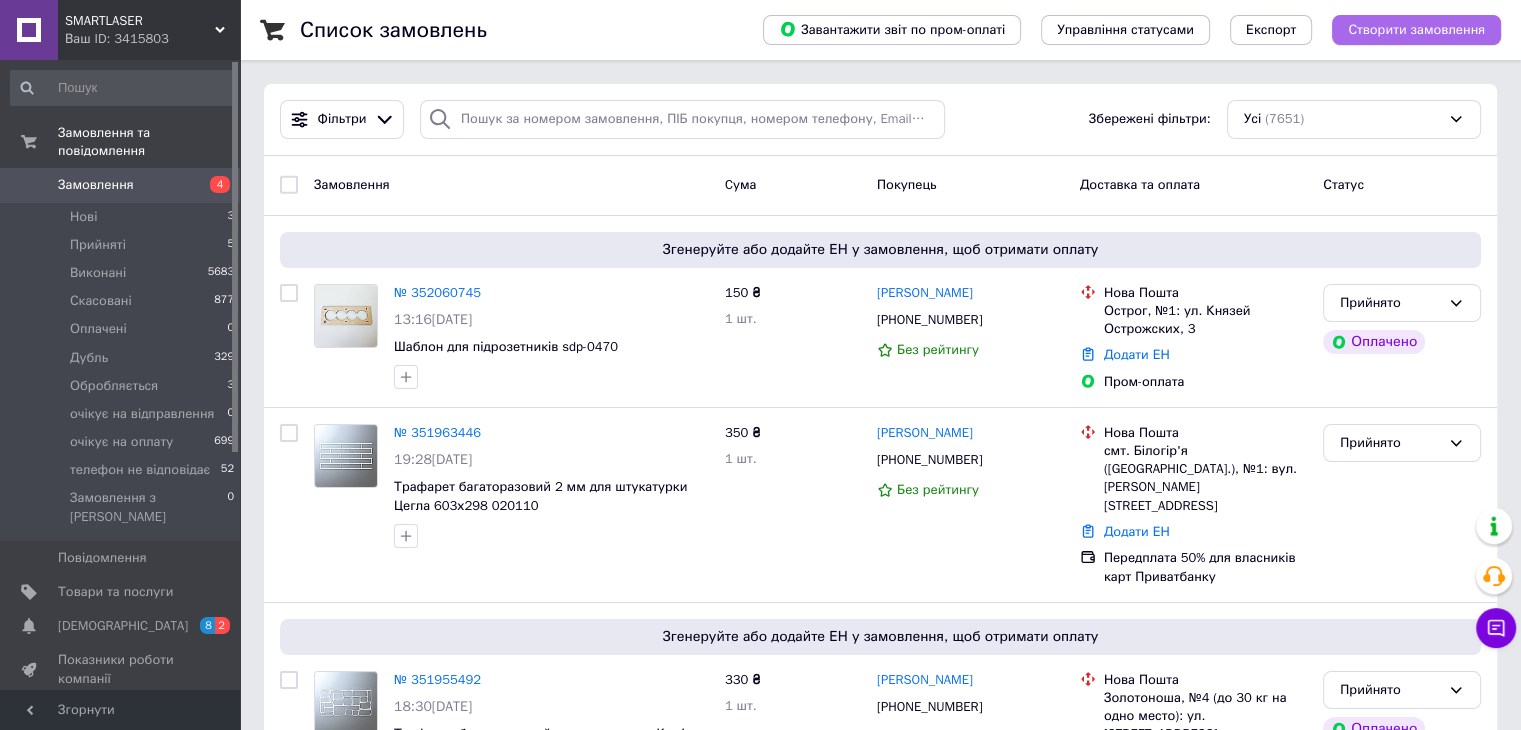 click on "Створити замовлення" at bounding box center (1416, 30) 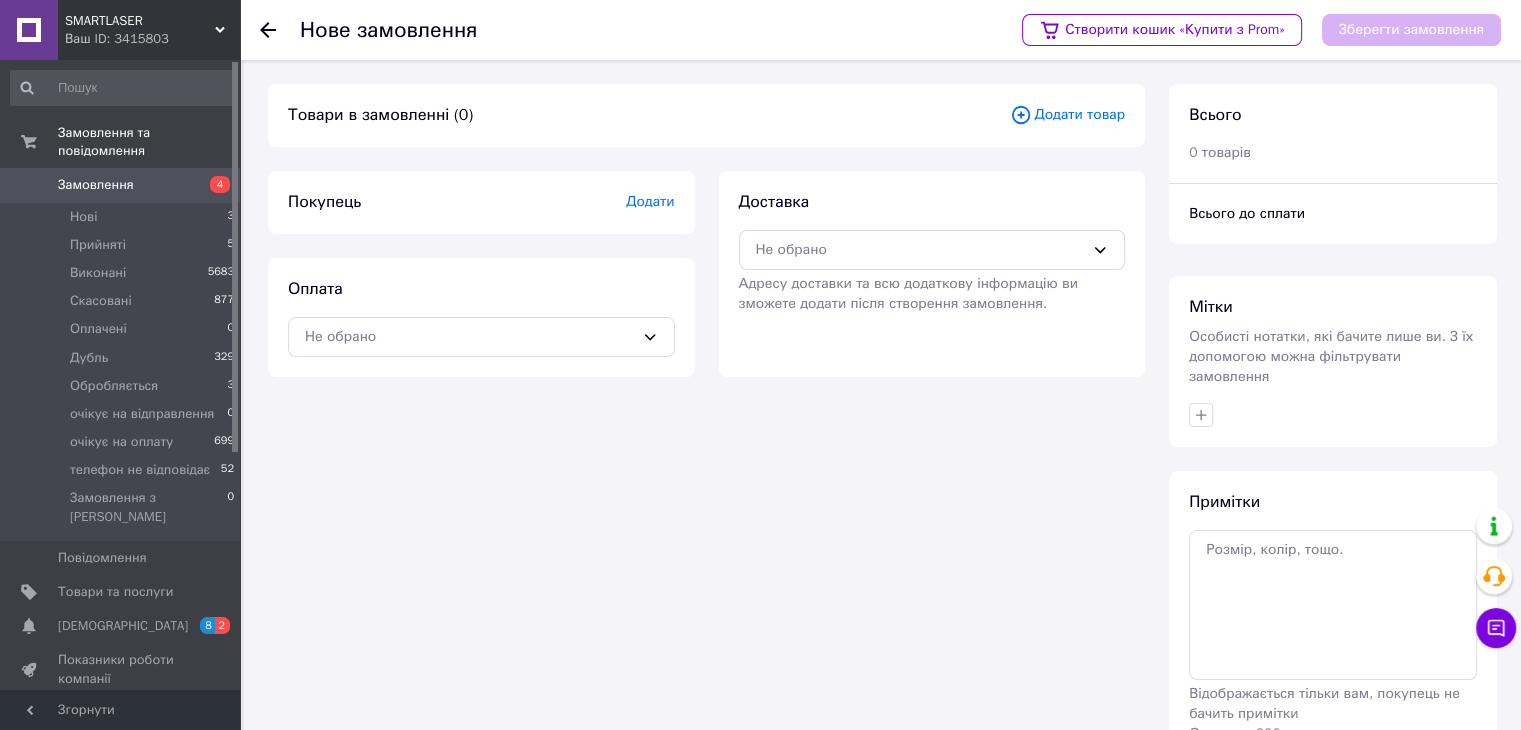 click on "Додати товар" at bounding box center [1067, 115] 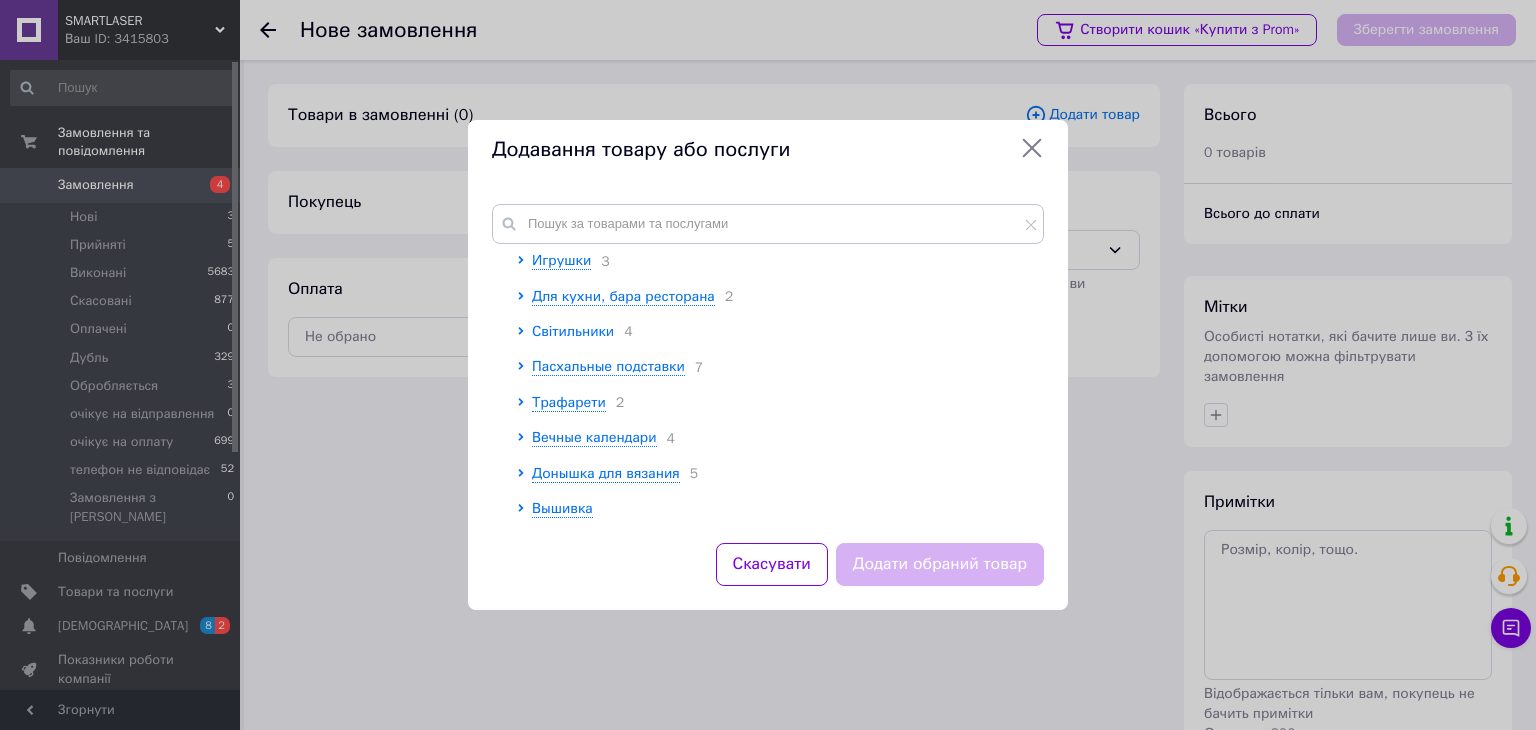 scroll, scrollTop: 500, scrollLeft: 0, axis: vertical 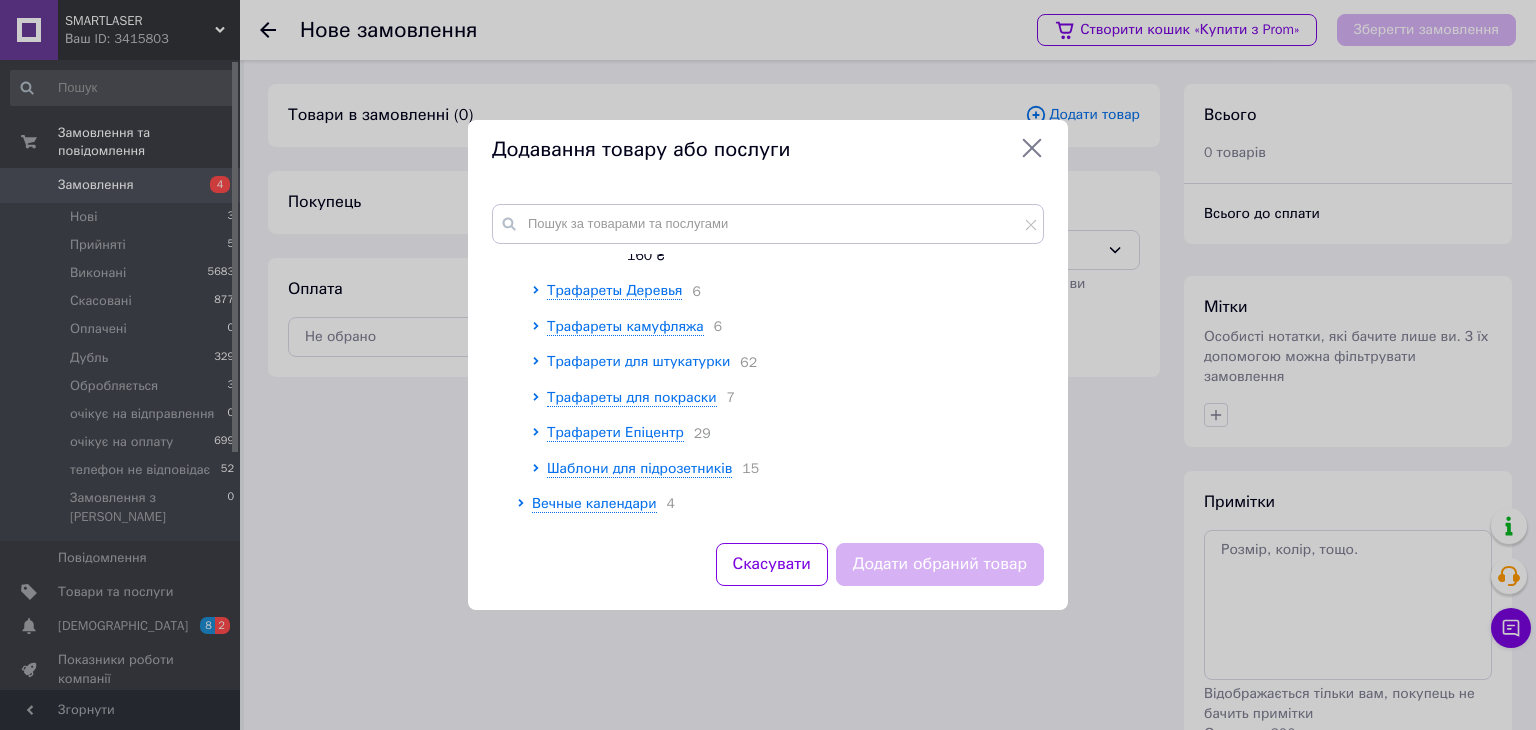 click on "Трафарети для штукатурки" at bounding box center (638, 361) 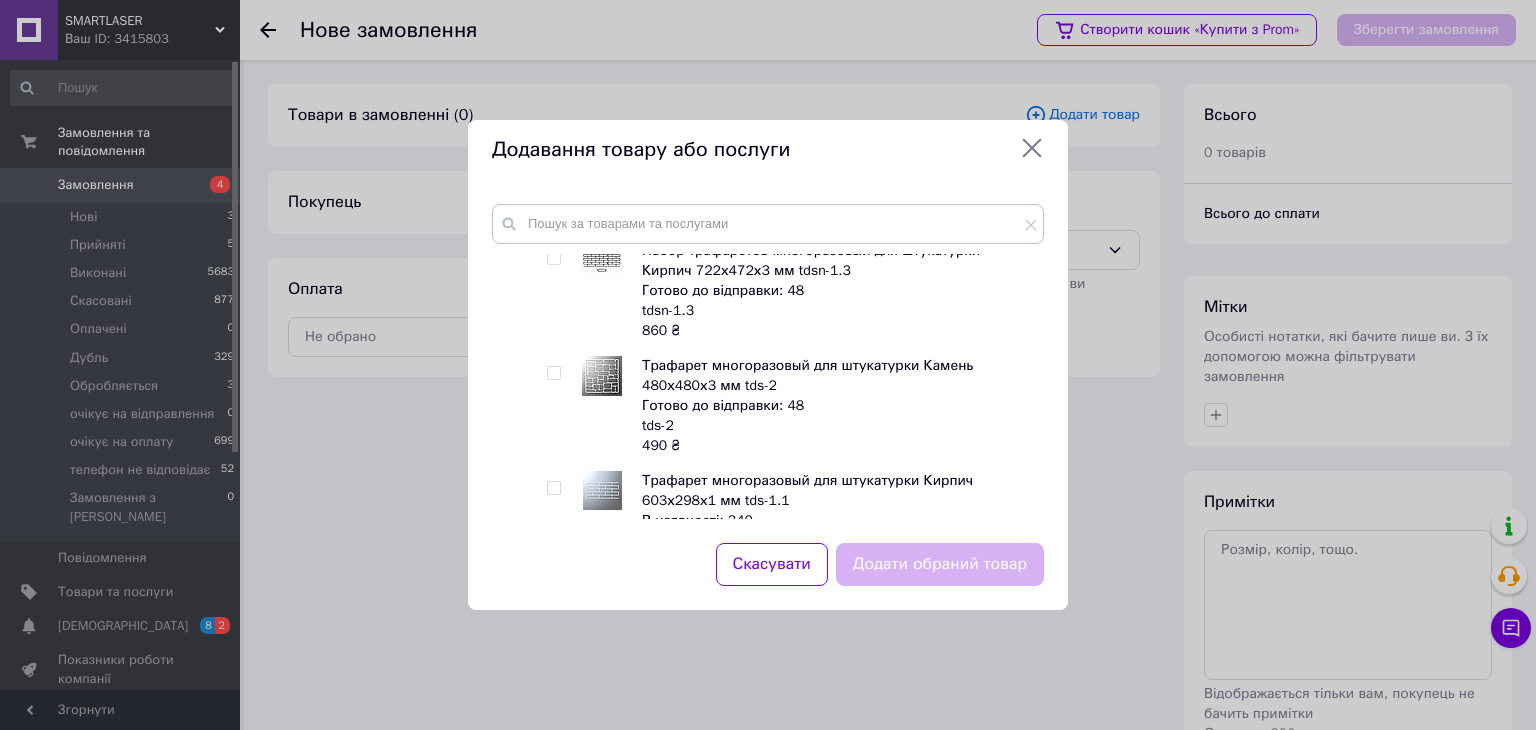 scroll, scrollTop: 1300, scrollLeft: 0, axis: vertical 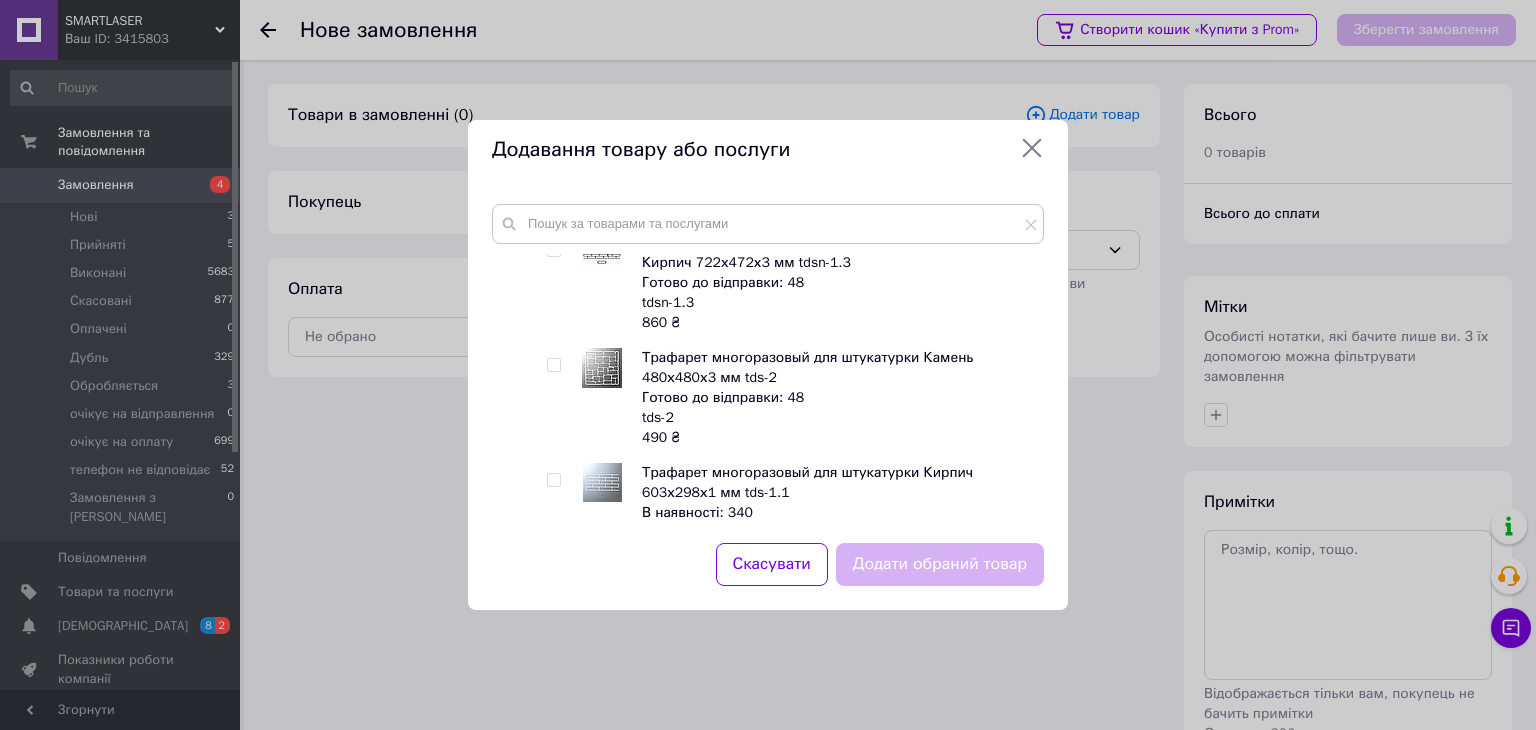 click at bounding box center (553, 250) 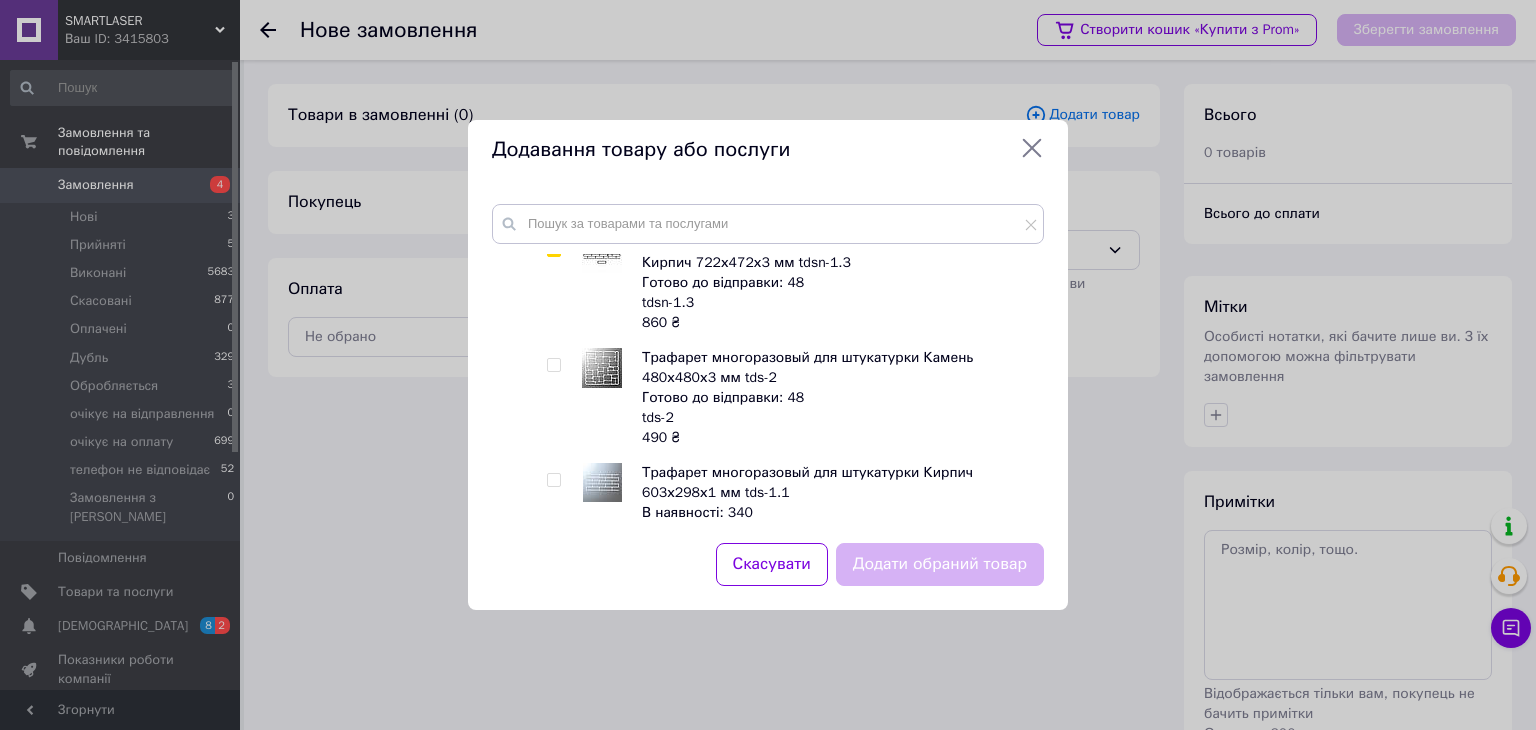 checkbox on "true" 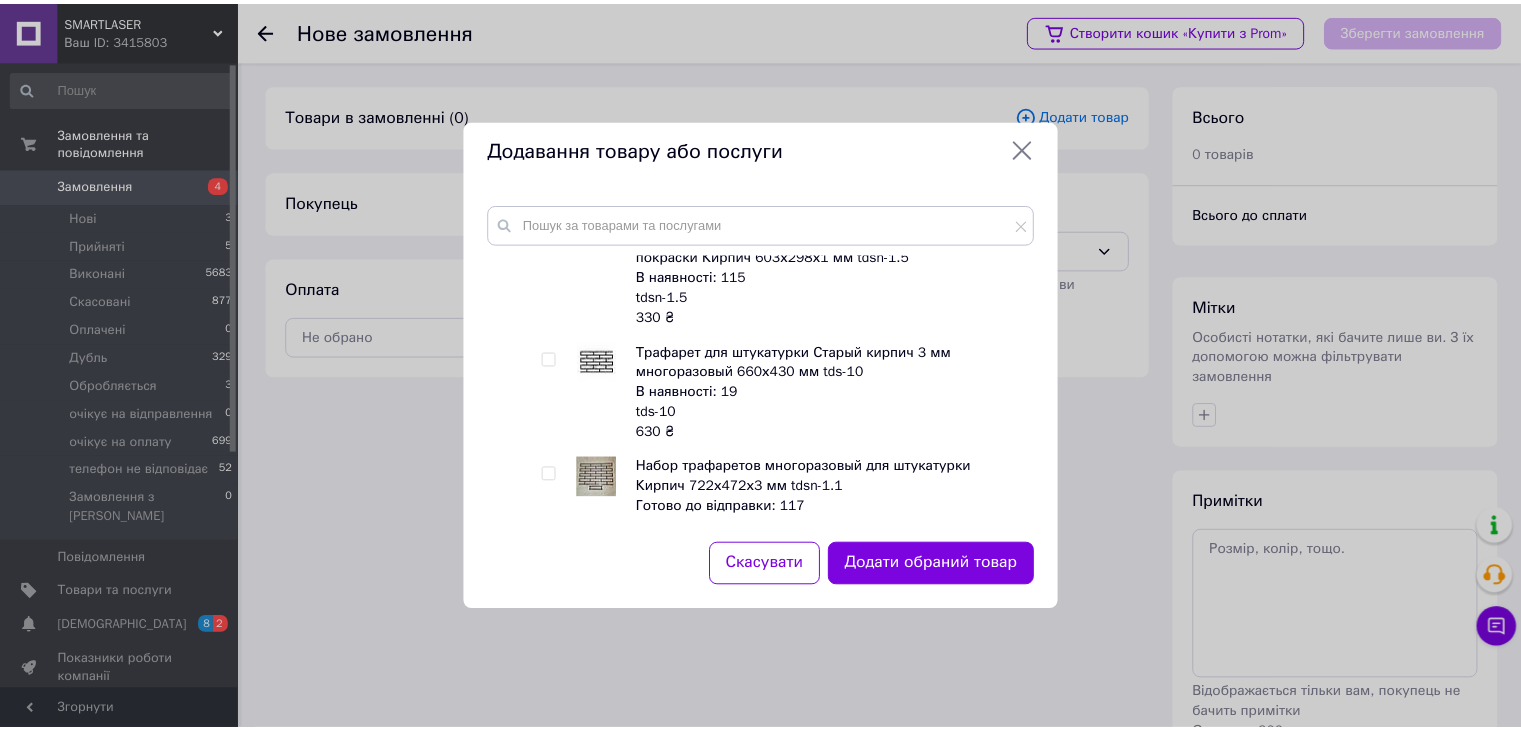 scroll, scrollTop: 3000, scrollLeft: 0, axis: vertical 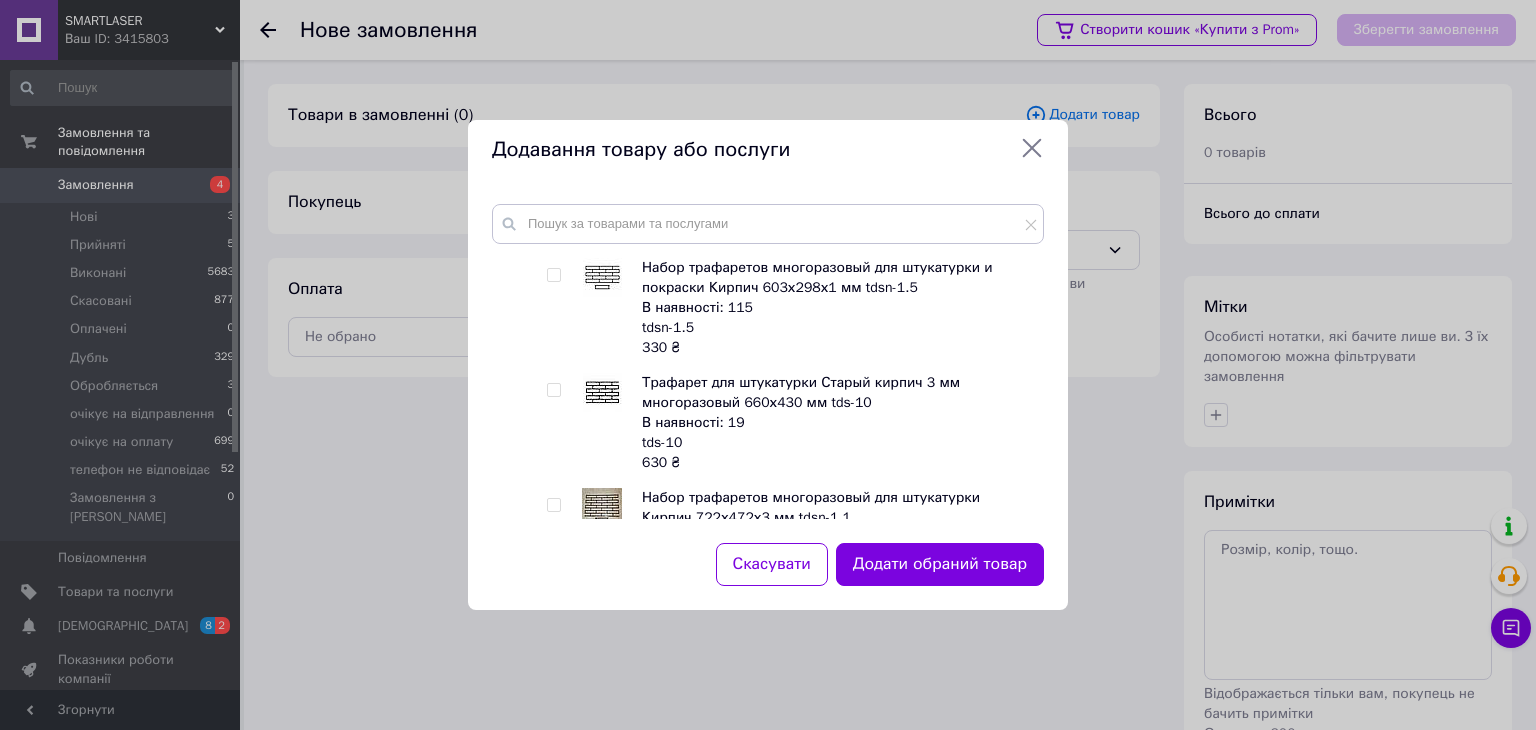 click at bounding box center [553, 390] 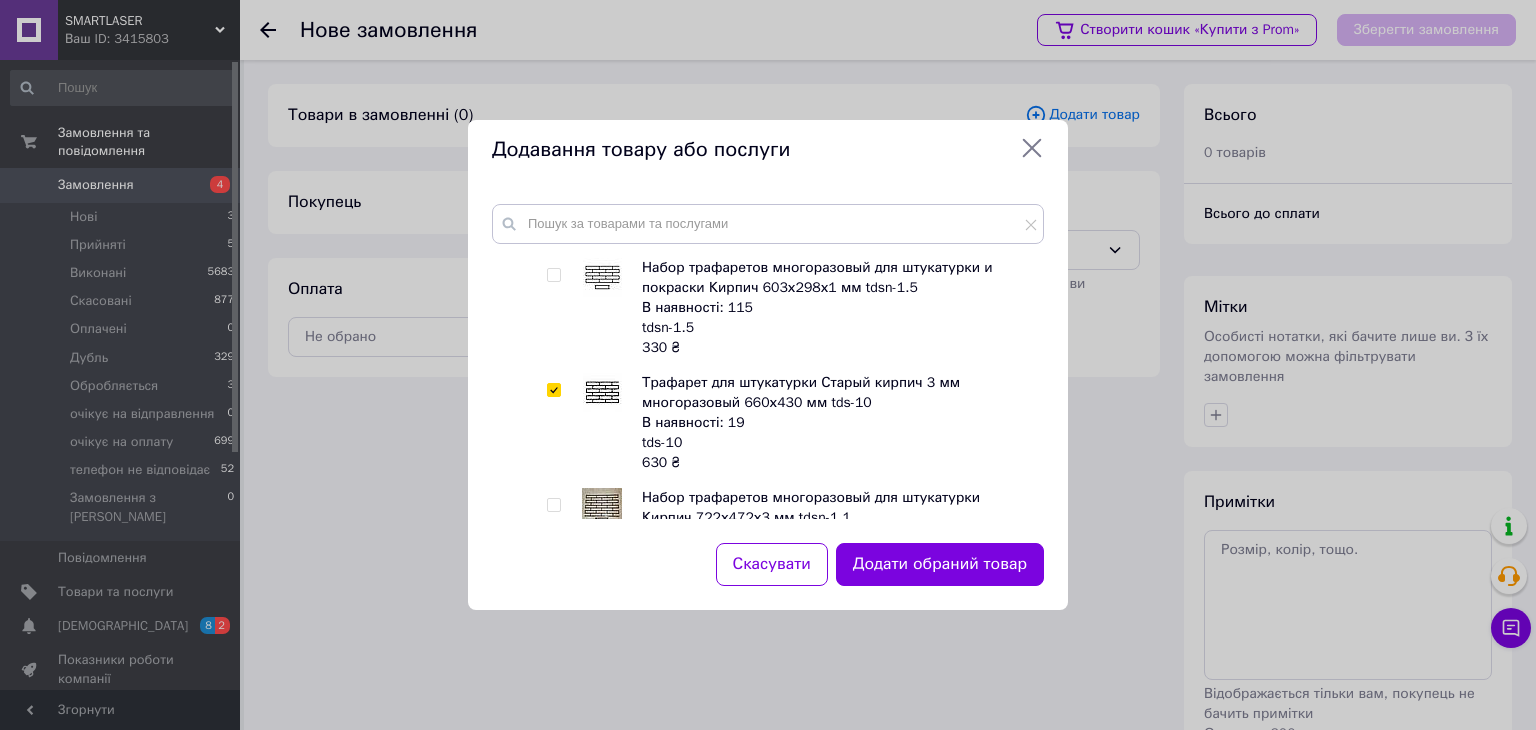 checkbox on "true" 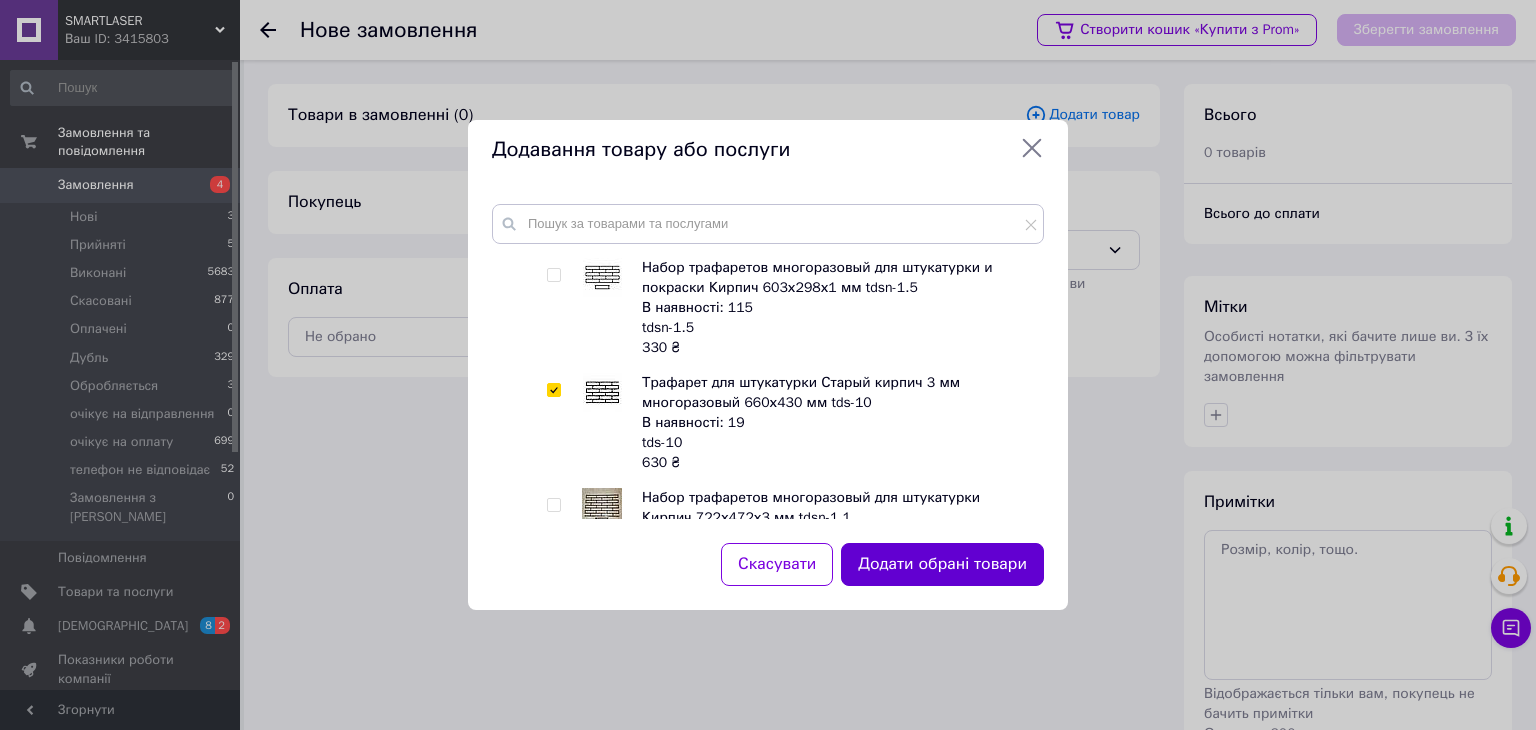 click on "Додати обрані товари" at bounding box center [942, 564] 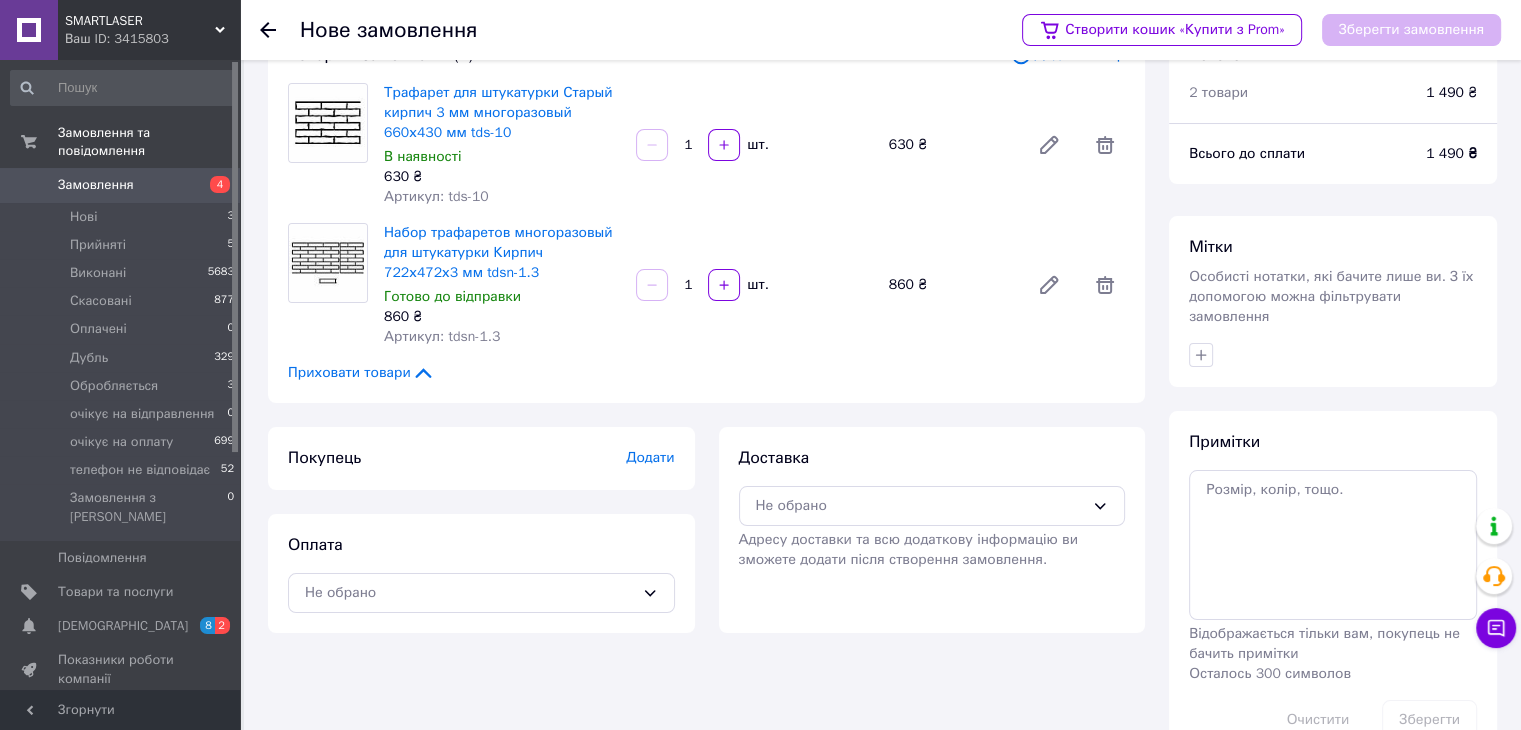 scroll, scrollTop: 93, scrollLeft: 0, axis: vertical 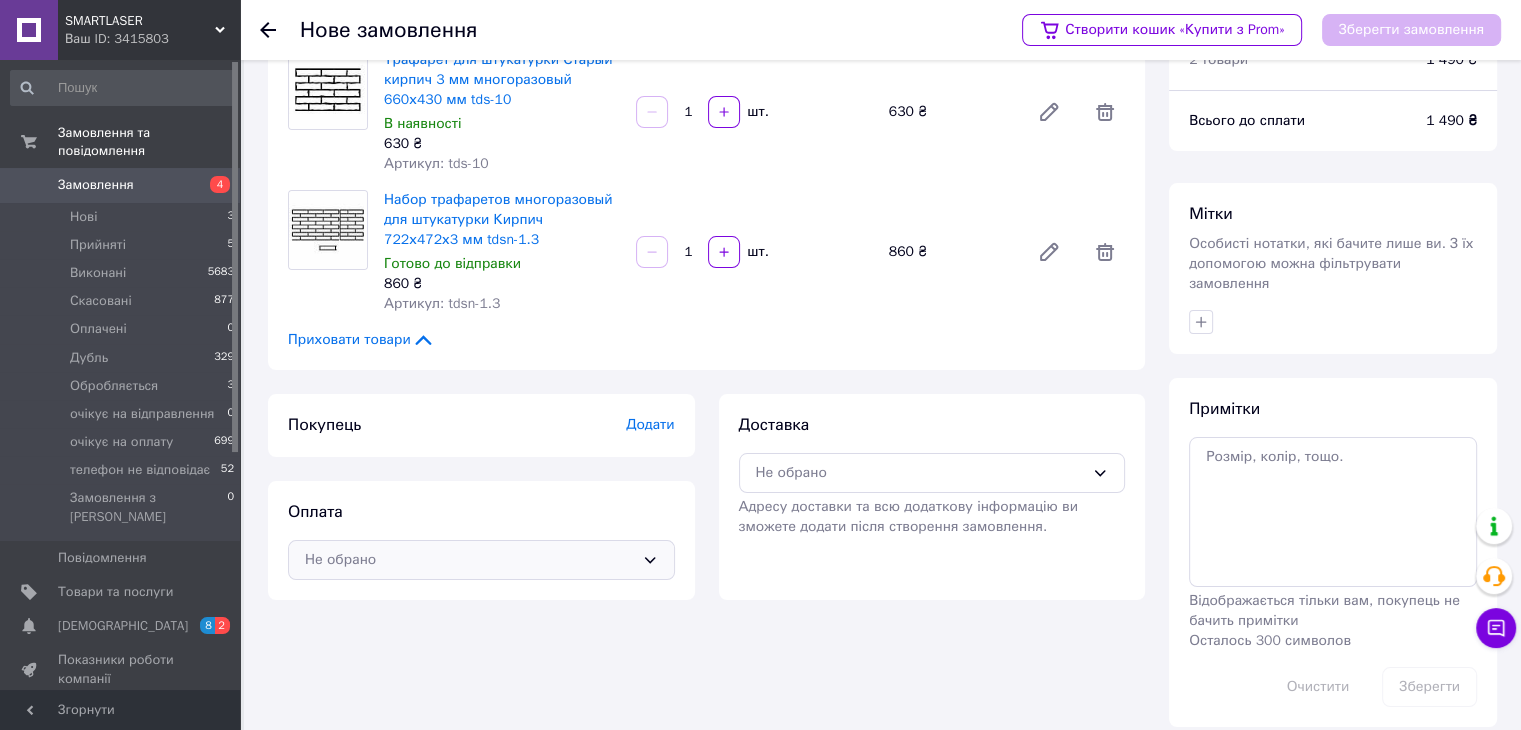 click 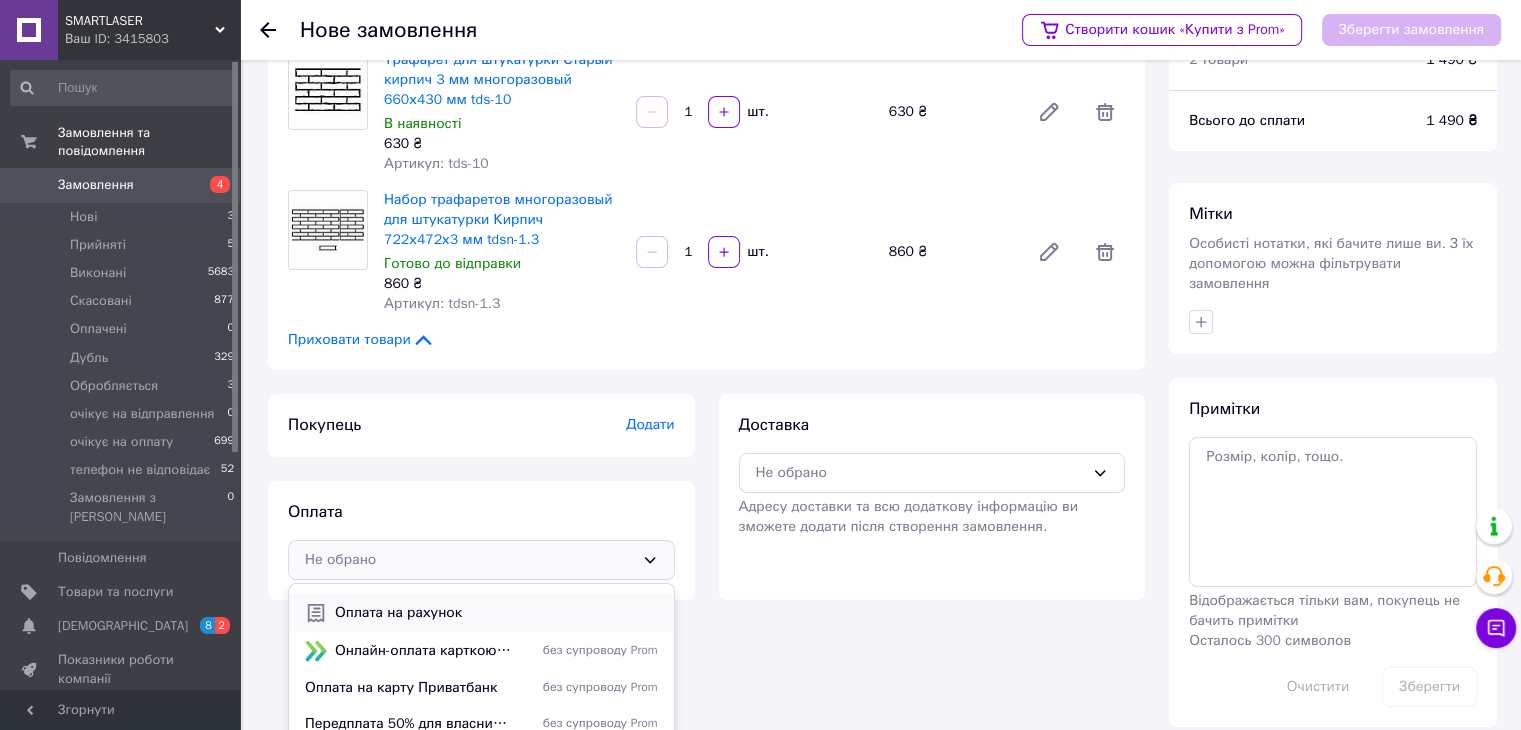 scroll, scrollTop: 196, scrollLeft: 0, axis: vertical 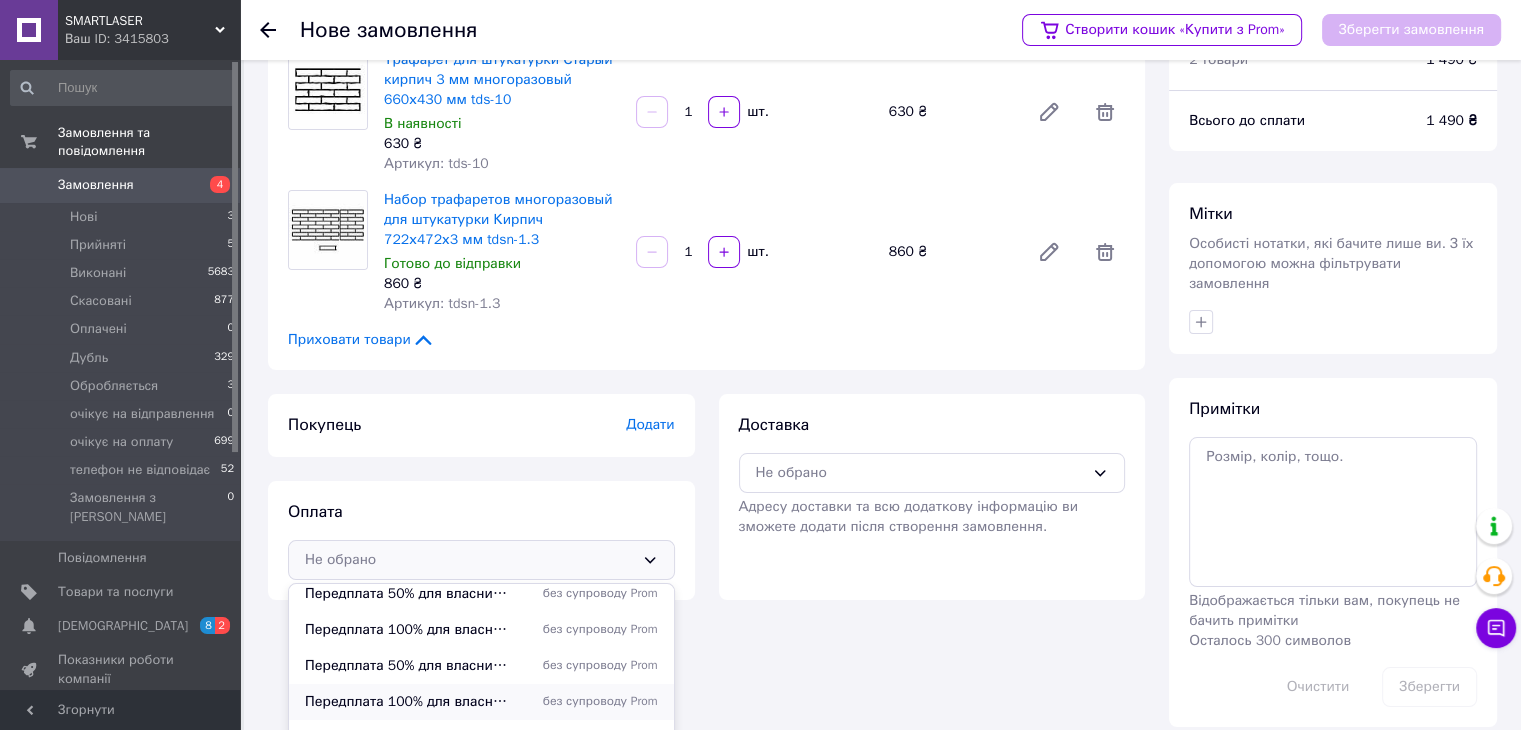 click on "Передплата 100% для власників карт monobank" at bounding box center (409, 702) 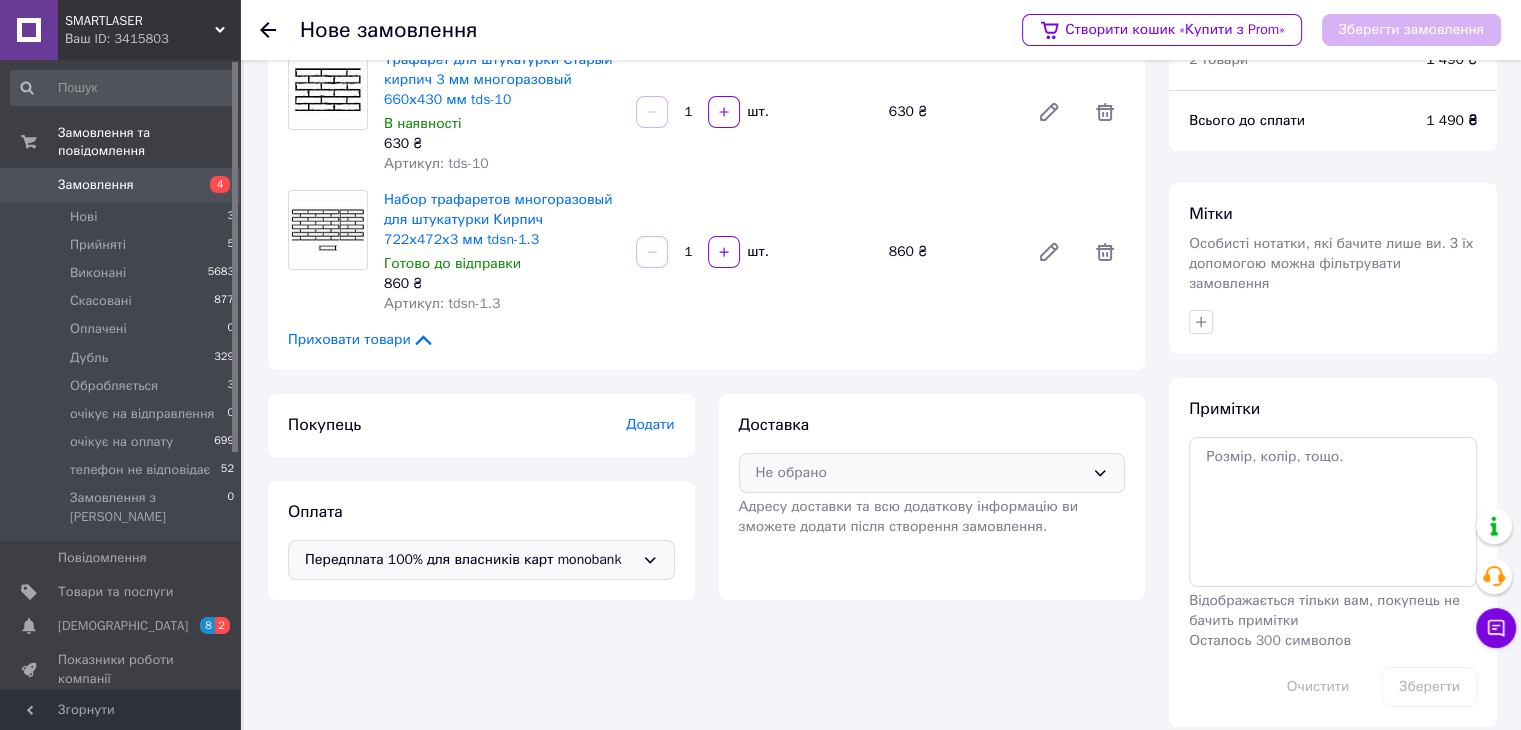 click on "Не обрано" at bounding box center (932, 473) 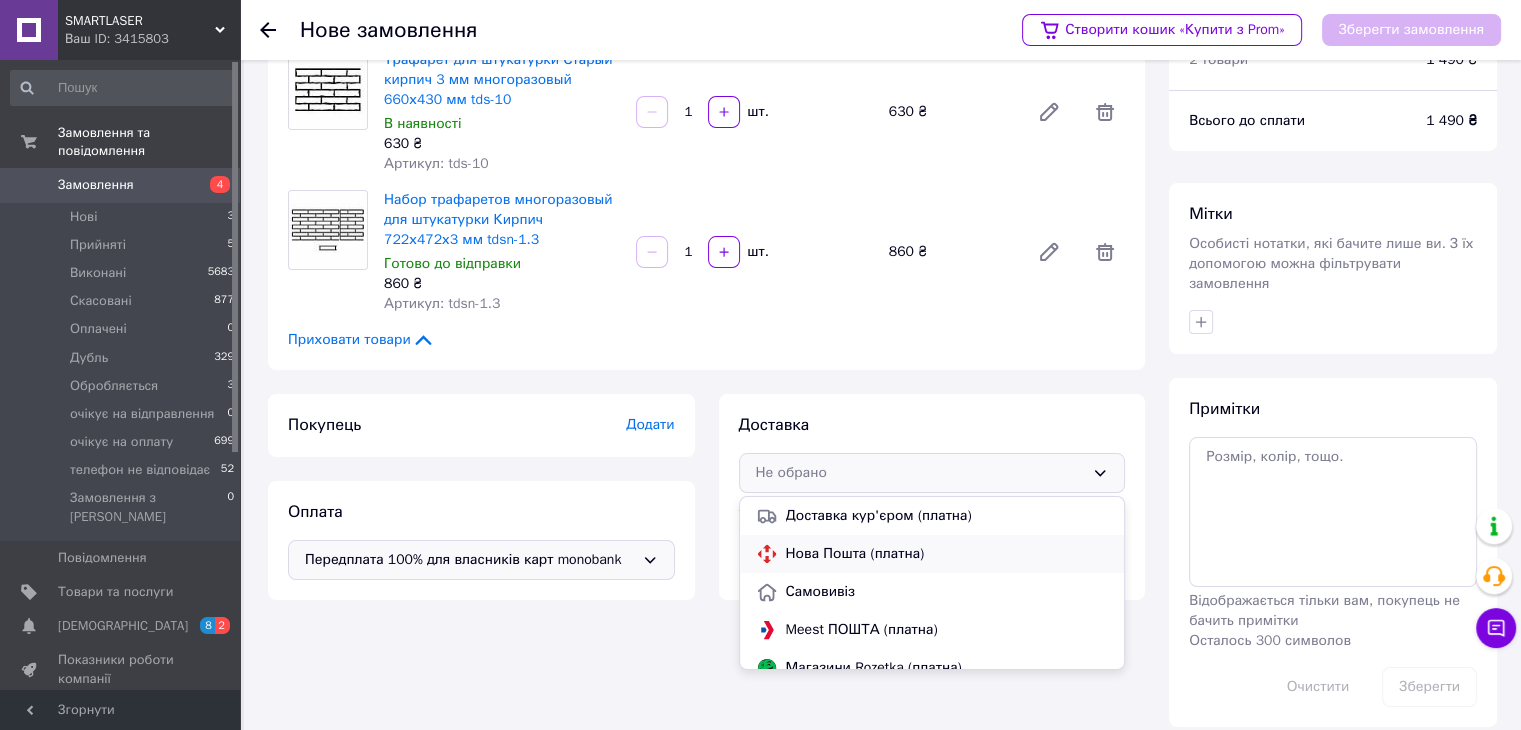 click on "Нова Пошта (платна)" at bounding box center [947, 554] 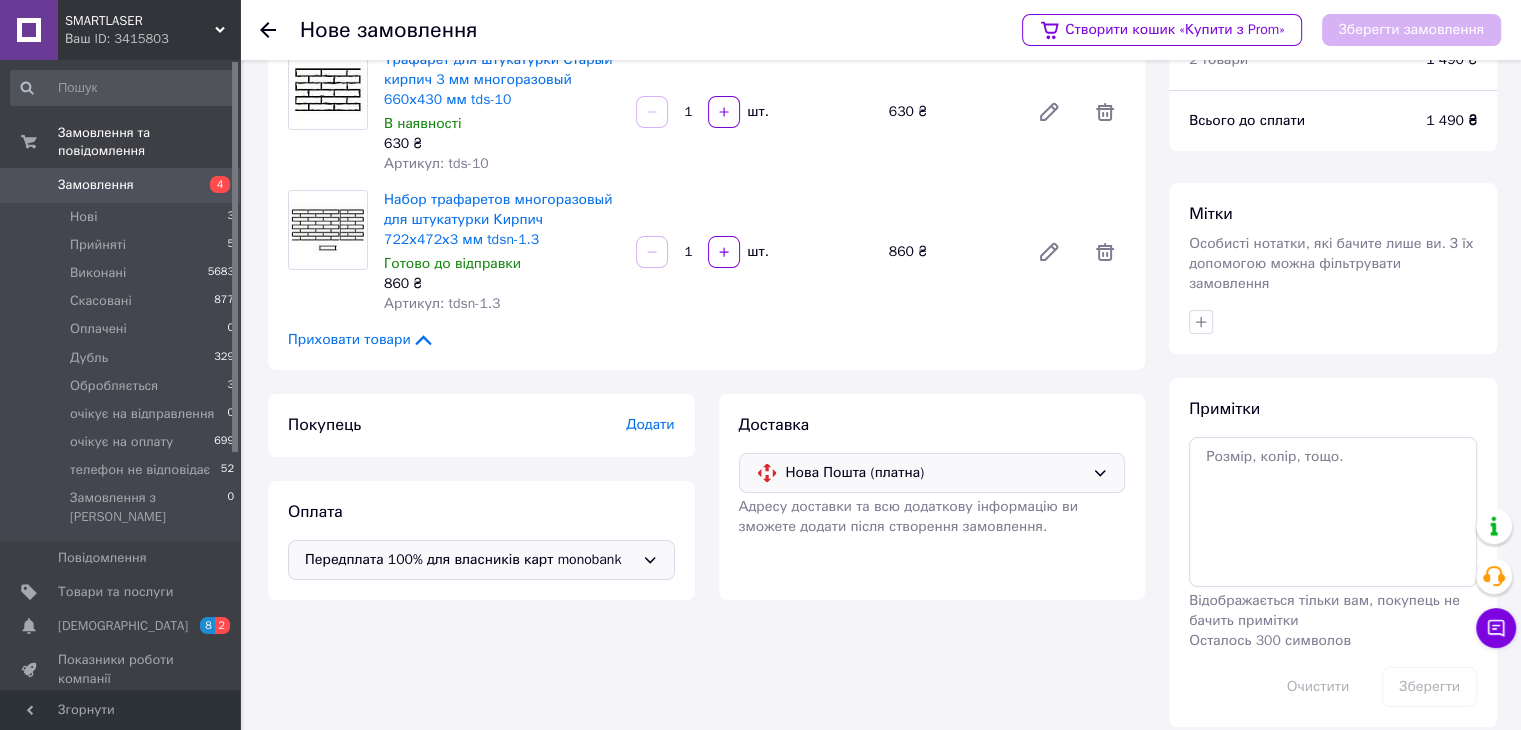 click on "Додати" at bounding box center (650, 424) 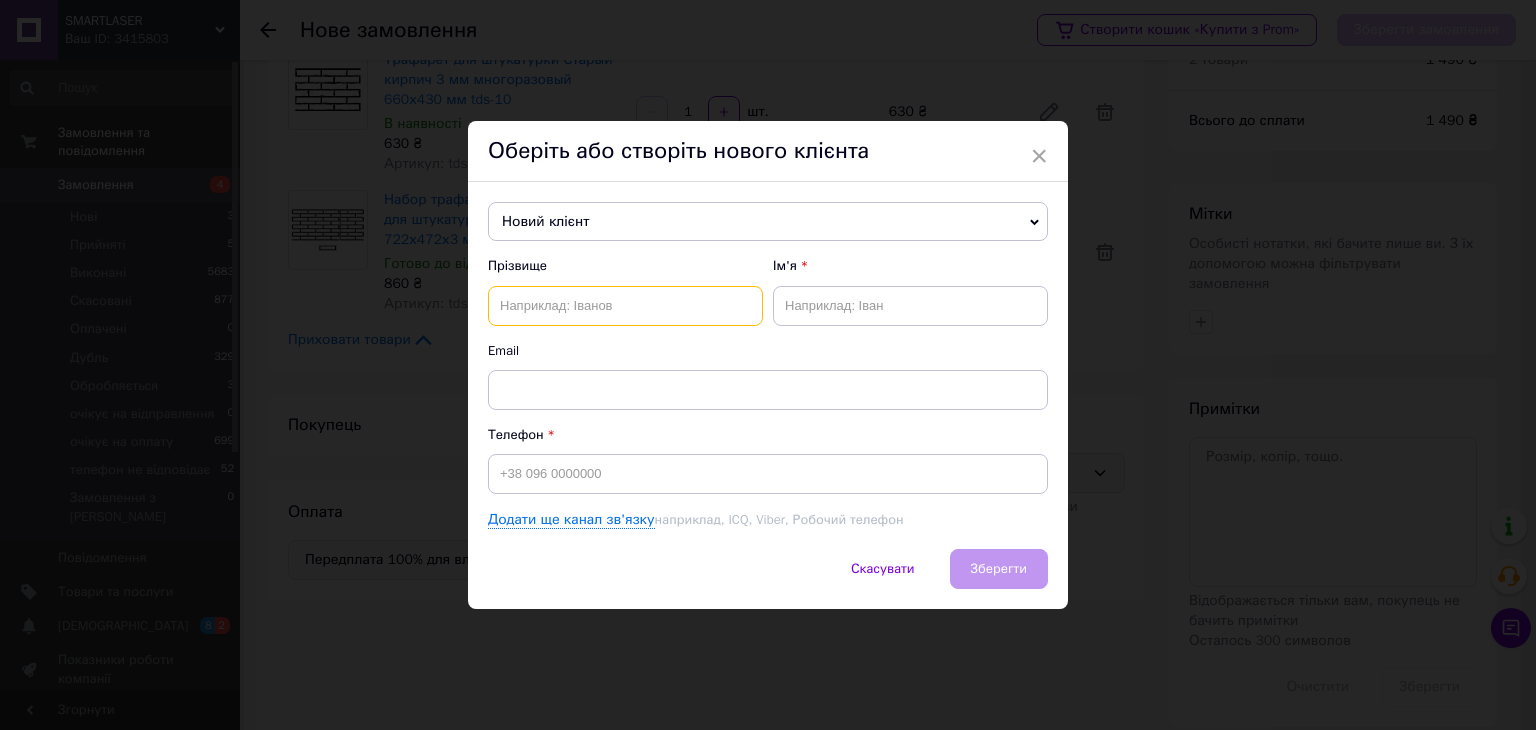 paste on "Теслевич Марія" 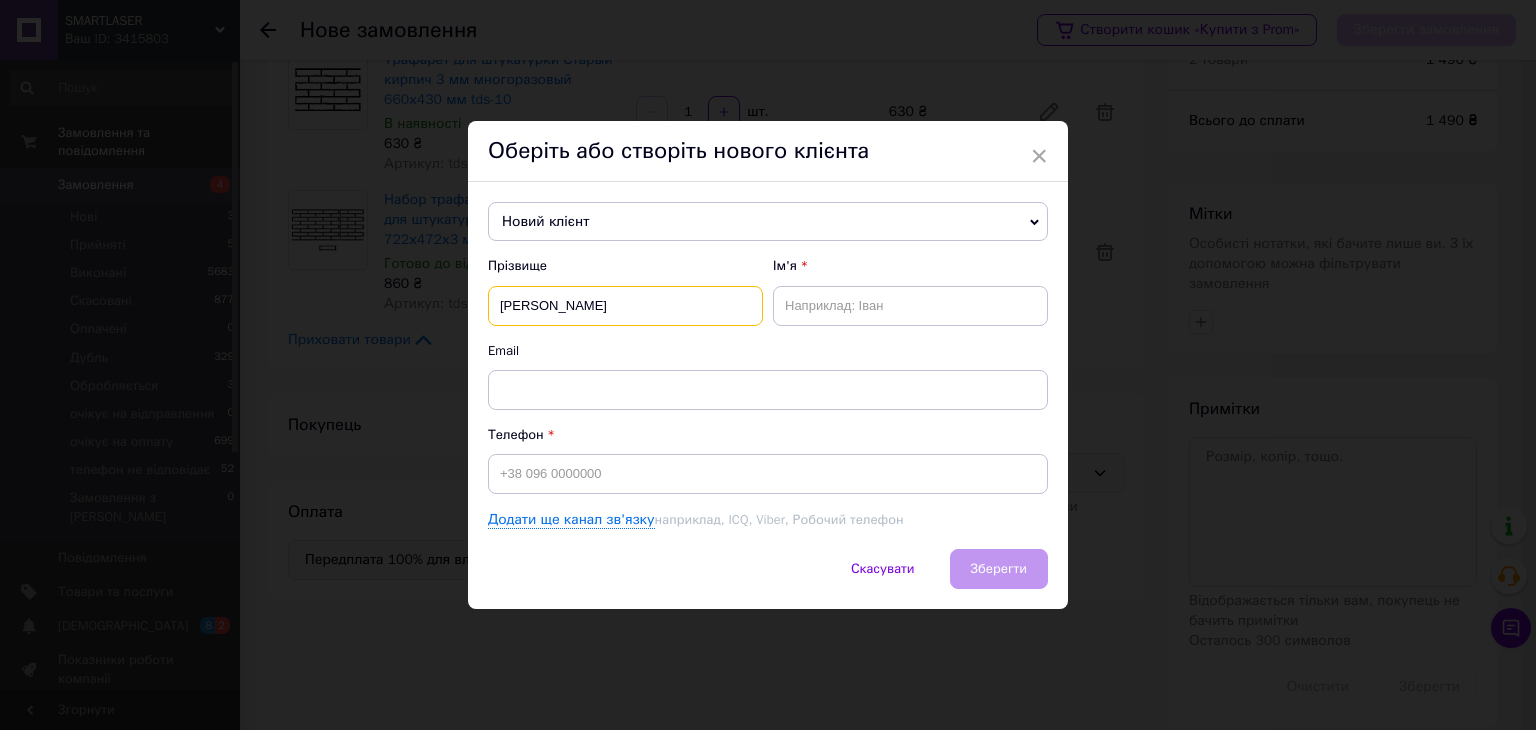 type on "Теслевич Марія" 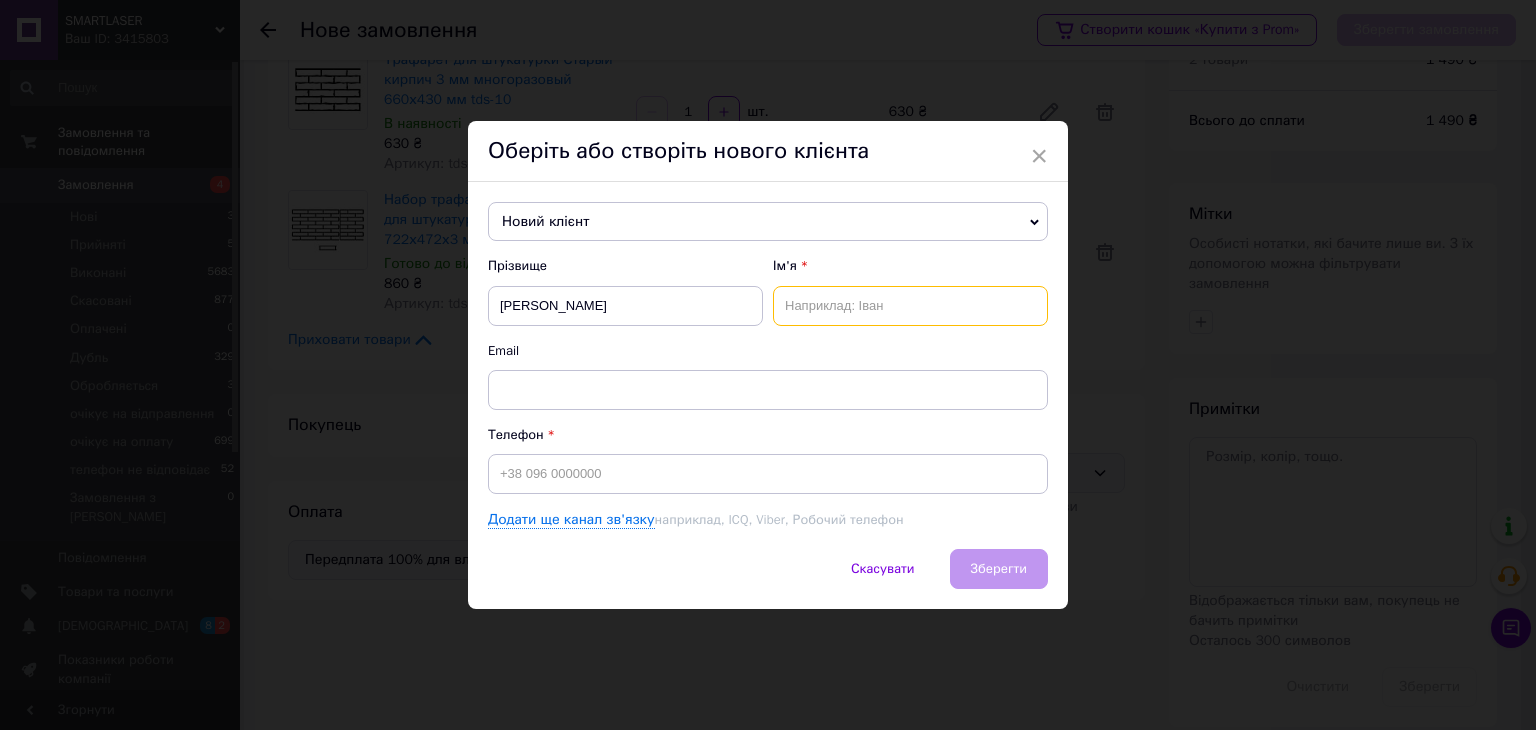 paste on "Теслевич Марія" 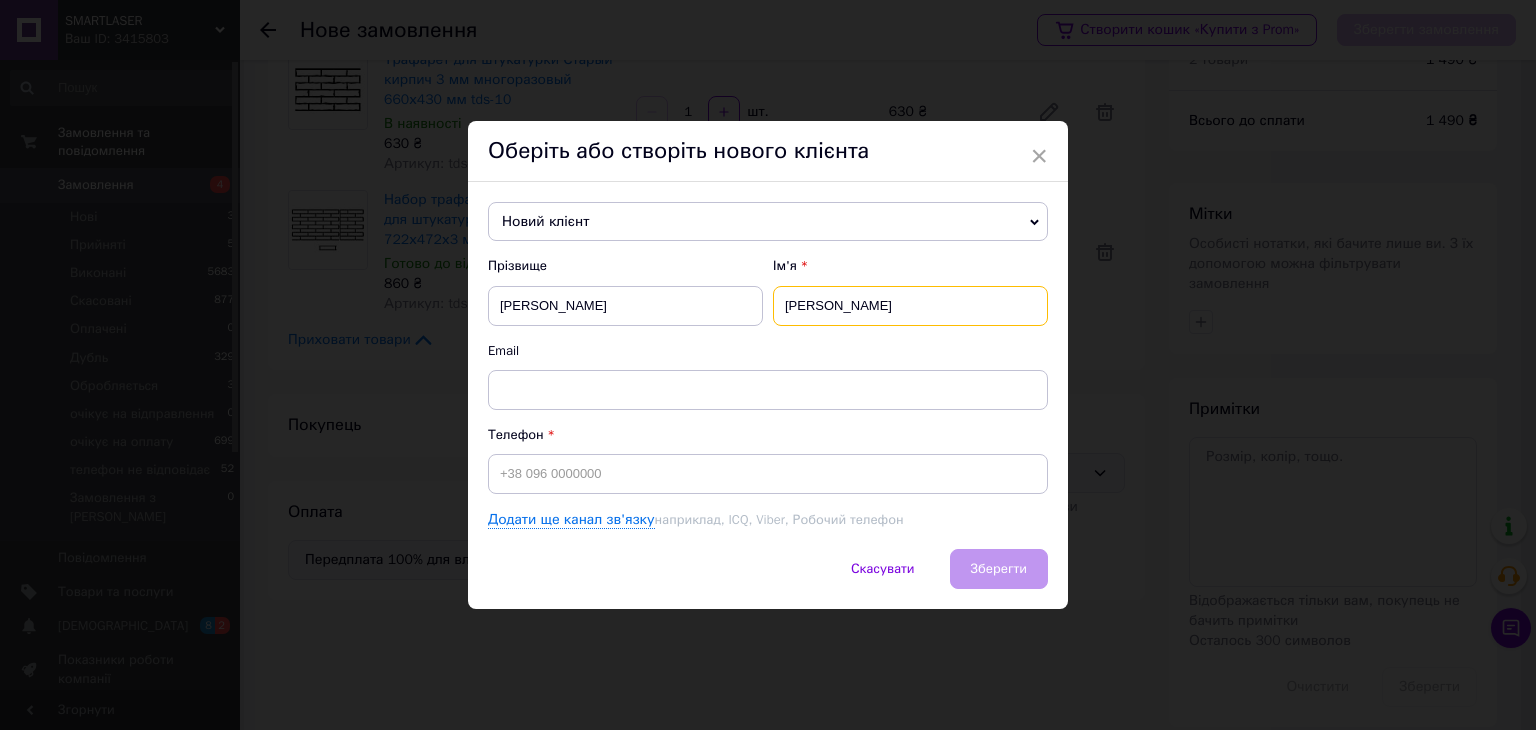 drag, startPoint x: 842, startPoint y: 306, endPoint x: 784, endPoint y: 298, distance: 58.549126 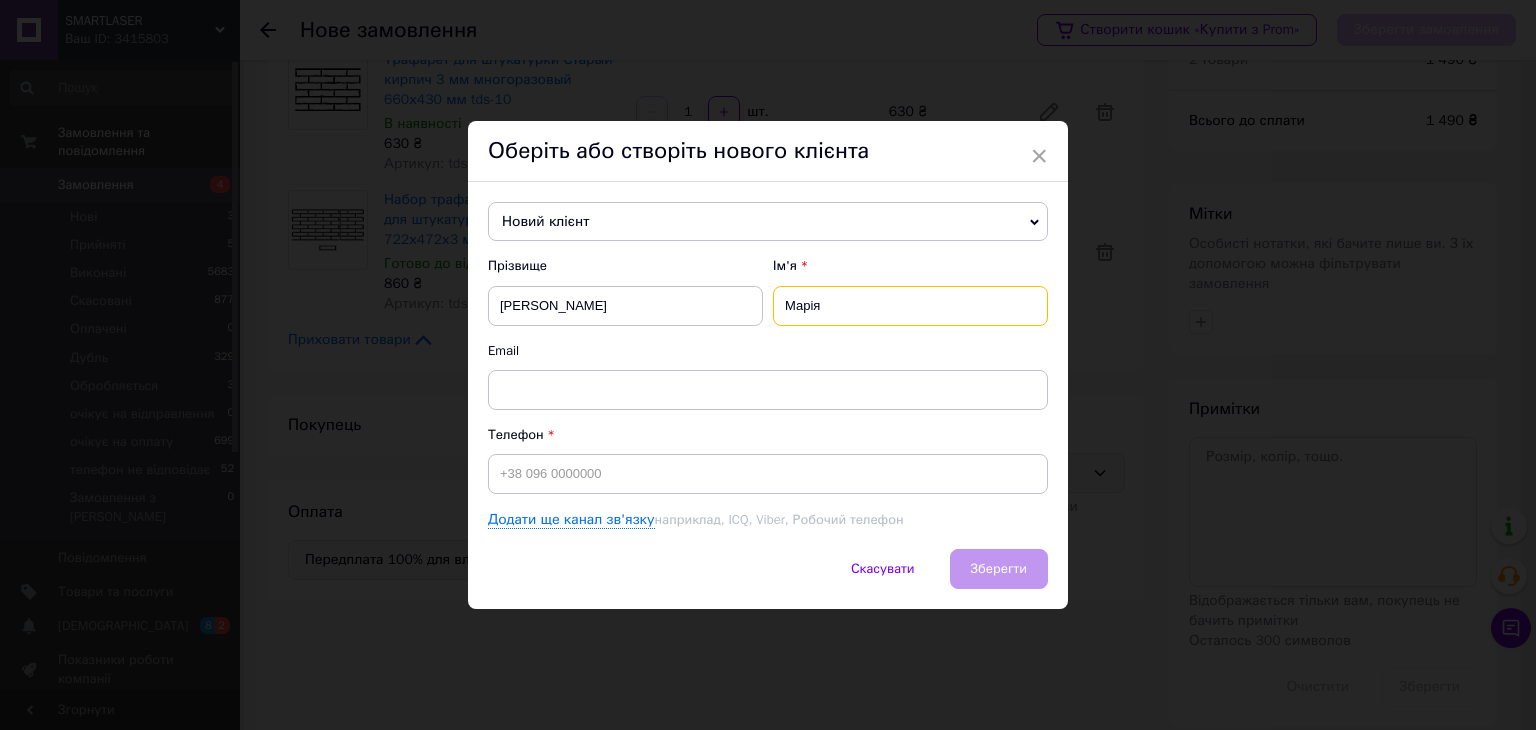 type on "Марія" 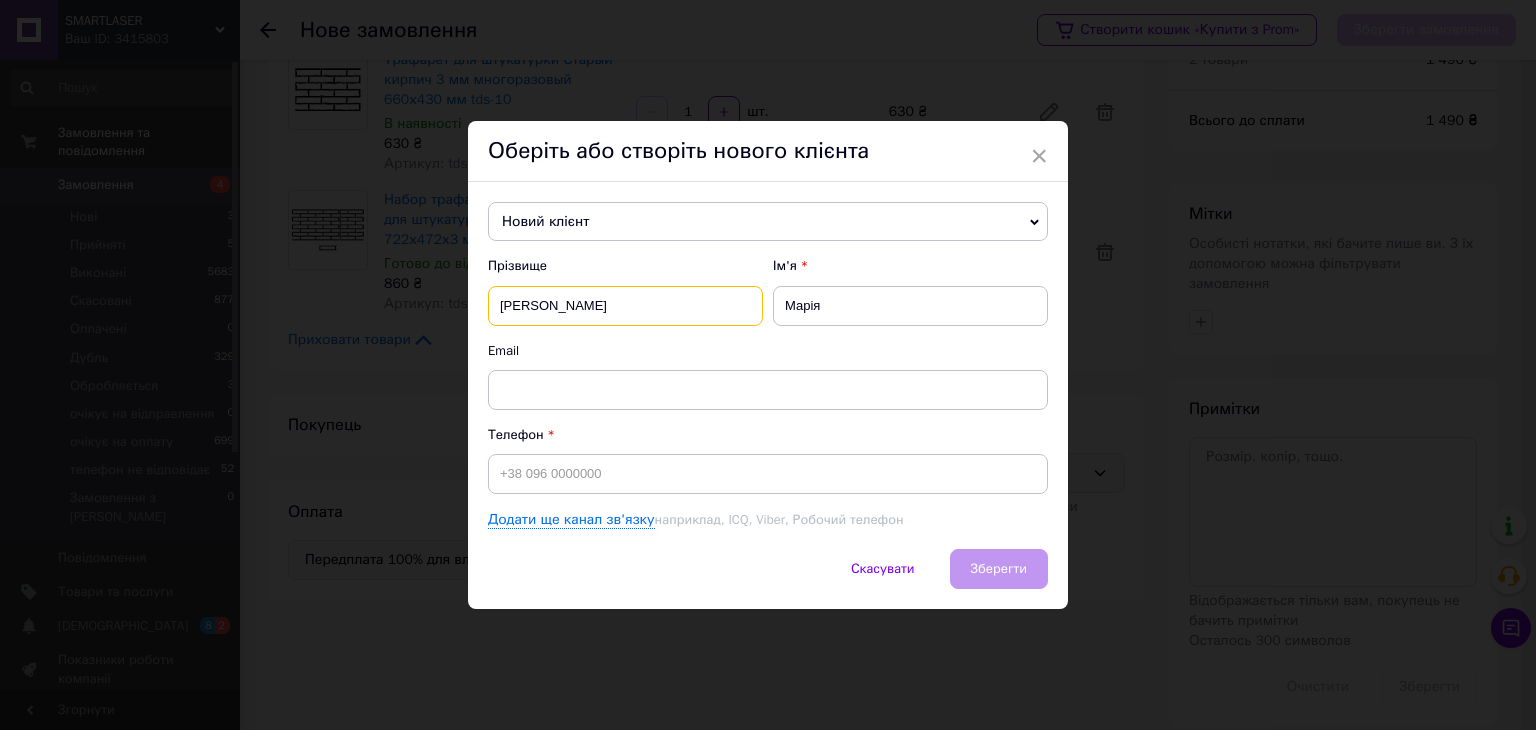 drag, startPoint x: 606, startPoint y: 304, endPoint x: 560, endPoint y: 304, distance: 46 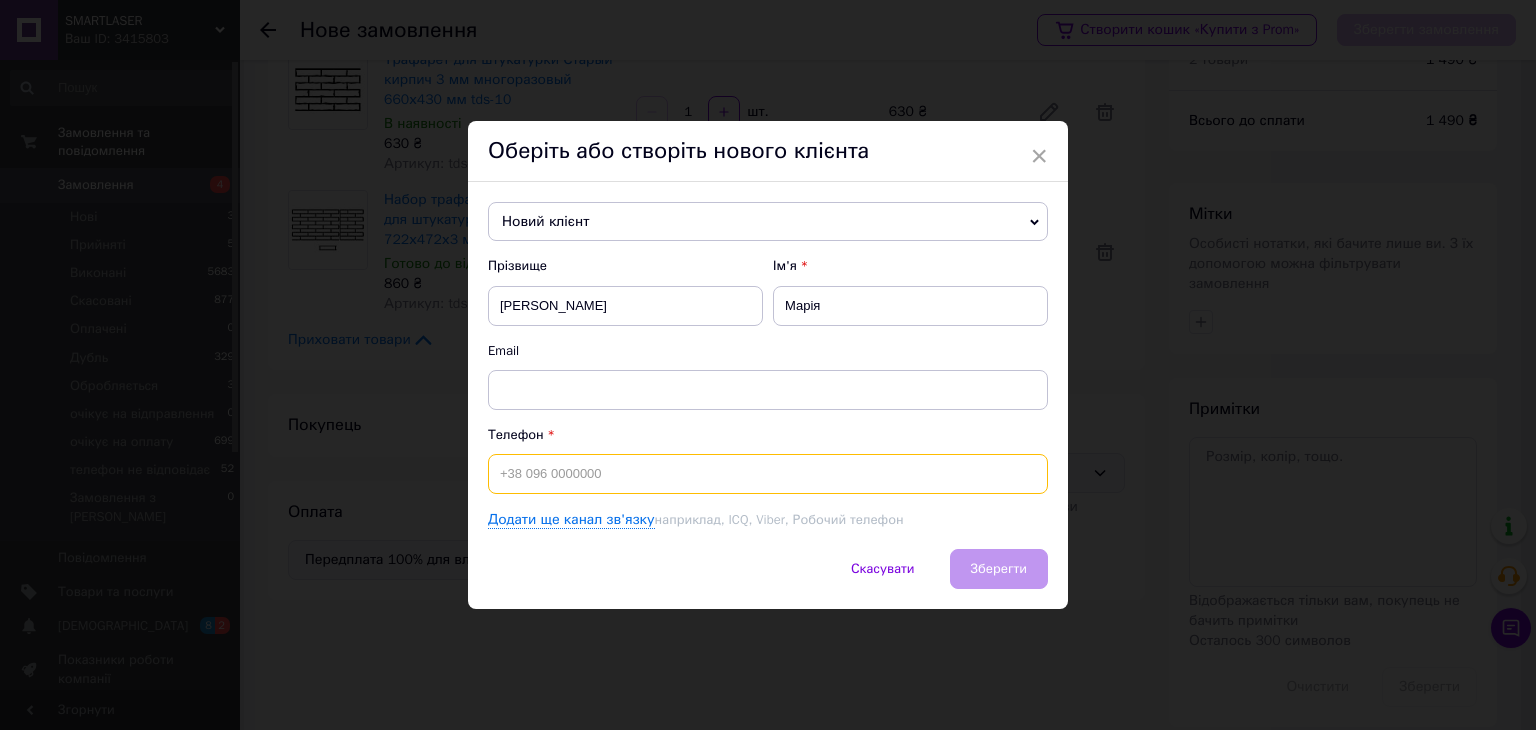 paste on "0986006135" 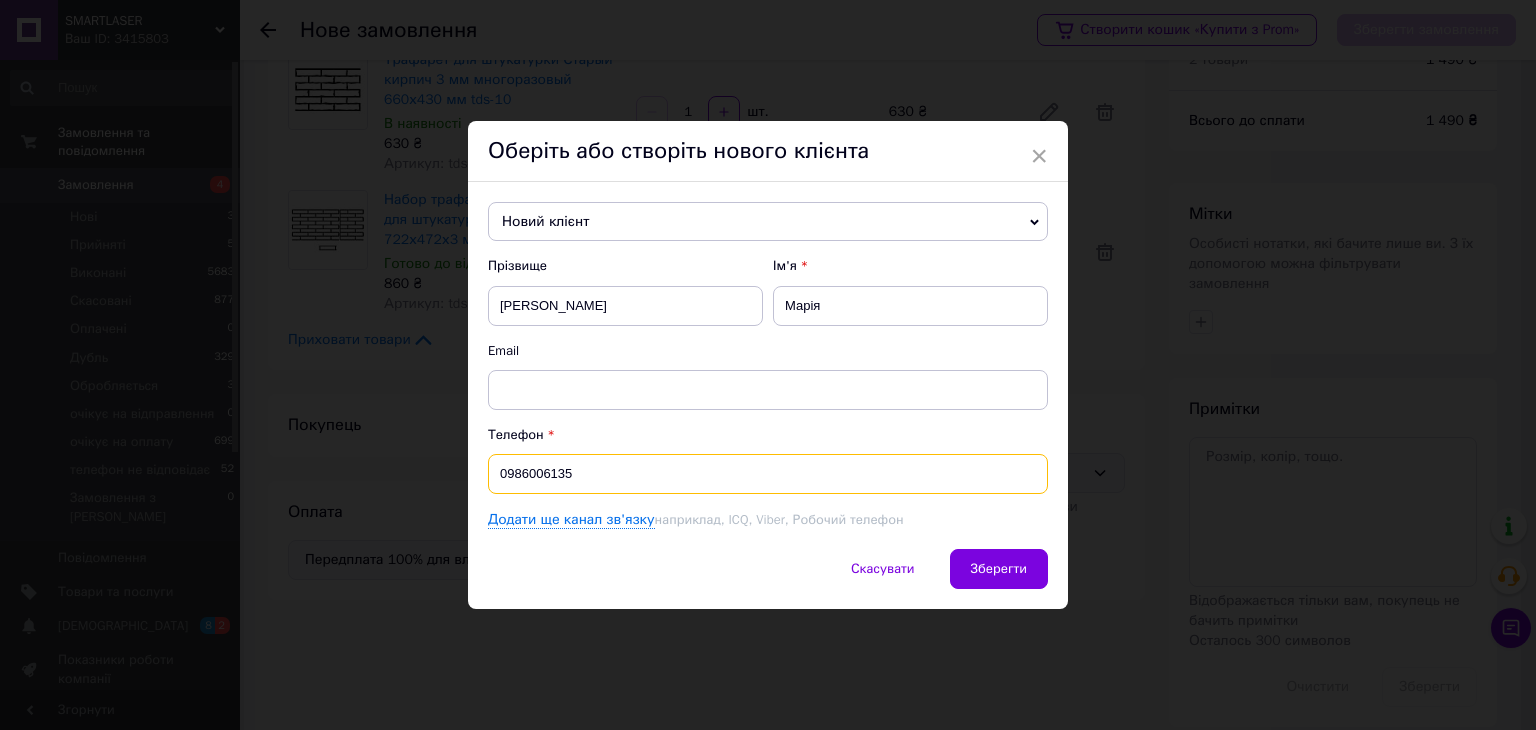 click on "0986006135" at bounding box center (768, 474) 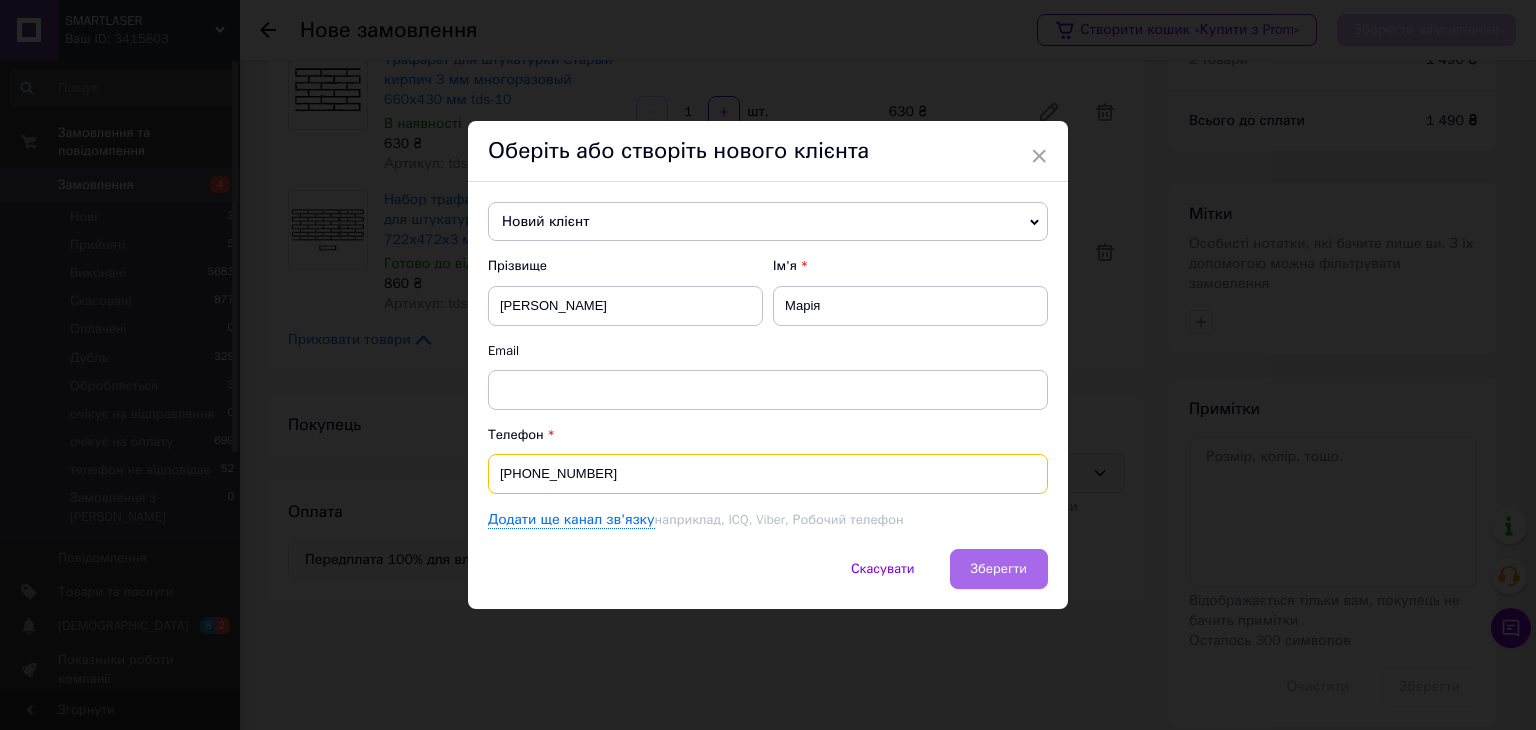 type on "+380986006135" 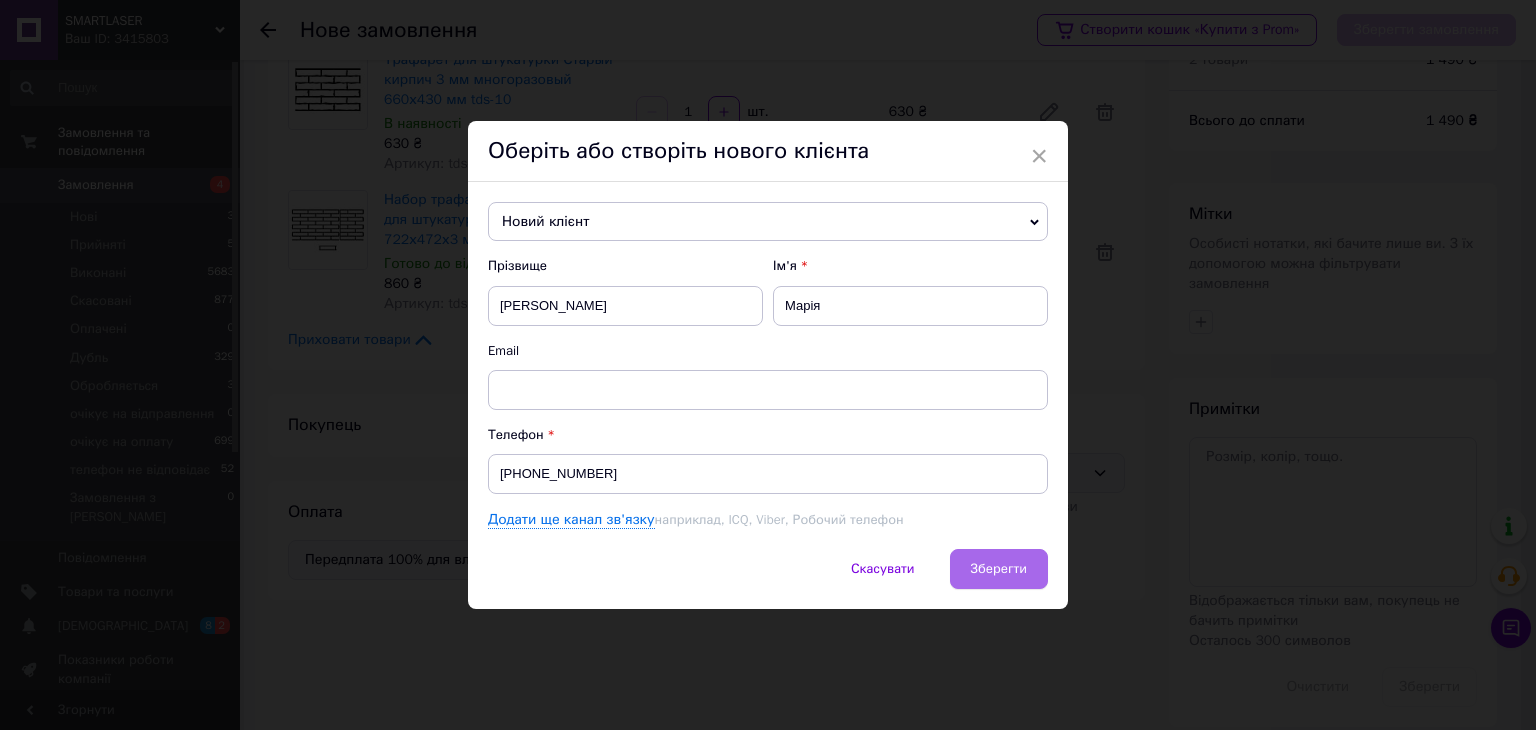 click on "Зберегти" at bounding box center (999, 568) 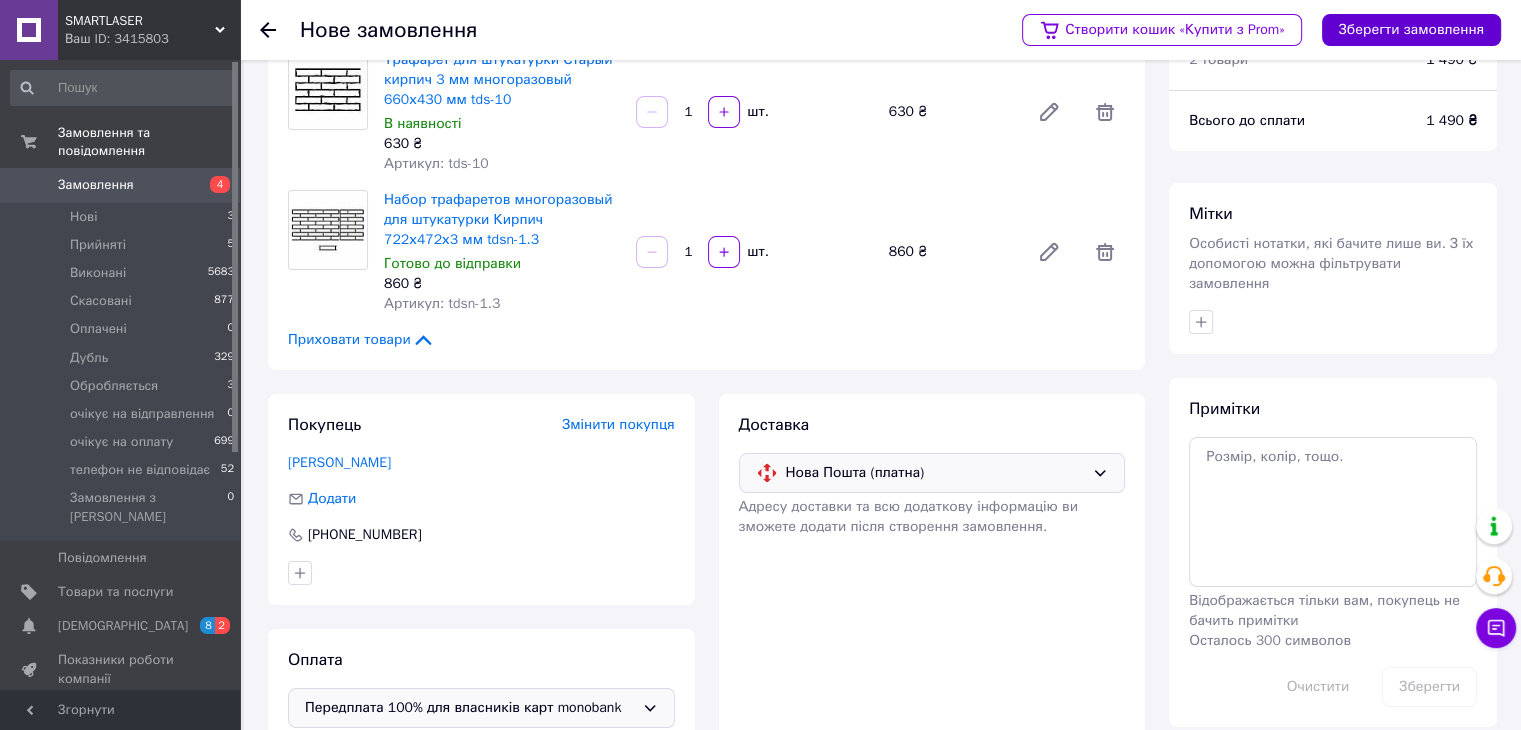 click on "Зберегти замовлення" at bounding box center (1411, 30) 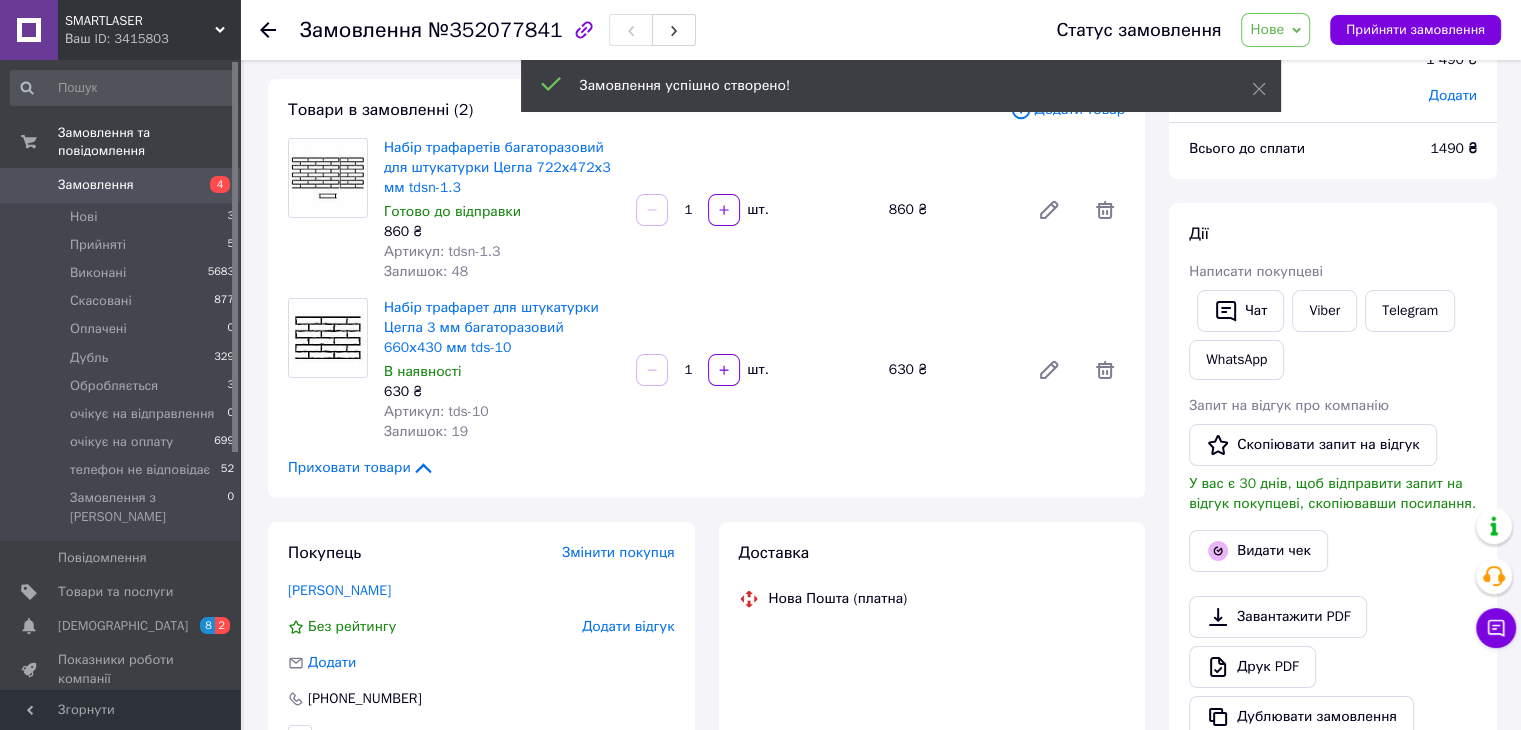 click 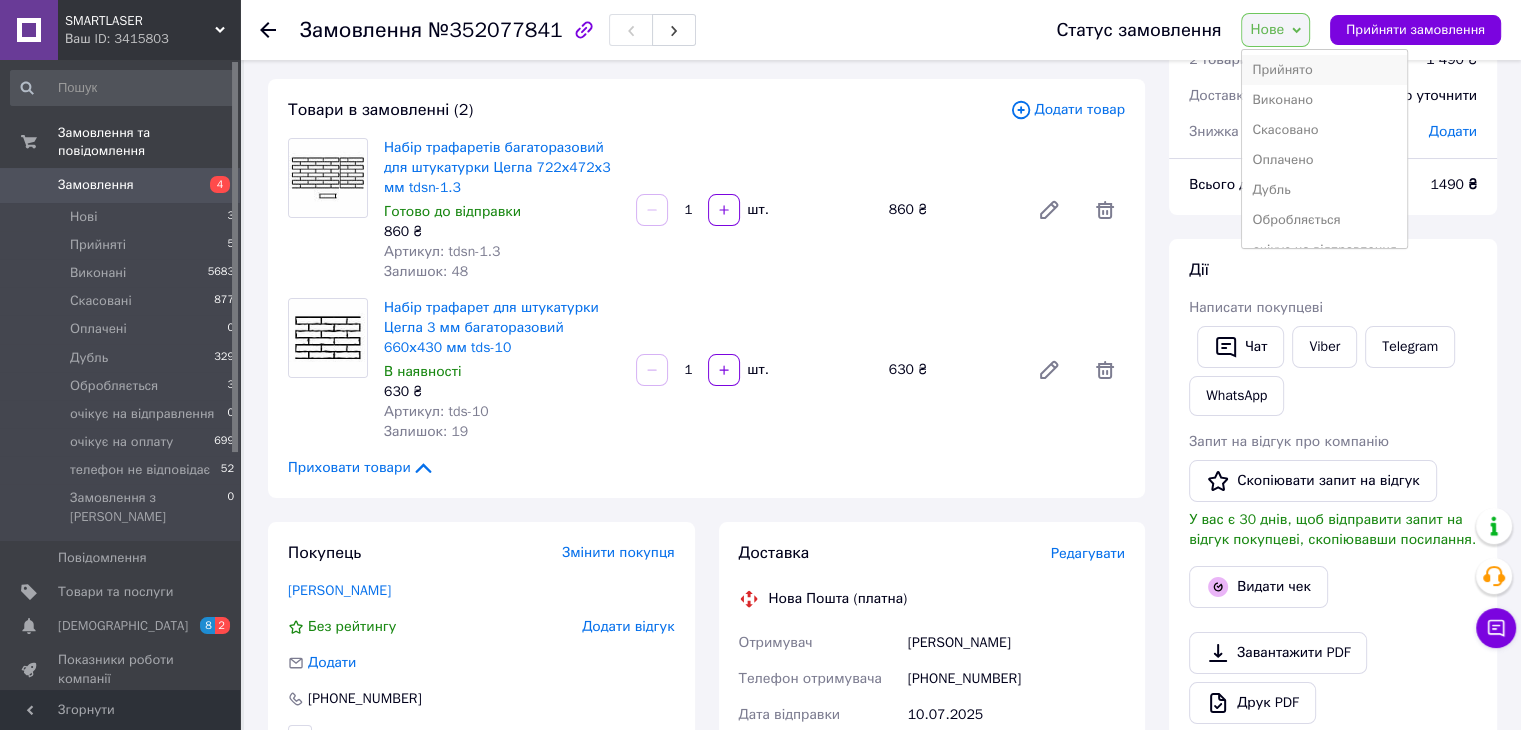 click on "Прийнято" at bounding box center [1324, 70] 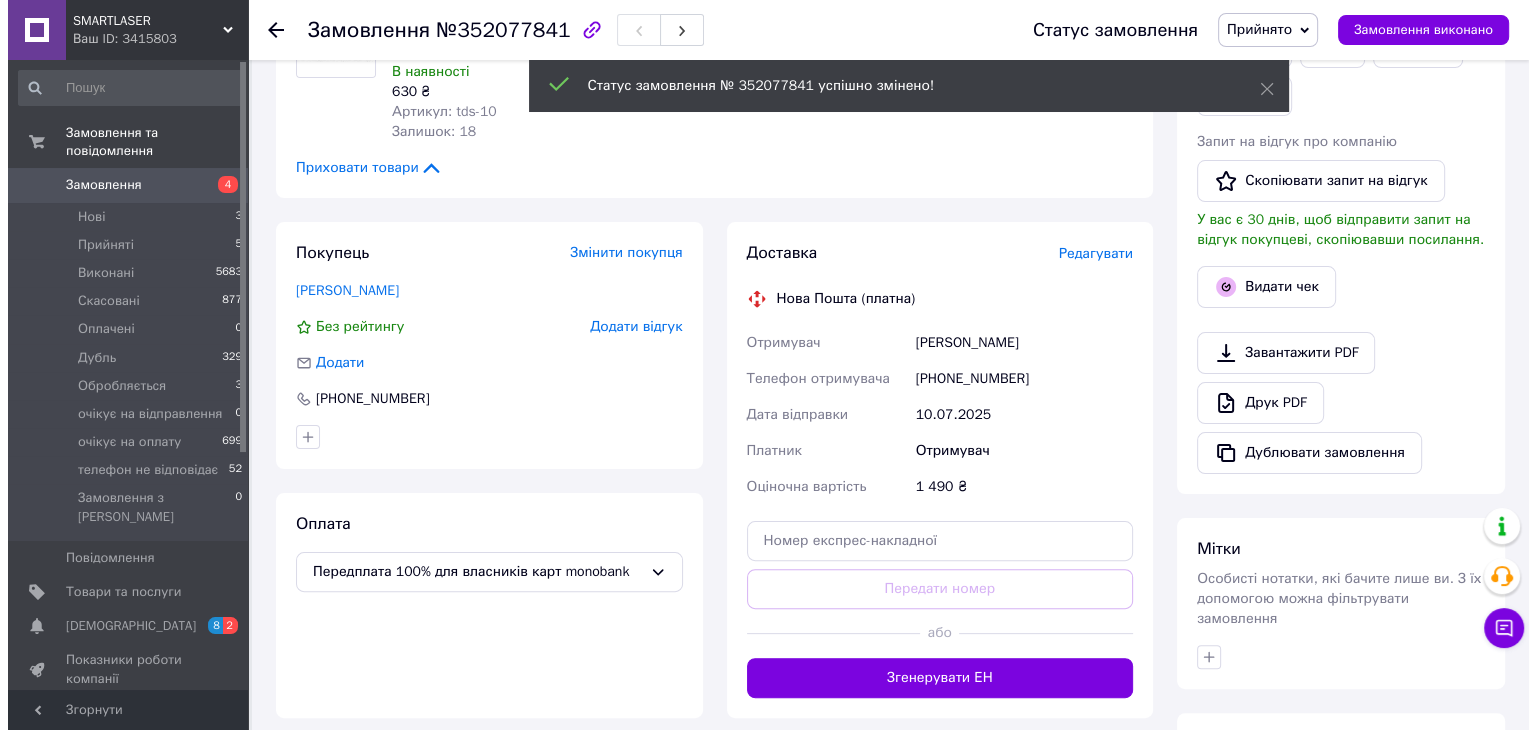 scroll, scrollTop: 293, scrollLeft: 0, axis: vertical 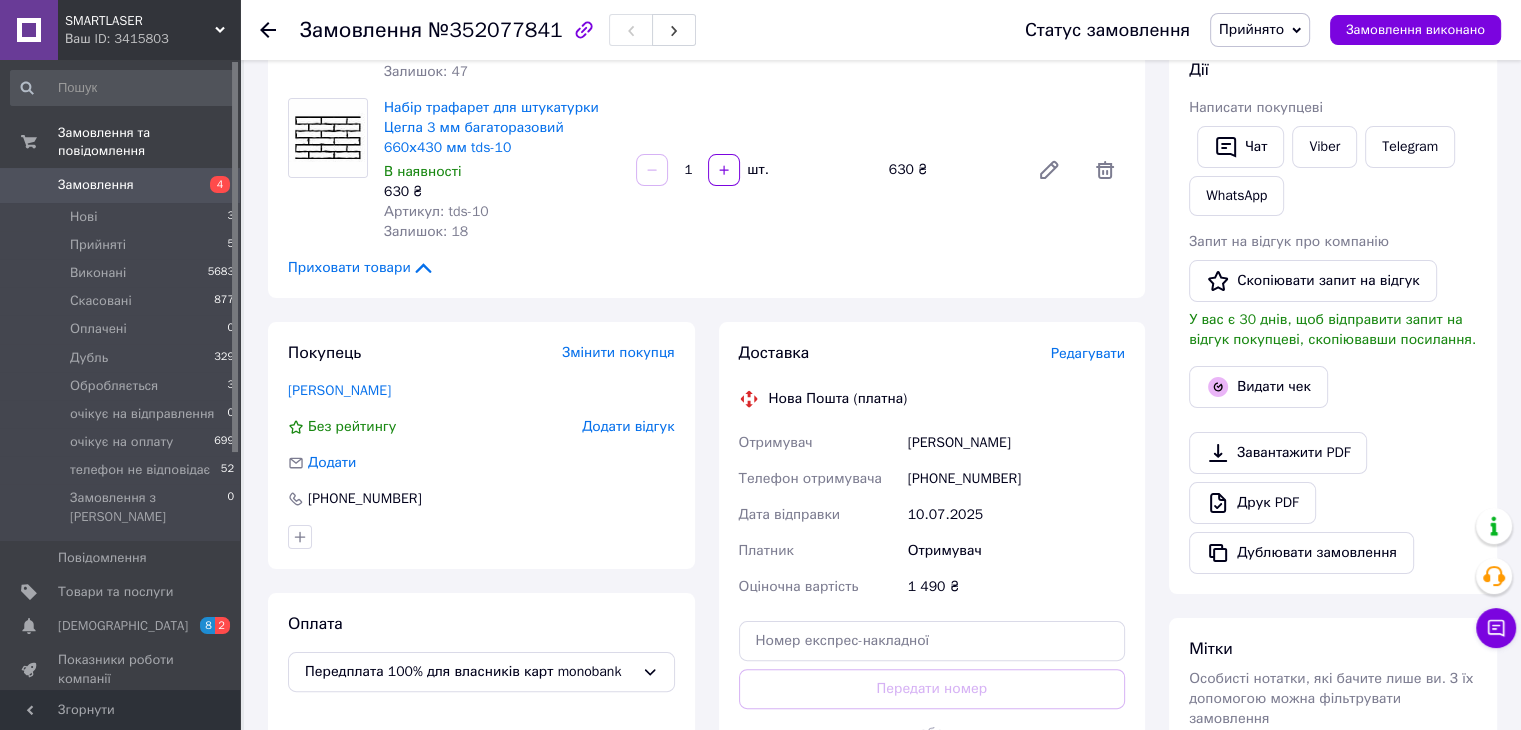 click on "Редагувати" at bounding box center [1088, 353] 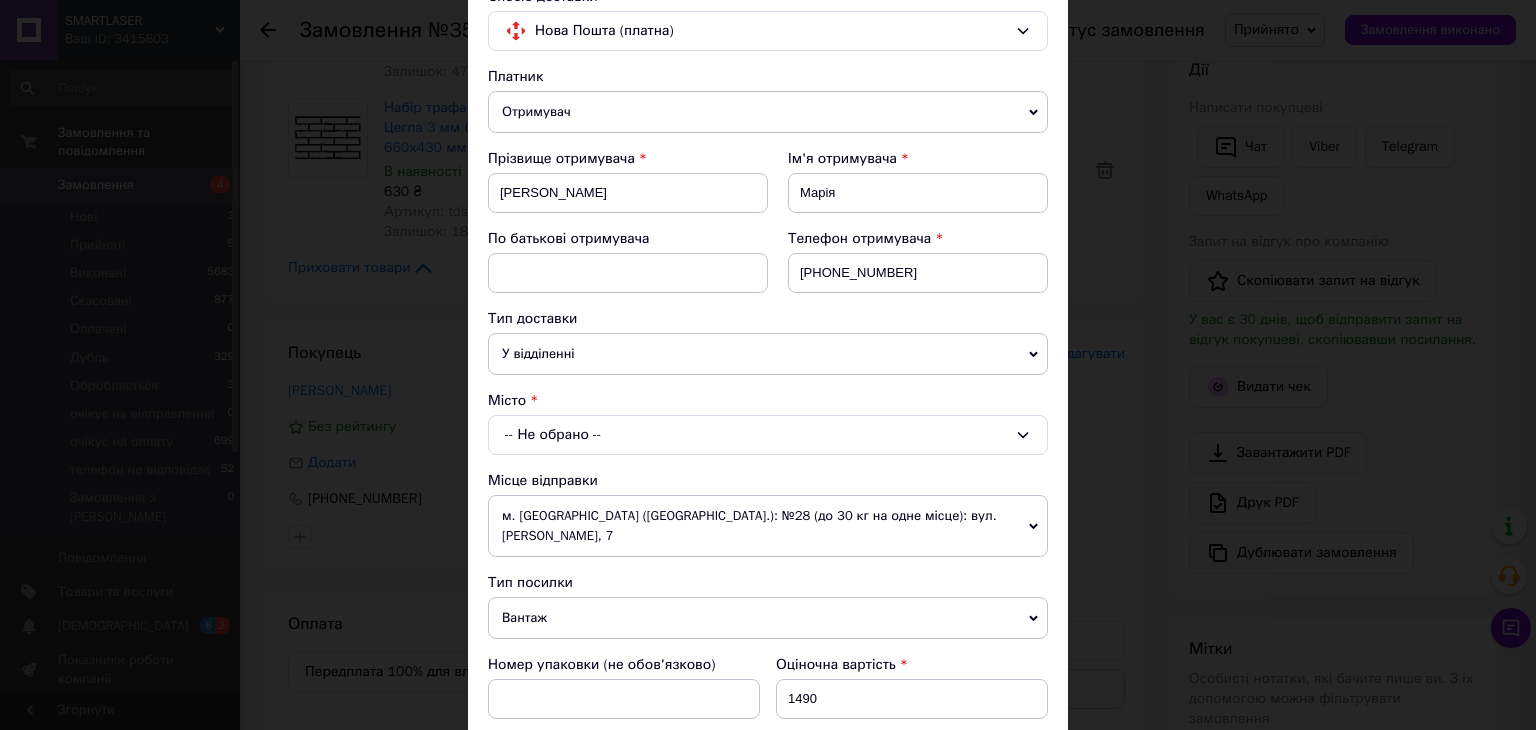 scroll, scrollTop: 200, scrollLeft: 0, axis: vertical 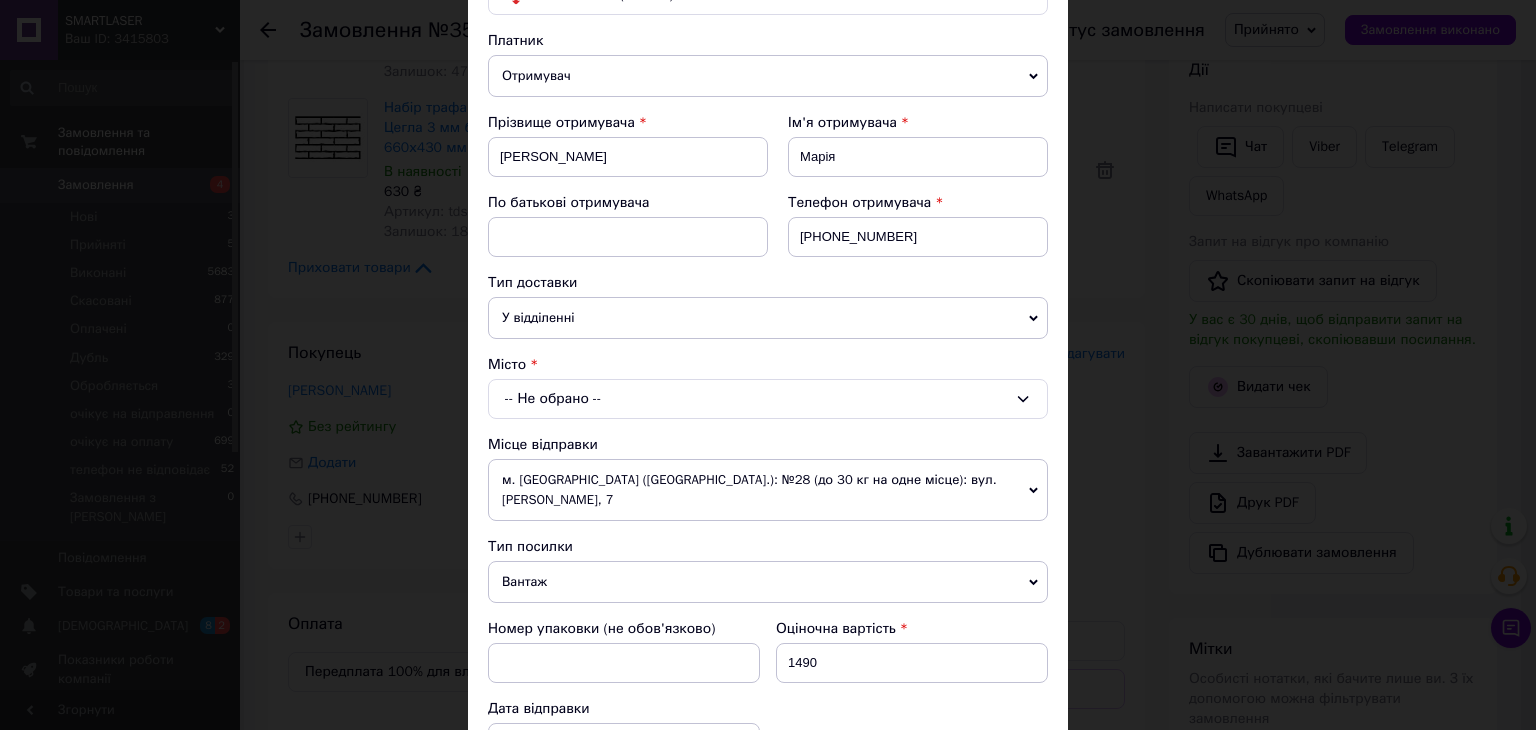 click on "-- Не обрано --" at bounding box center (768, 399) 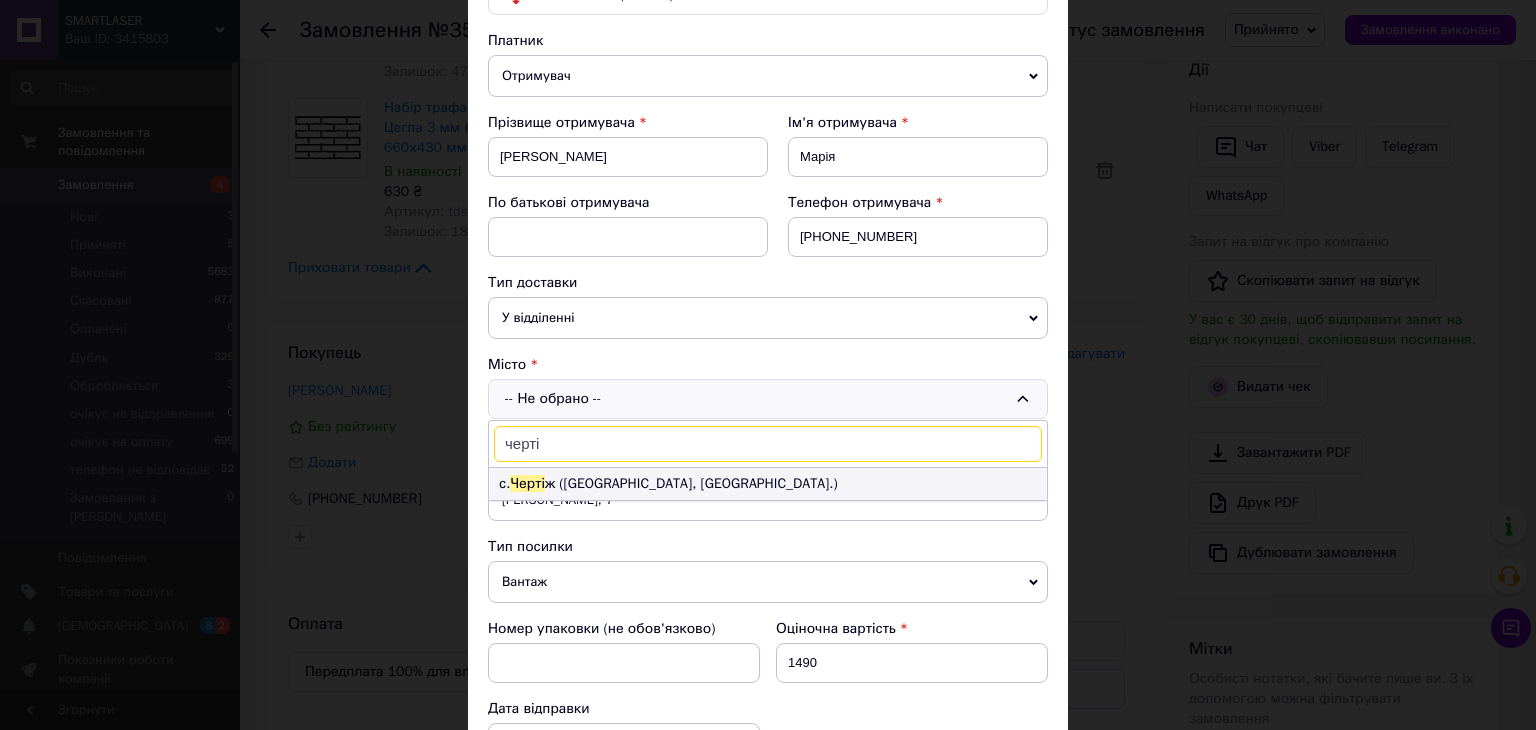 type on "черті" 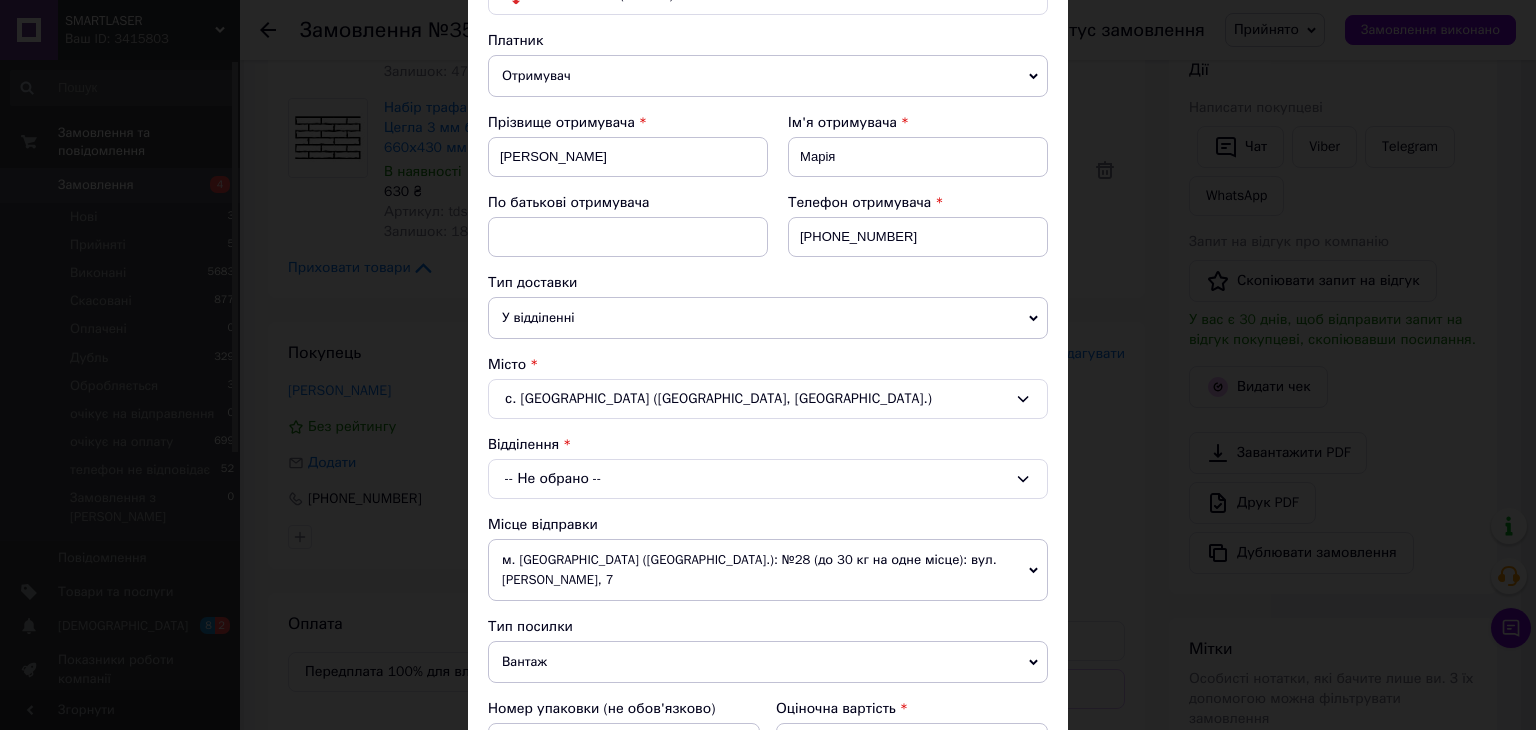 click on "-- Не обрано --" at bounding box center [768, 479] 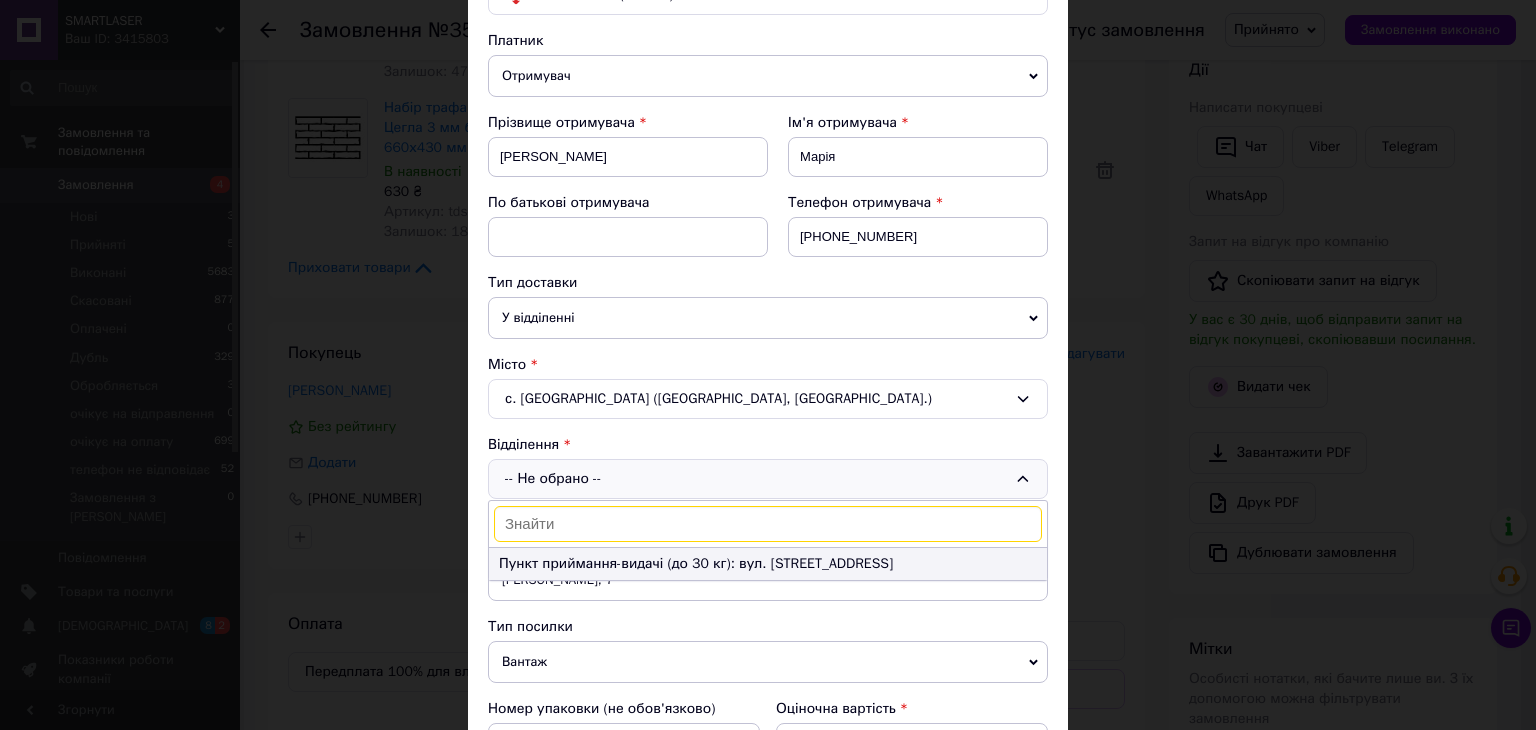 click on "Пункт приймання-видачі (до 30 кг): вул. Нірешська, 14" at bounding box center [768, 564] 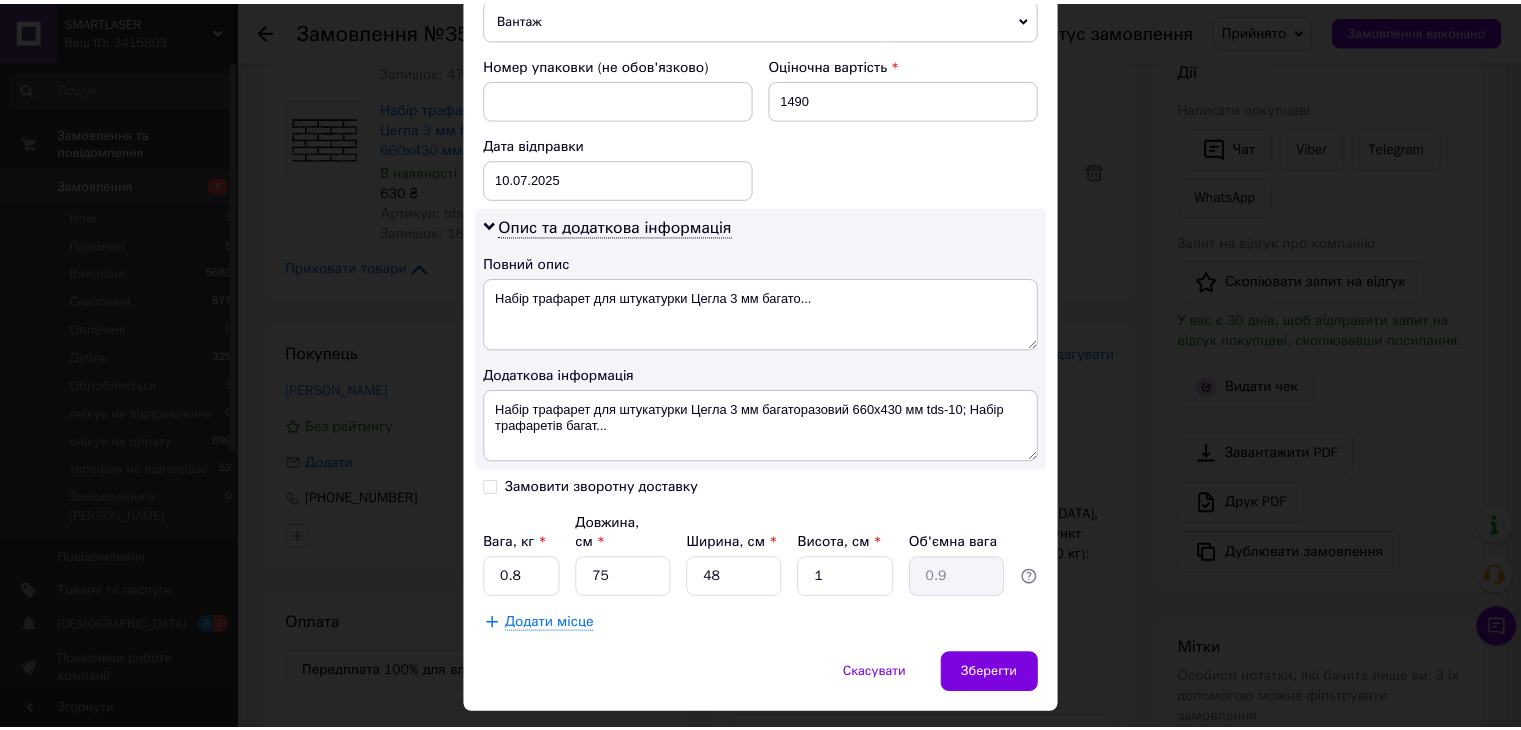 scroll, scrollTop: 852, scrollLeft: 0, axis: vertical 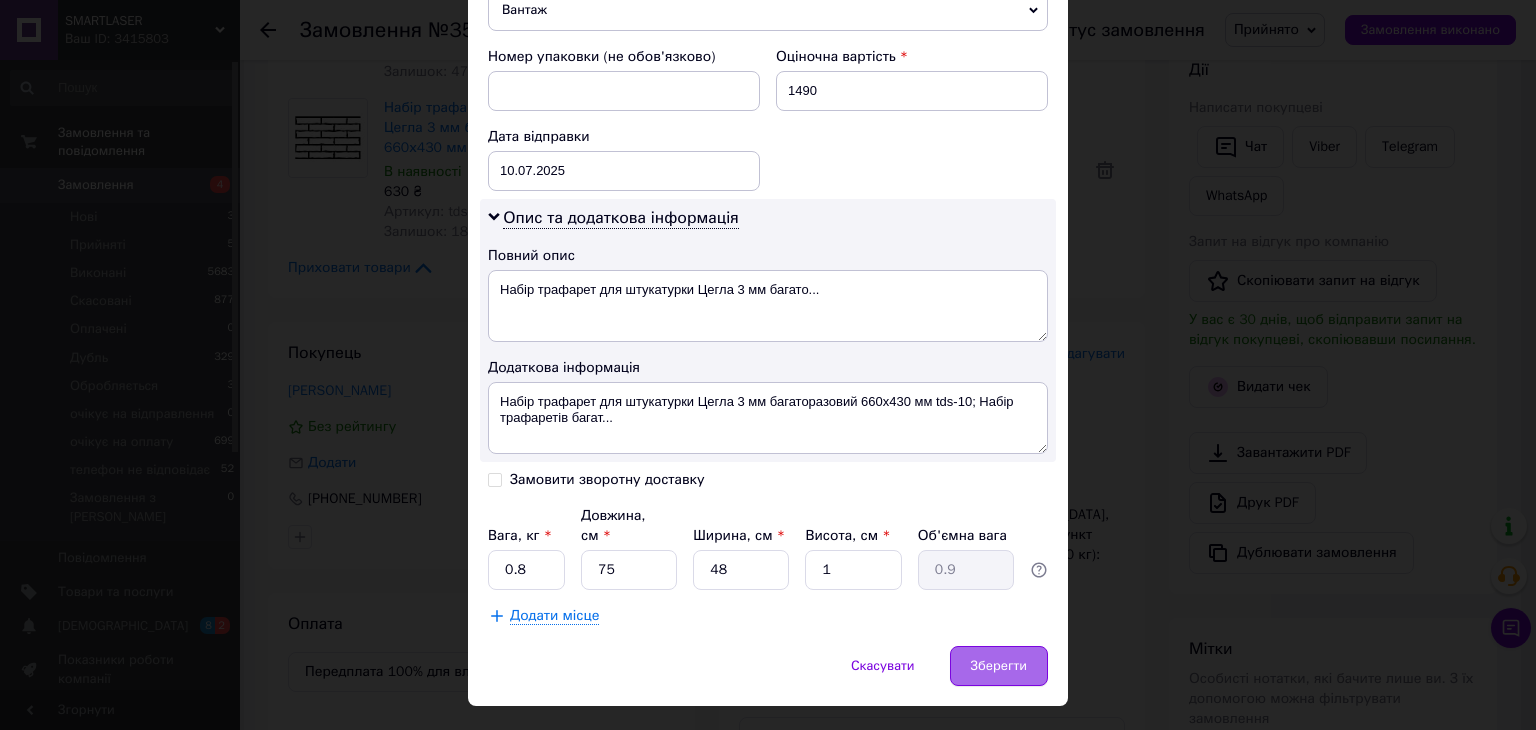 click on "Зберегти" at bounding box center [999, 666] 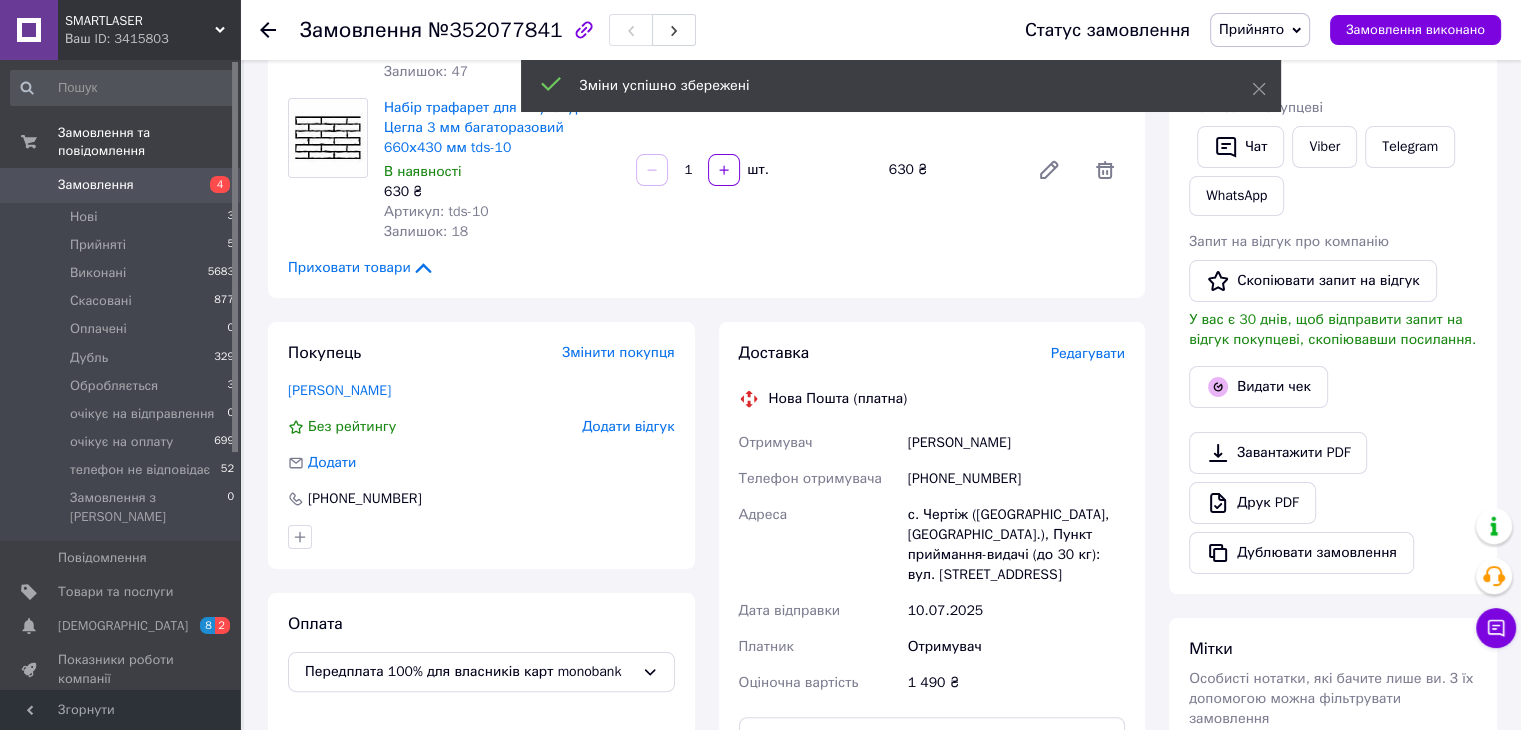click 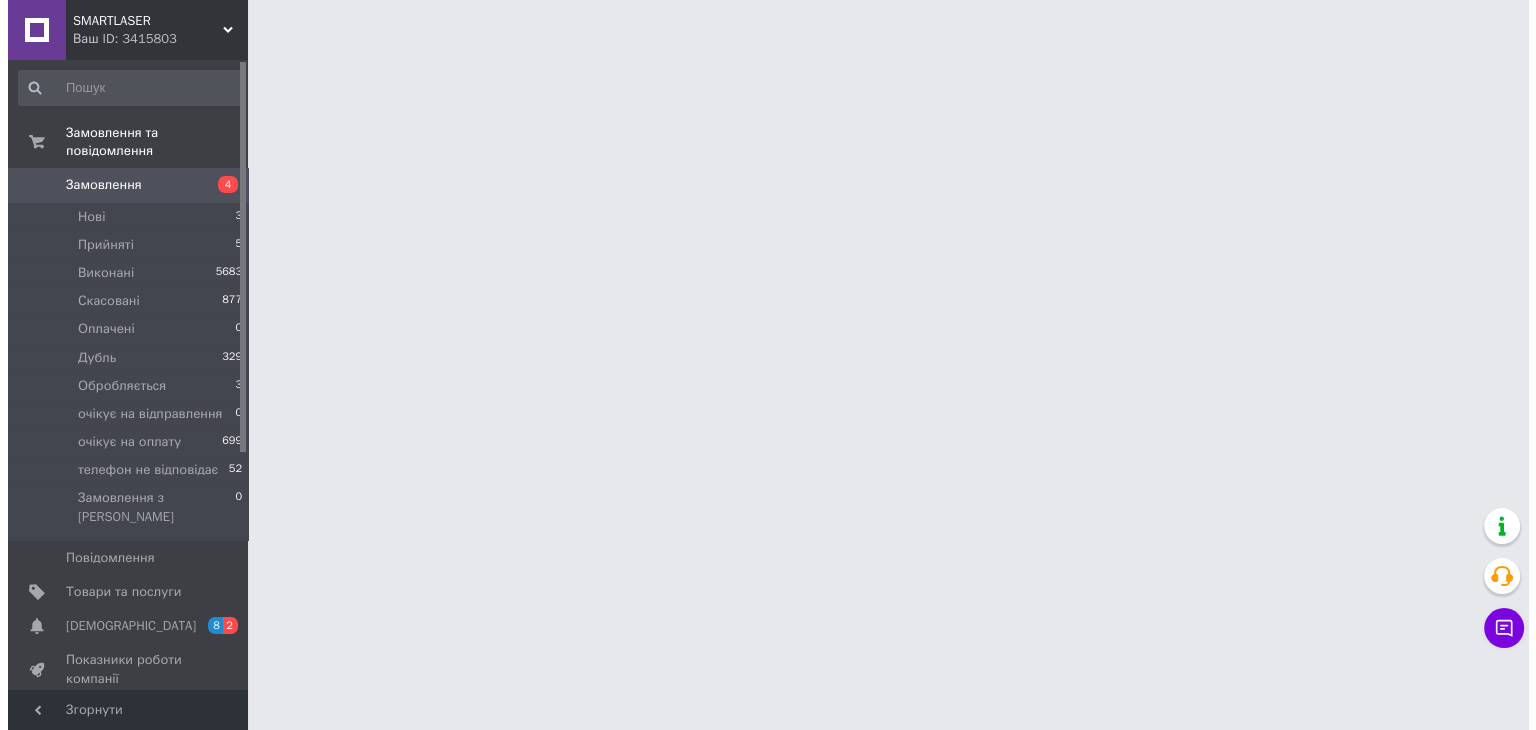 scroll, scrollTop: 0, scrollLeft: 0, axis: both 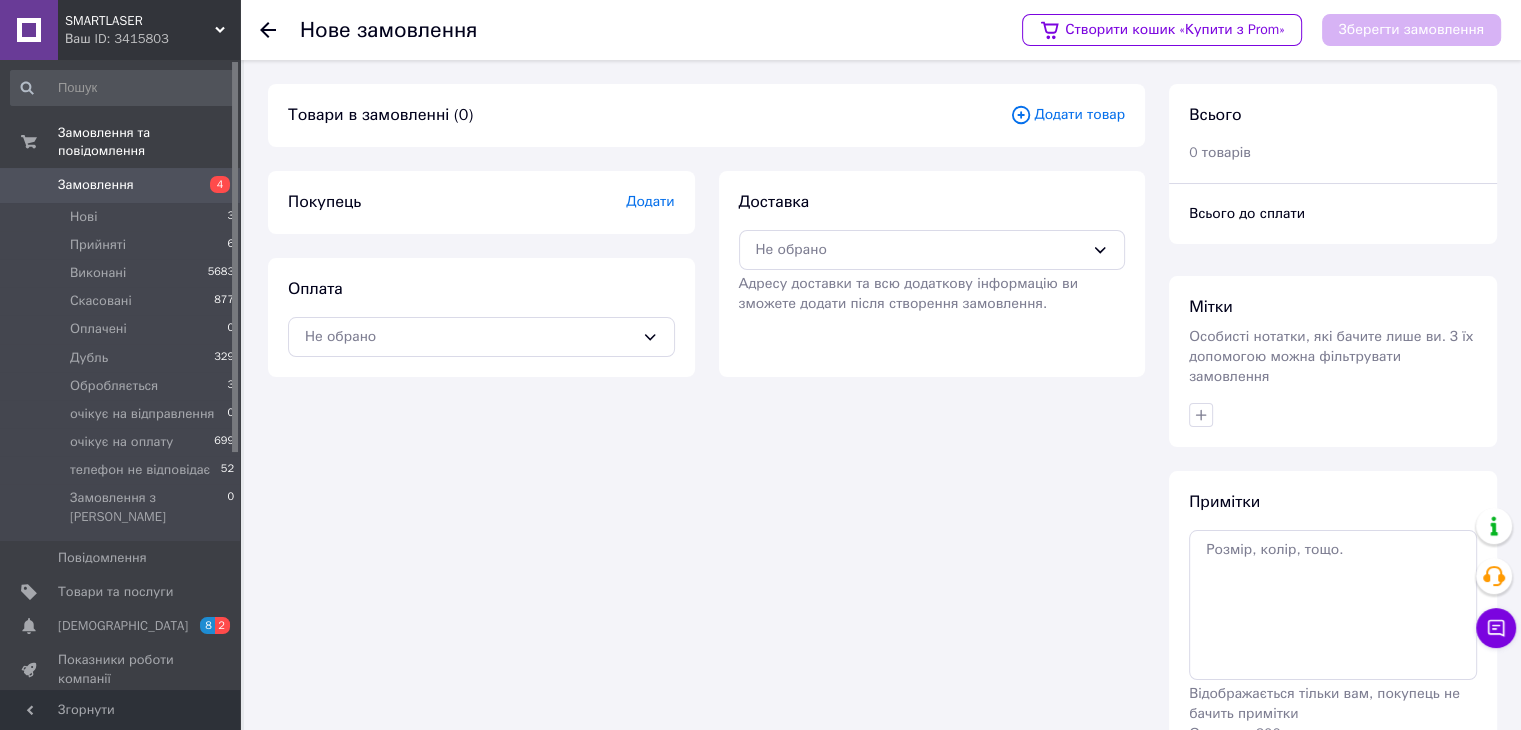 click on "Додати товар" at bounding box center [1067, 115] 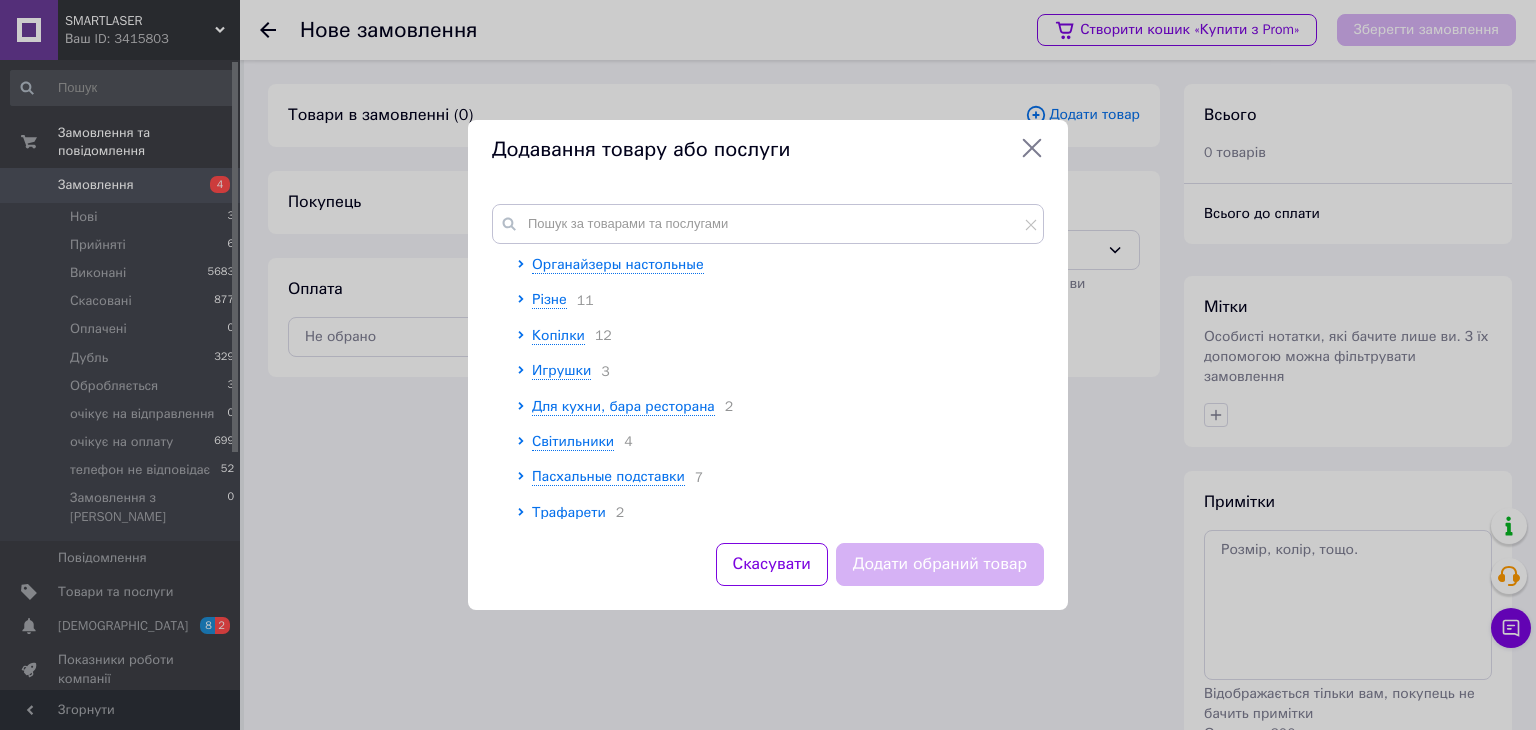 scroll, scrollTop: 500, scrollLeft: 0, axis: vertical 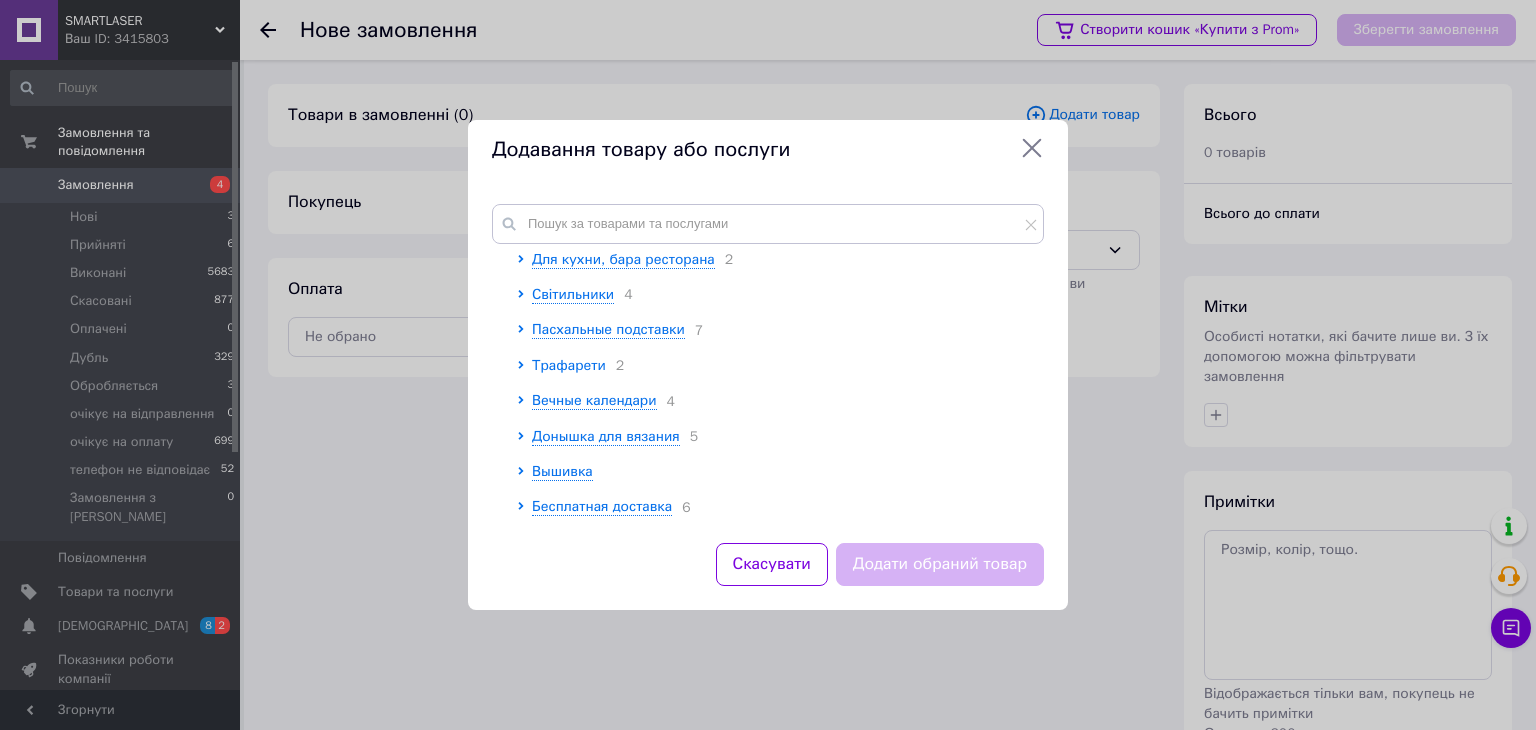 click on "Трафарети" at bounding box center [569, 365] 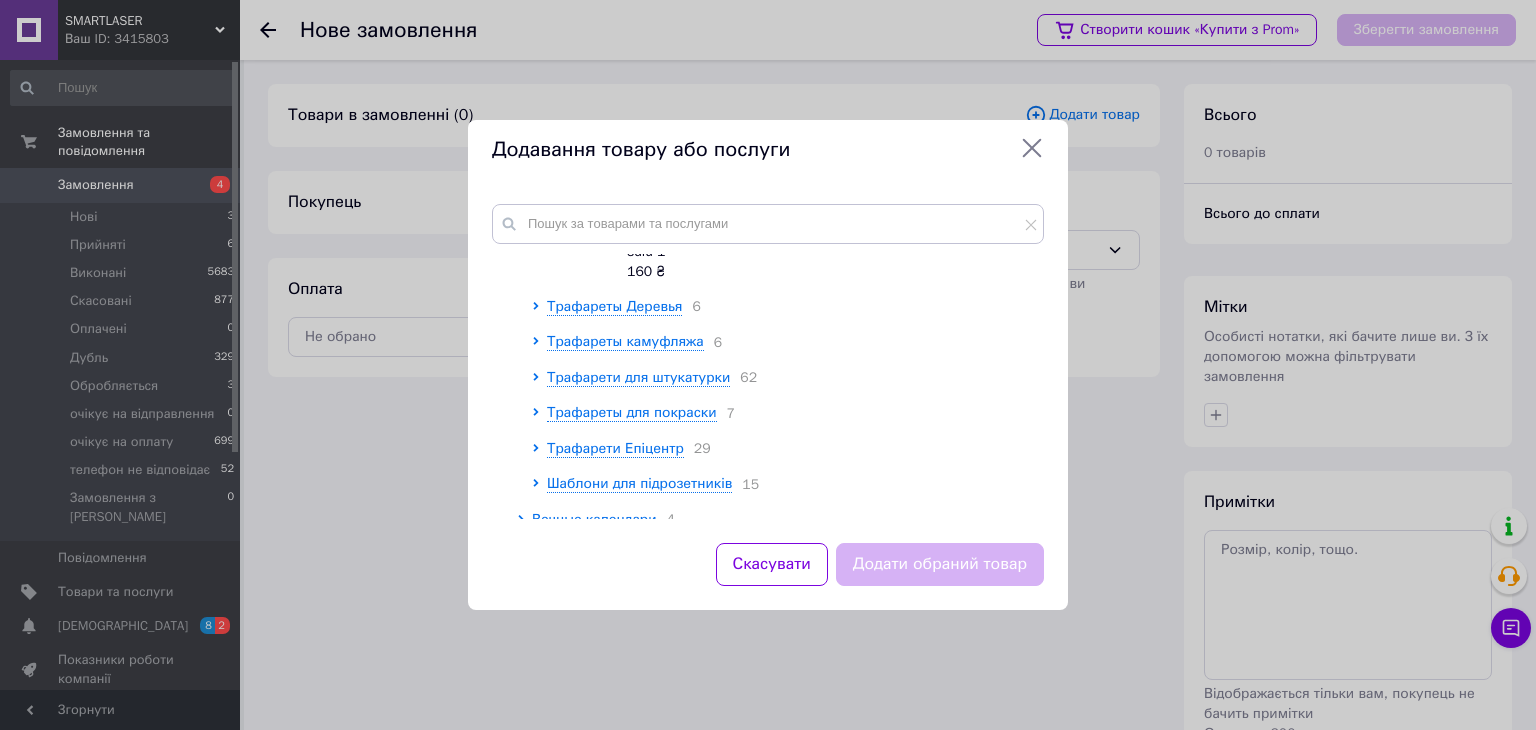 scroll, scrollTop: 972, scrollLeft: 0, axis: vertical 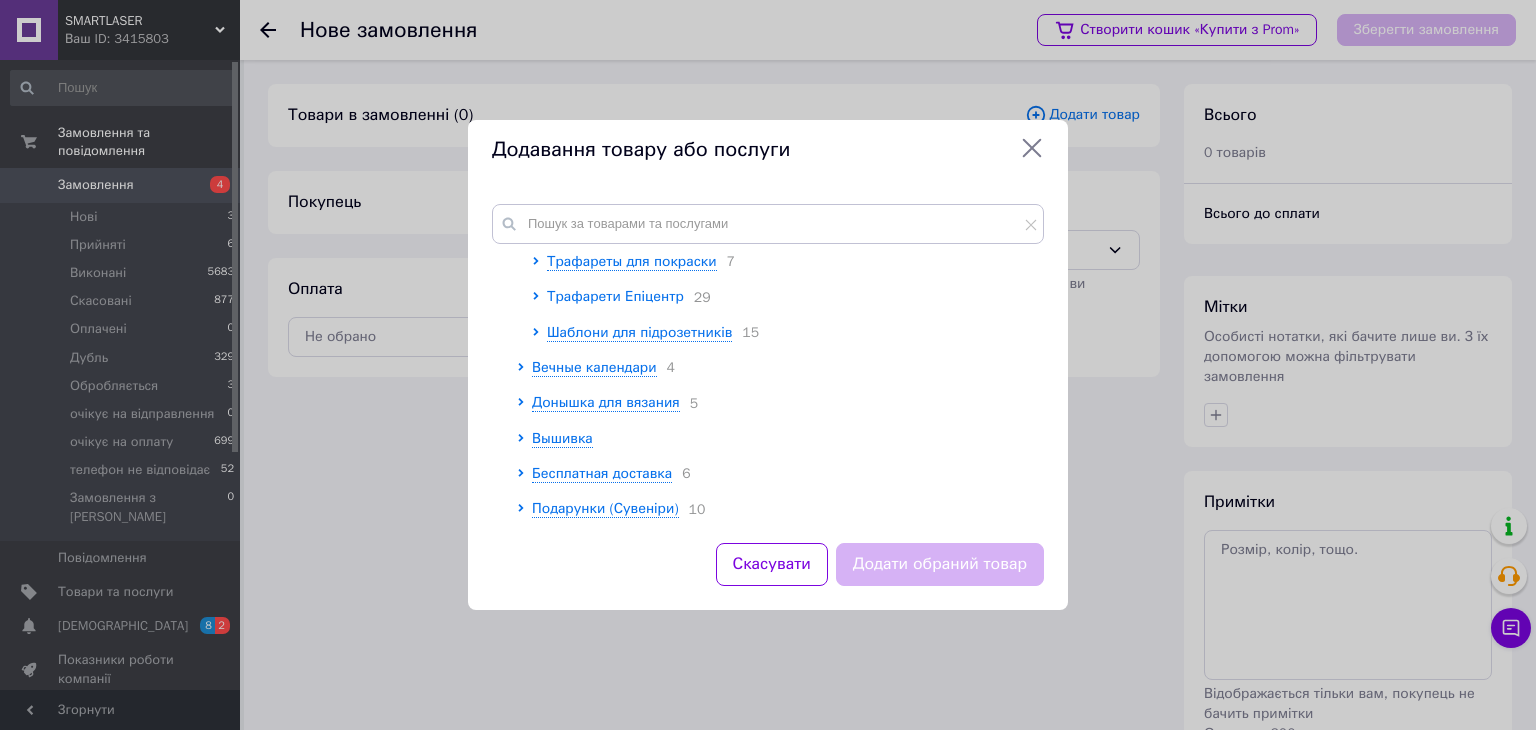 click on "Трафарети Епіцентр" at bounding box center [615, 296] 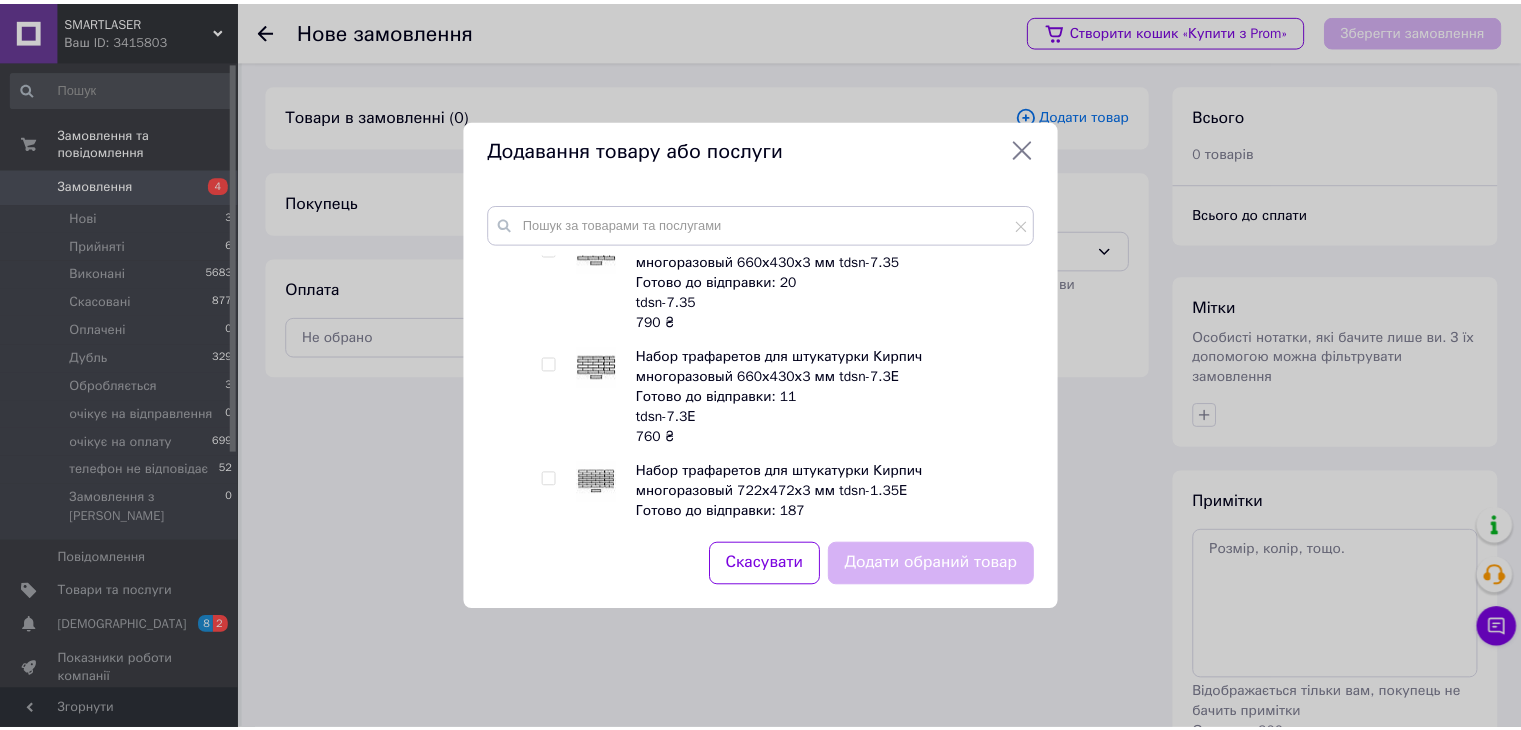 scroll, scrollTop: 3272, scrollLeft: 0, axis: vertical 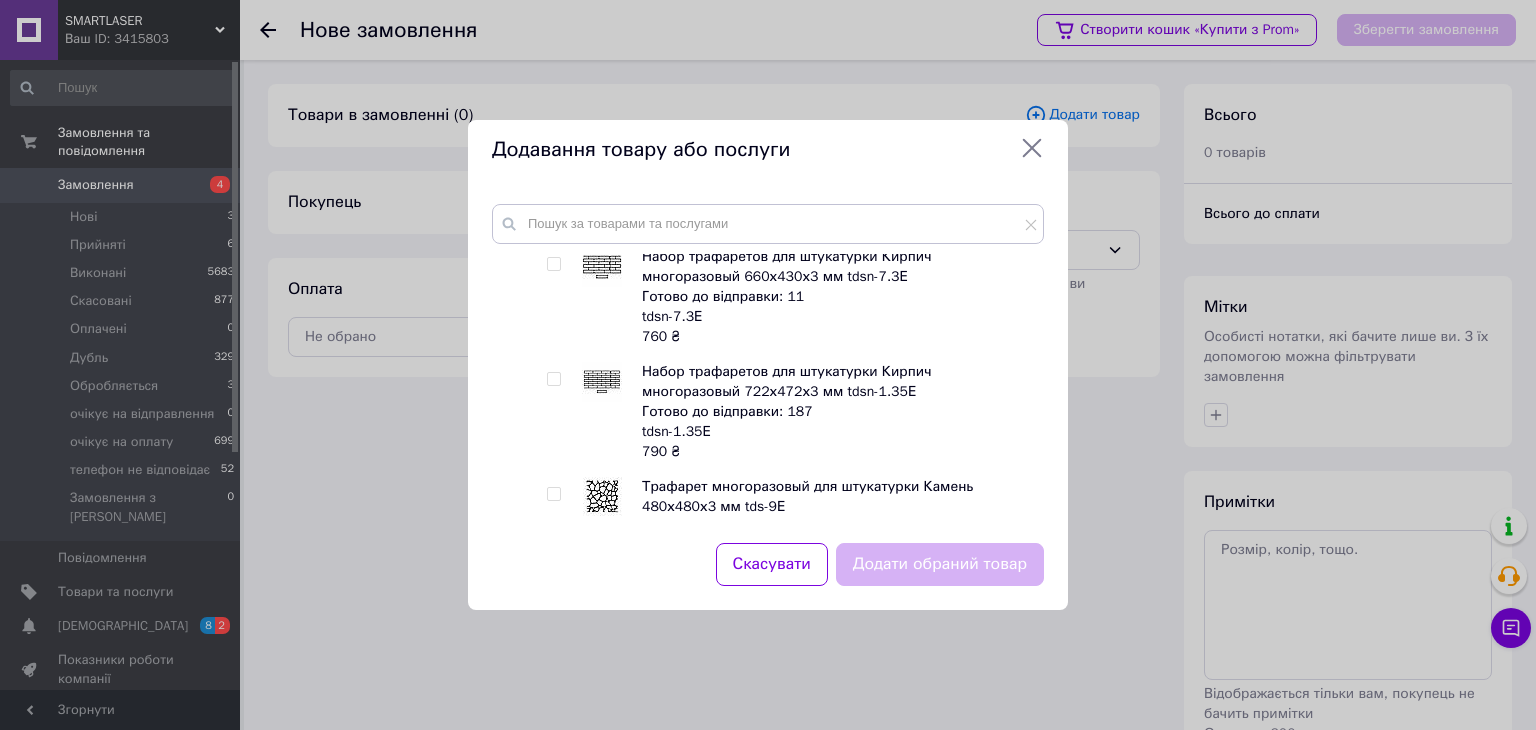 click at bounding box center (553, 264) 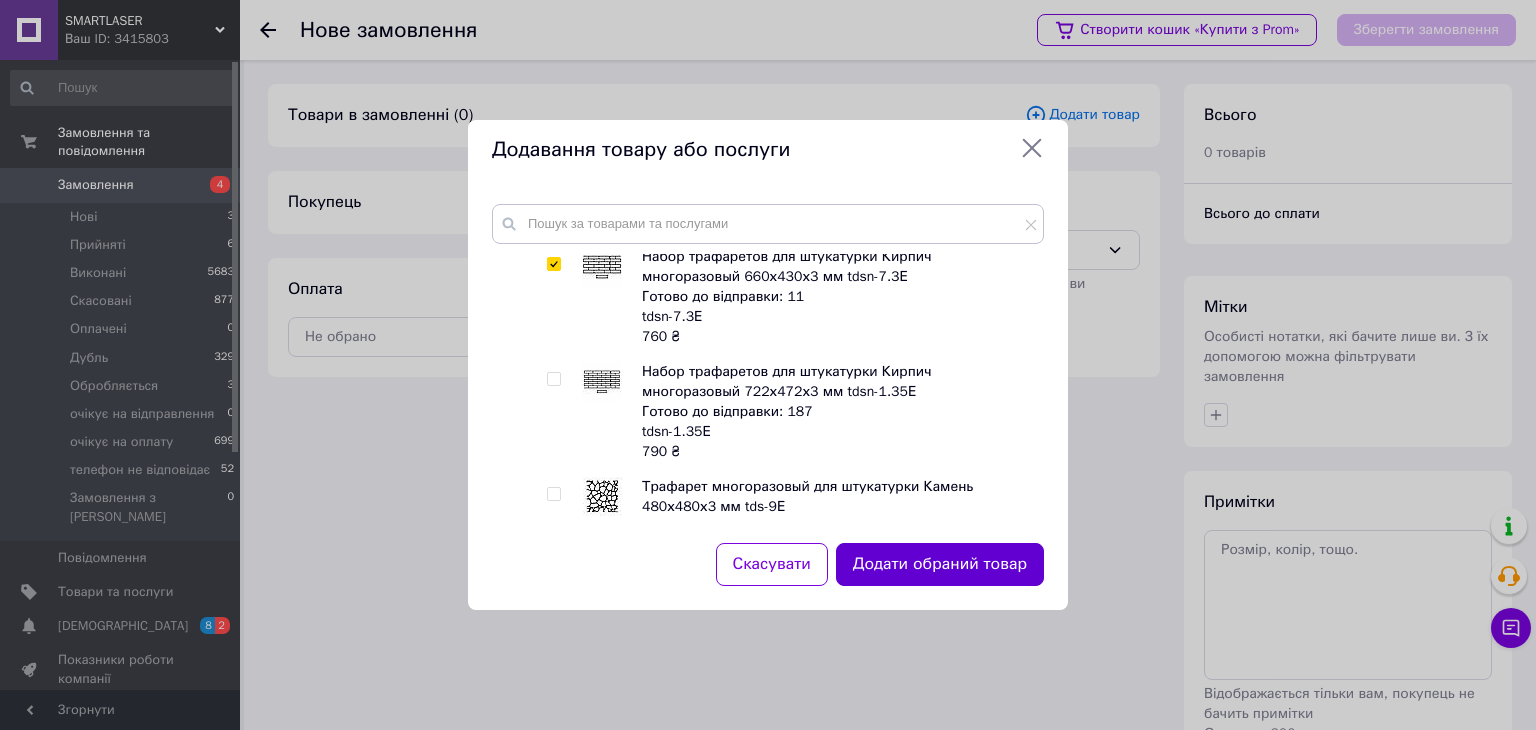 click on "Додати обраний товар" at bounding box center [940, 564] 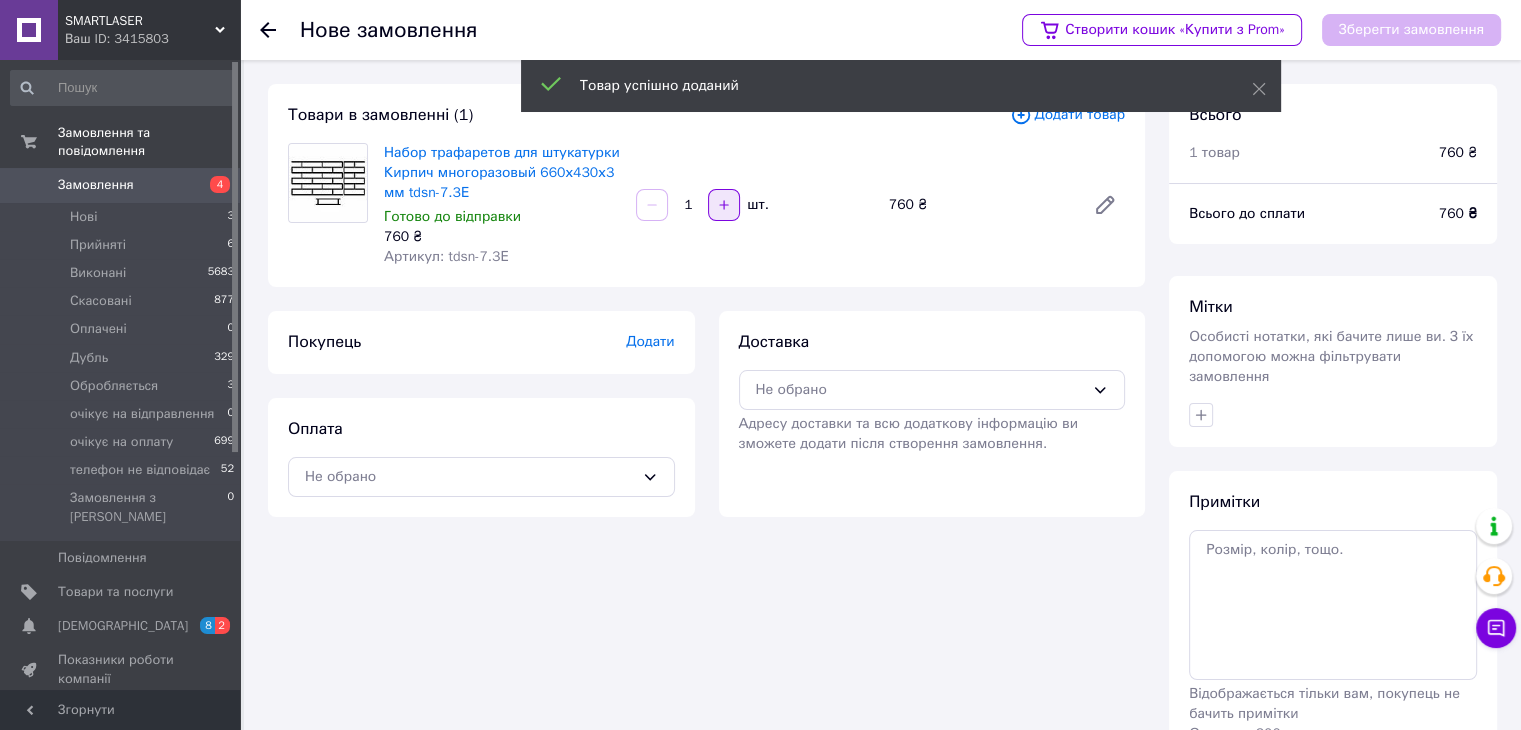 click 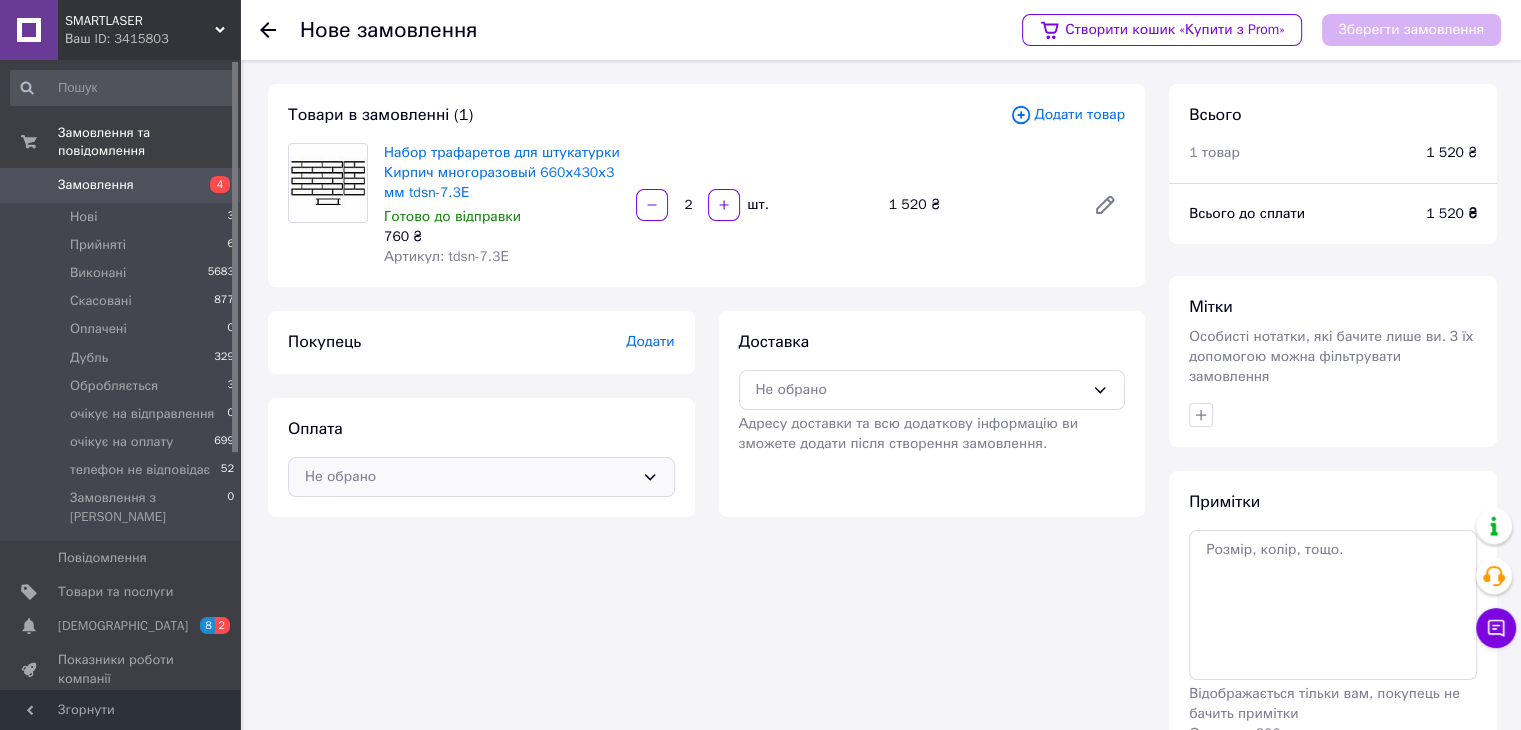 click on "Не обрано" at bounding box center [469, 477] 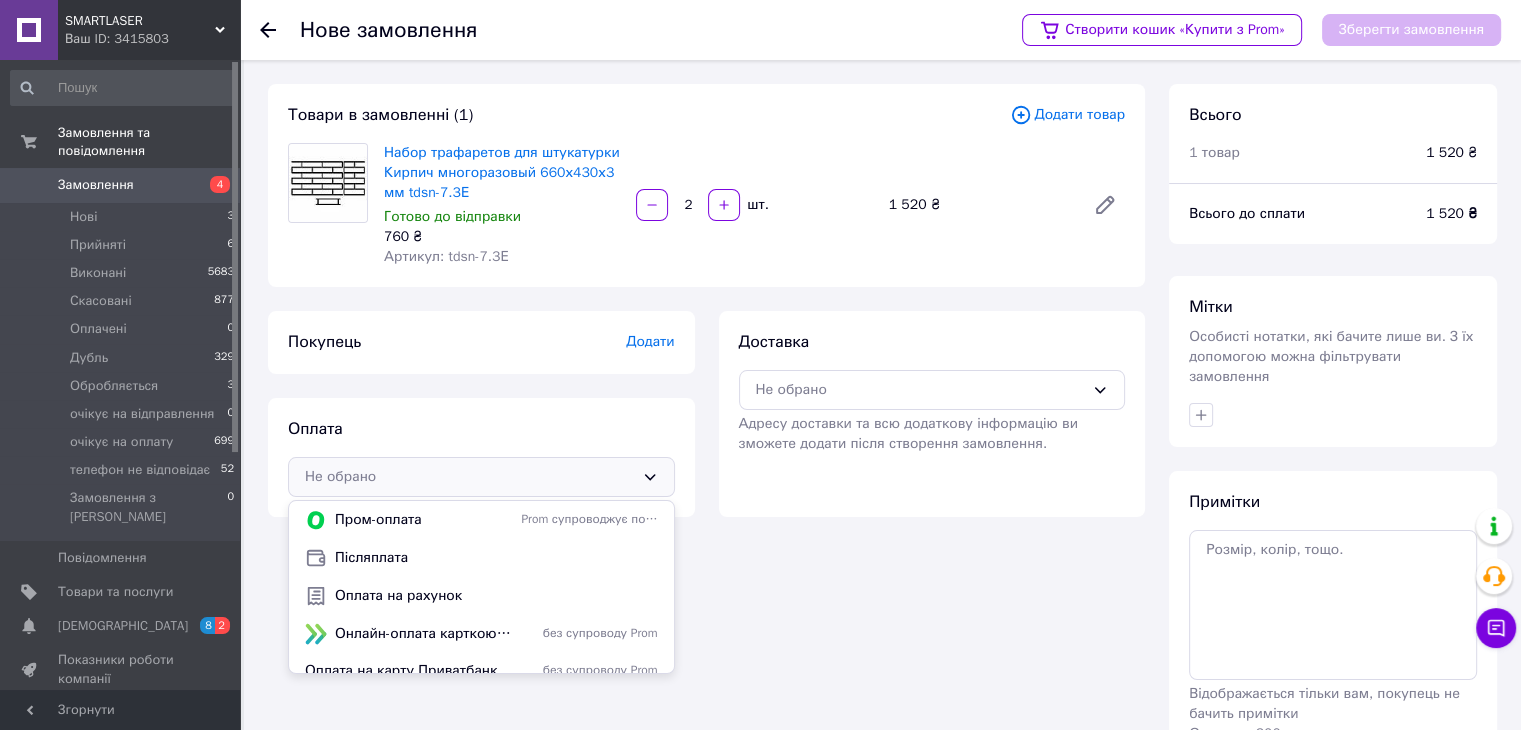 drag, startPoint x: 500, startPoint y: 558, endPoint x: 556, endPoint y: 537, distance: 59.808025 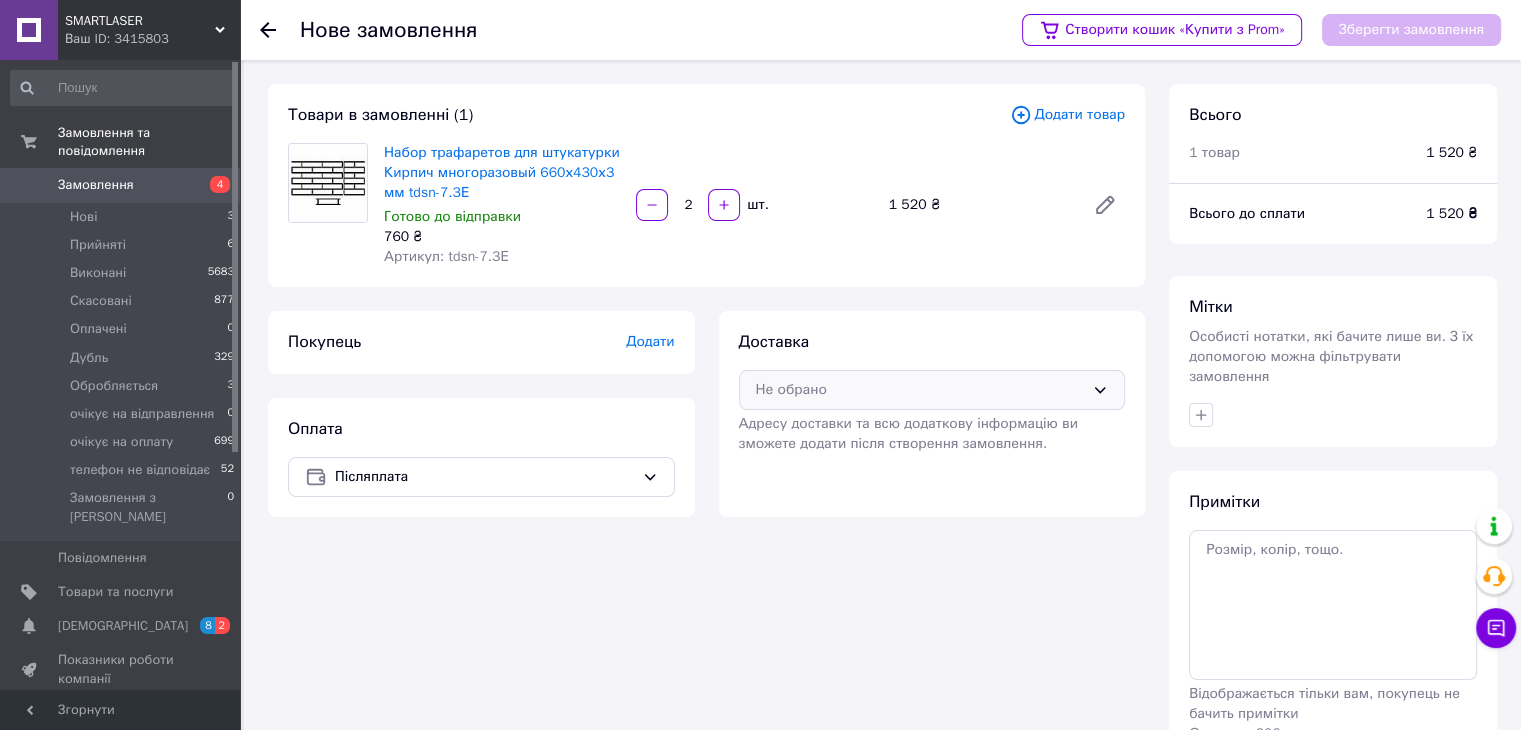 click on "Не обрано" at bounding box center [932, 390] 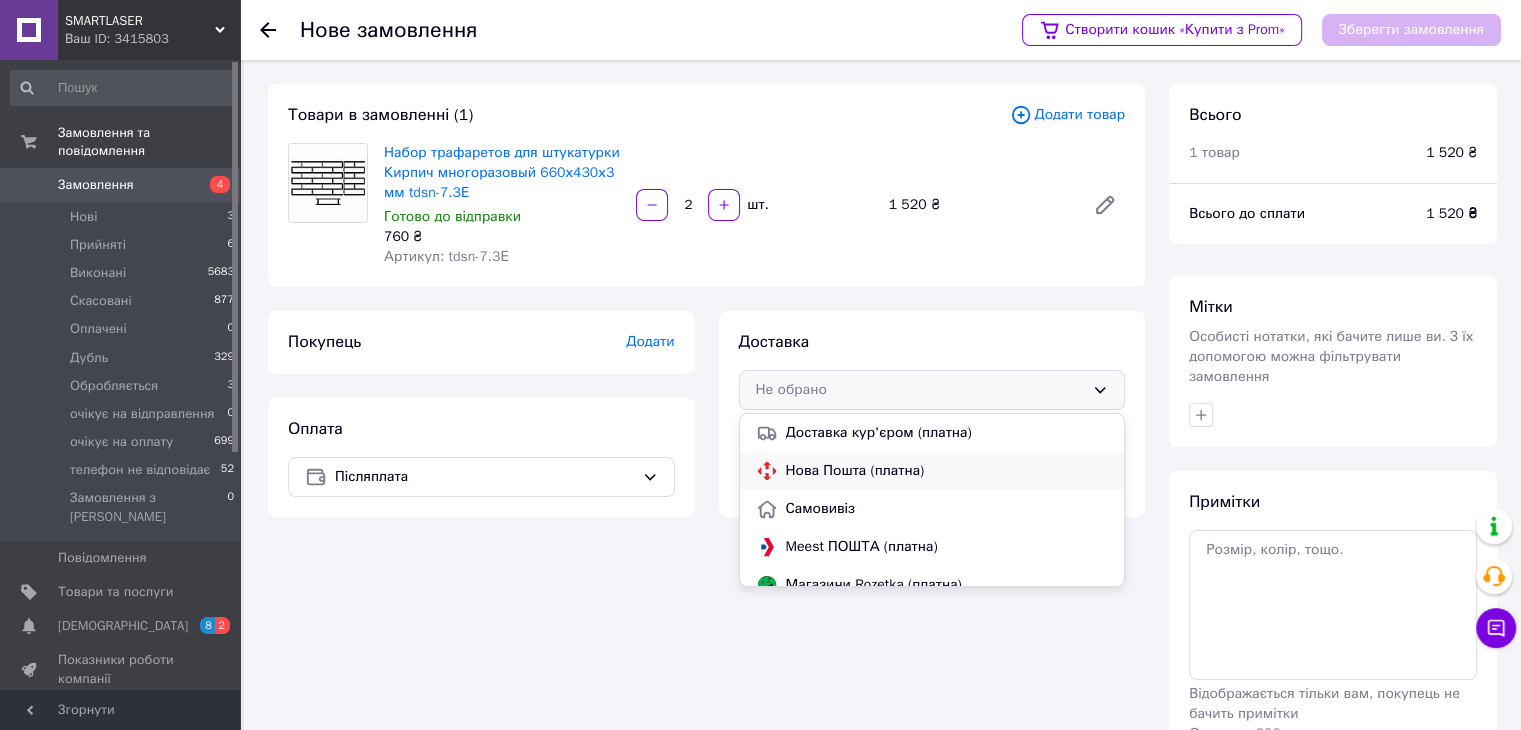 click on "Нова Пошта (платна)" at bounding box center [947, 471] 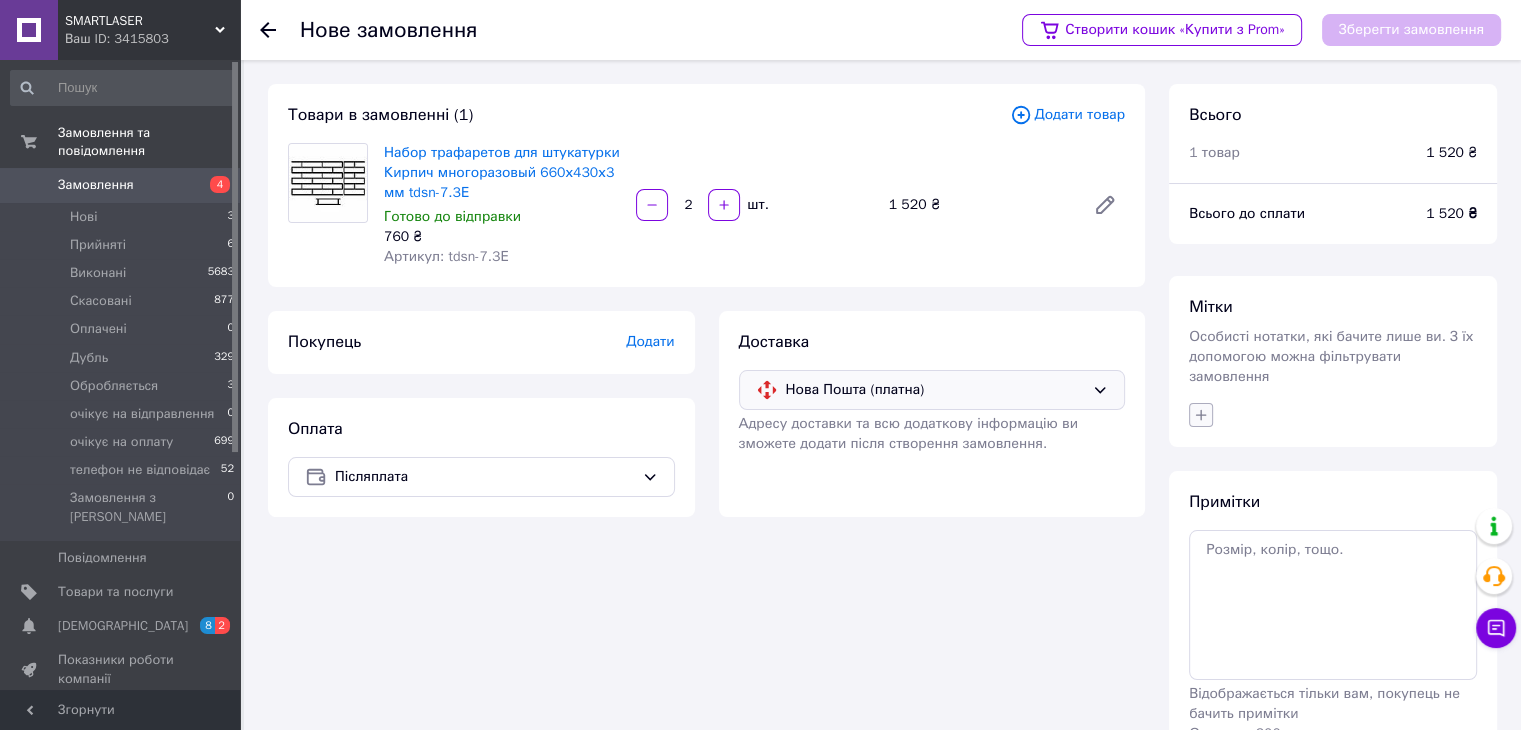 click 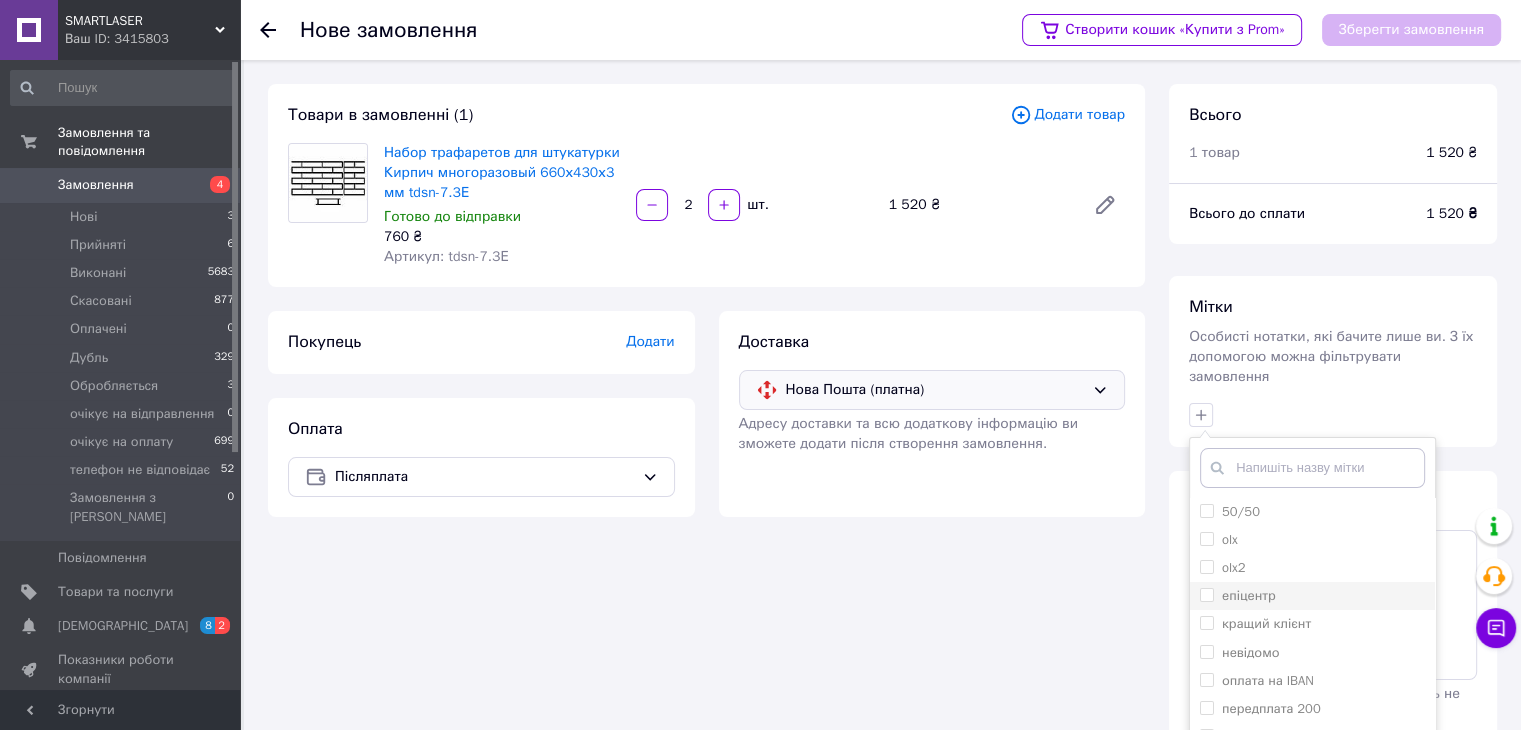 click on "епіцентр" at bounding box center [1206, 594] 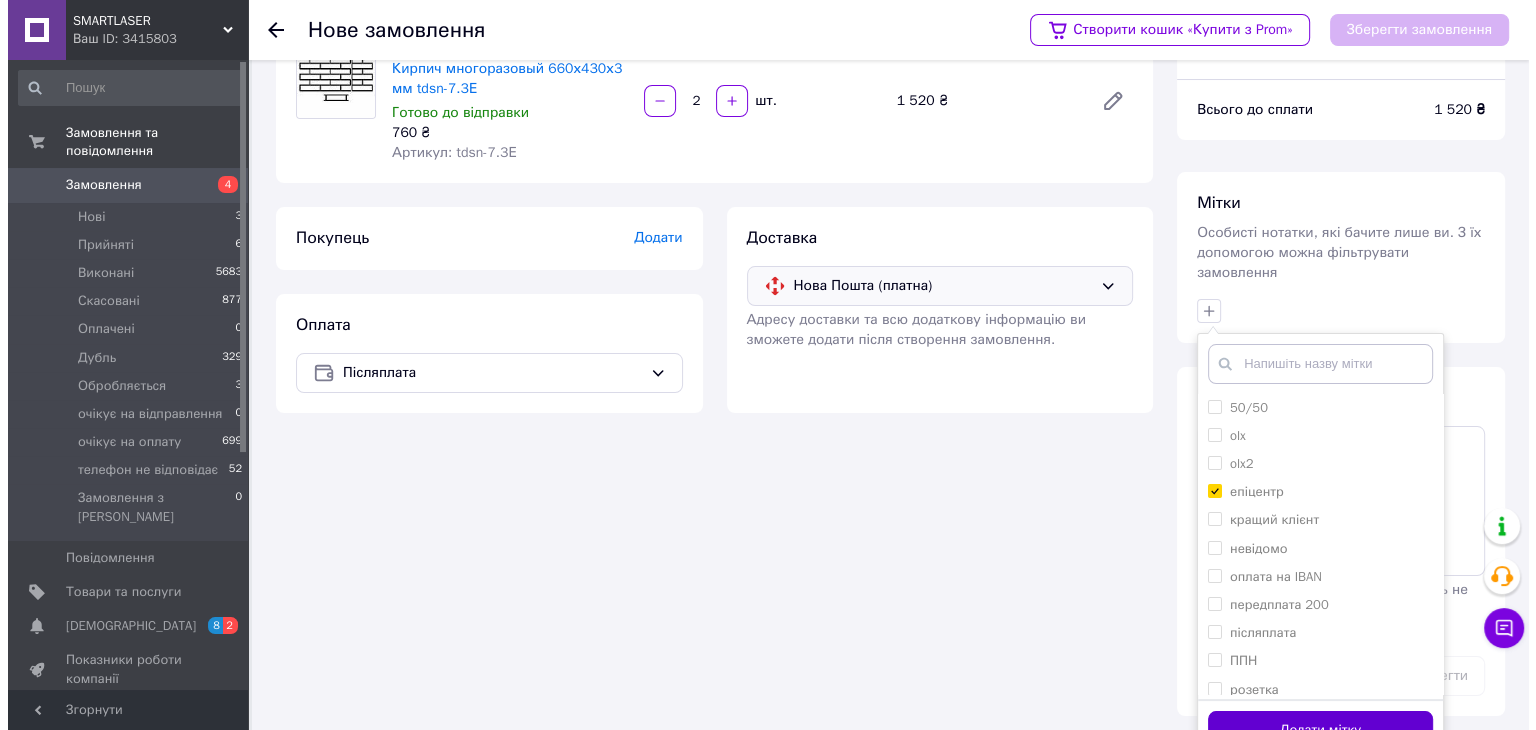 scroll, scrollTop: 113, scrollLeft: 0, axis: vertical 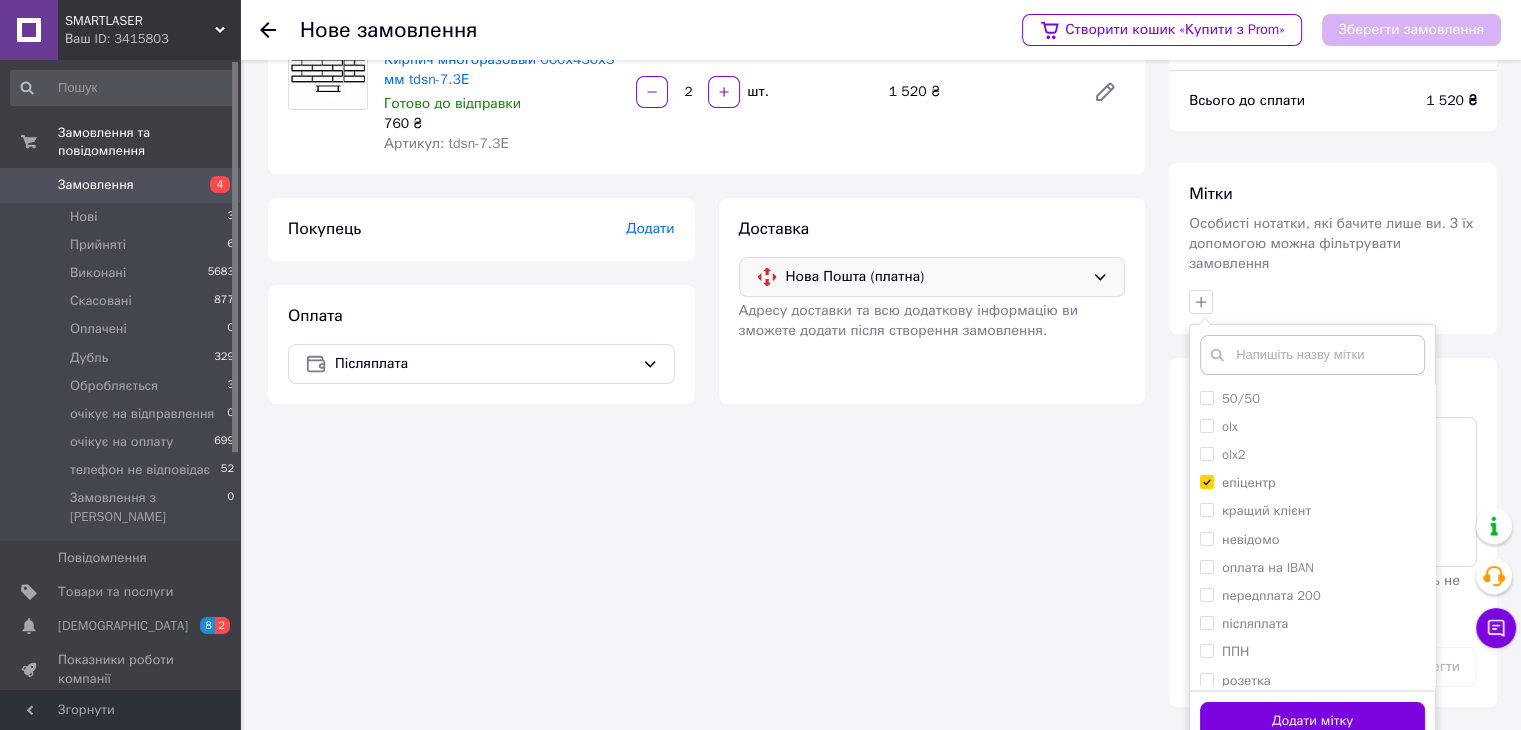 drag, startPoint x: 1299, startPoint y: 701, endPoint x: 1204, endPoint y: 637, distance: 114.546936 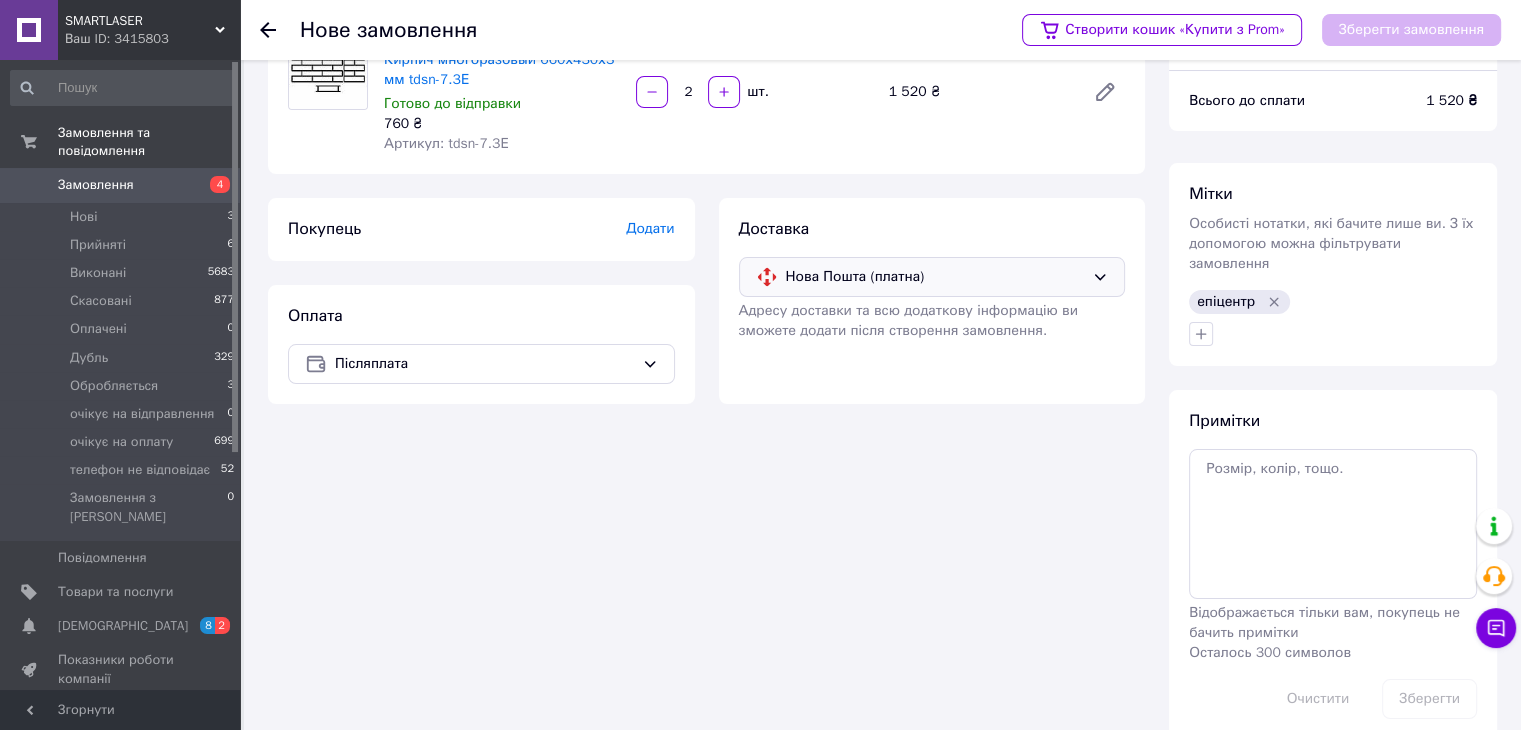 click on "Додати" at bounding box center (650, 228) 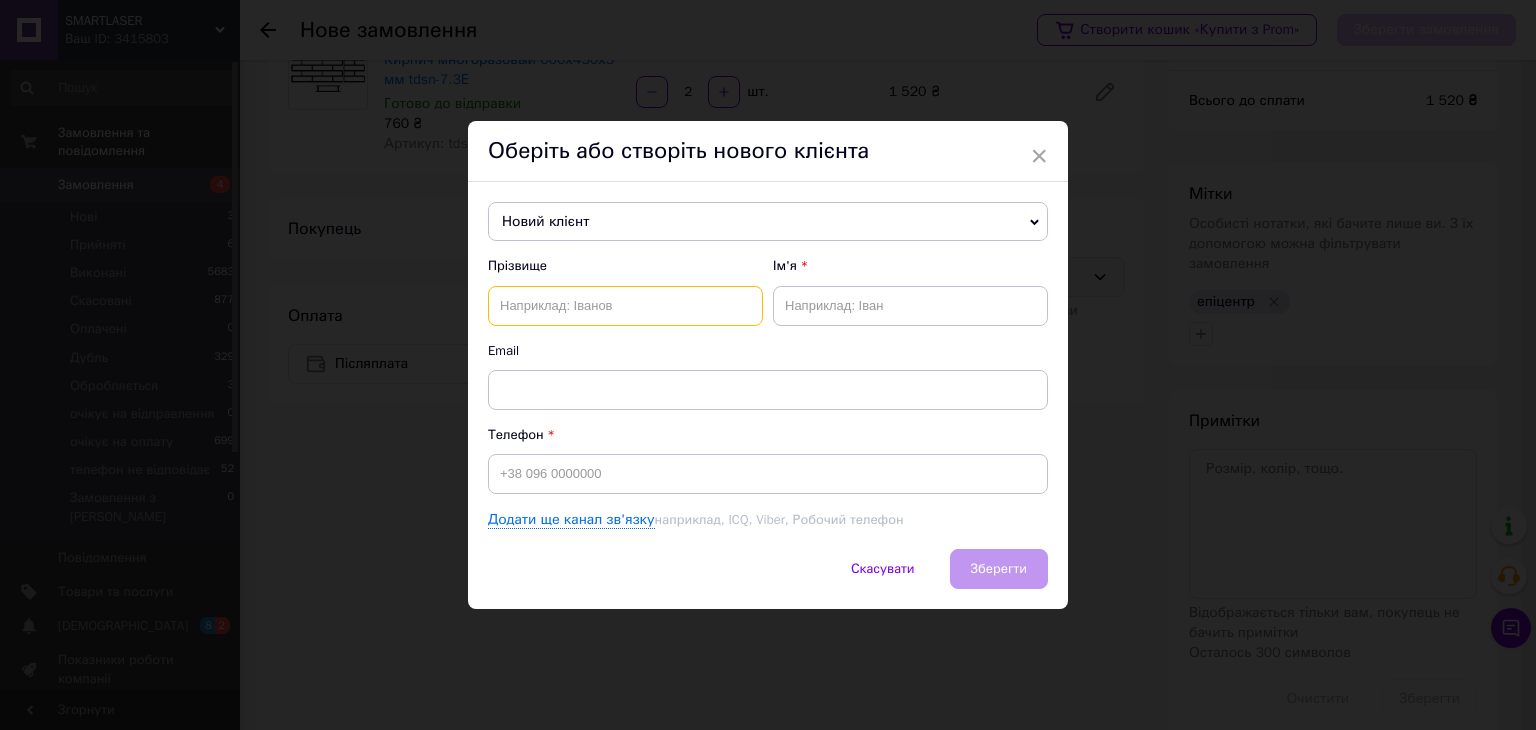 paste on "Галкін Павло Вікторович" 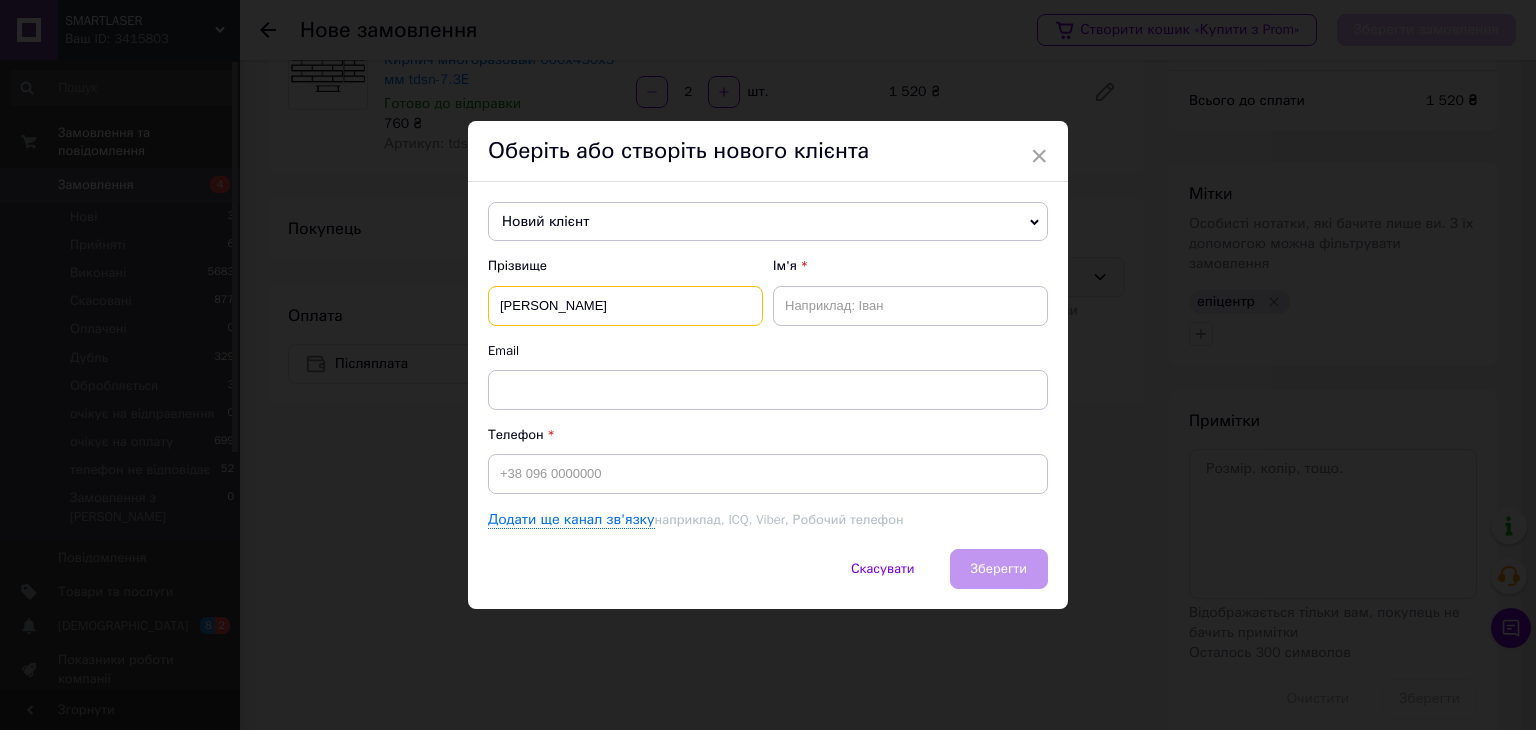 type on "Галкін Павло Вікторович" 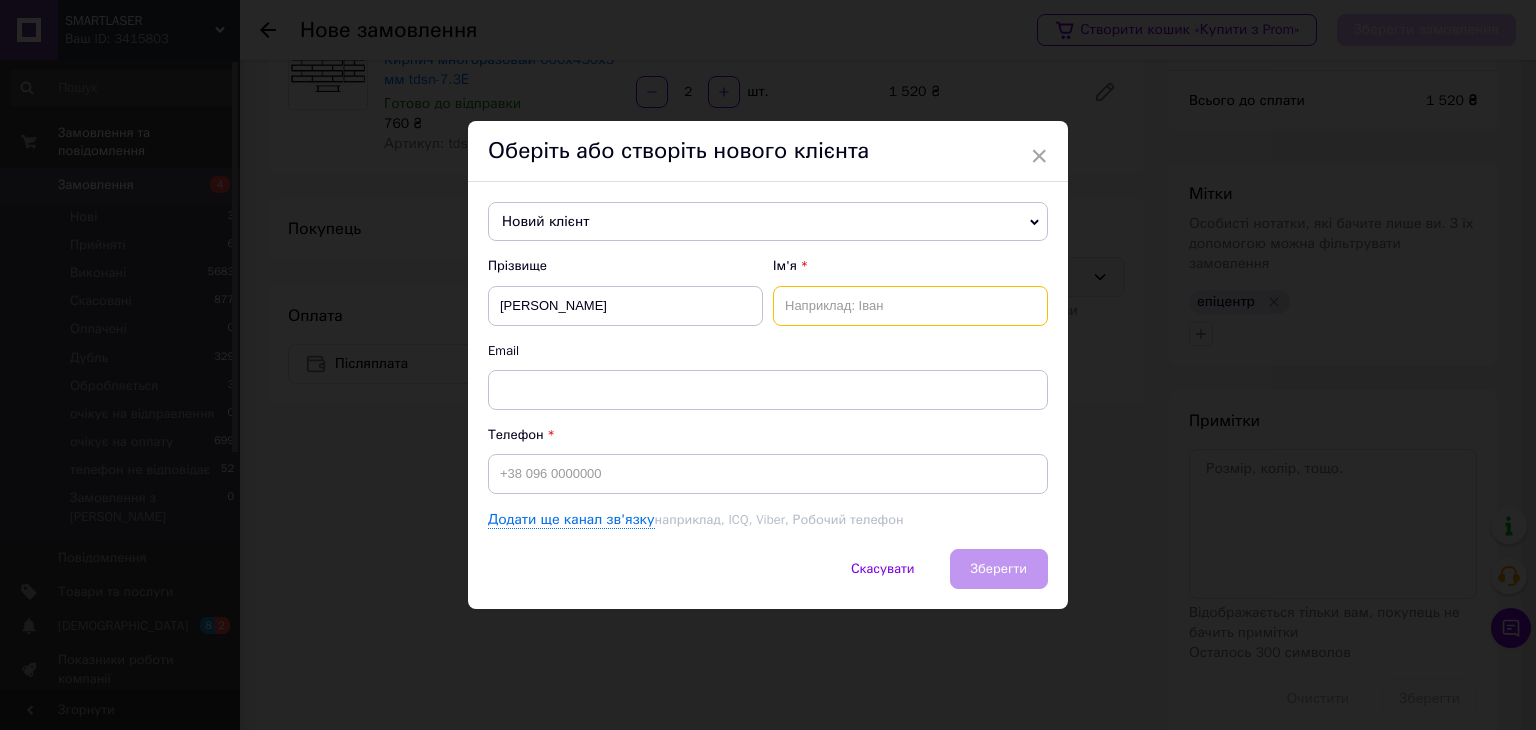 paste on "Галкін Павло Вікторович" 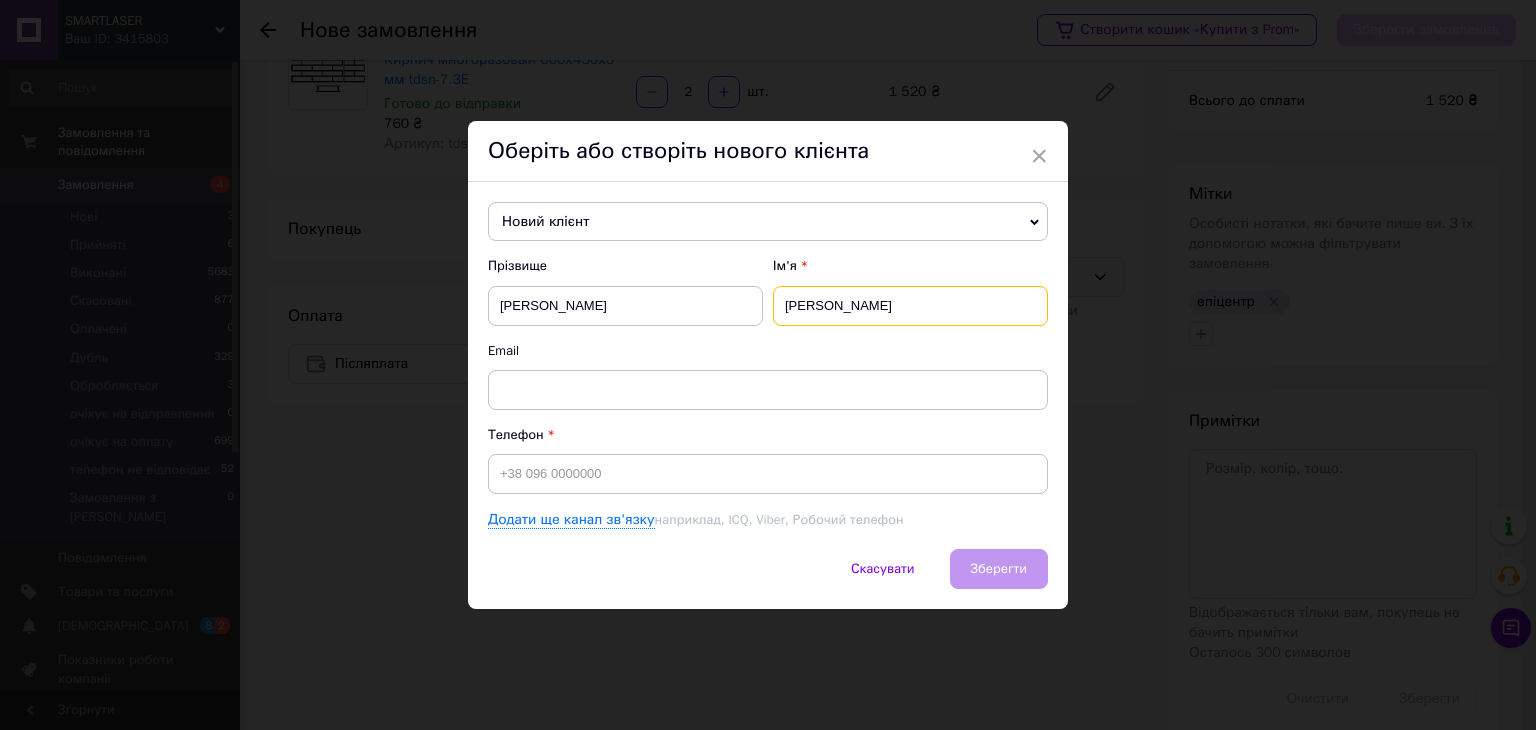 drag, startPoint x: 863, startPoint y: 302, endPoint x: 986, endPoint y: 319, distance: 124.16924 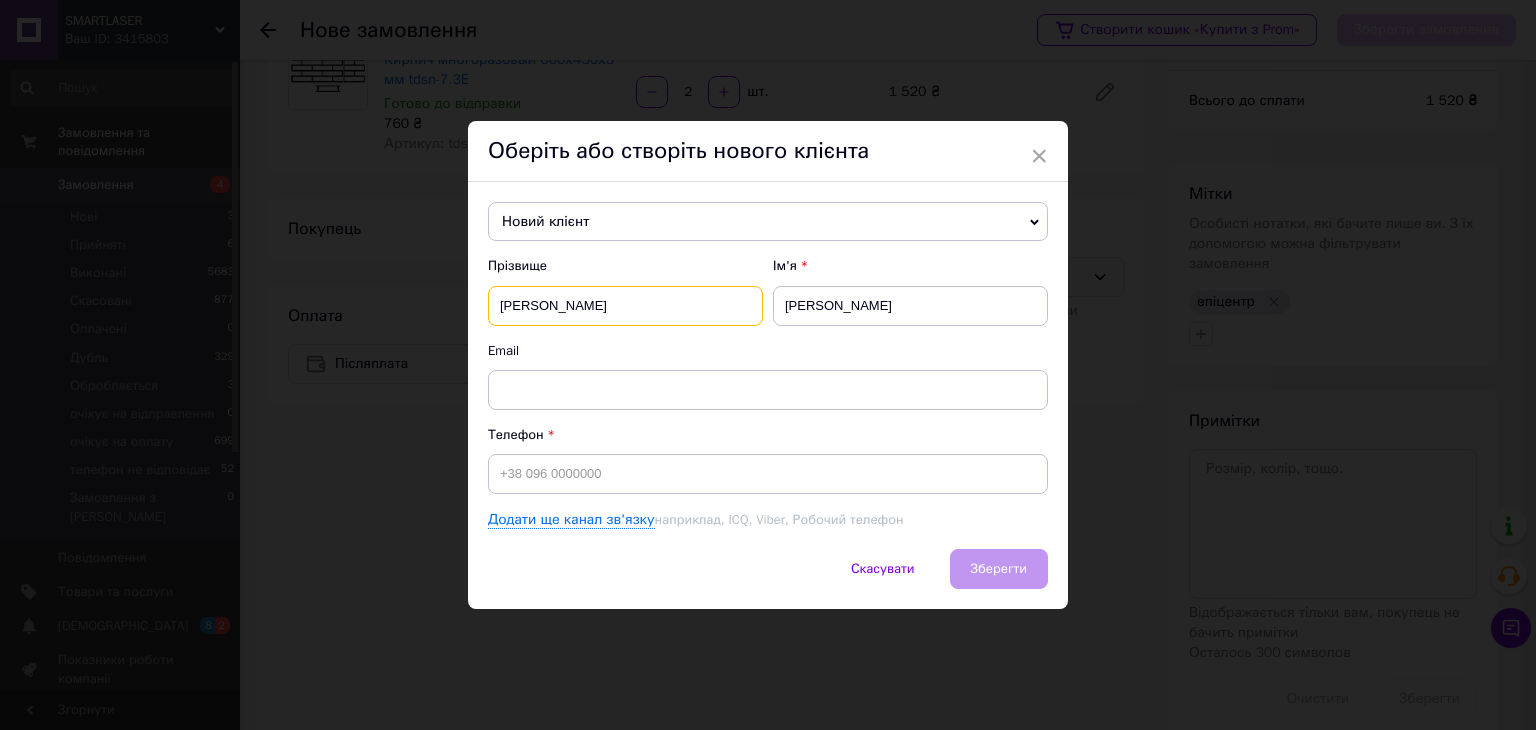 drag, startPoint x: 645, startPoint y: 305, endPoint x: 541, endPoint y: 300, distance: 104.120125 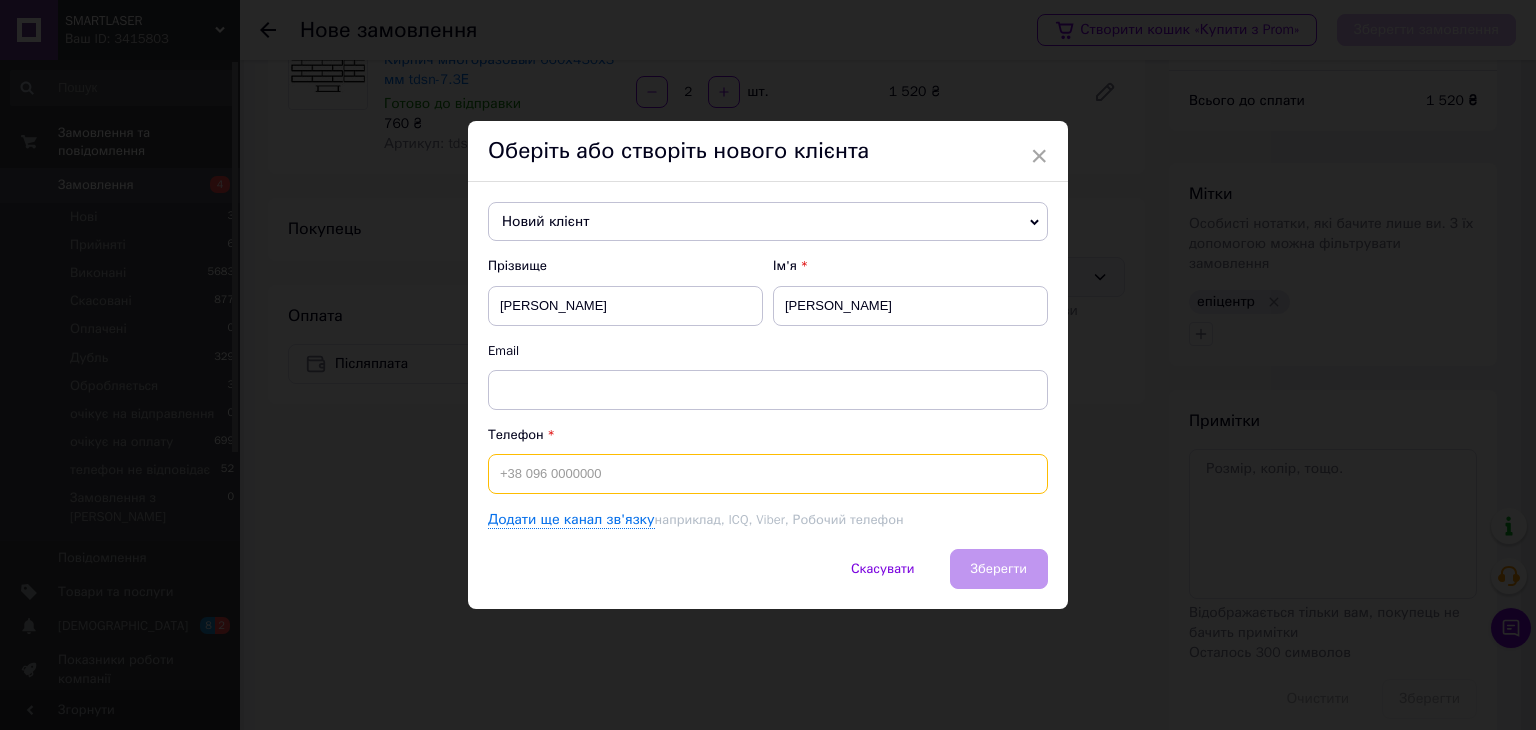 click at bounding box center [768, 474] 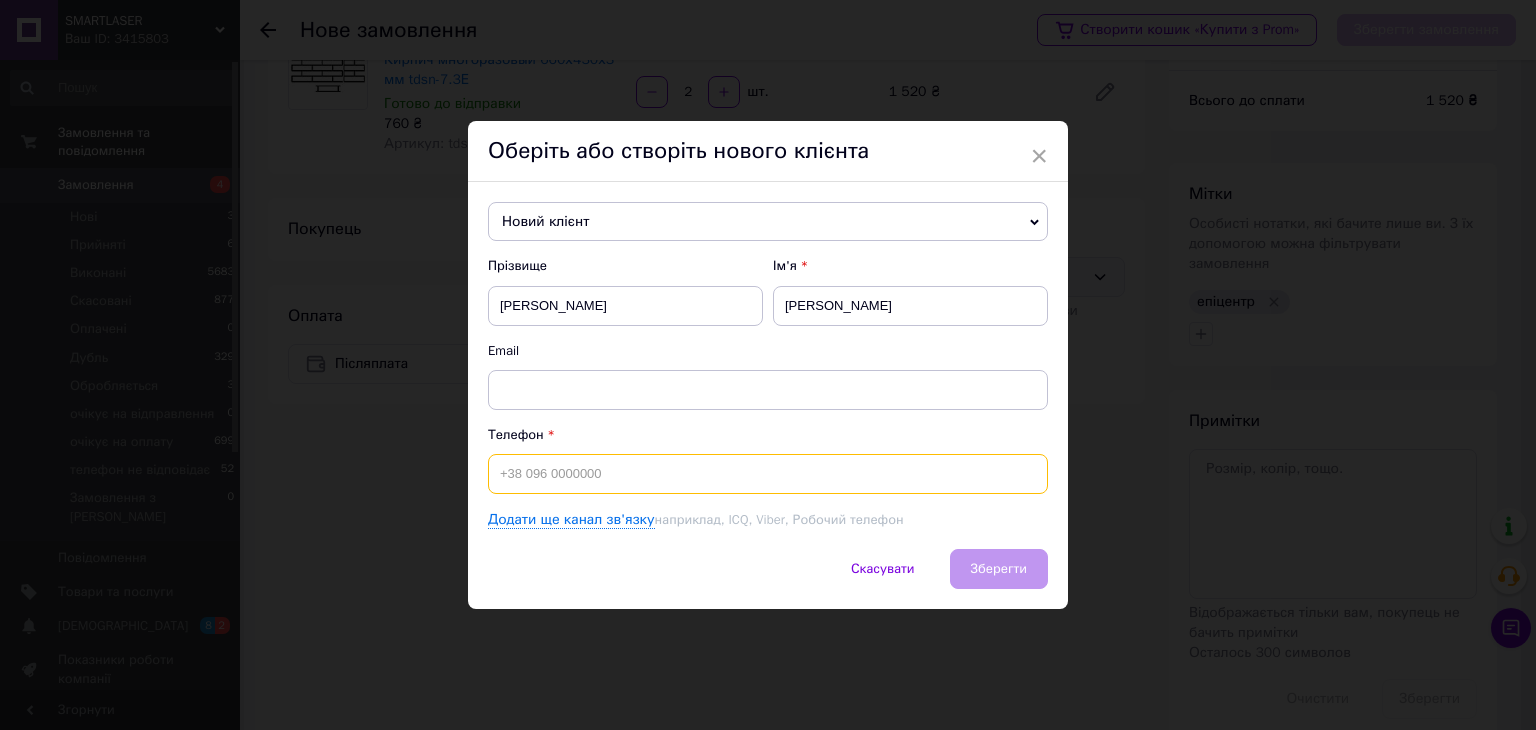 paste on "380508748323" 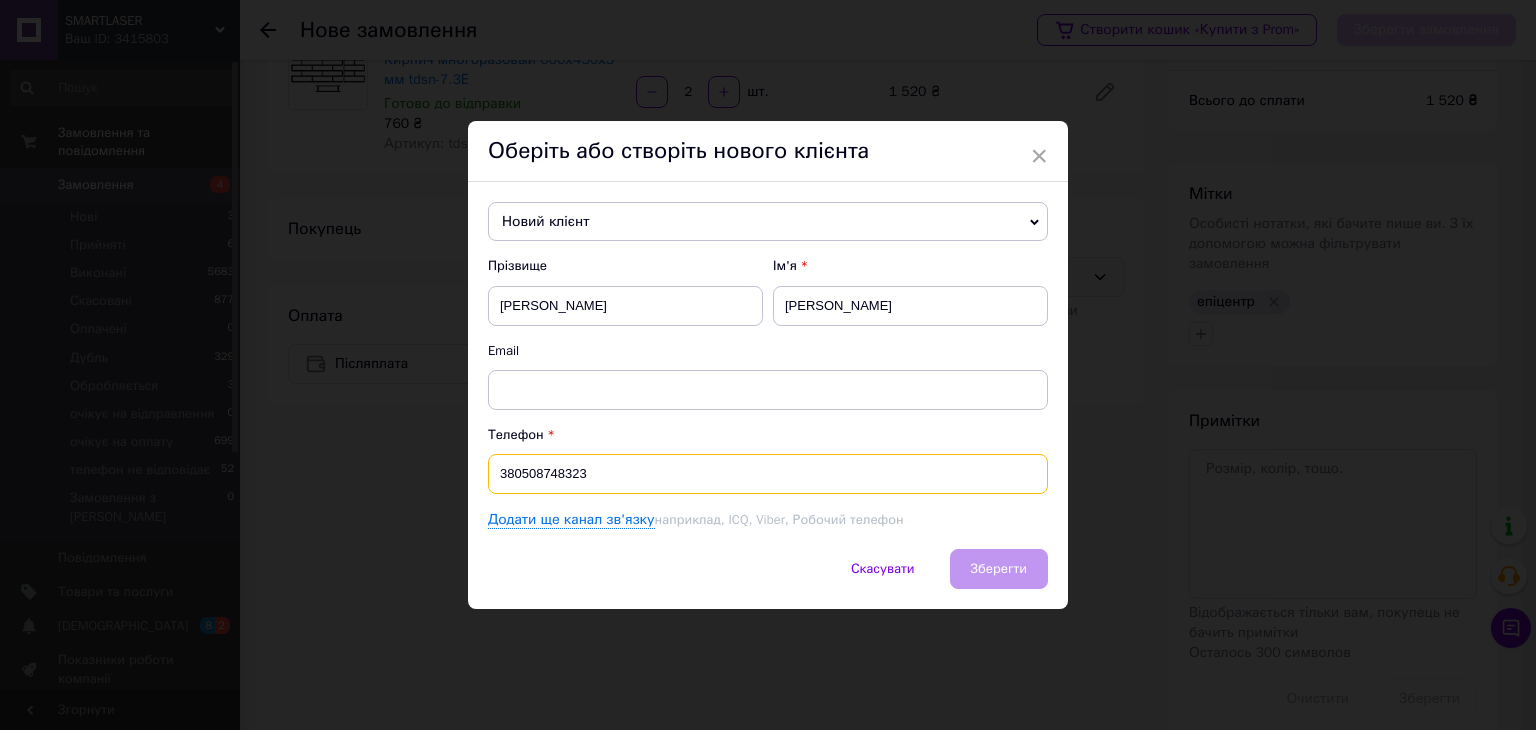 click on "380508748323" at bounding box center [768, 474] 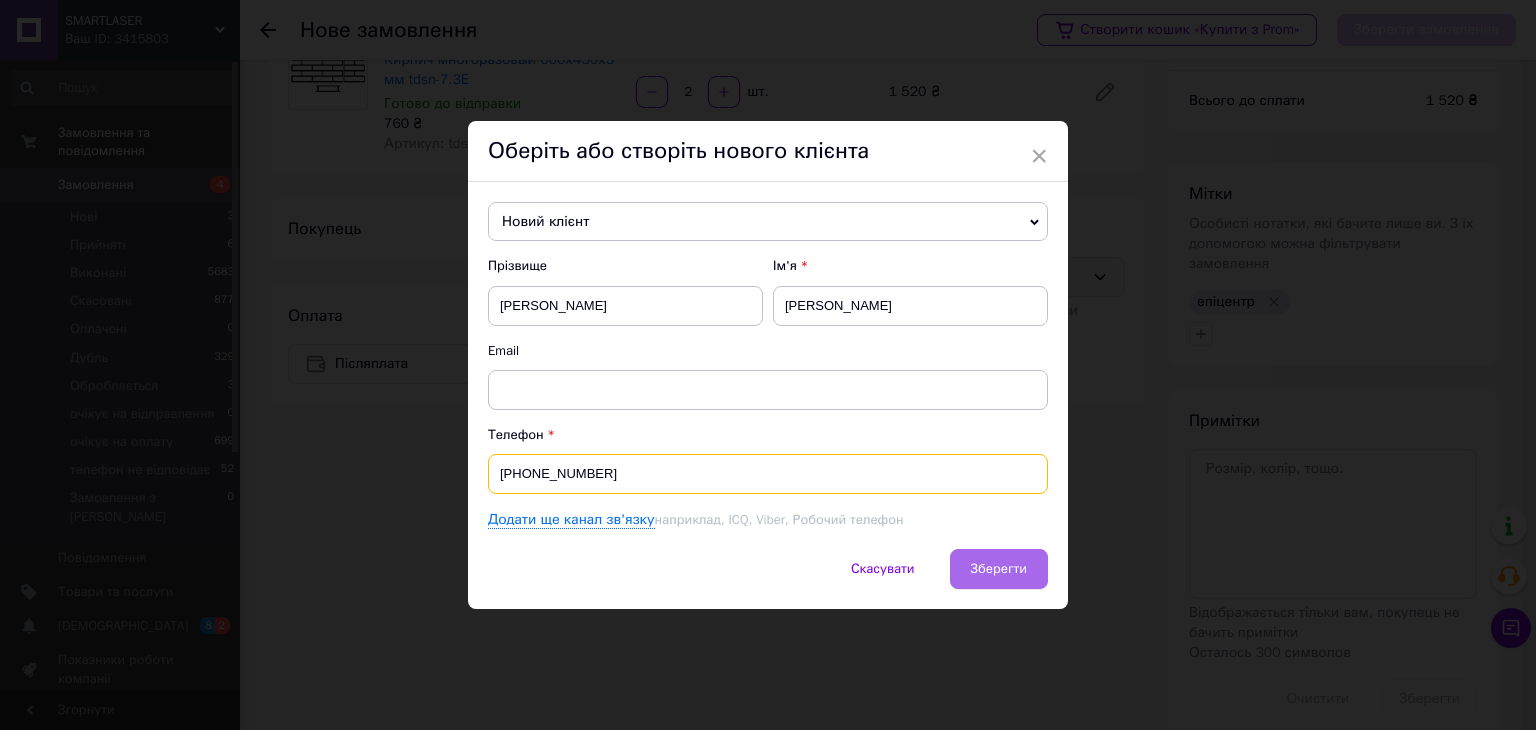 type on "+380508748323" 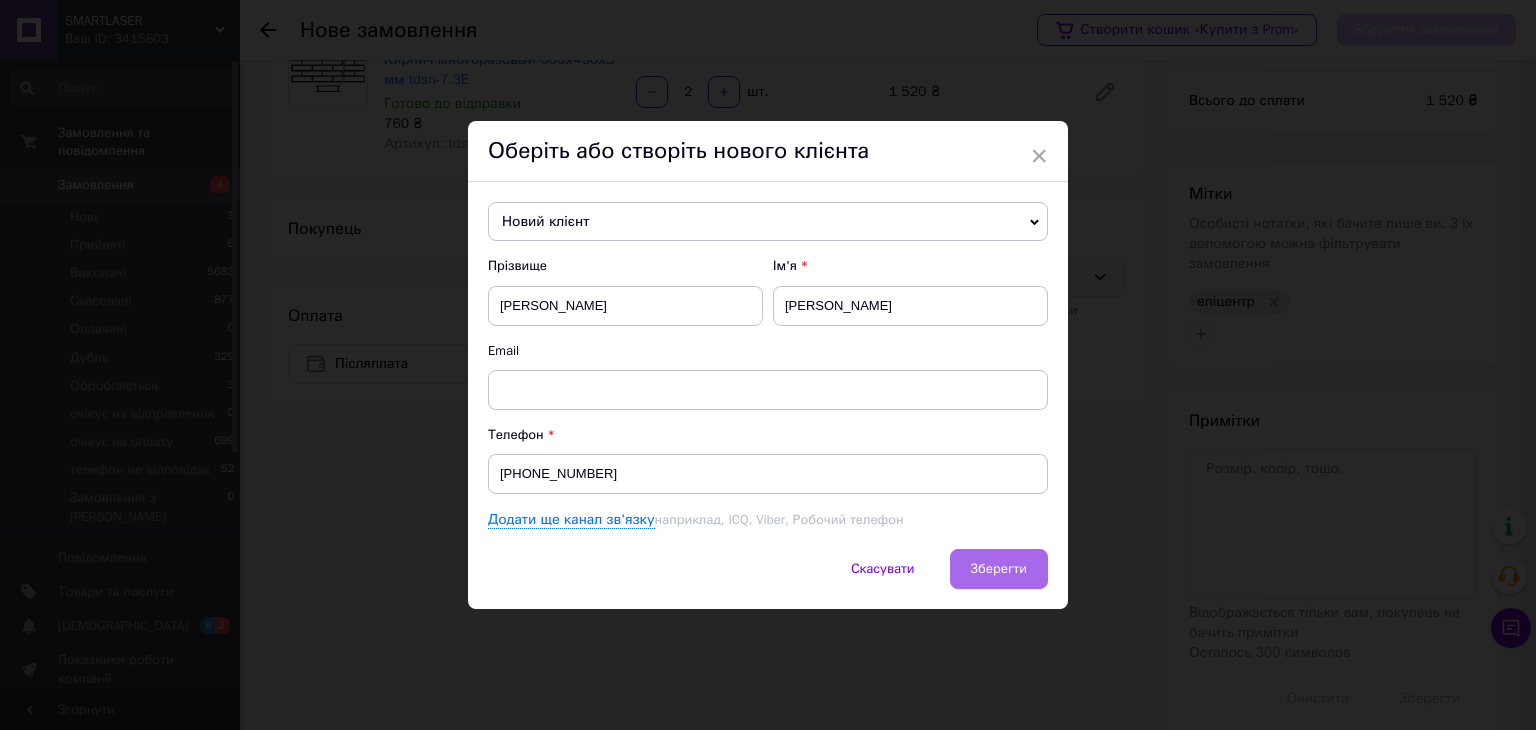 click on "Зберегти" at bounding box center (999, 569) 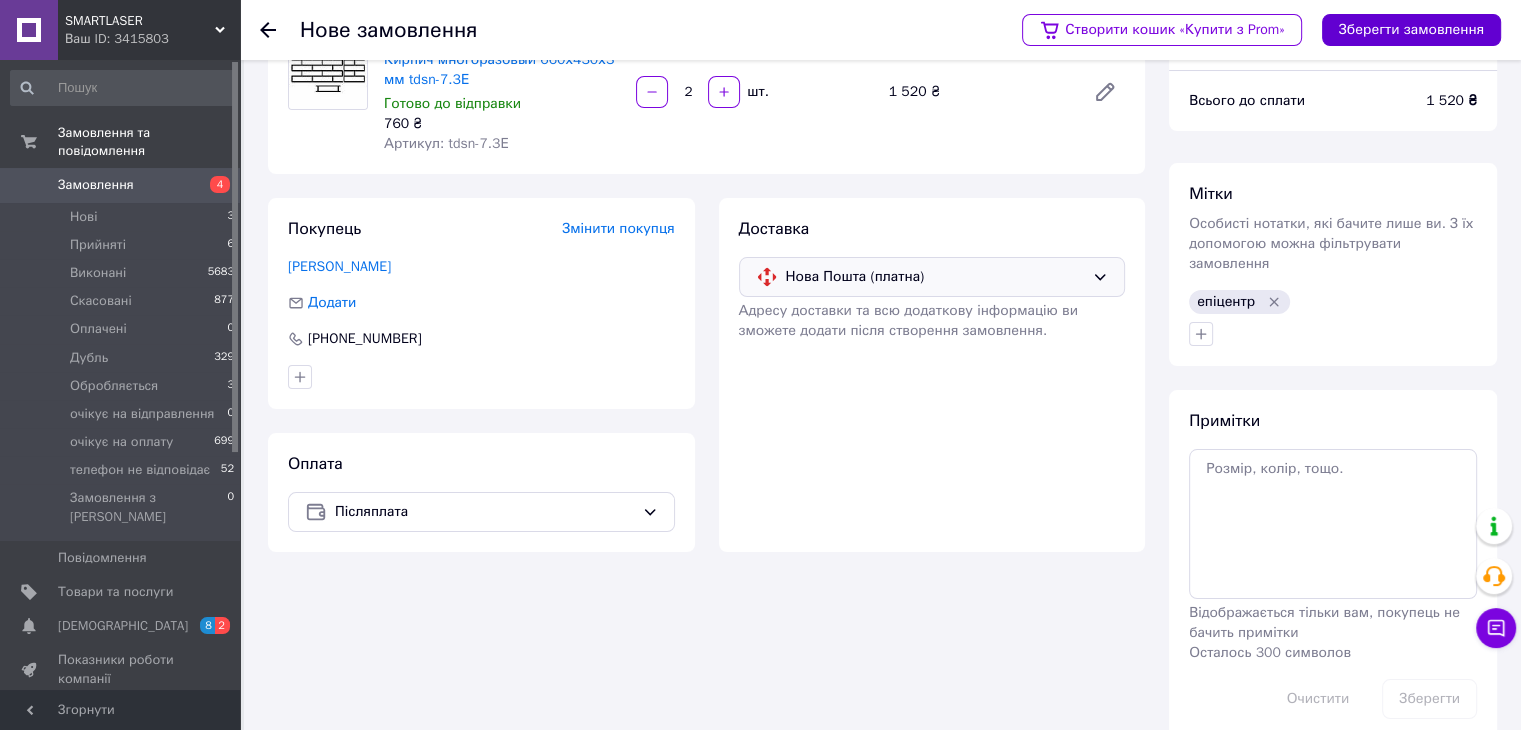 click on "Зберегти замовлення" at bounding box center [1411, 30] 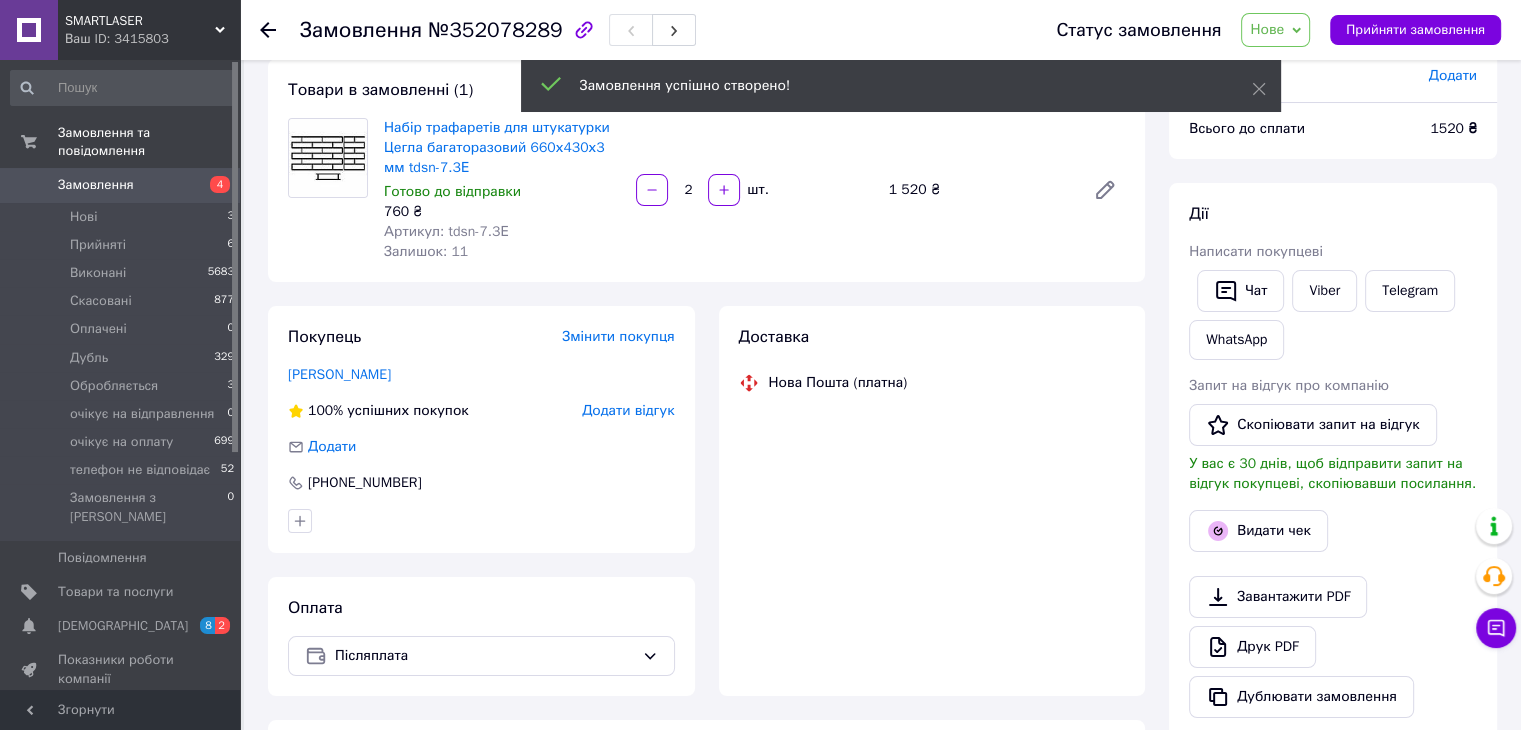 click on "Нове" at bounding box center (1267, 29) 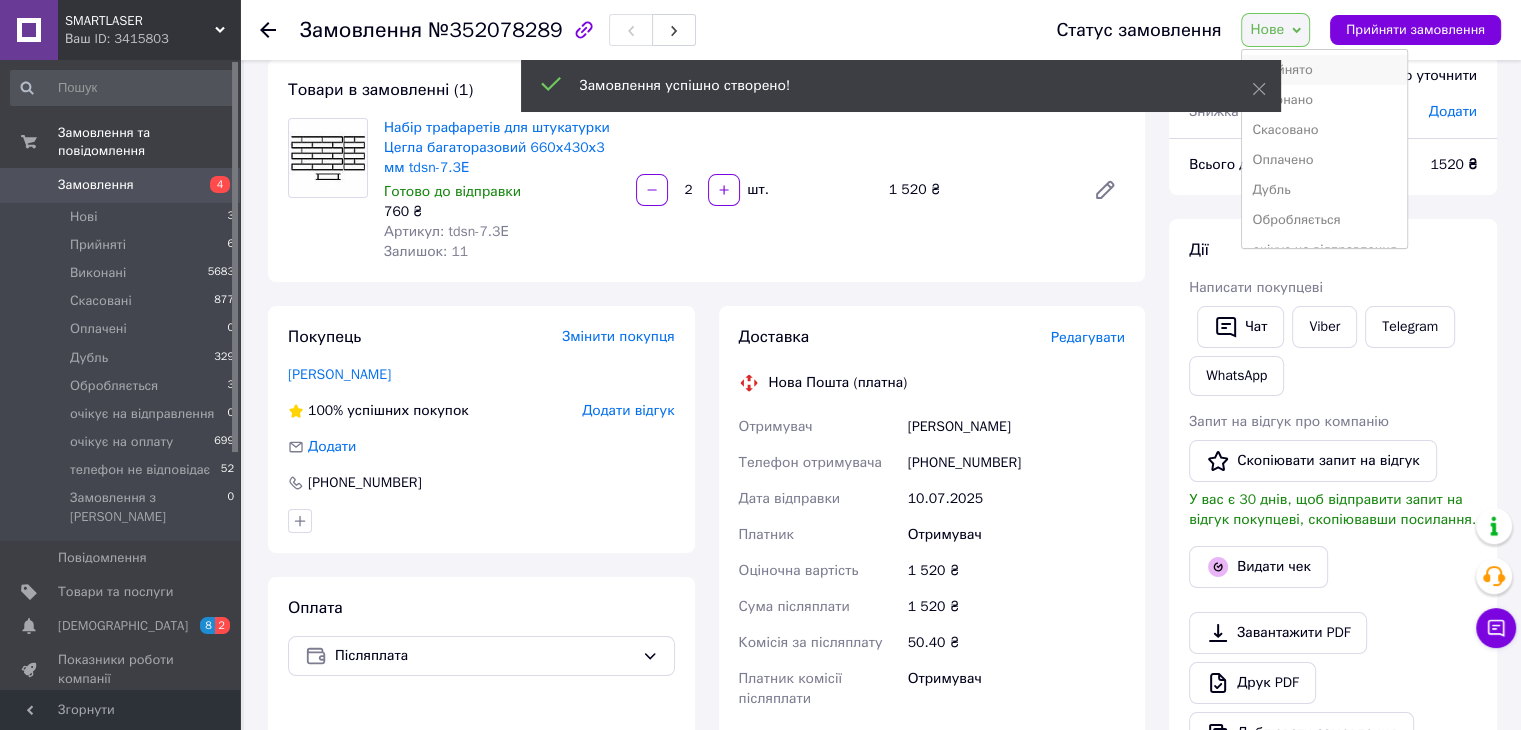click on "Прийнято" at bounding box center (1324, 70) 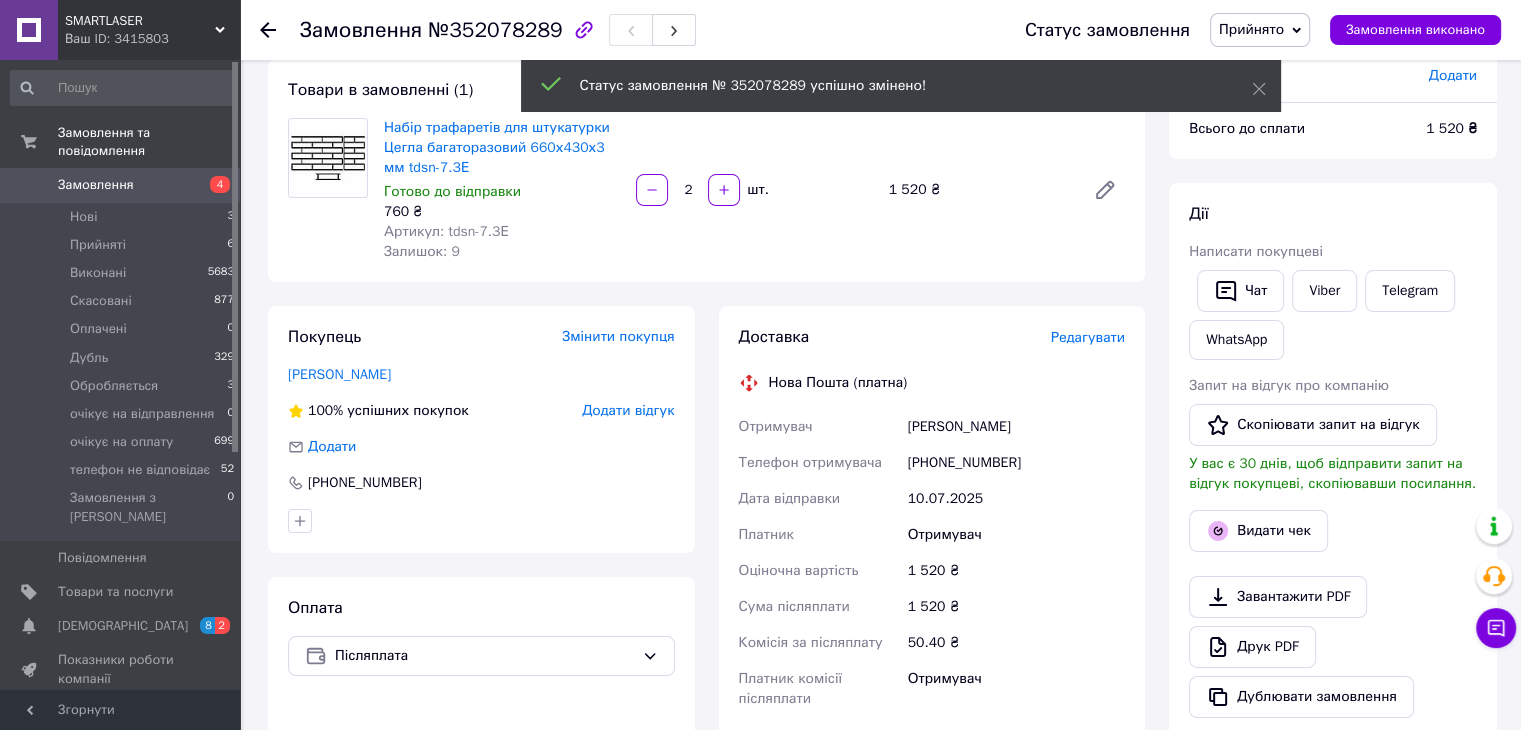 click on "Редагувати" at bounding box center [1088, 337] 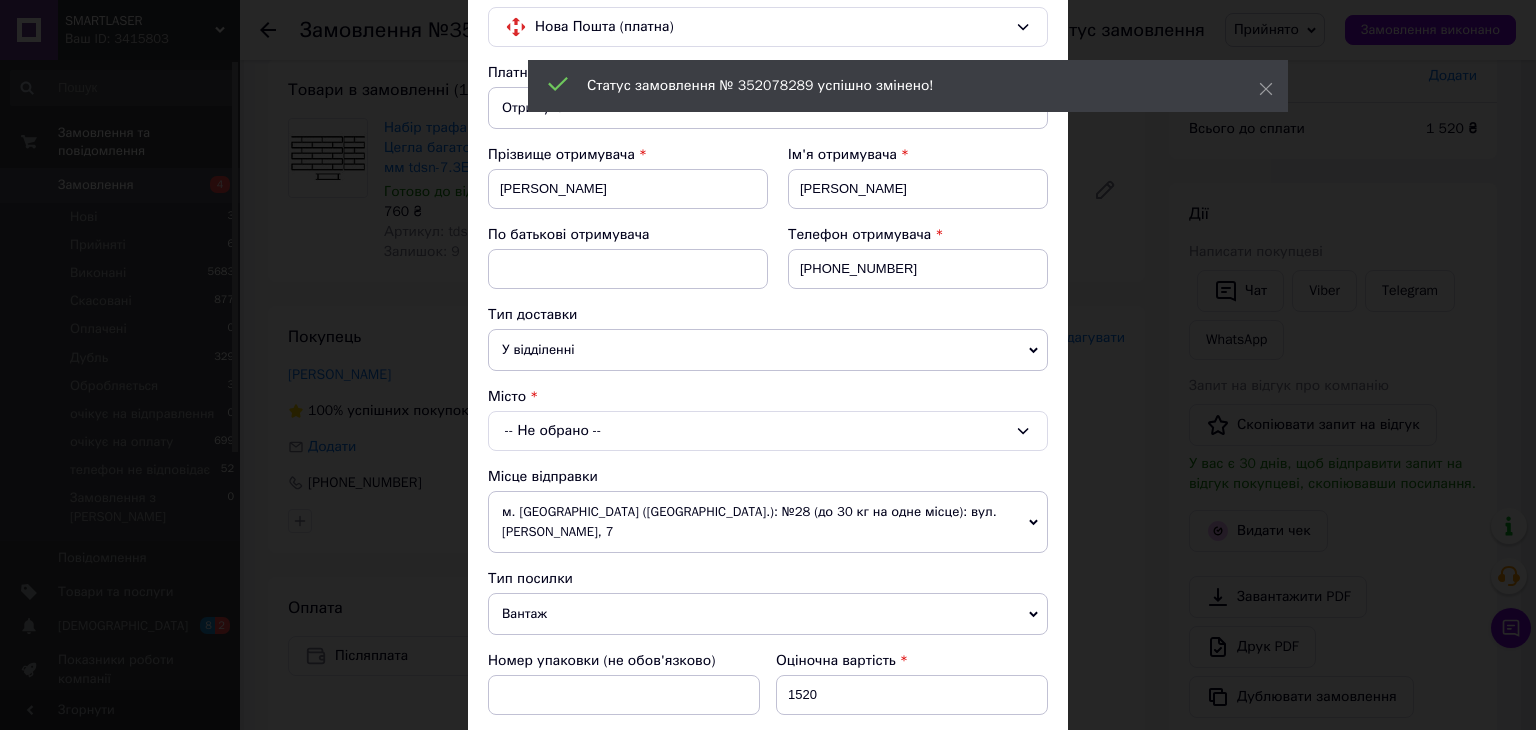 scroll, scrollTop: 300, scrollLeft: 0, axis: vertical 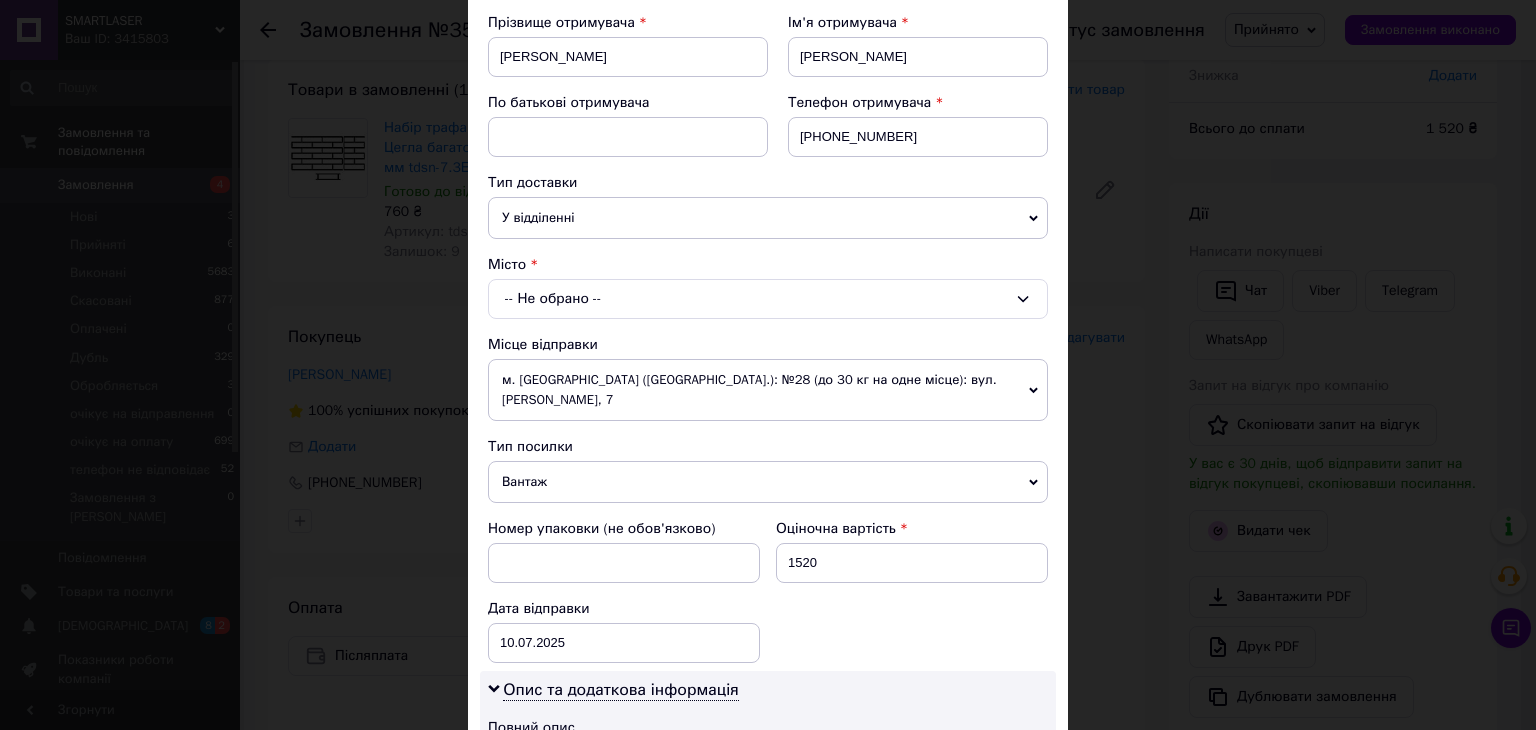 click on "-- Не обрано --" at bounding box center [768, 299] 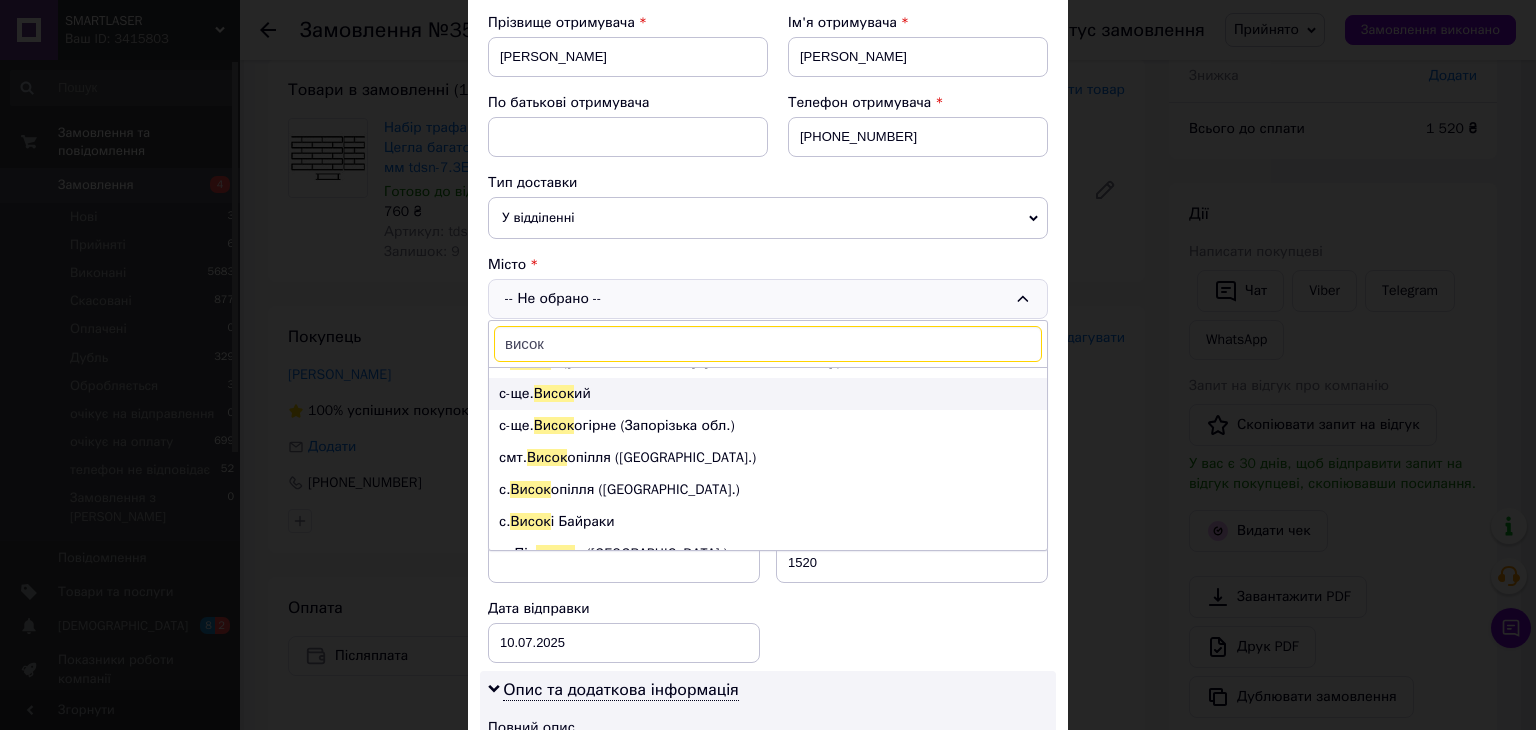 scroll, scrollTop: 200, scrollLeft: 0, axis: vertical 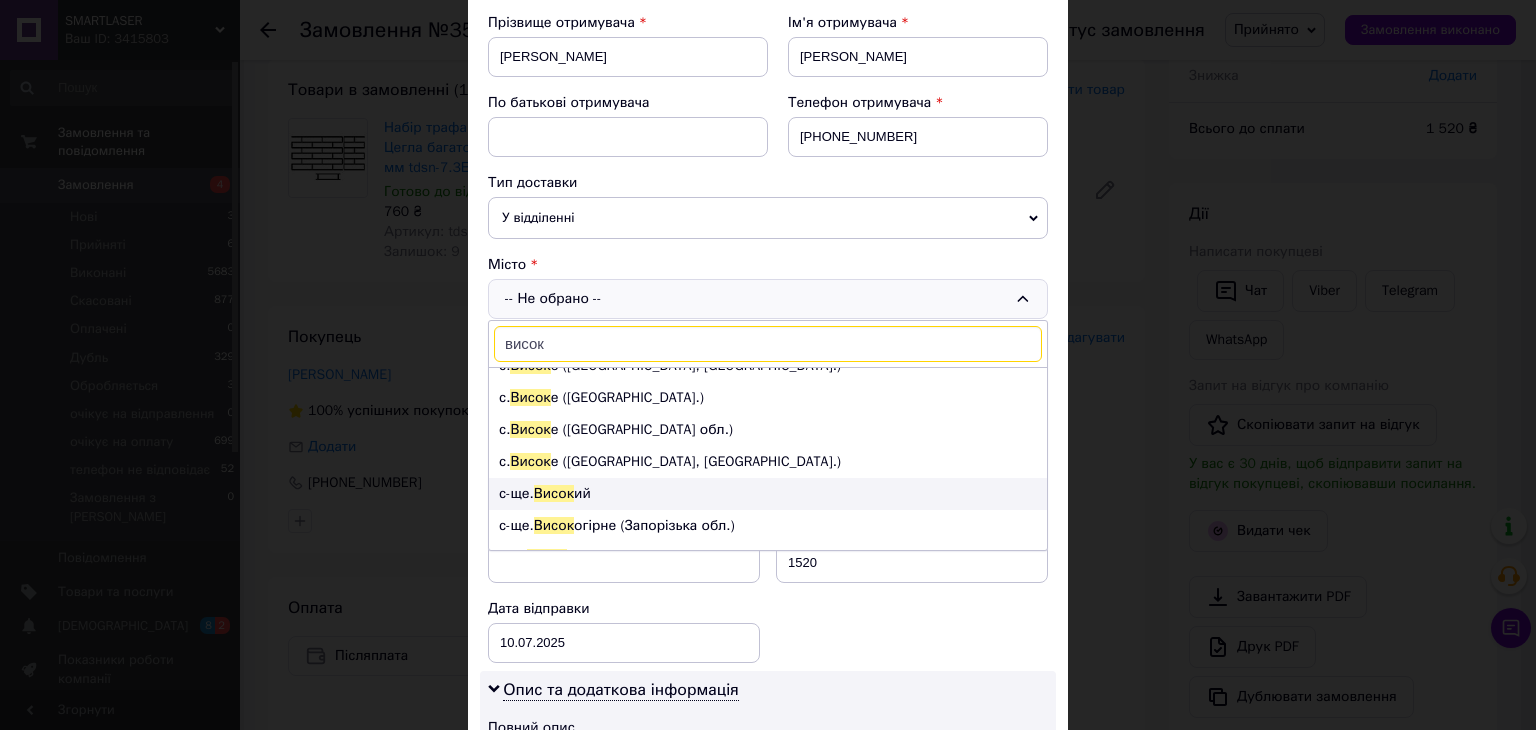 type on "висок" 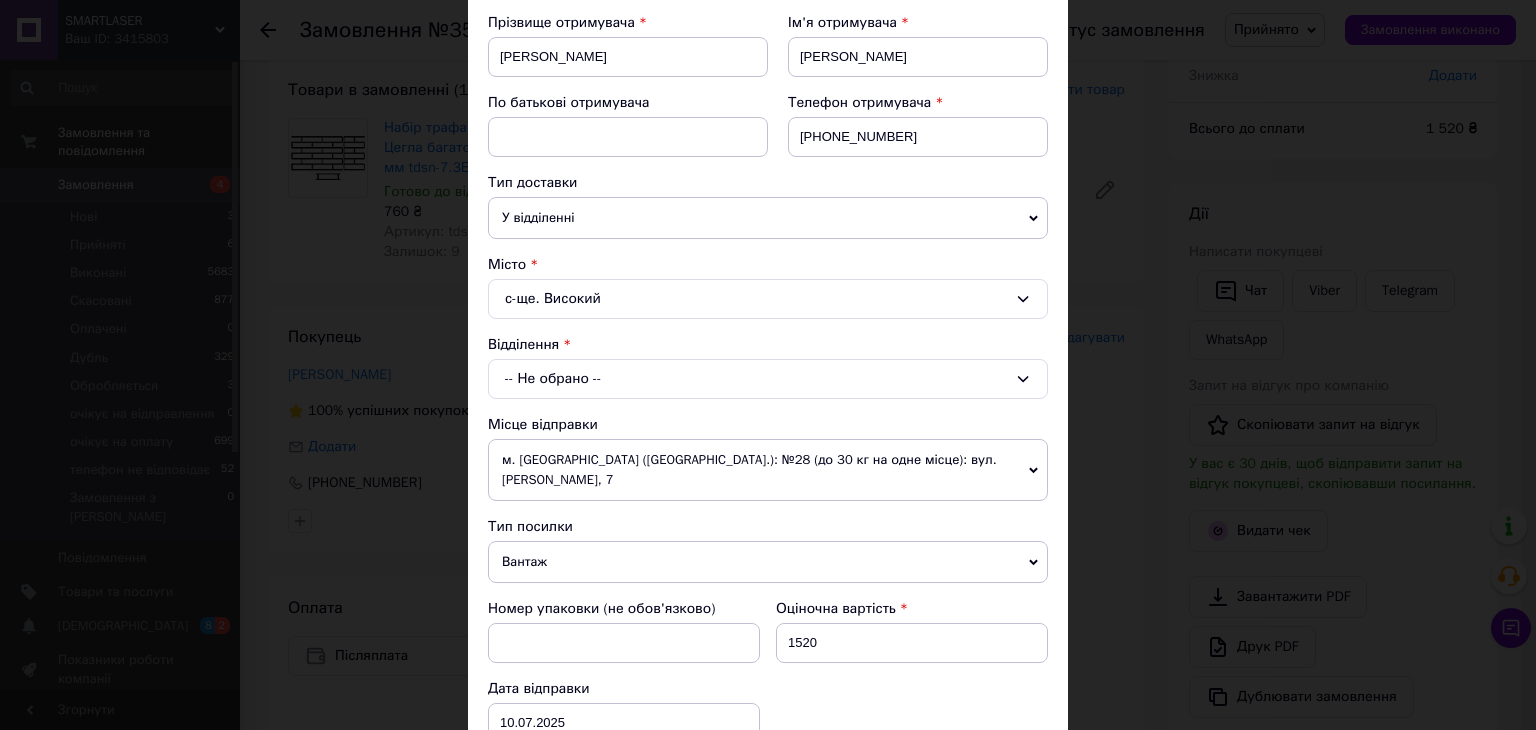 click on "-- Не обрано --" at bounding box center [768, 379] 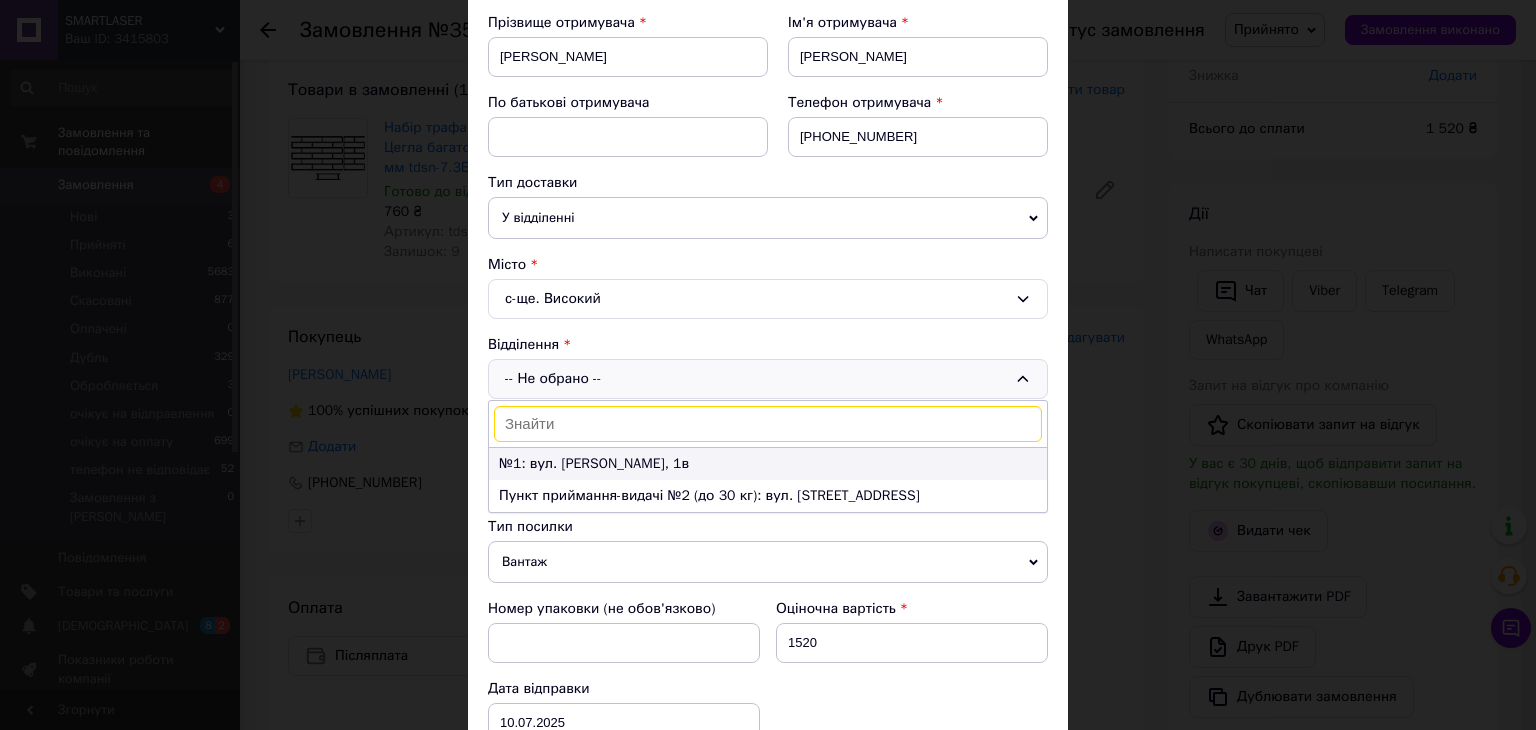 click on "№1: вул. Трудова, 1в" at bounding box center (768, 464) 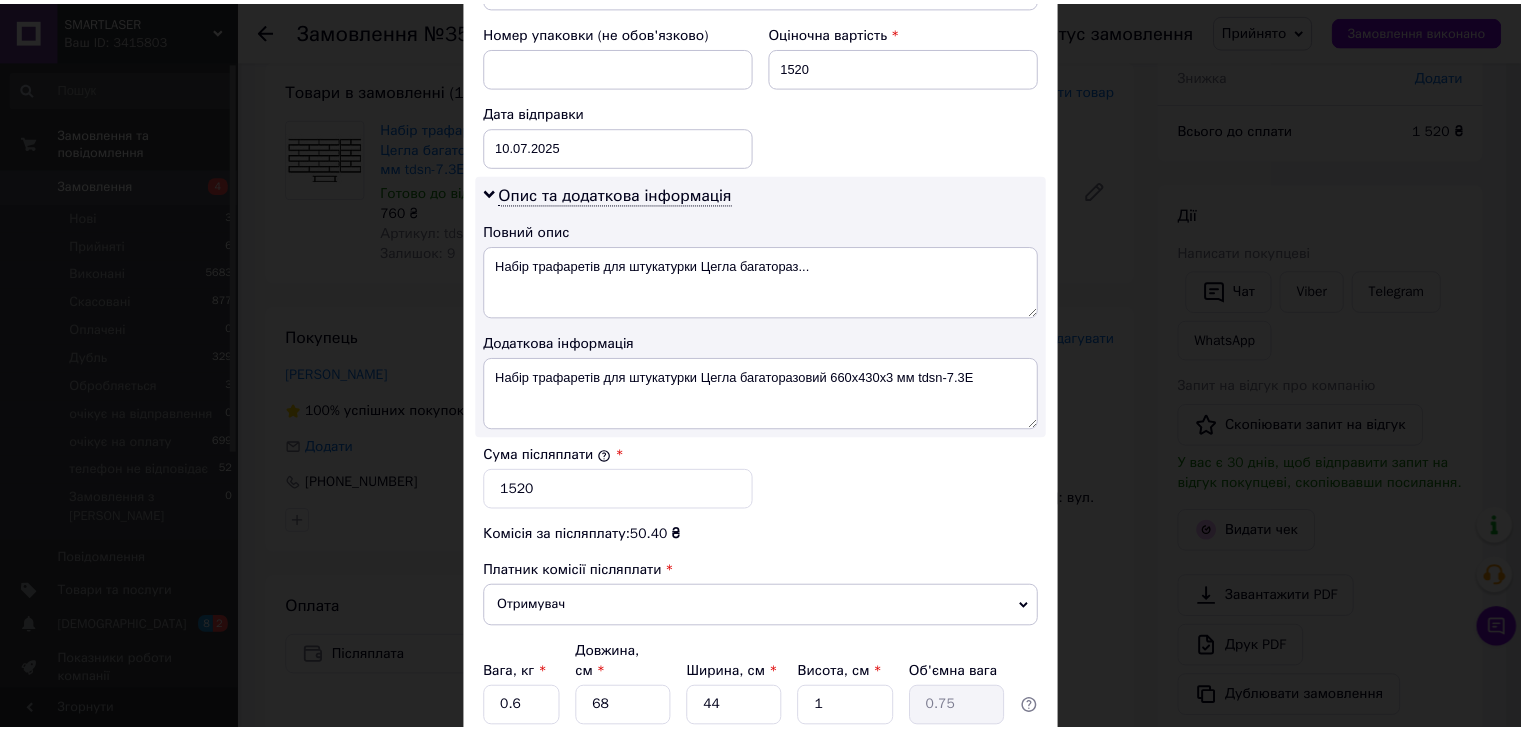 scroll, scrollTop: 1013, scrollLeft: 0, axis: vertical 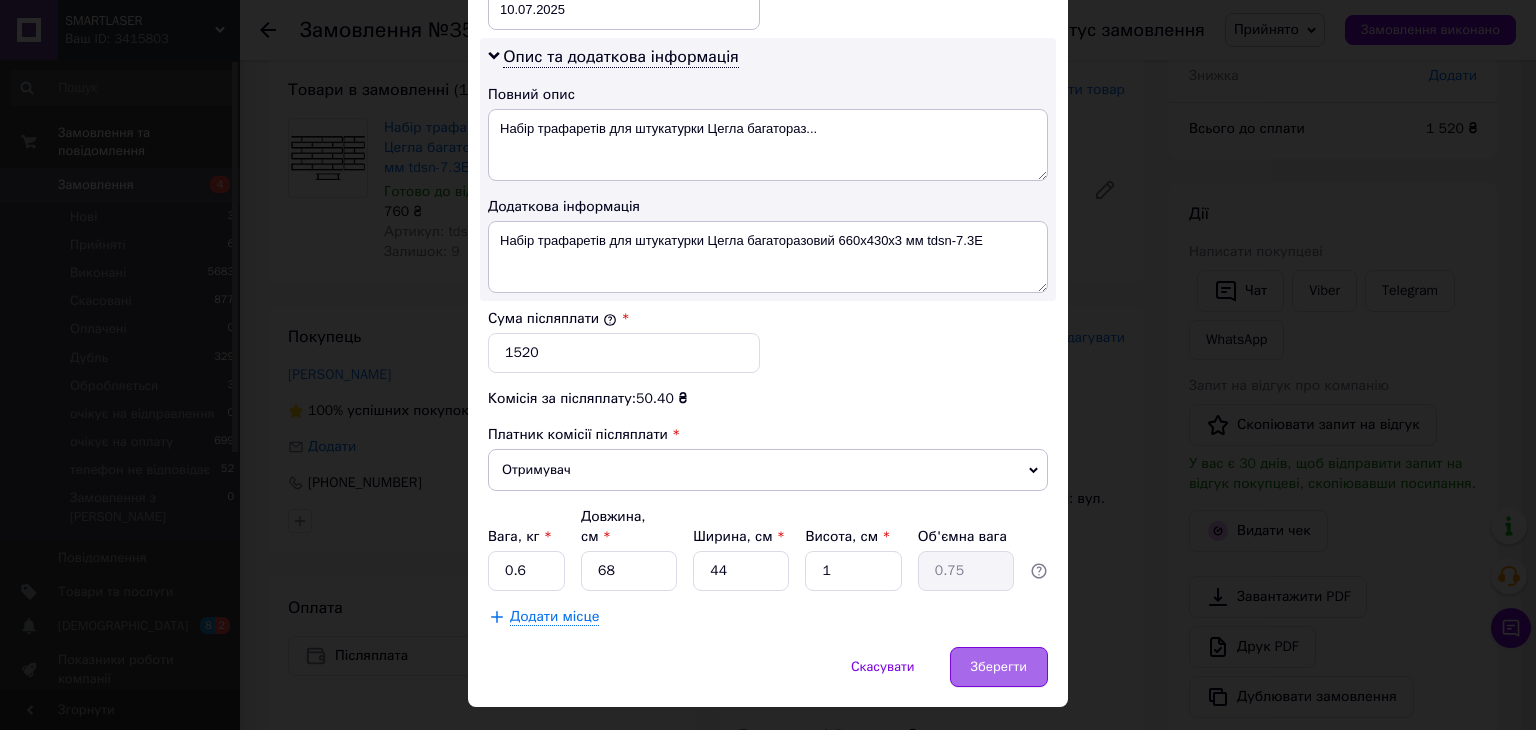 click on "Зберегти" at bounding box center [999, 667] 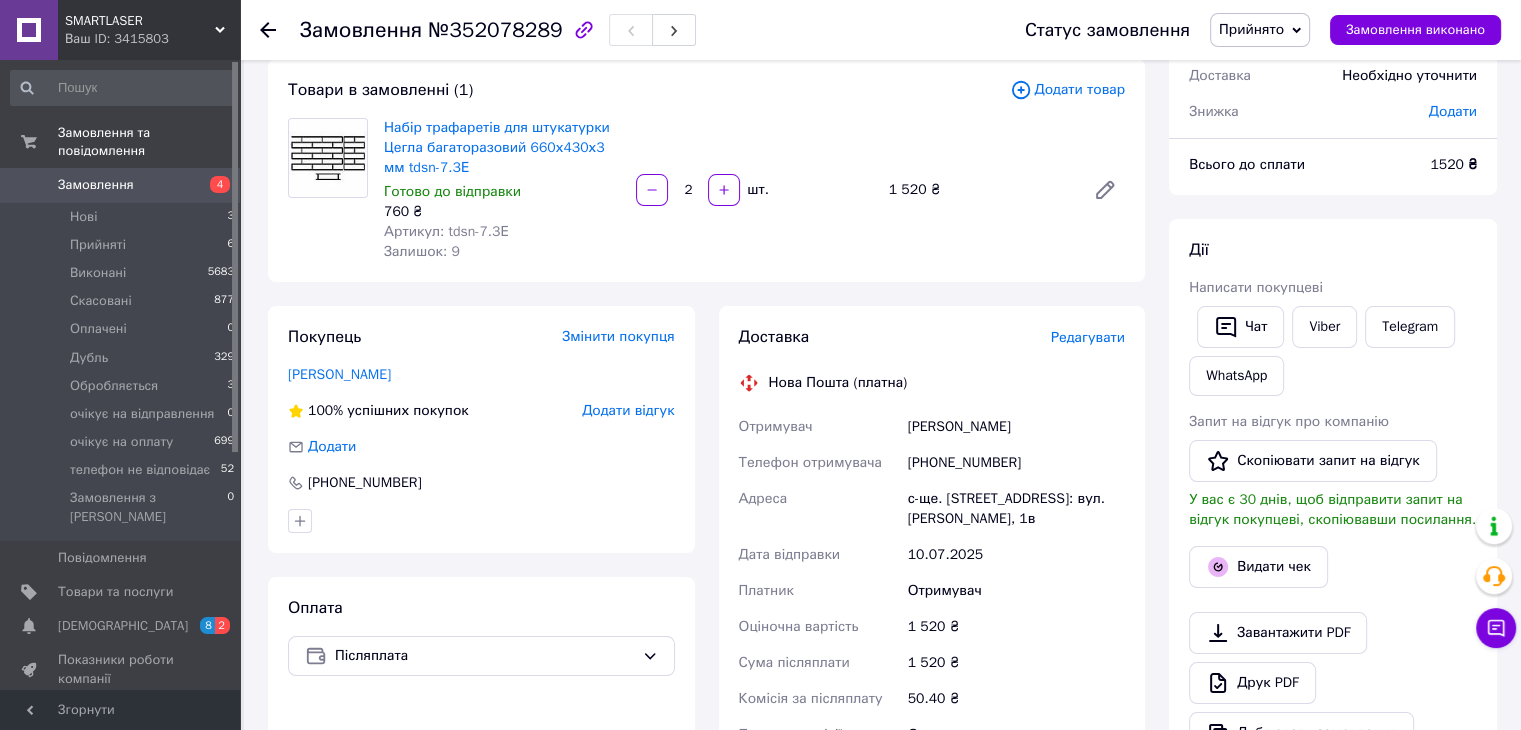 click 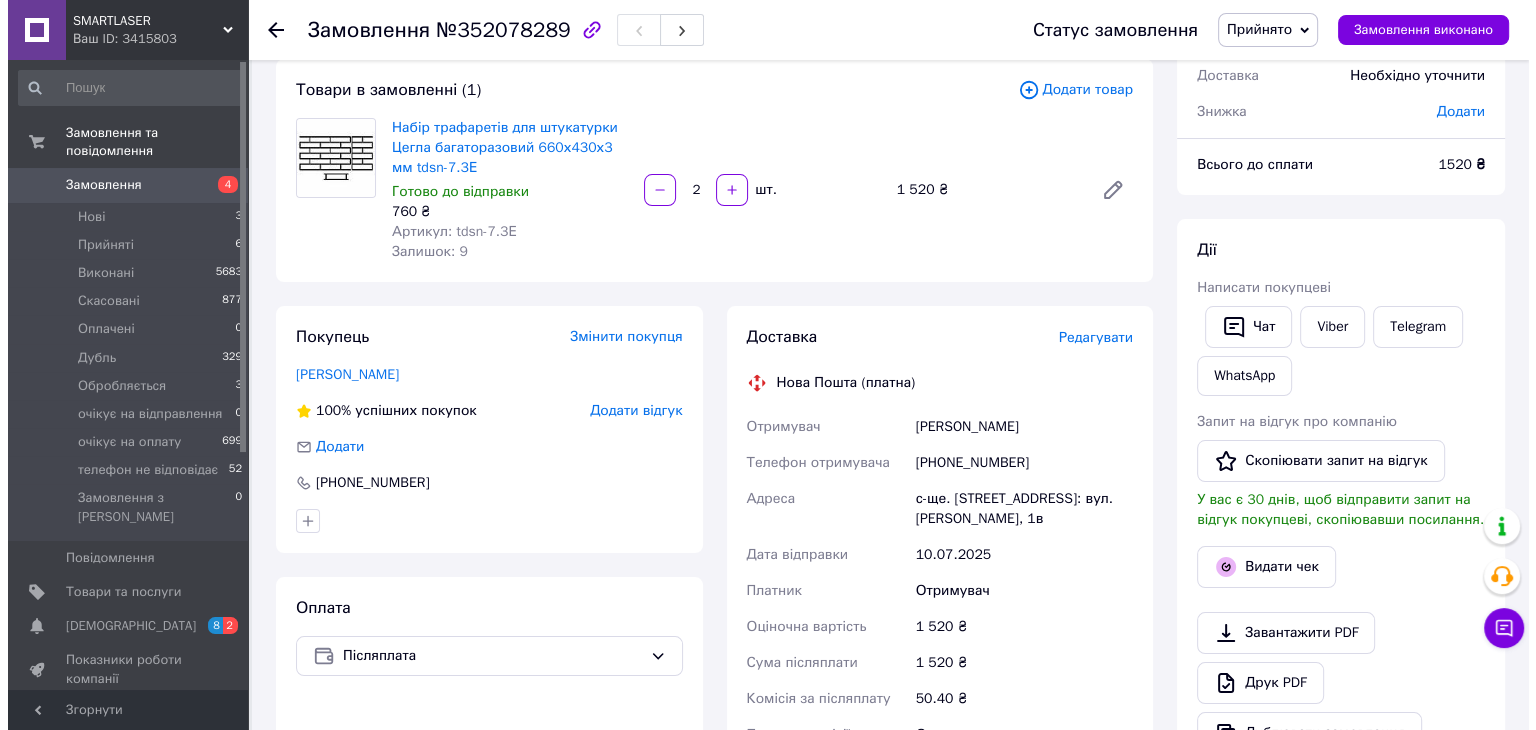 scroll, scrollTop: 0, scrollLeft: 0, axis: both 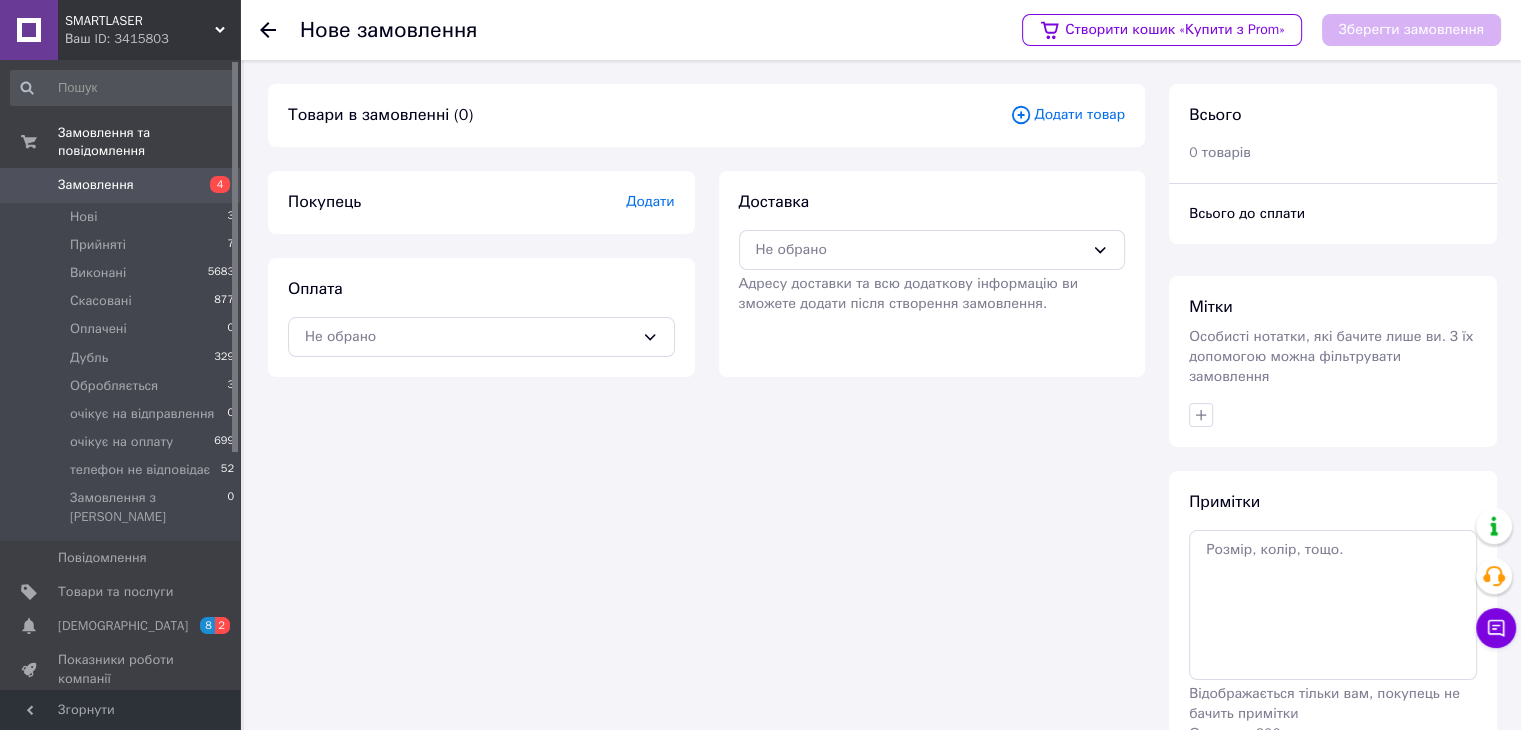 click on "Додати товар" at bounding box center [1067, 115] 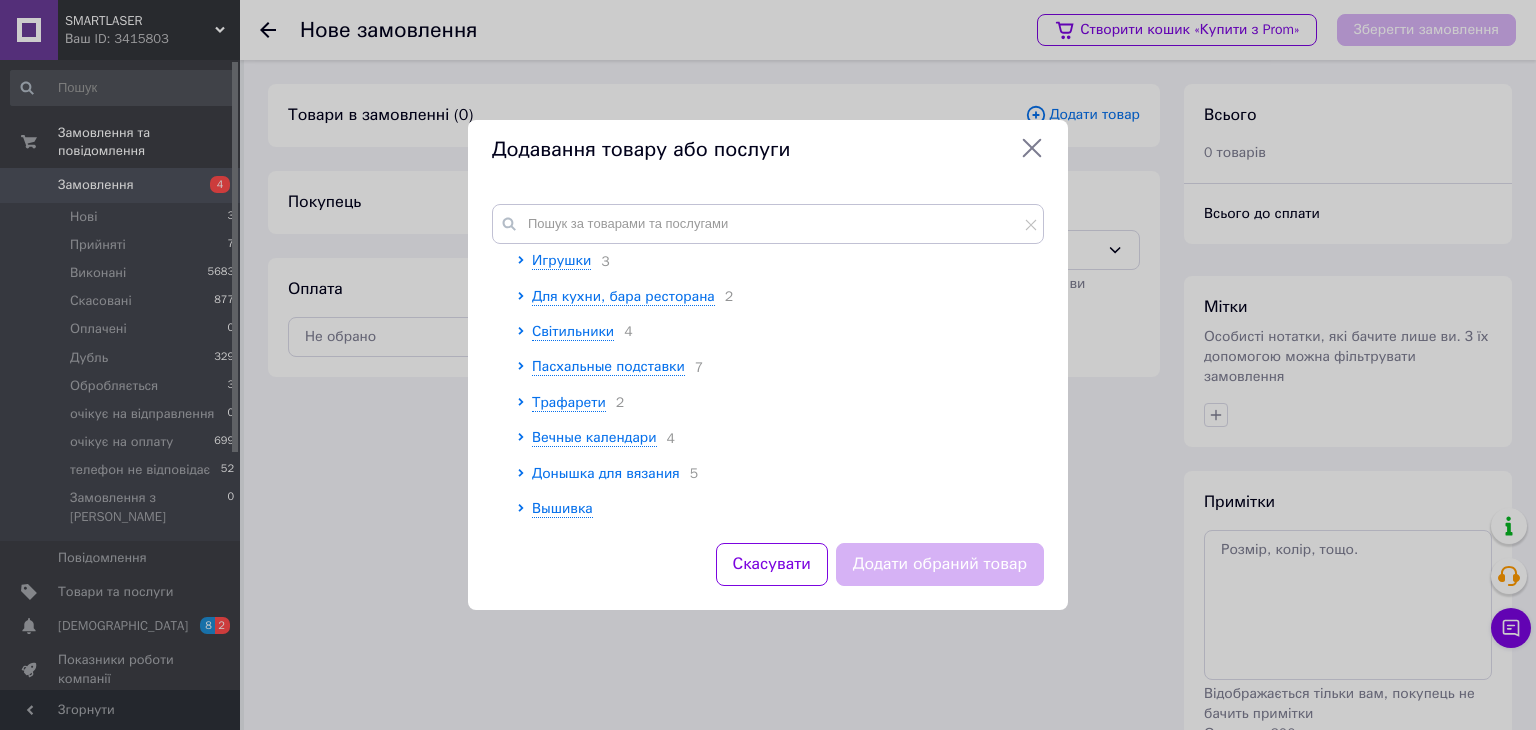 scroll, scrollTop: 500, scrollLeft: 0, axis: vertical 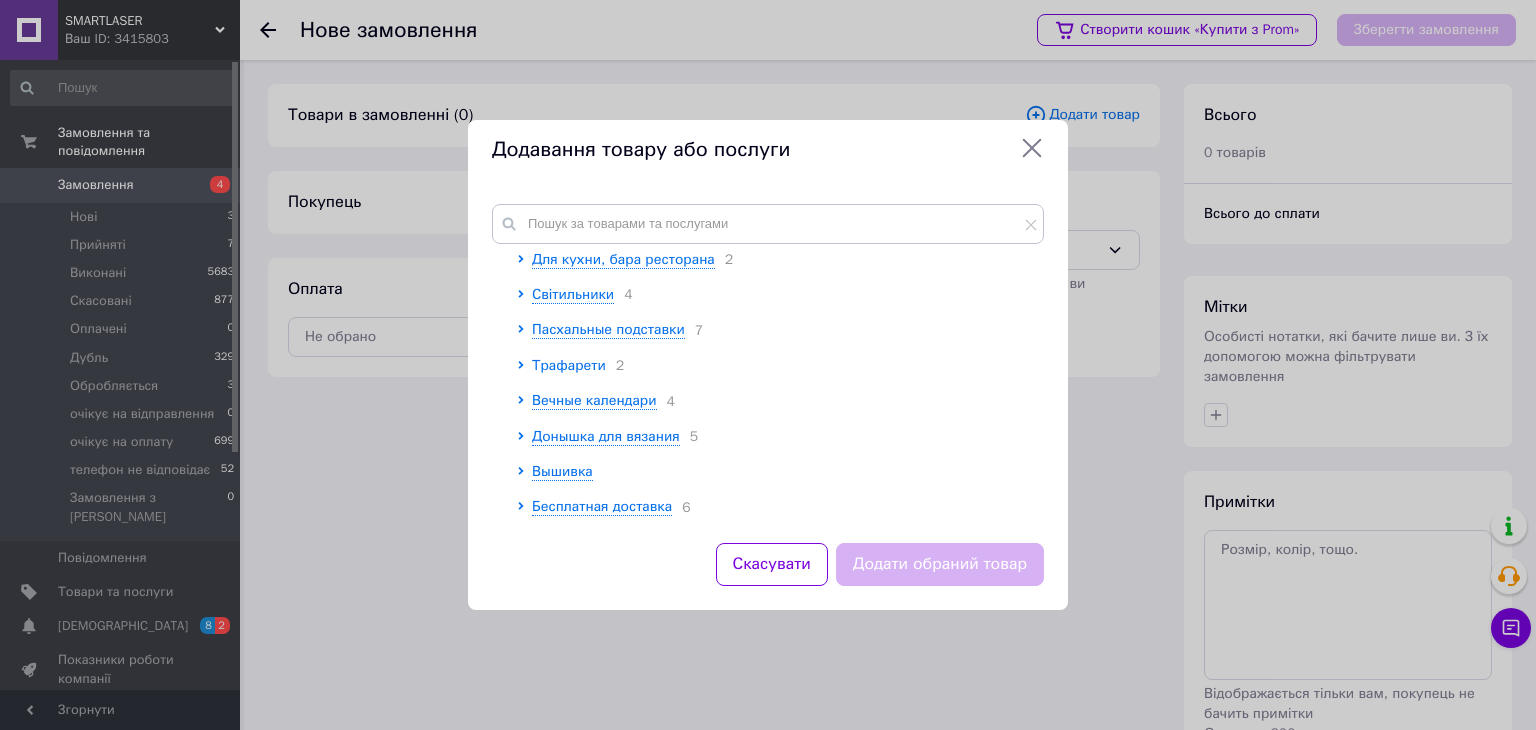 click on "Трафарети" at bounding box center [569, 365] 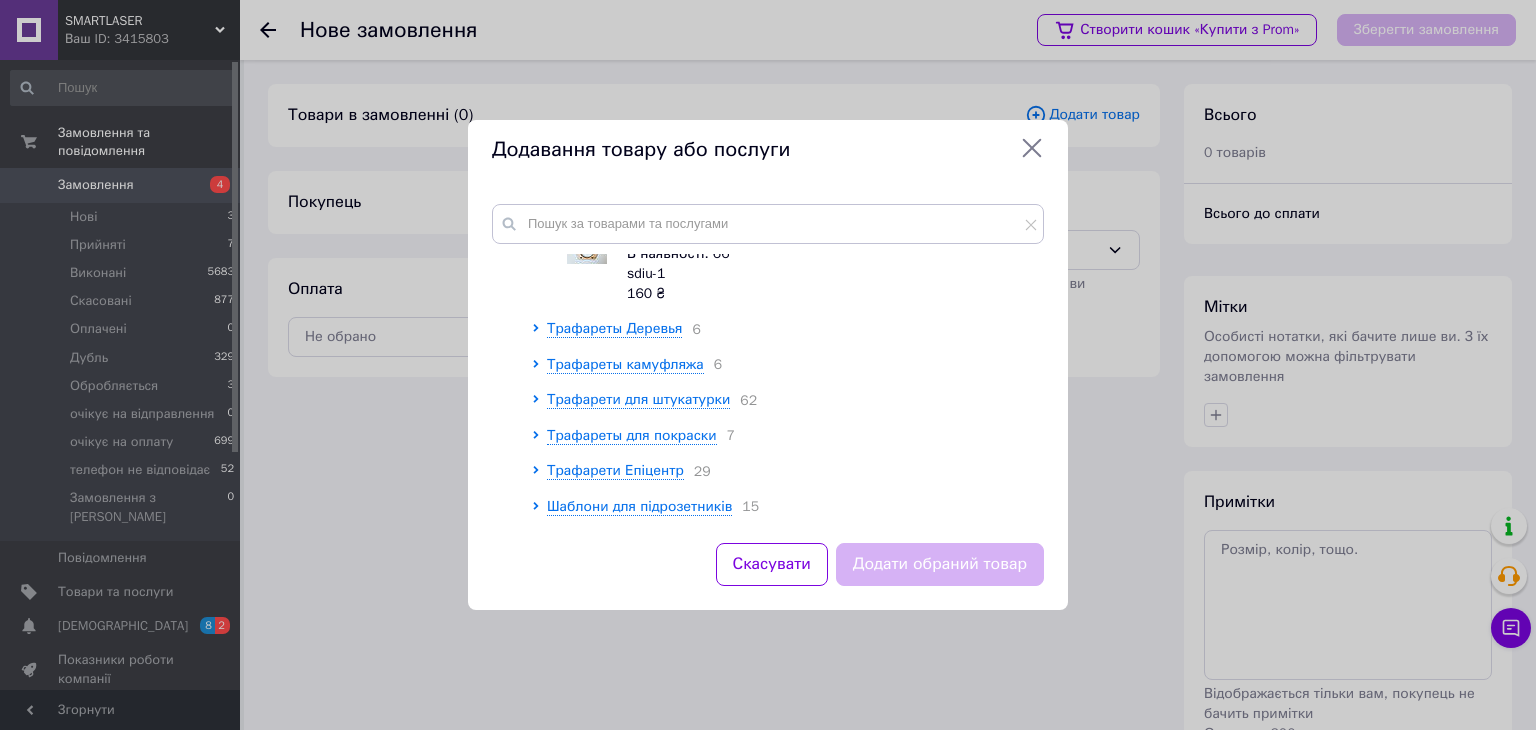 scroll, scrollTop: 800, scrollLeft: 0, axis: vertical 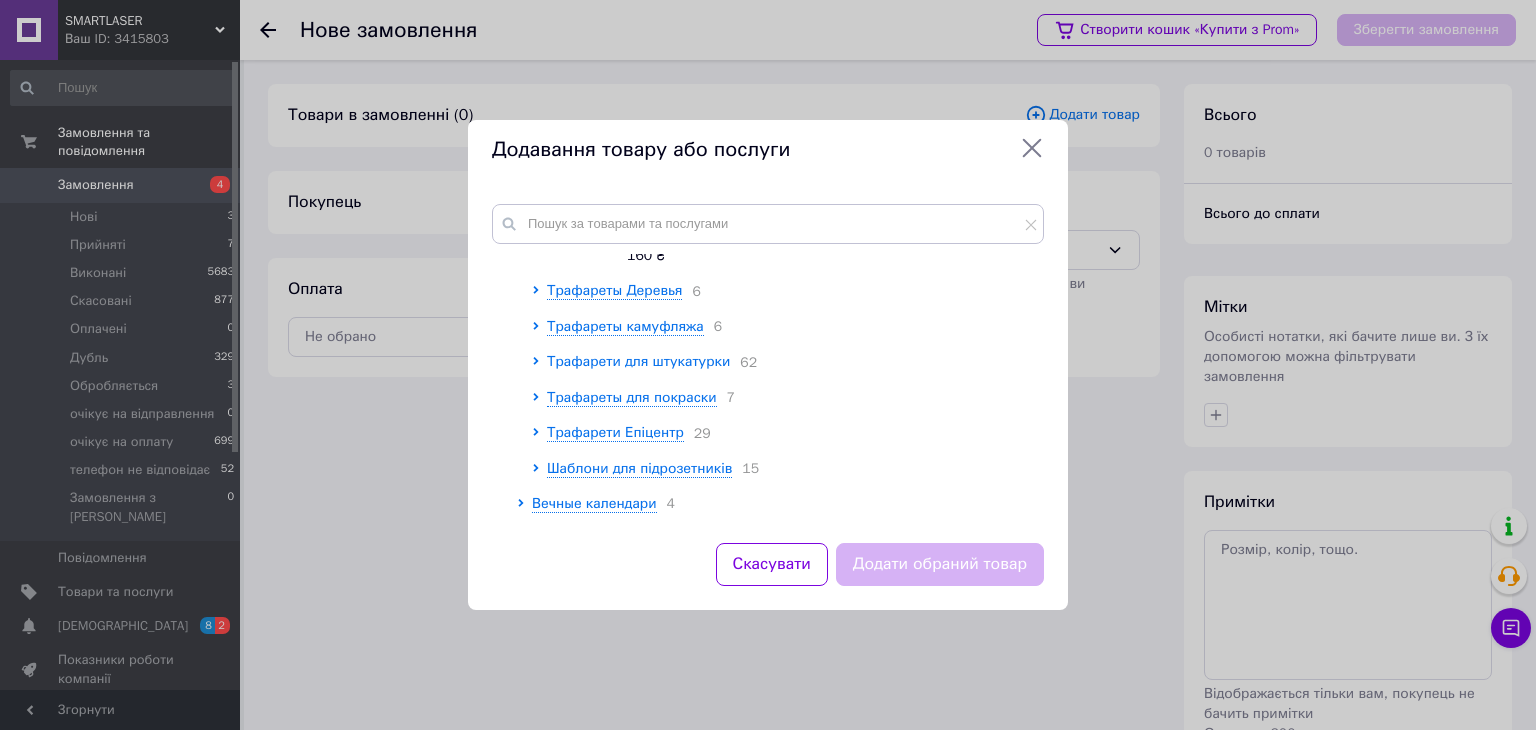 click on "Трафарети для штукатурки" at bounding box center [638, 361] 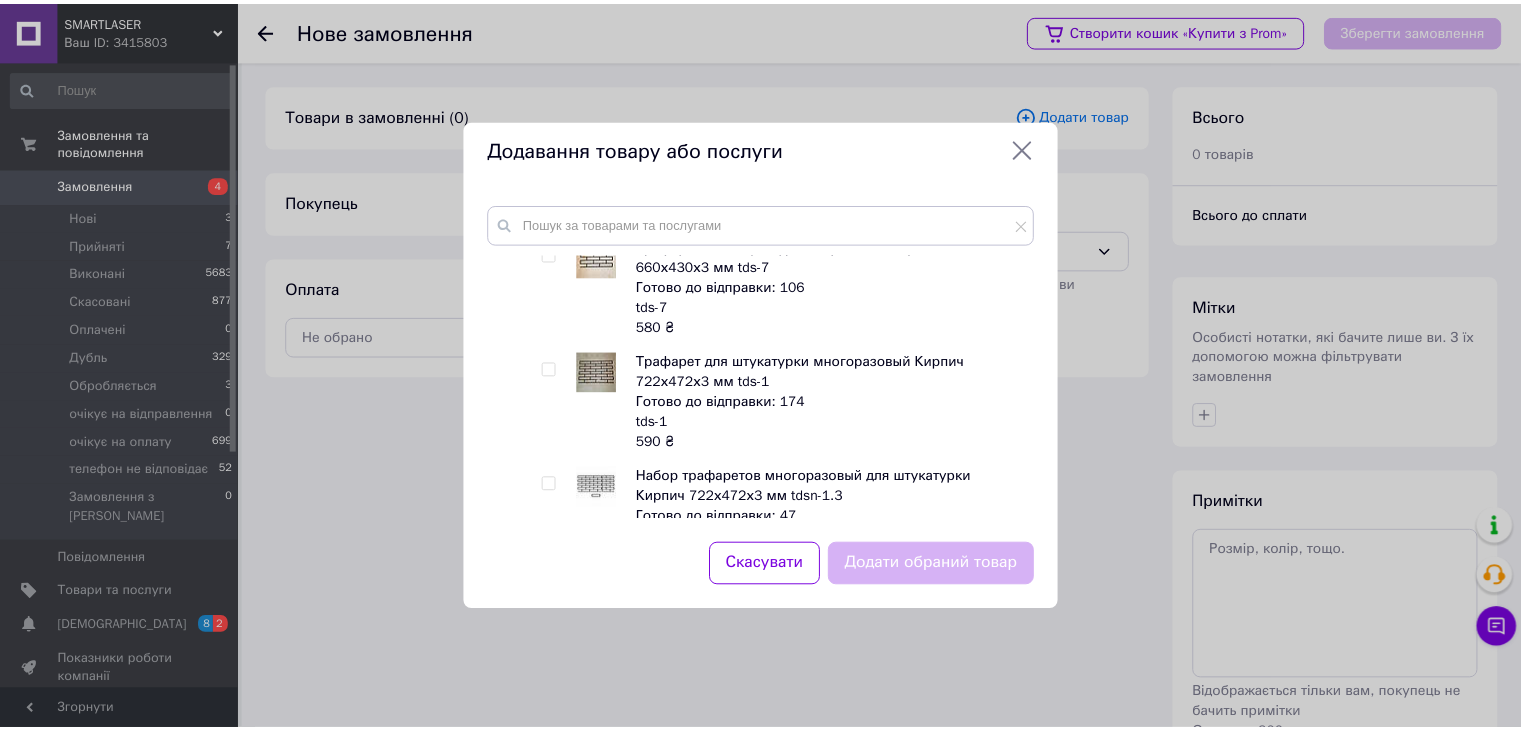 scroll, scrollTop: 1100, scrollLeft: 0, axis: vertical 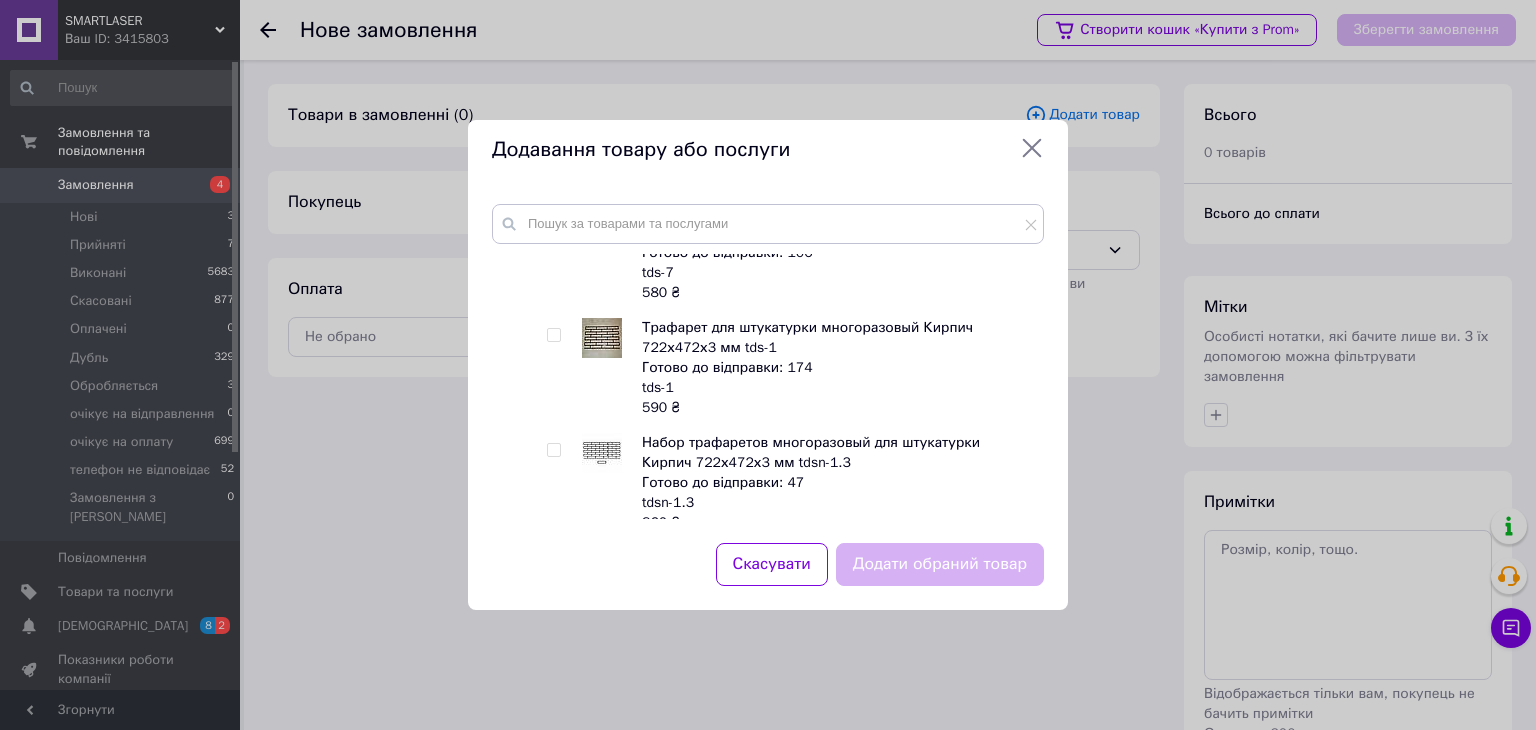 click at bounding box center [553, 335] 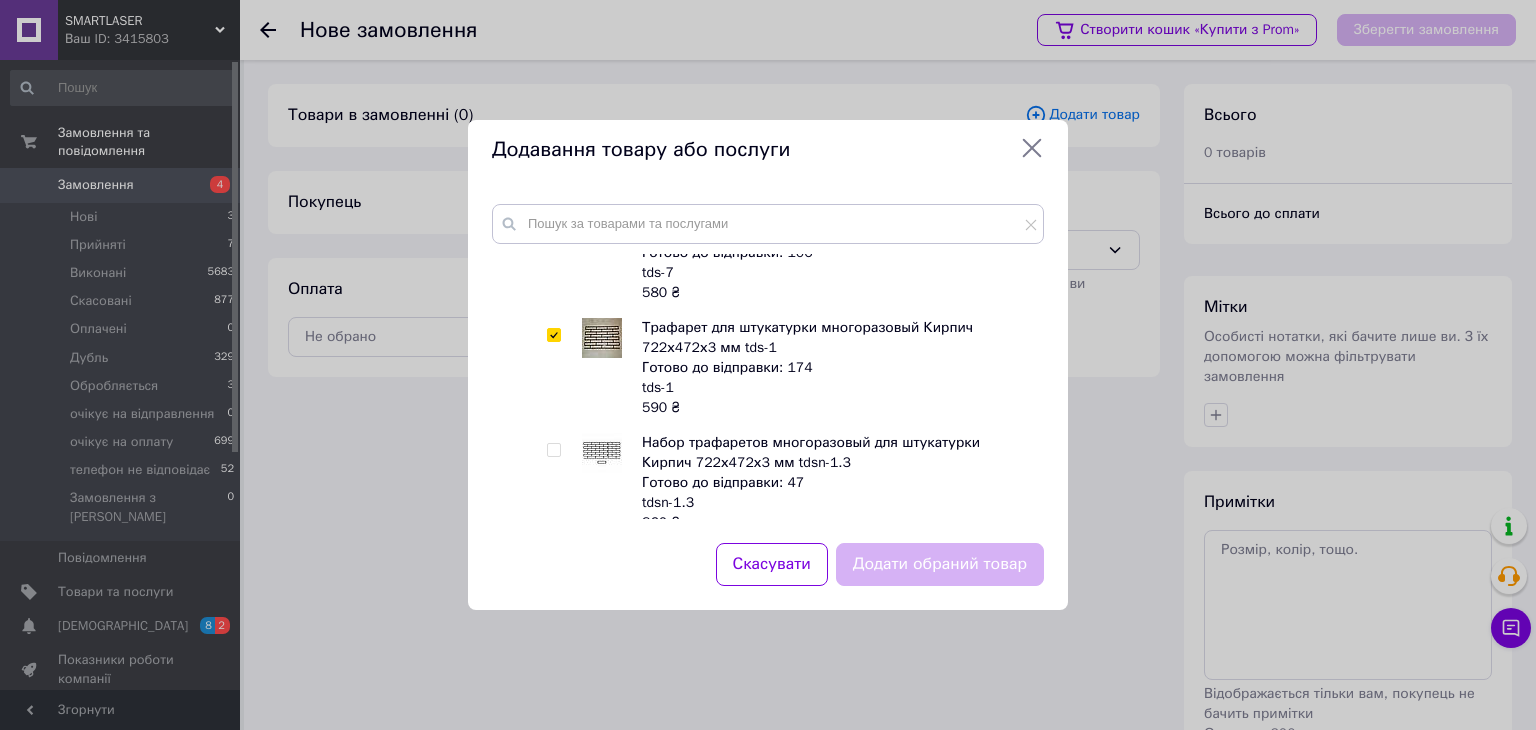 checkbox on "true" 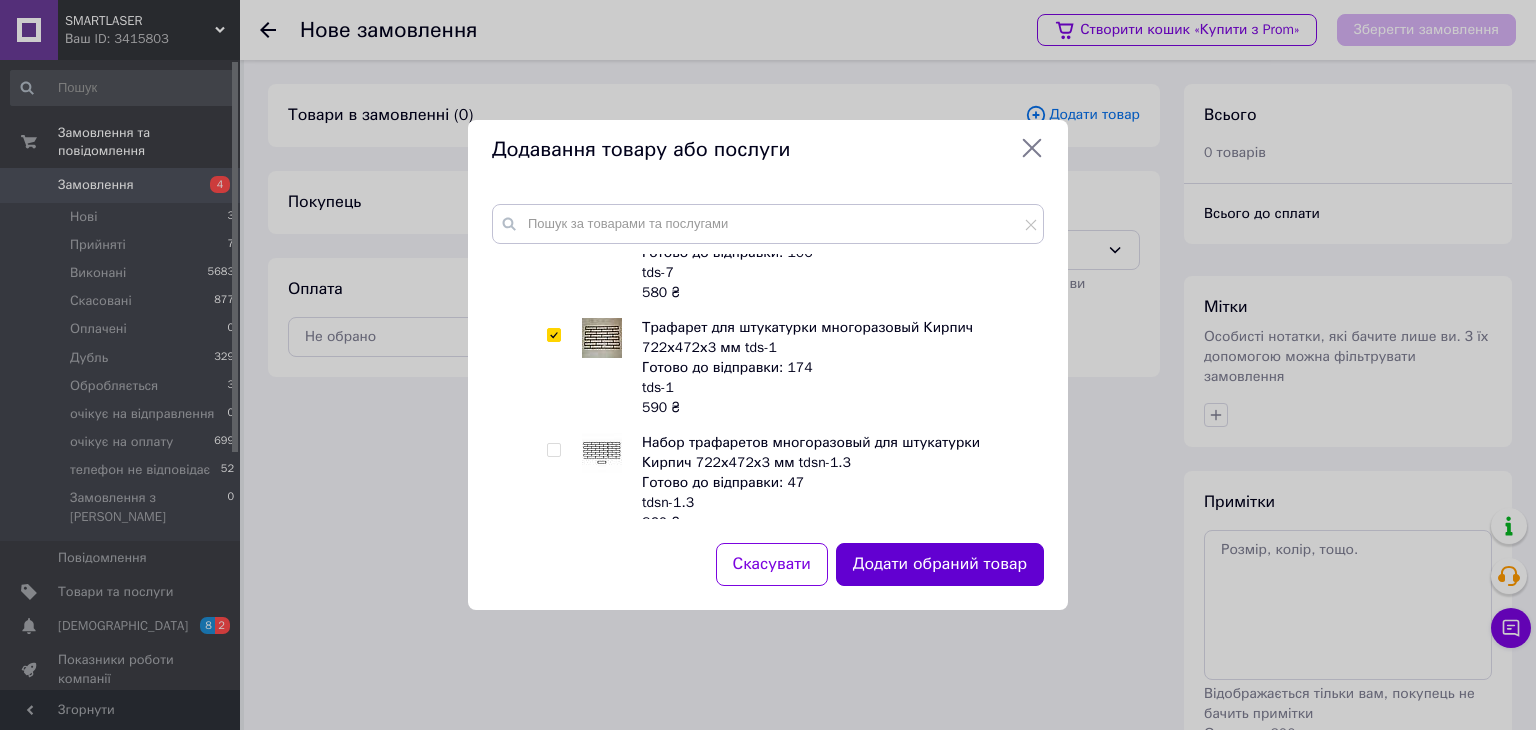 click on "Додати обраний товар" at bounding box center (940, 564) 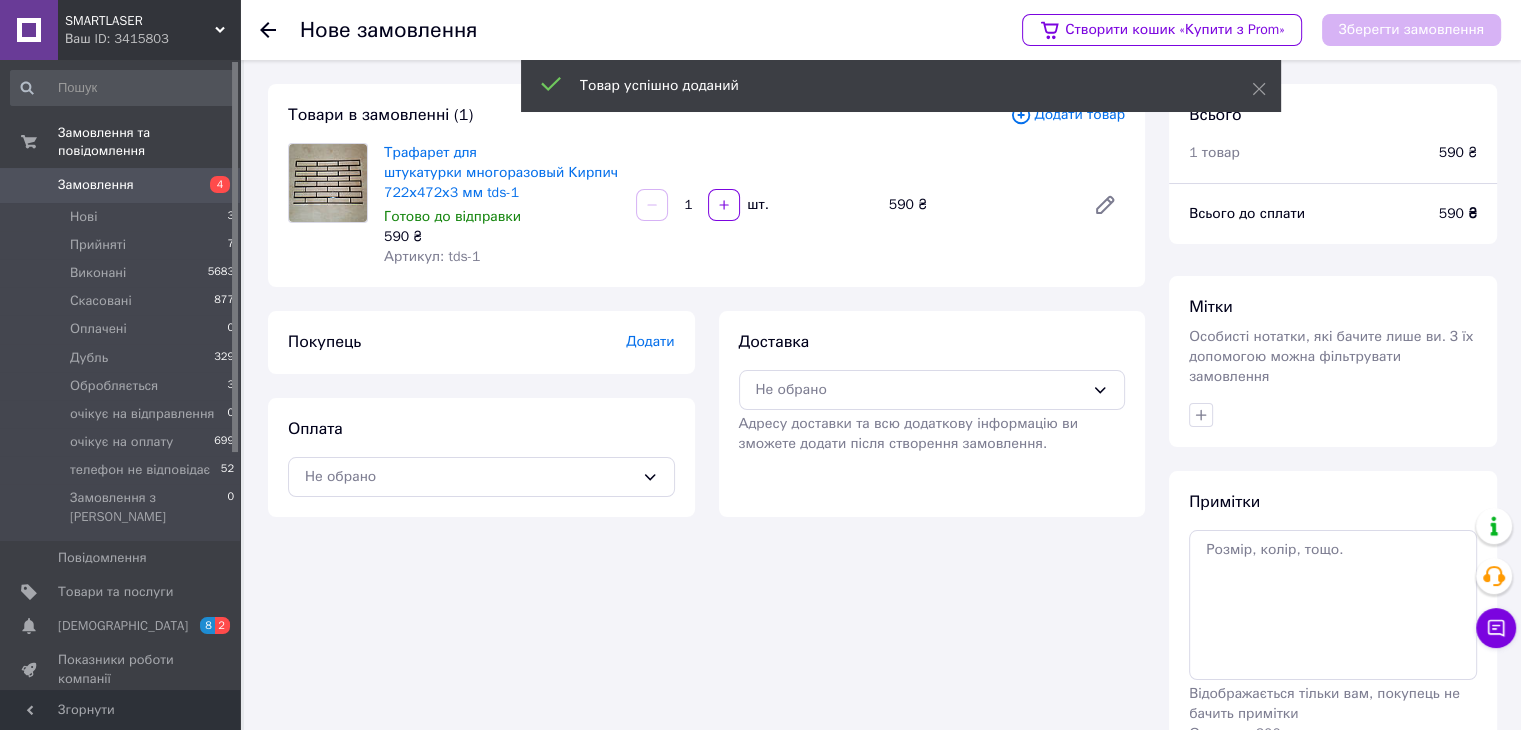 click on "Оплата Не обрано" at bounding box center [481, 457] 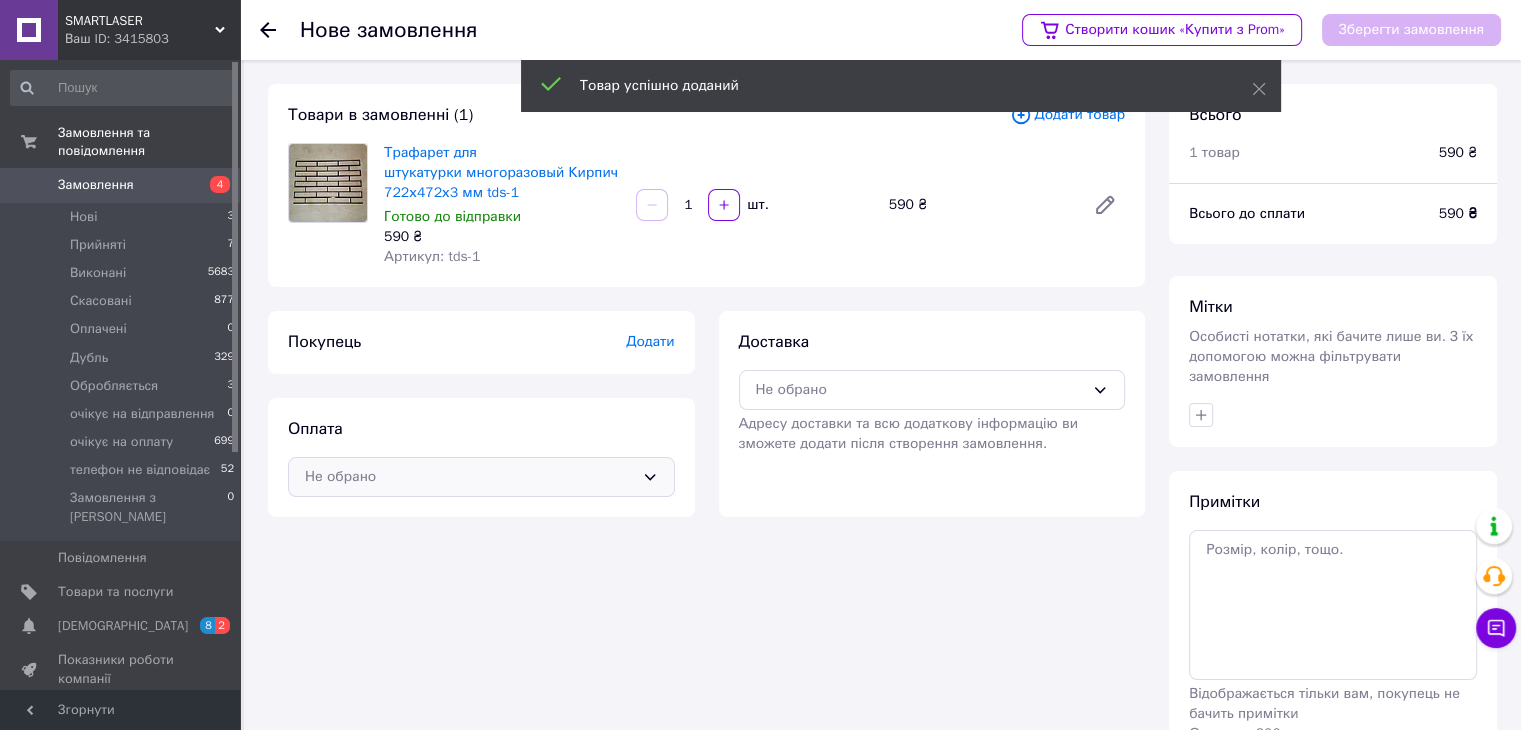 click 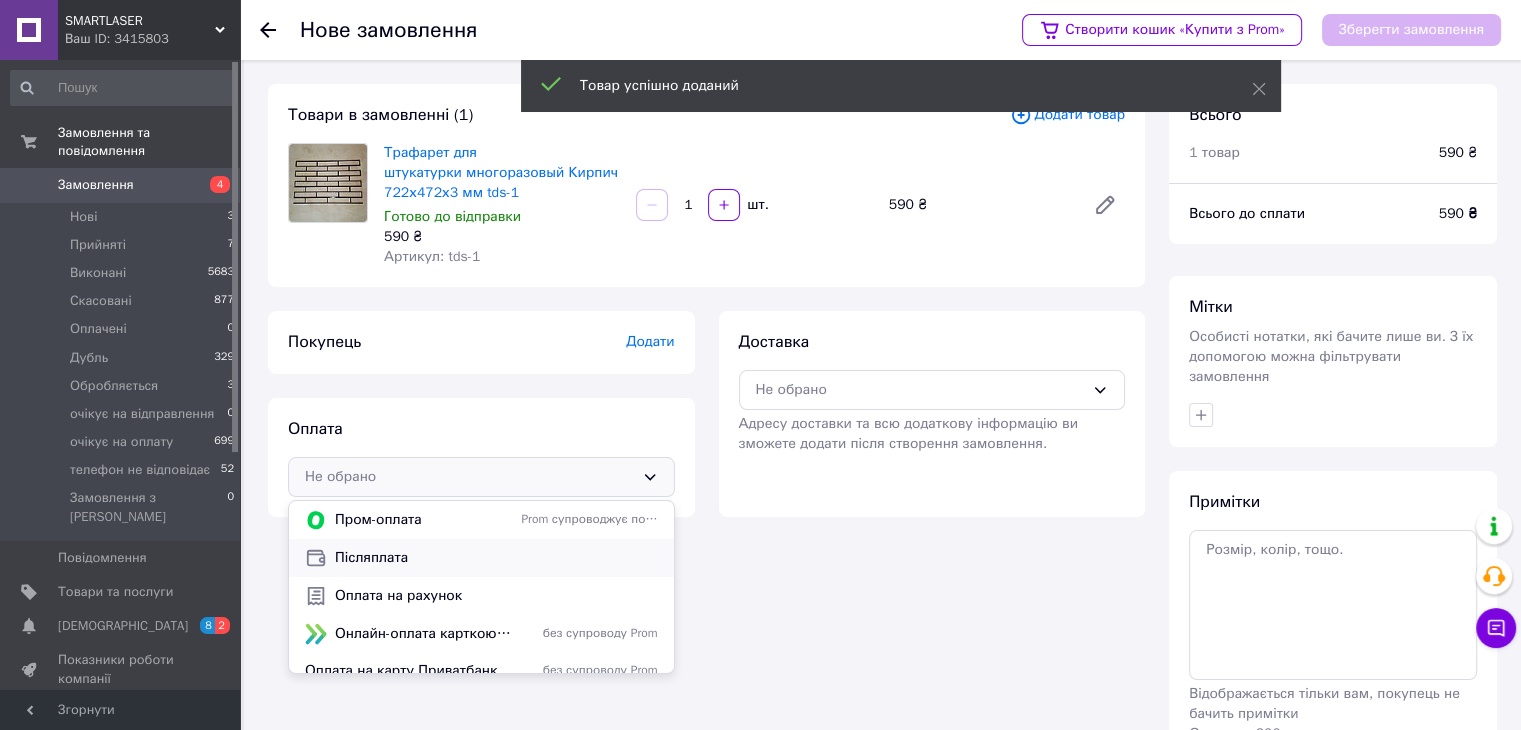 click on "Післяплата" at bounding box center (481, 558) 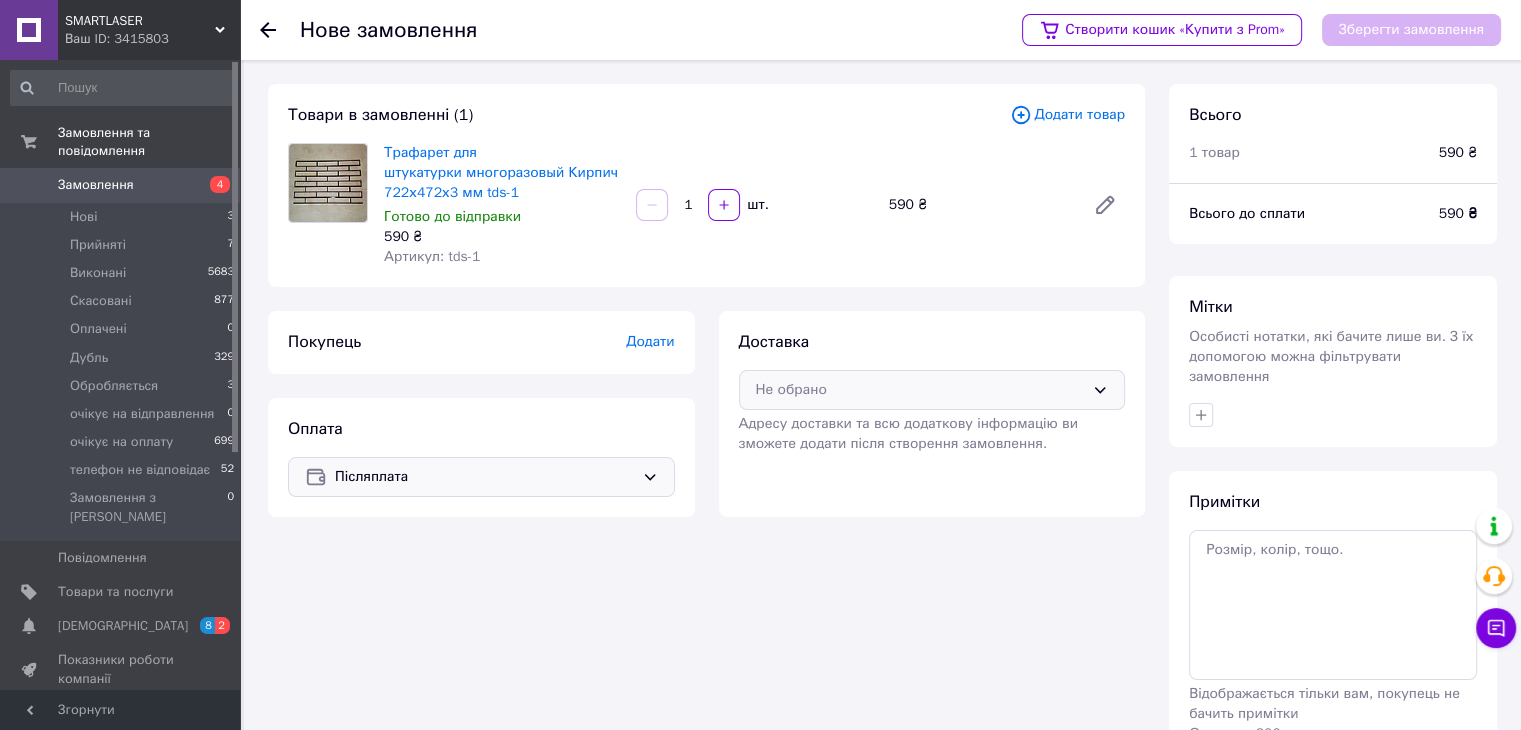 click on "Не обрано" at bounding box center (920, 390) 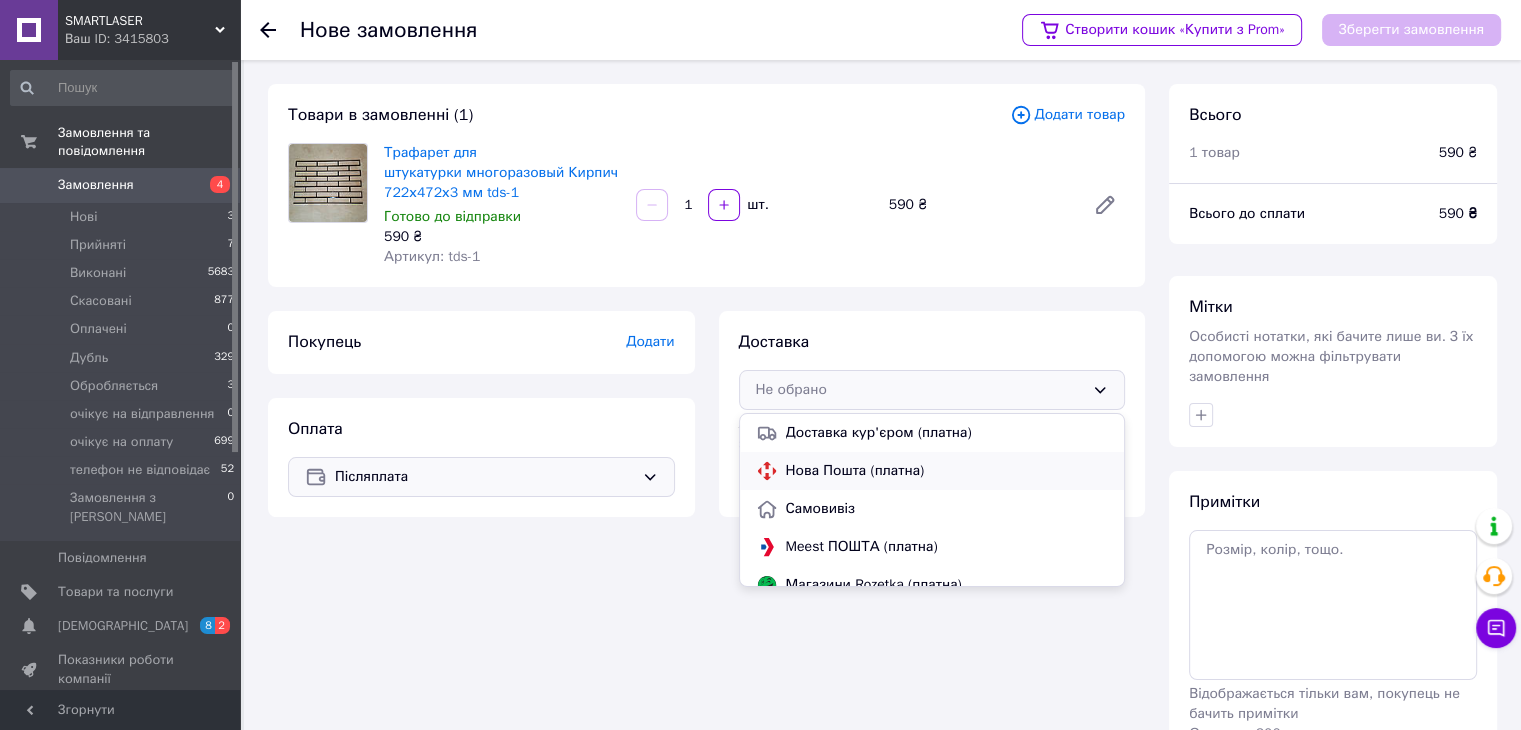 click on "Нова Пошта (платна)" at bounding box center [947, 471] 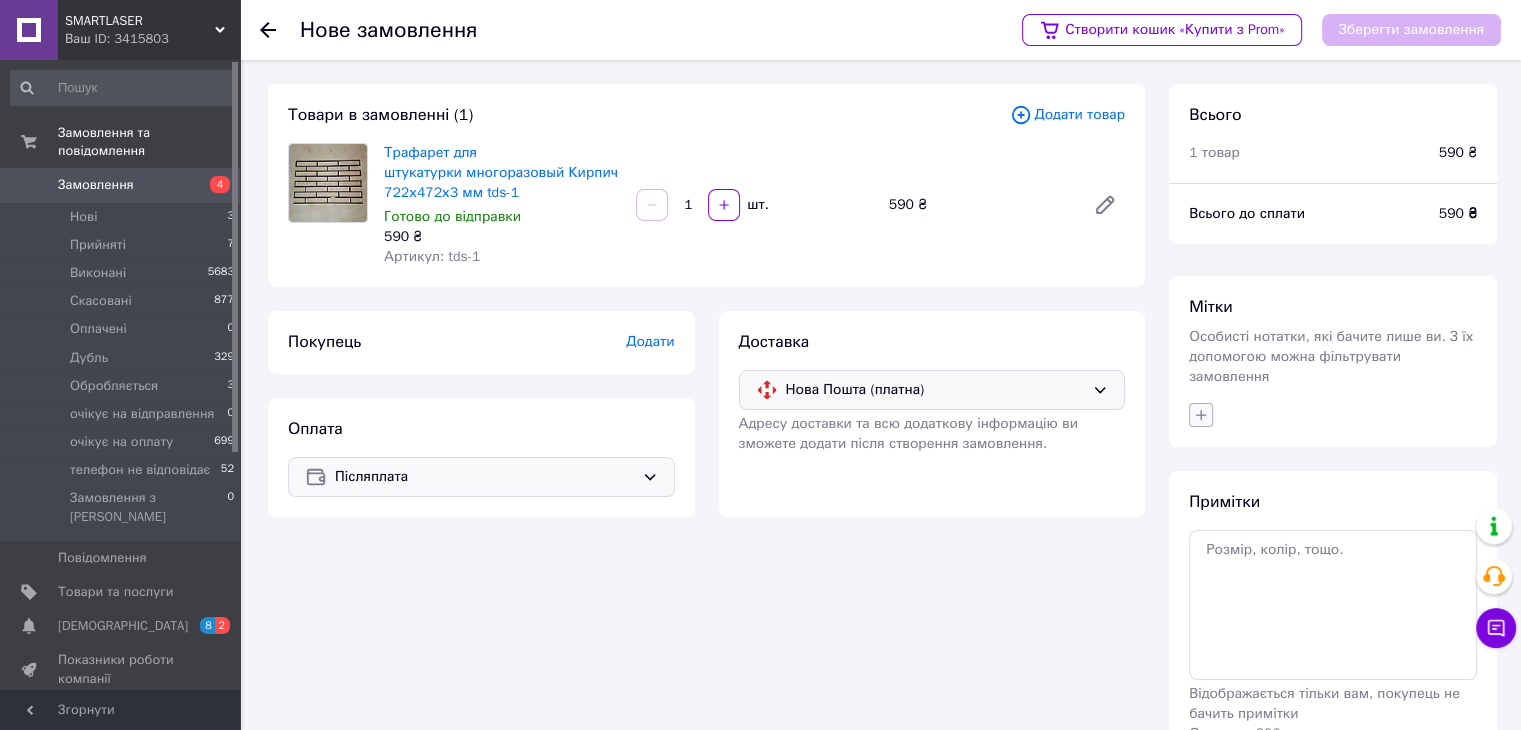 click 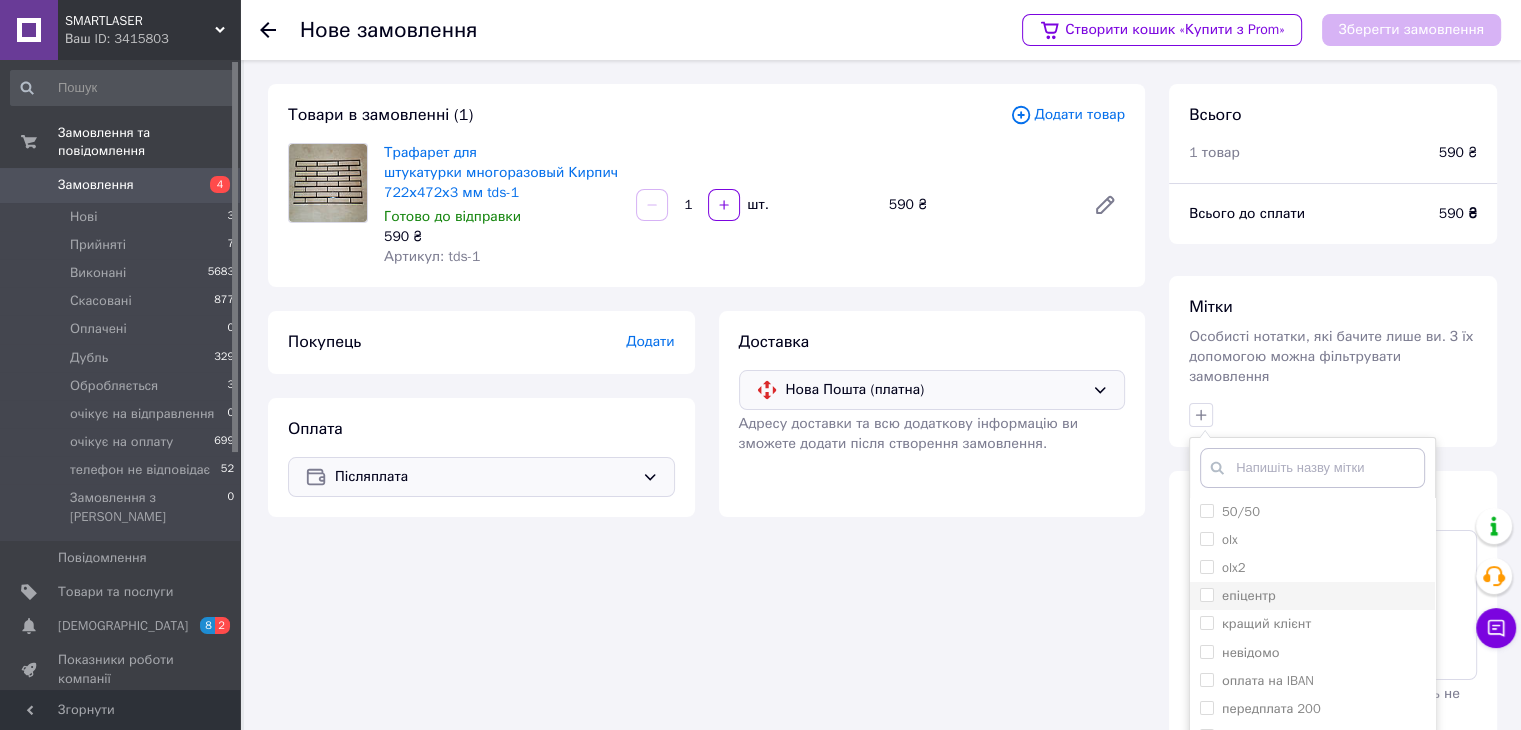 click on "епіцентр" at bounding box center (1238, 596) 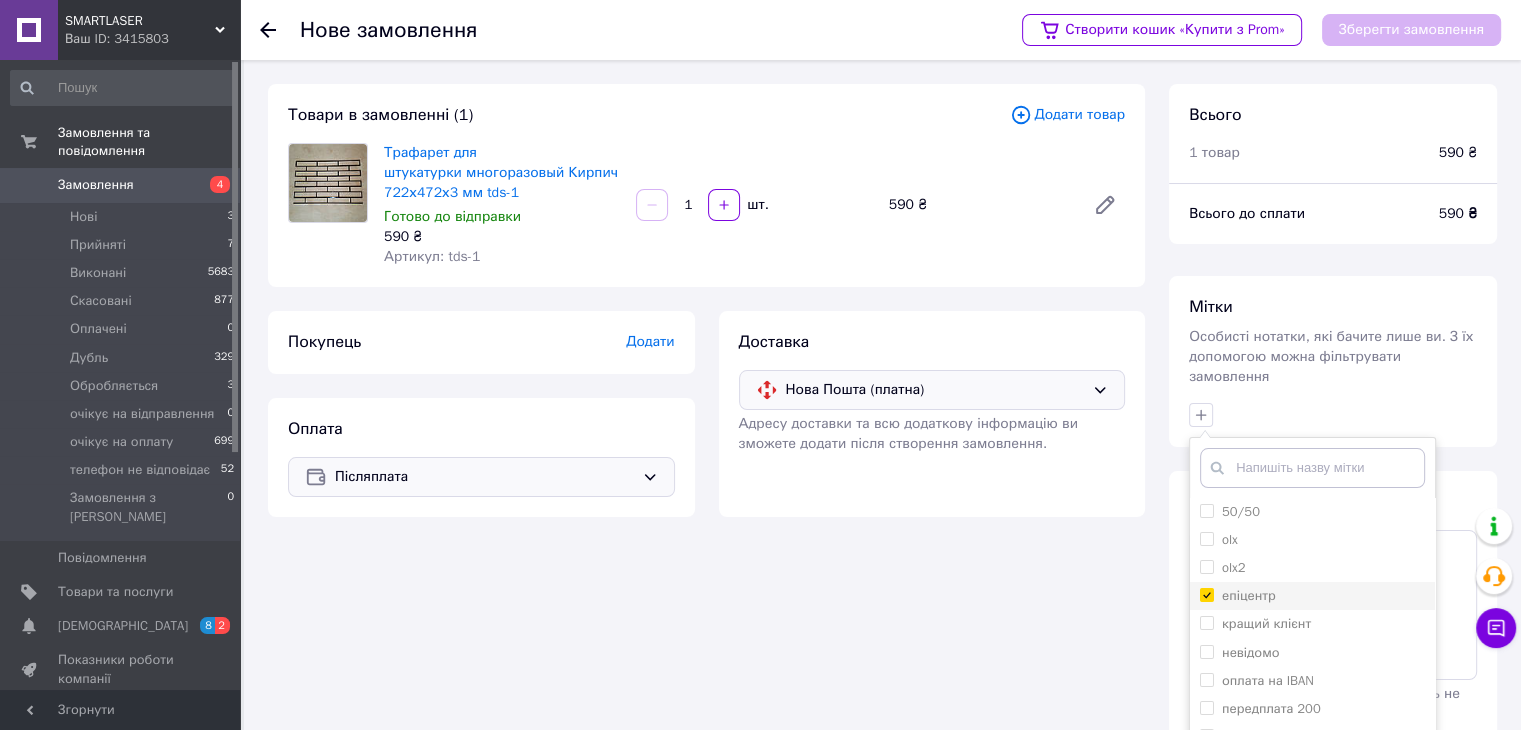 click on "епіцентр" at bounding box center [1206, 594] 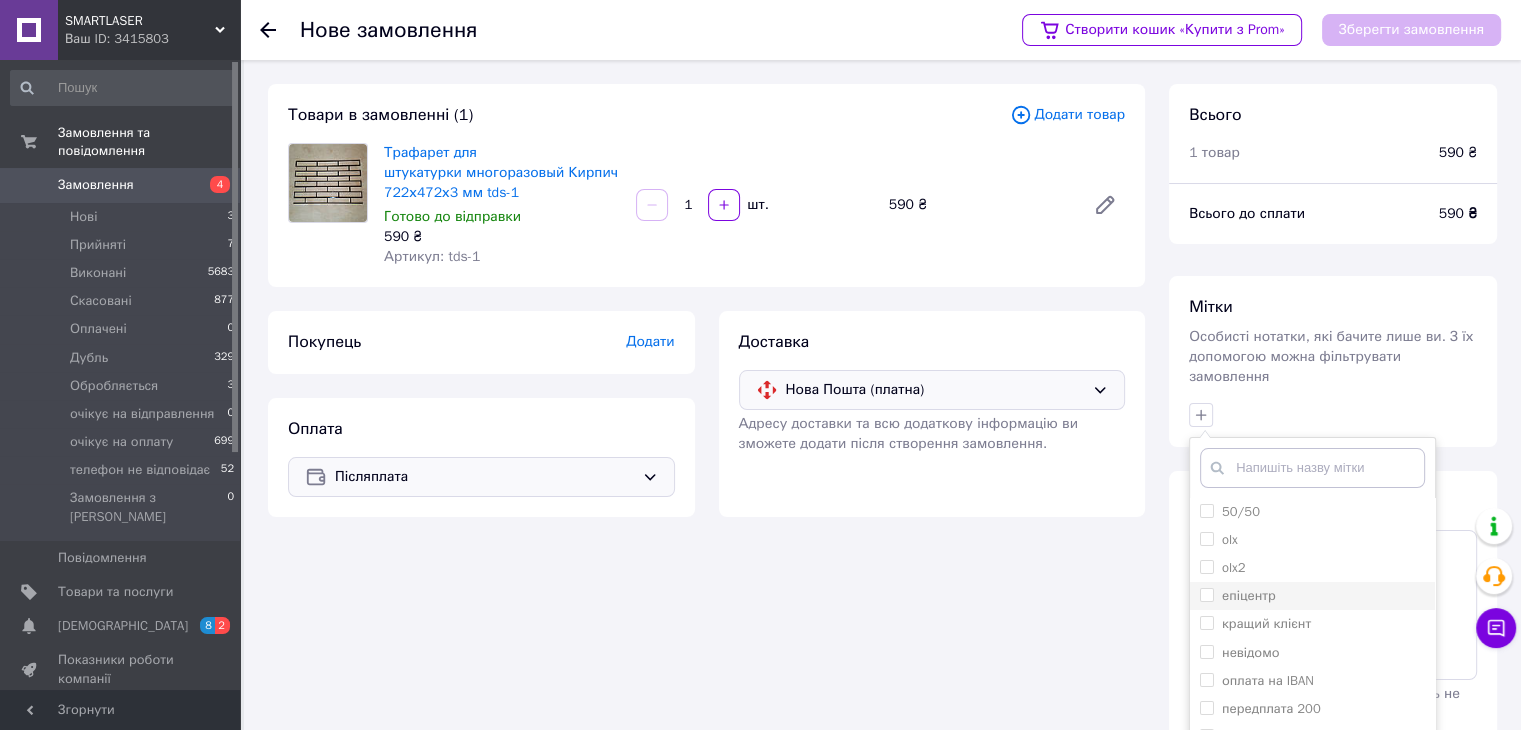 click on "епіцентр" at bounding box center [1206, 594] 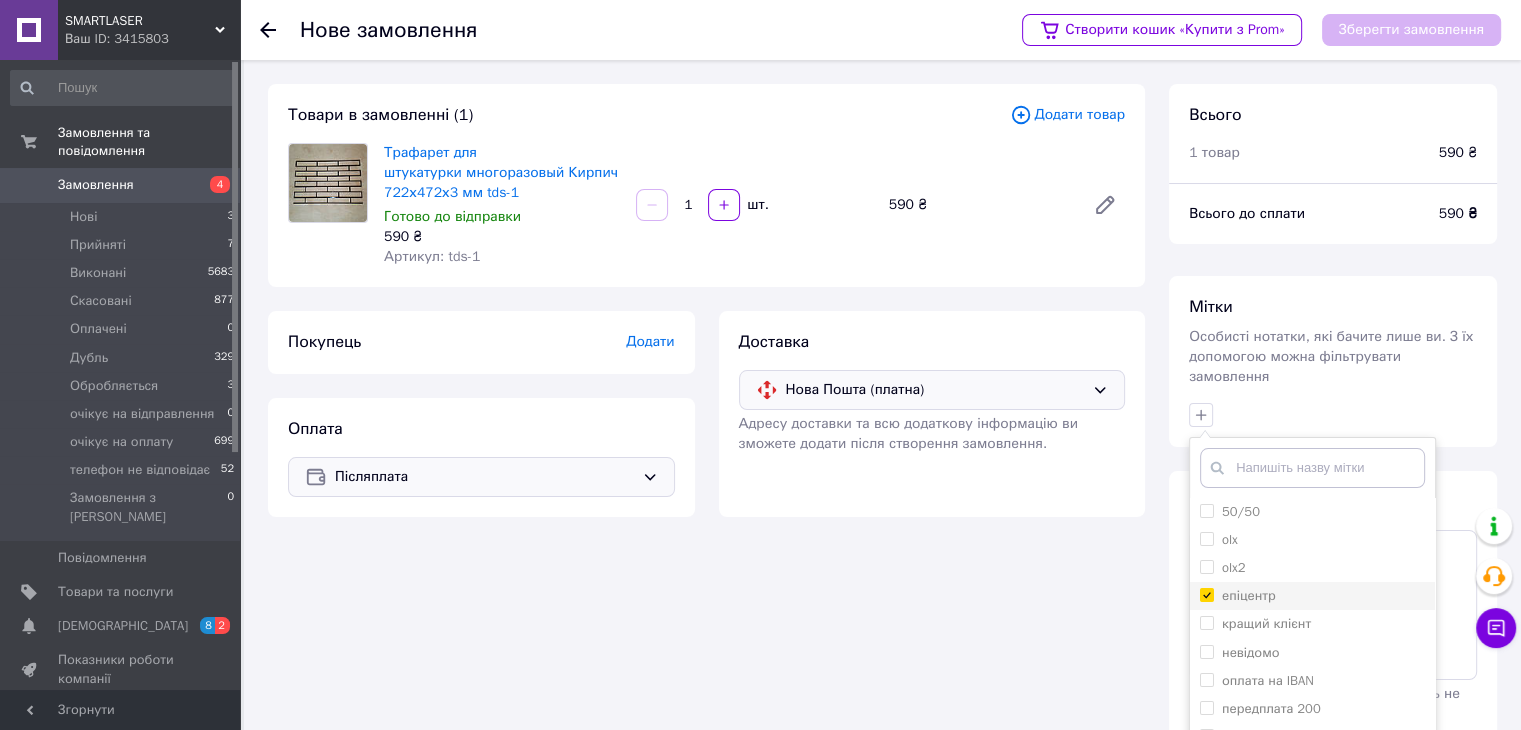 checkbox on "true" 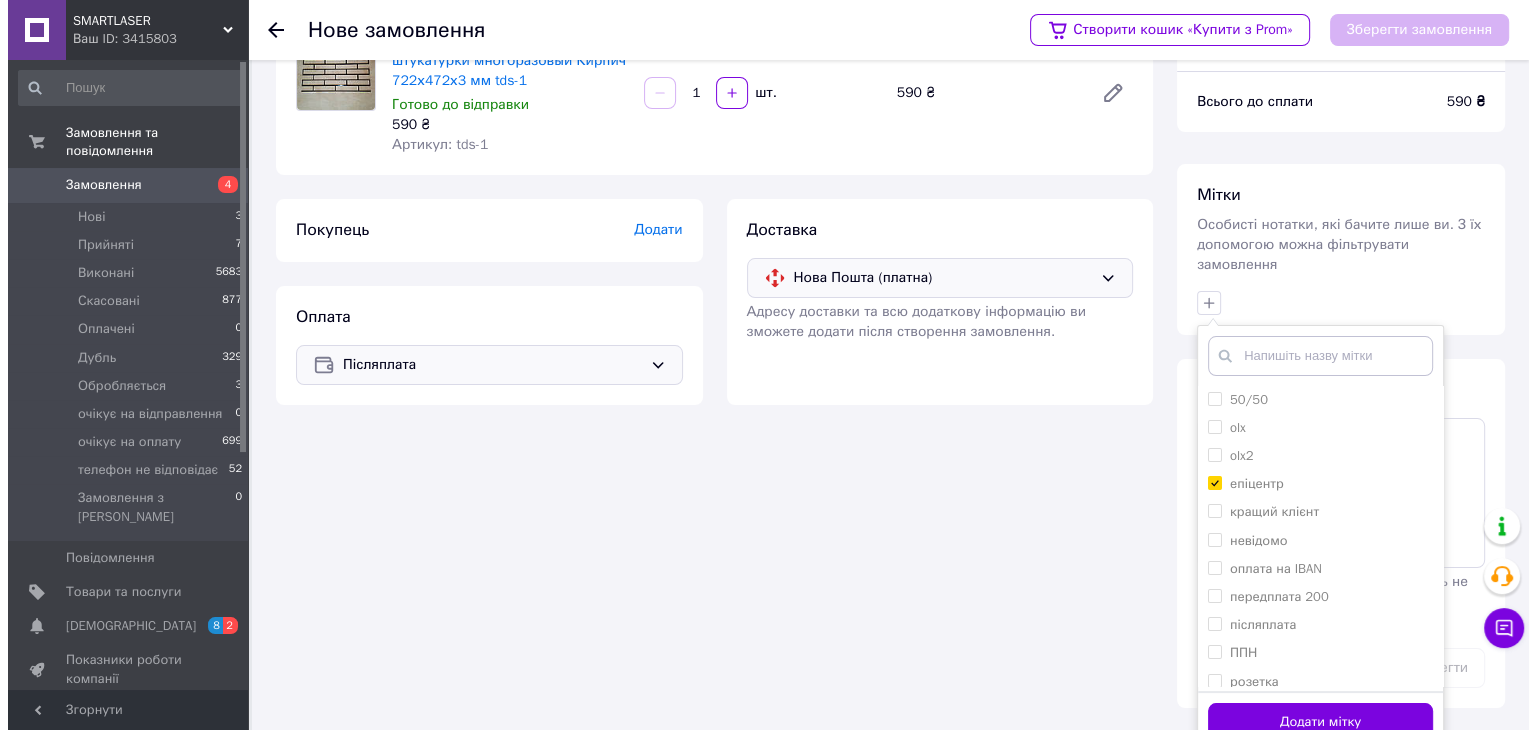 scroll, scrollTop: 113, scrollLeft: 0, axis: vertical 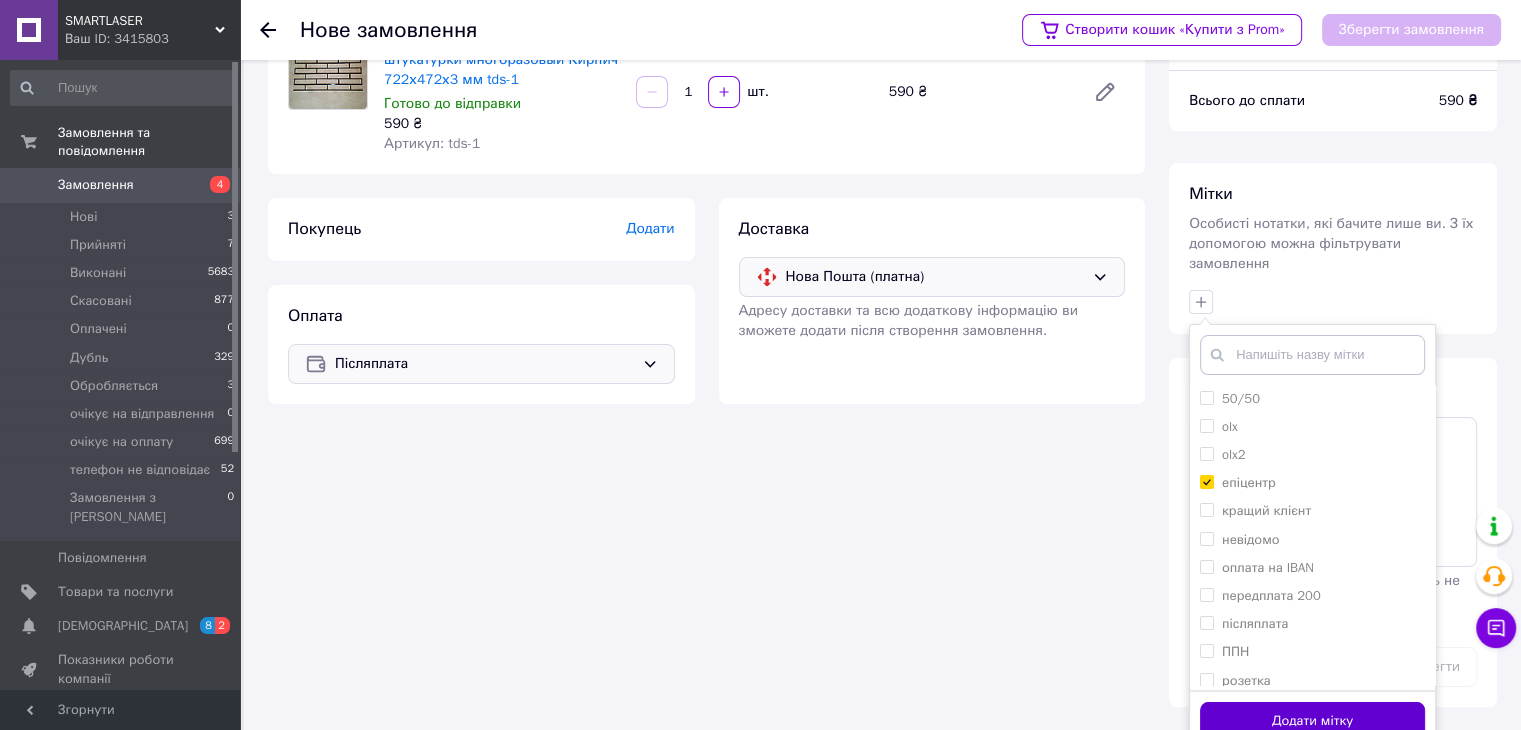 click on "Додати мітку" at bounding box center [1312, 721] 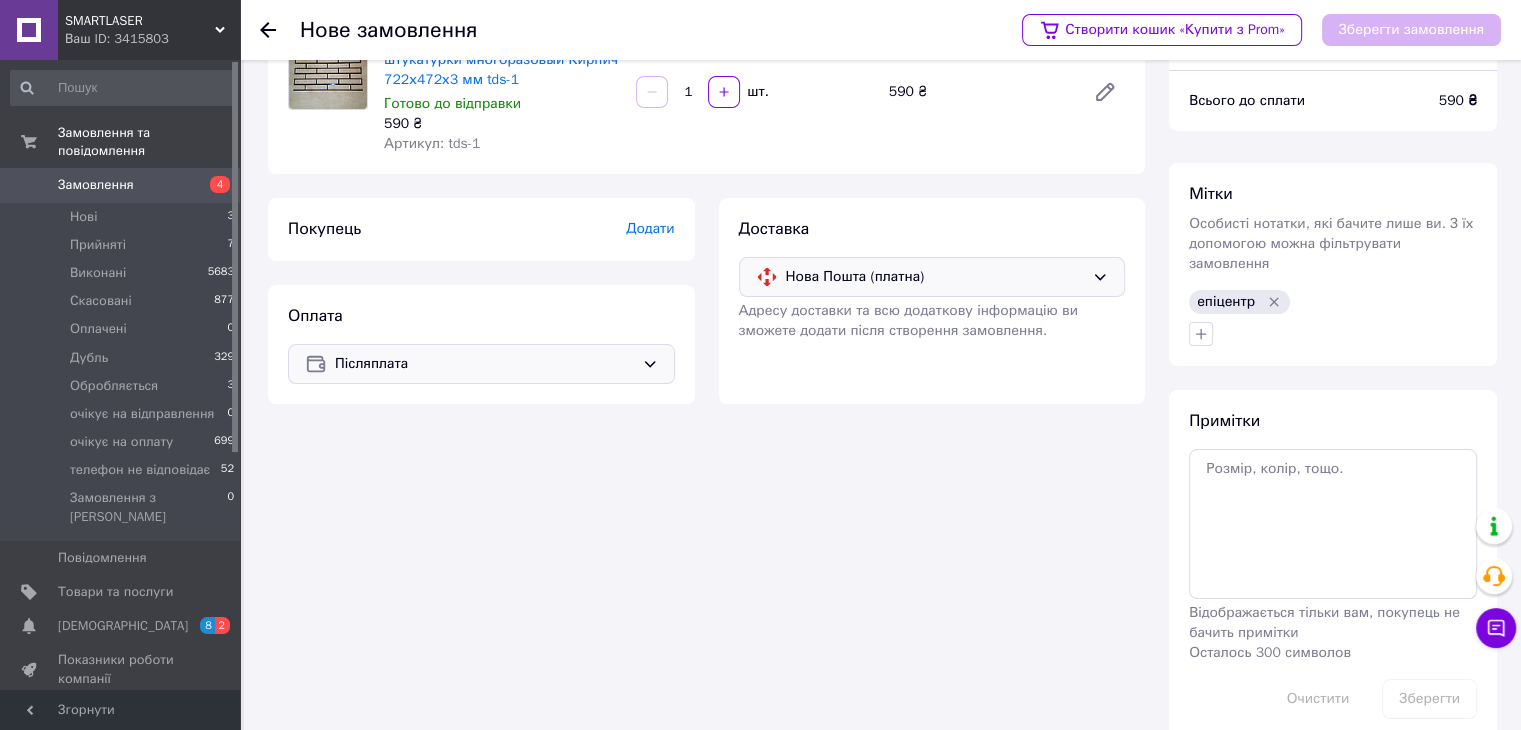 click on "Додати" at bounding box center [650, 228] 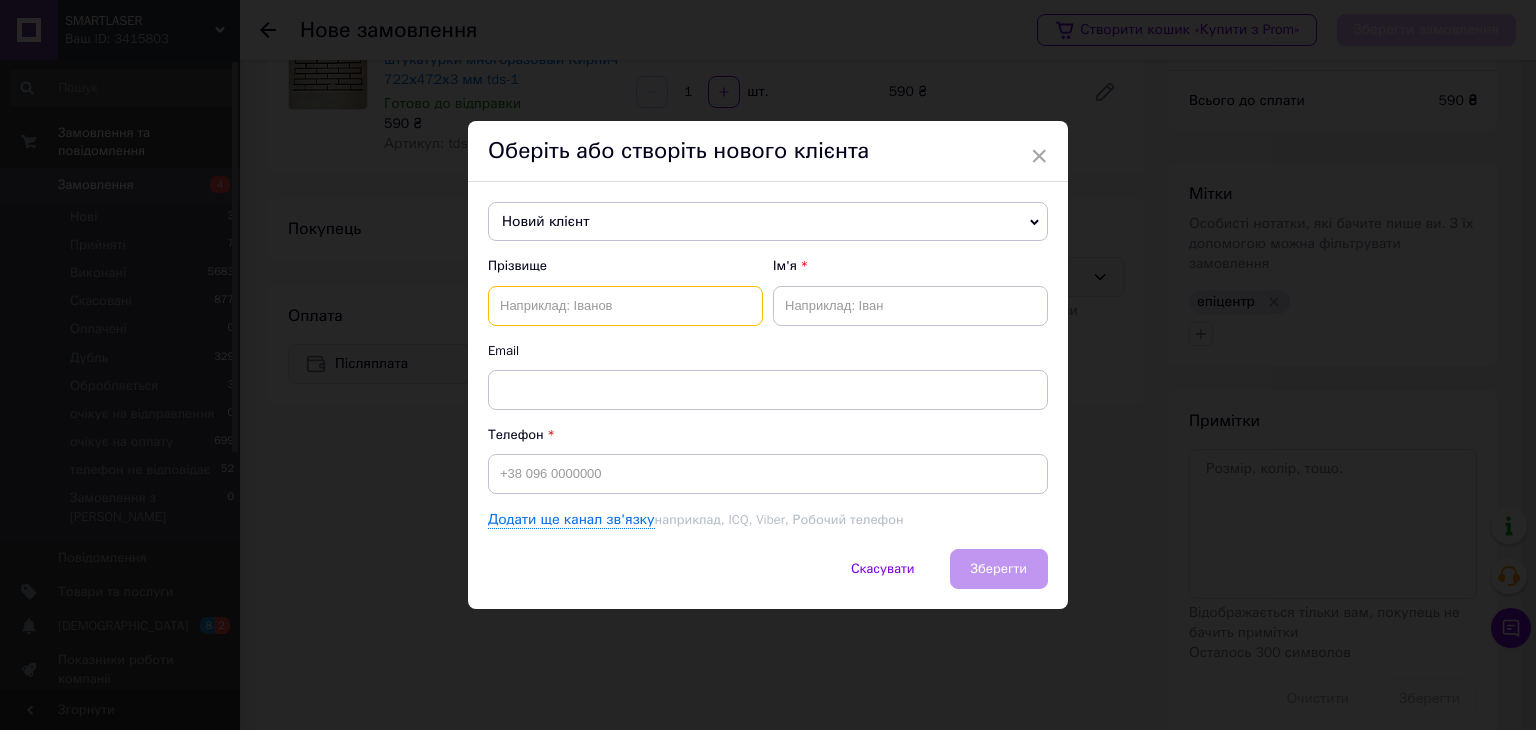 paste on "Саввова Алла Ивановна" 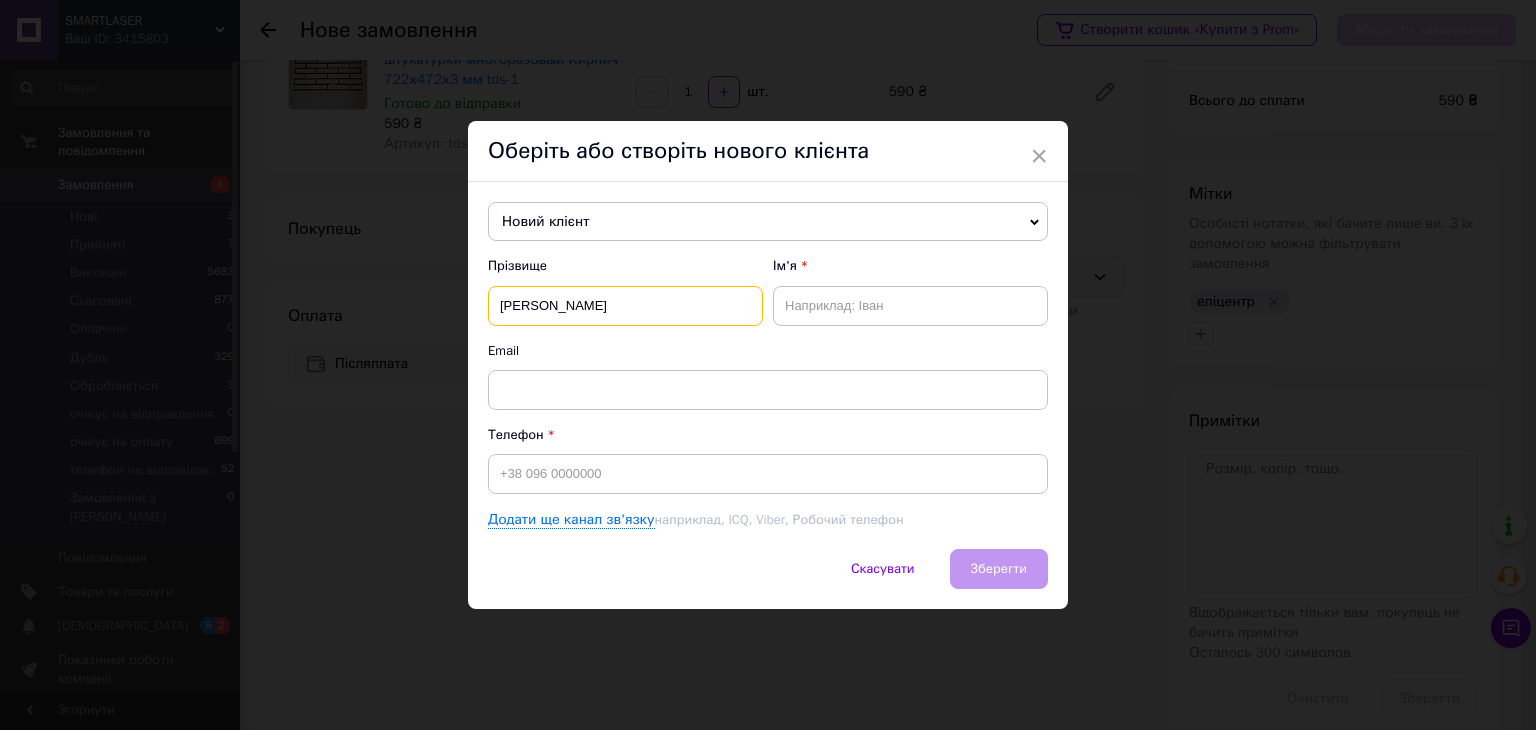 type on "Саввова Алла Ивановна" 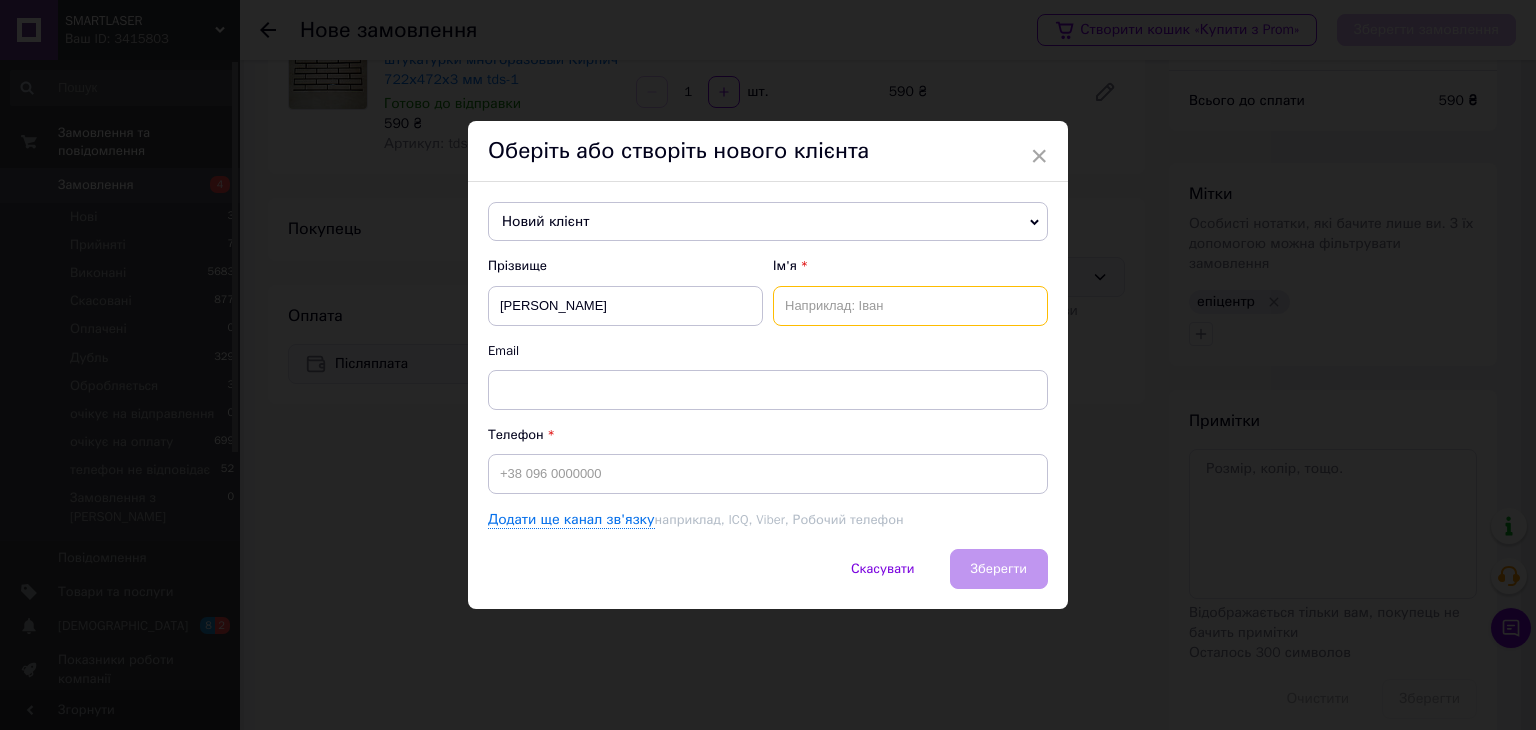paste on "Саввова Алла Ивановна" 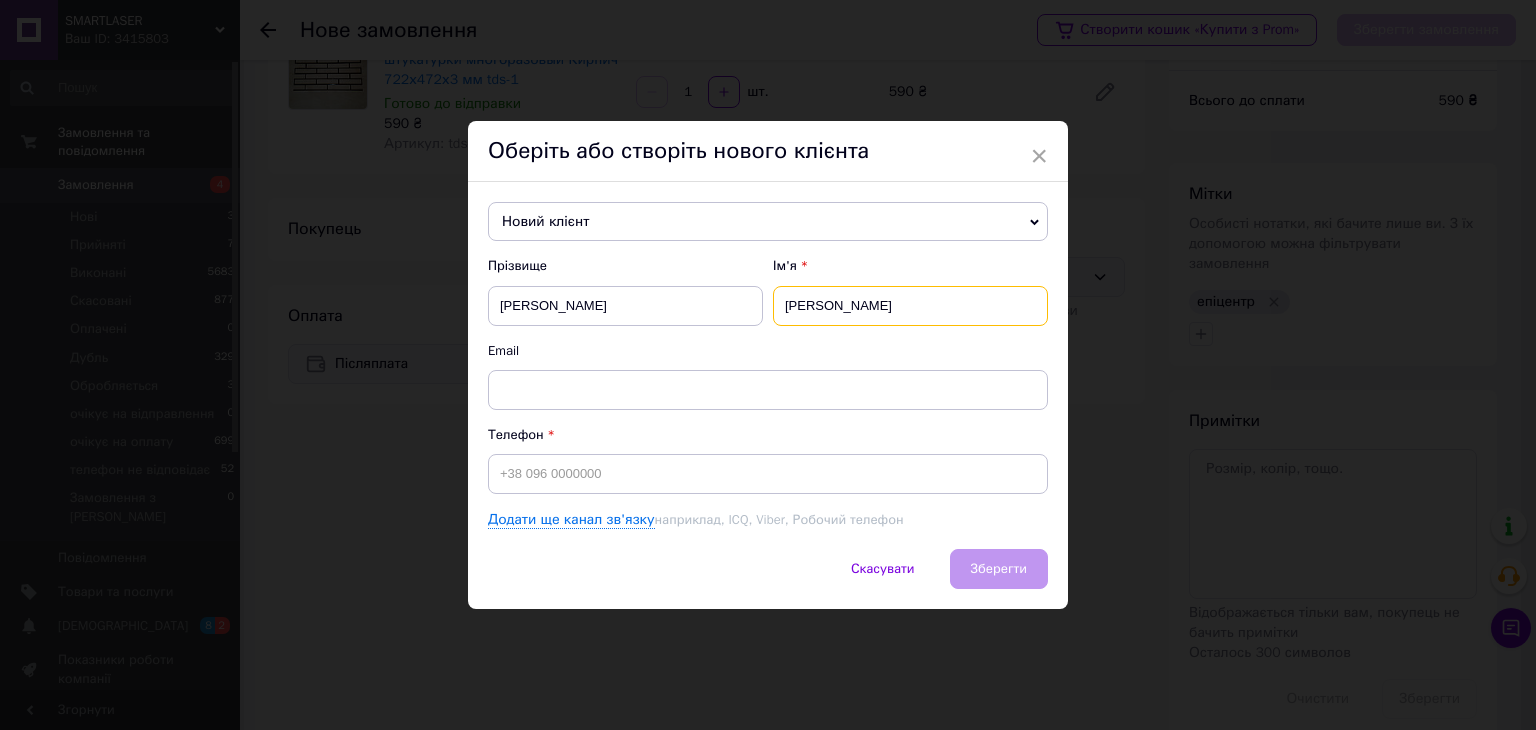 drag, startPoint x: 871, startPoint y: 304, endPoint x: 984, endPoint y: 309, distance: 113.110565 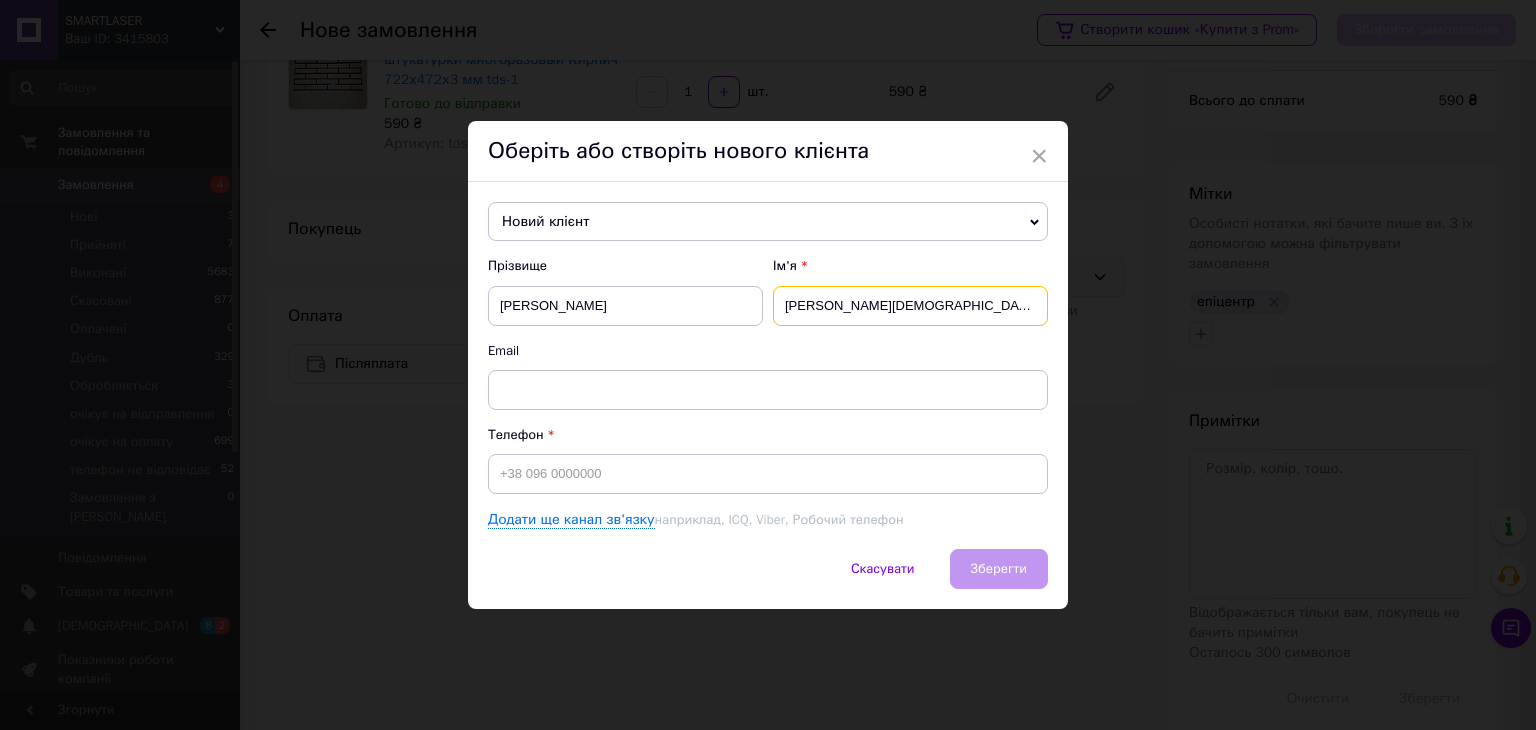 drag, startPoint x: 838, startPoint y: 305, endPoint x: 785, endPoint y: 303, distance: 53.037724 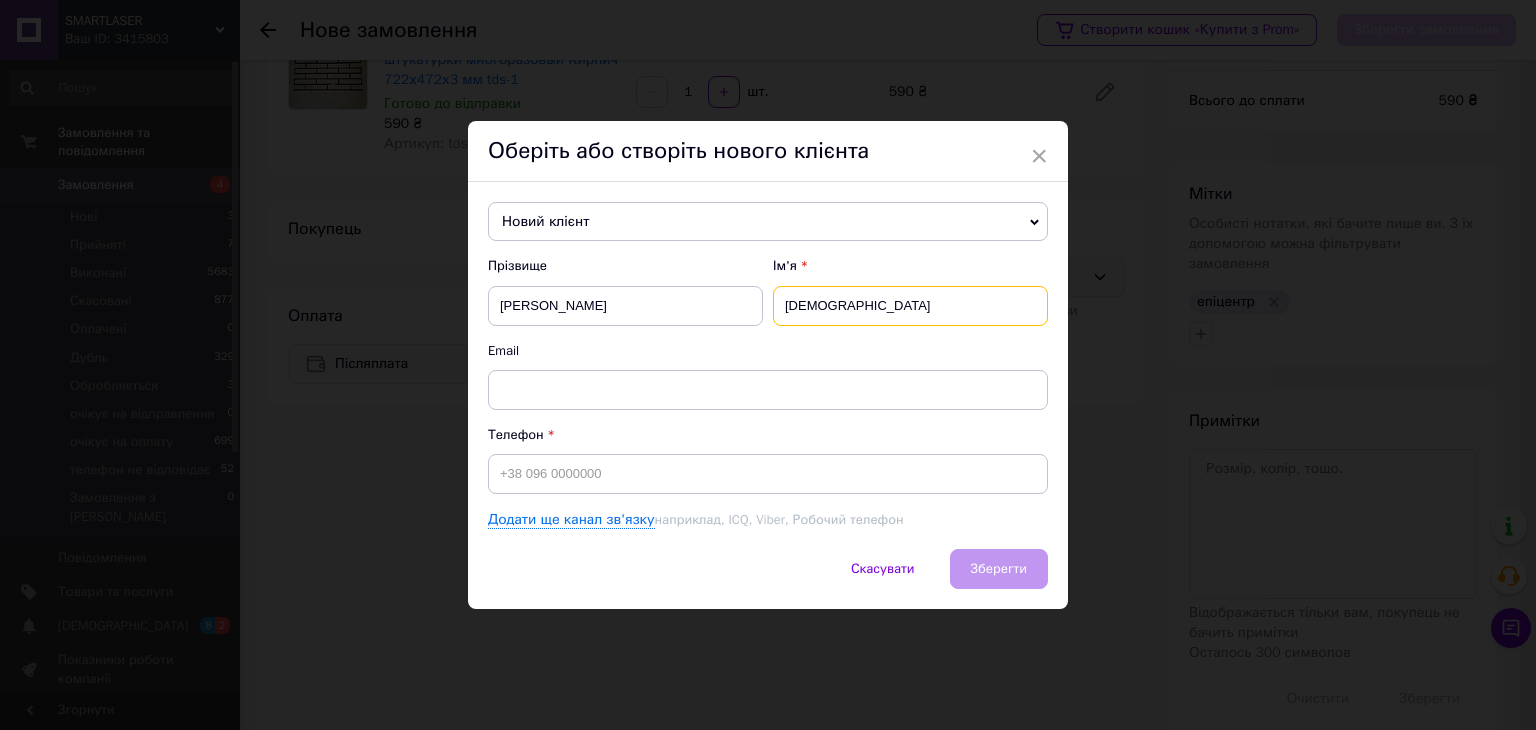 type on "Алла" 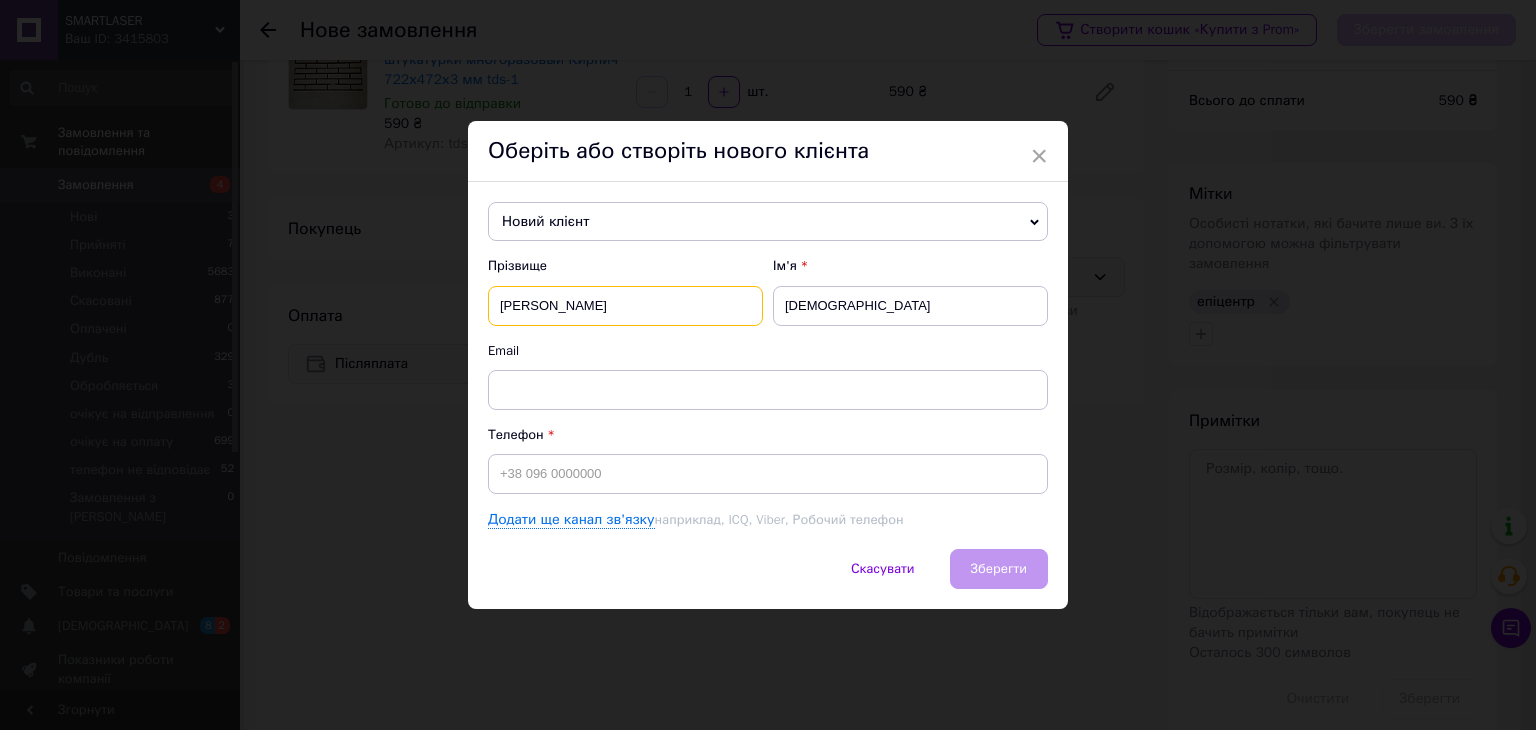 drag, startPoint x: 645, startPoint y: 302, endPoint x: 555, endPoint y: 298, distance: 90.088844 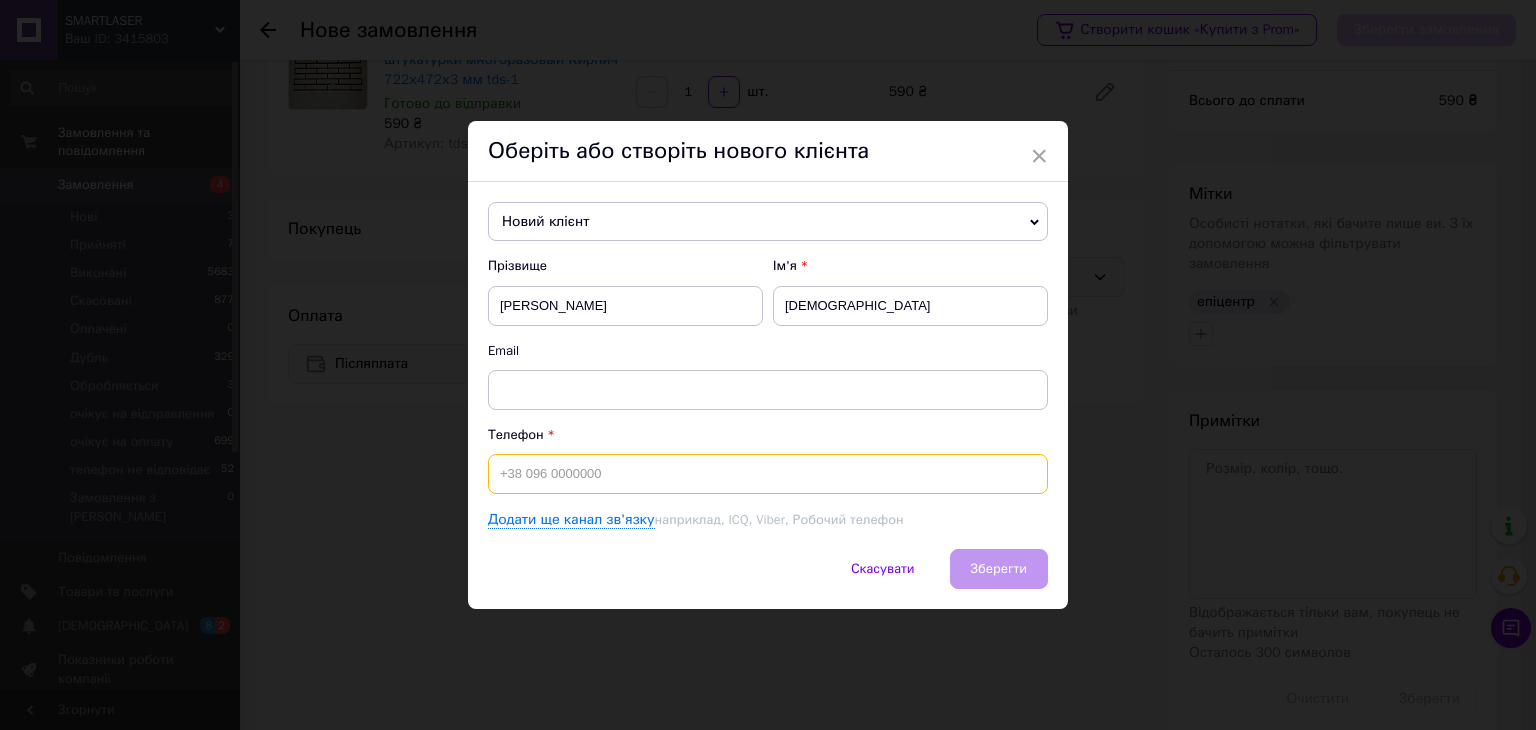 click at bounding box center [768, 474] 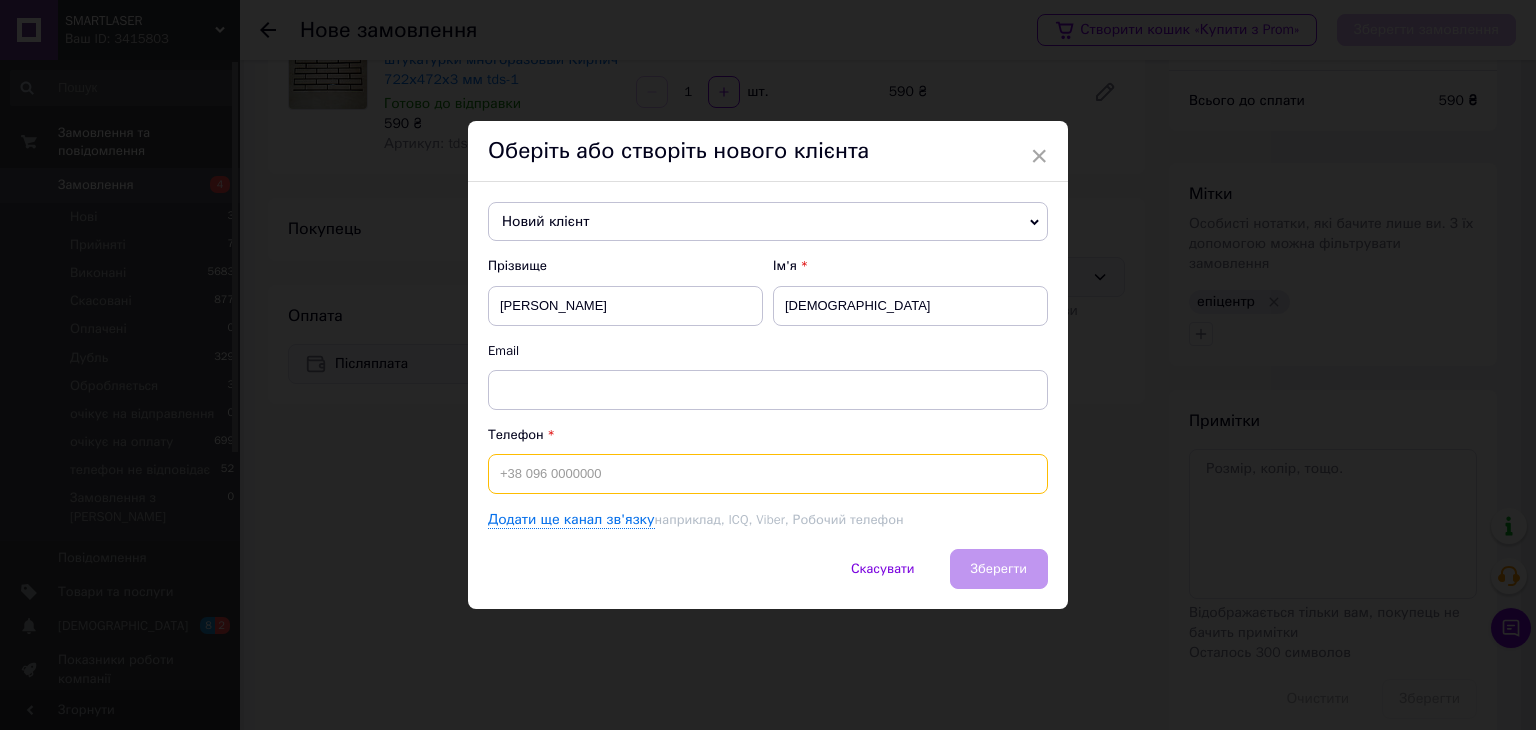 paste on "380970098496" 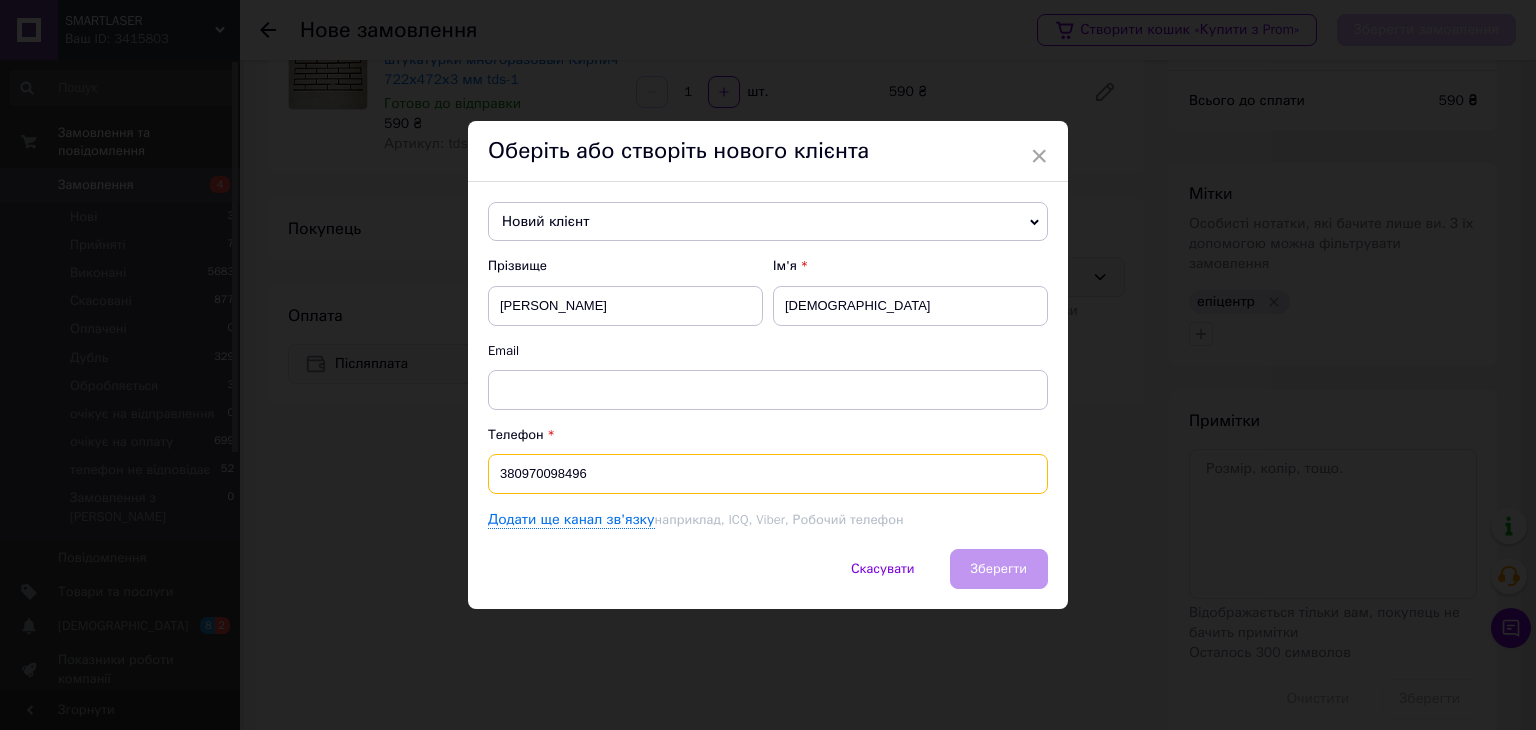 click on "380970098496" at bounding box center (768, 474) 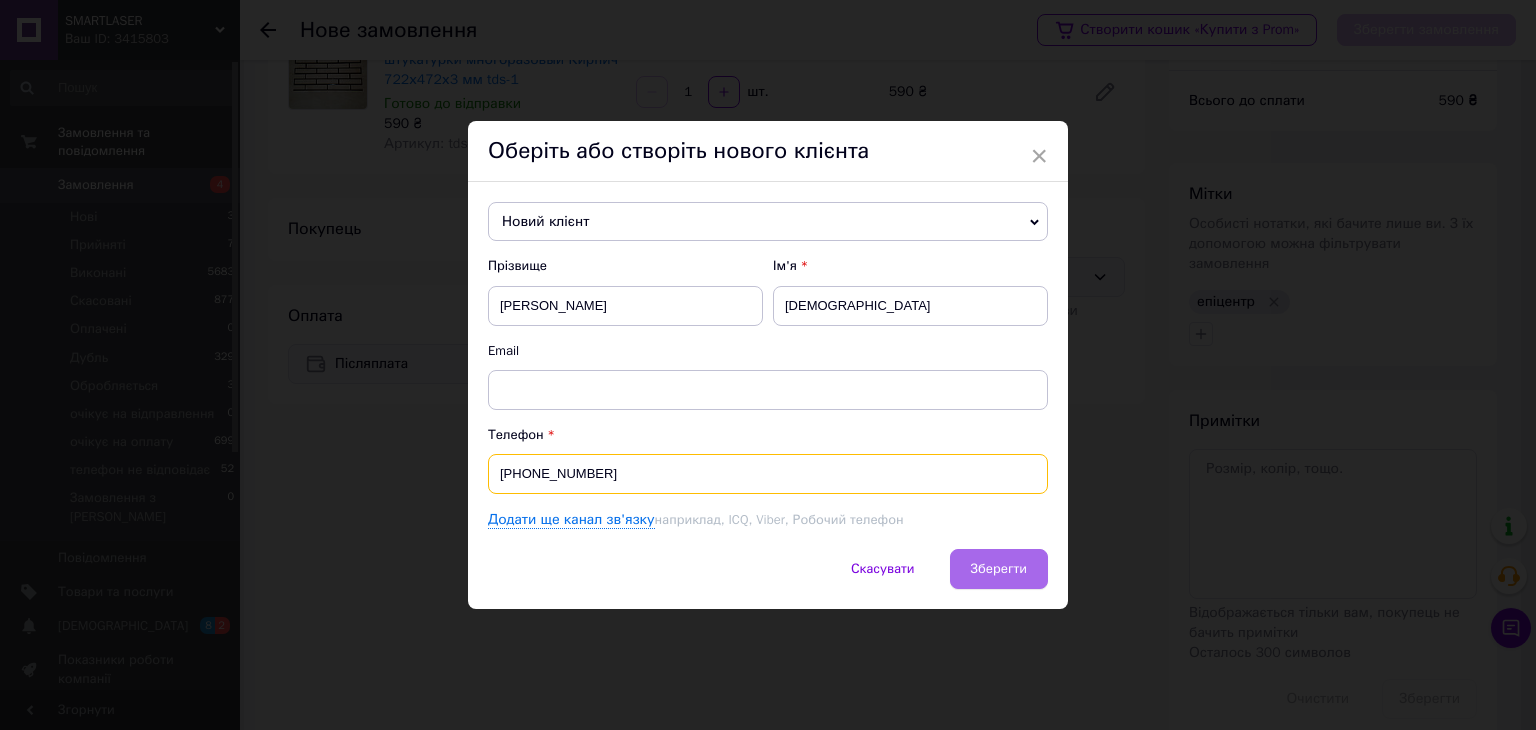 type on "+380970098496" 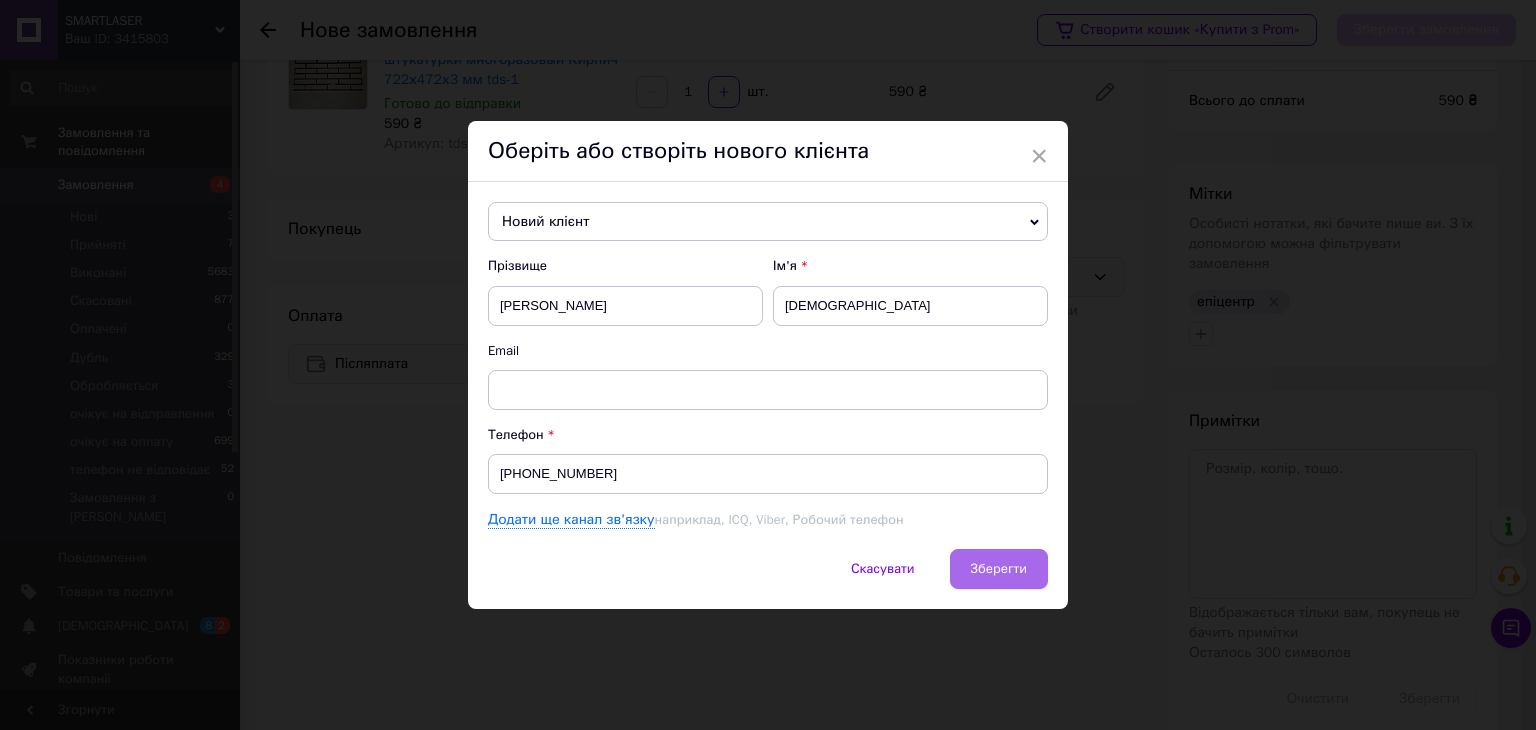 click on "Зберегти" at bounding box center [999, 568] 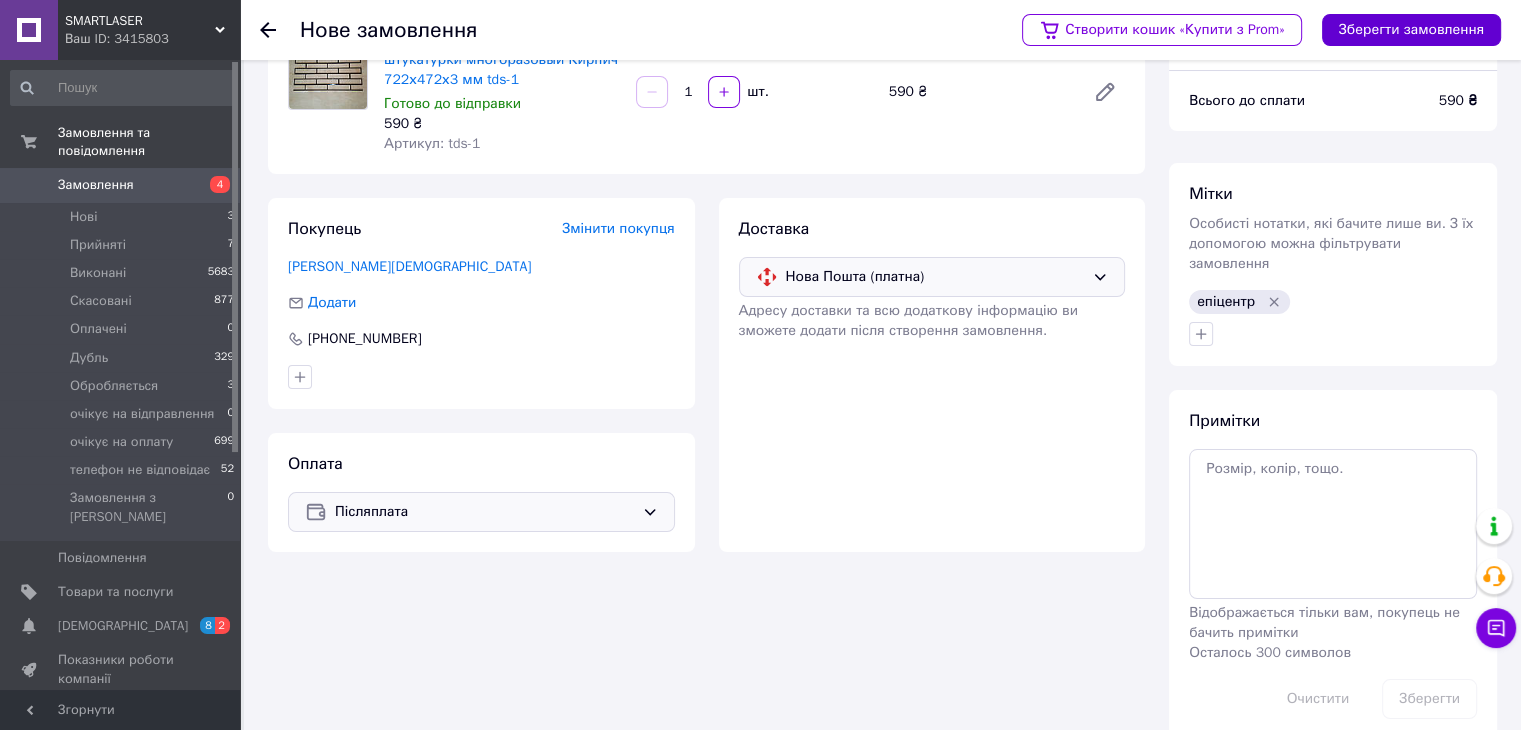 click on "Зберегти замовлення" at bounding box center (1411, 30) 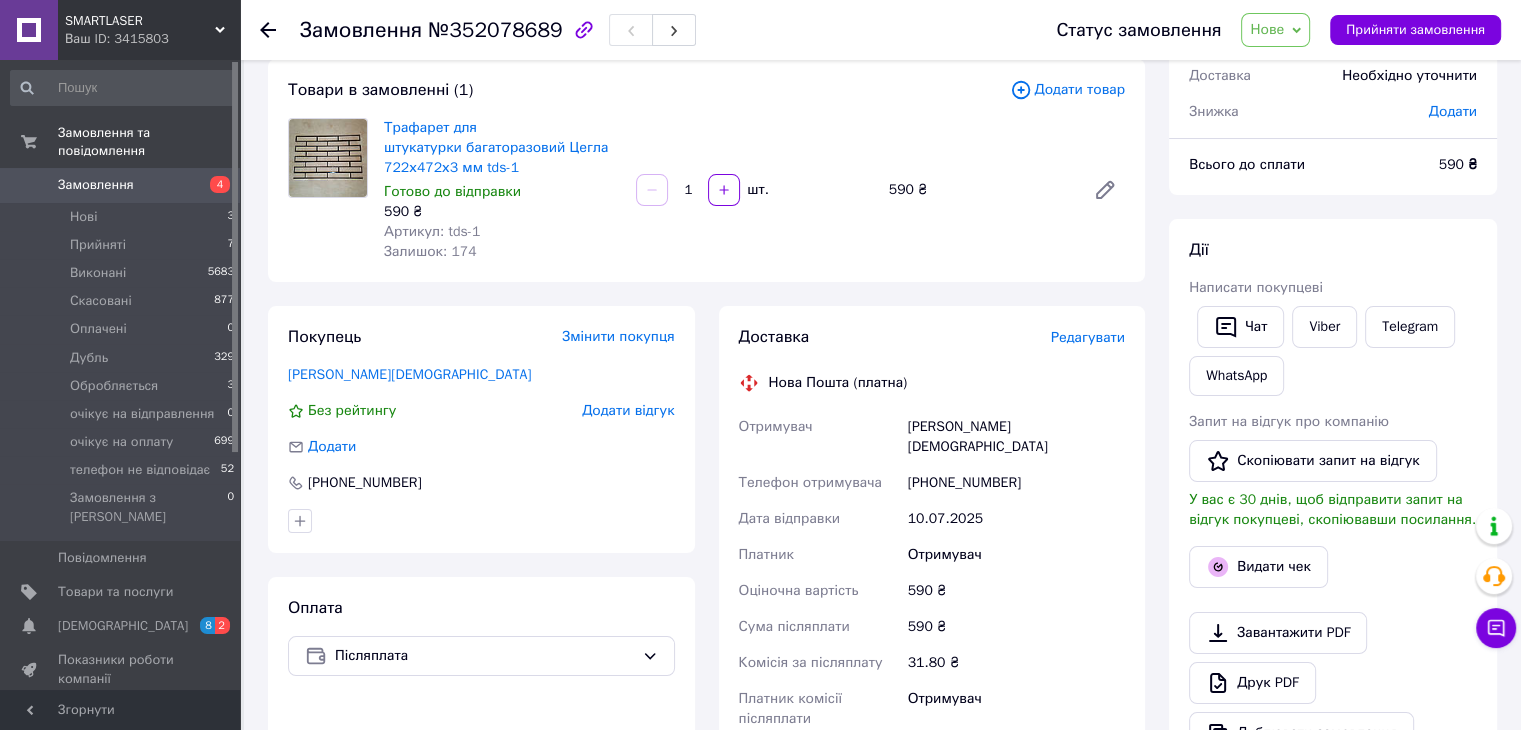 click on "Нове" at bounding box center [1275, 30] 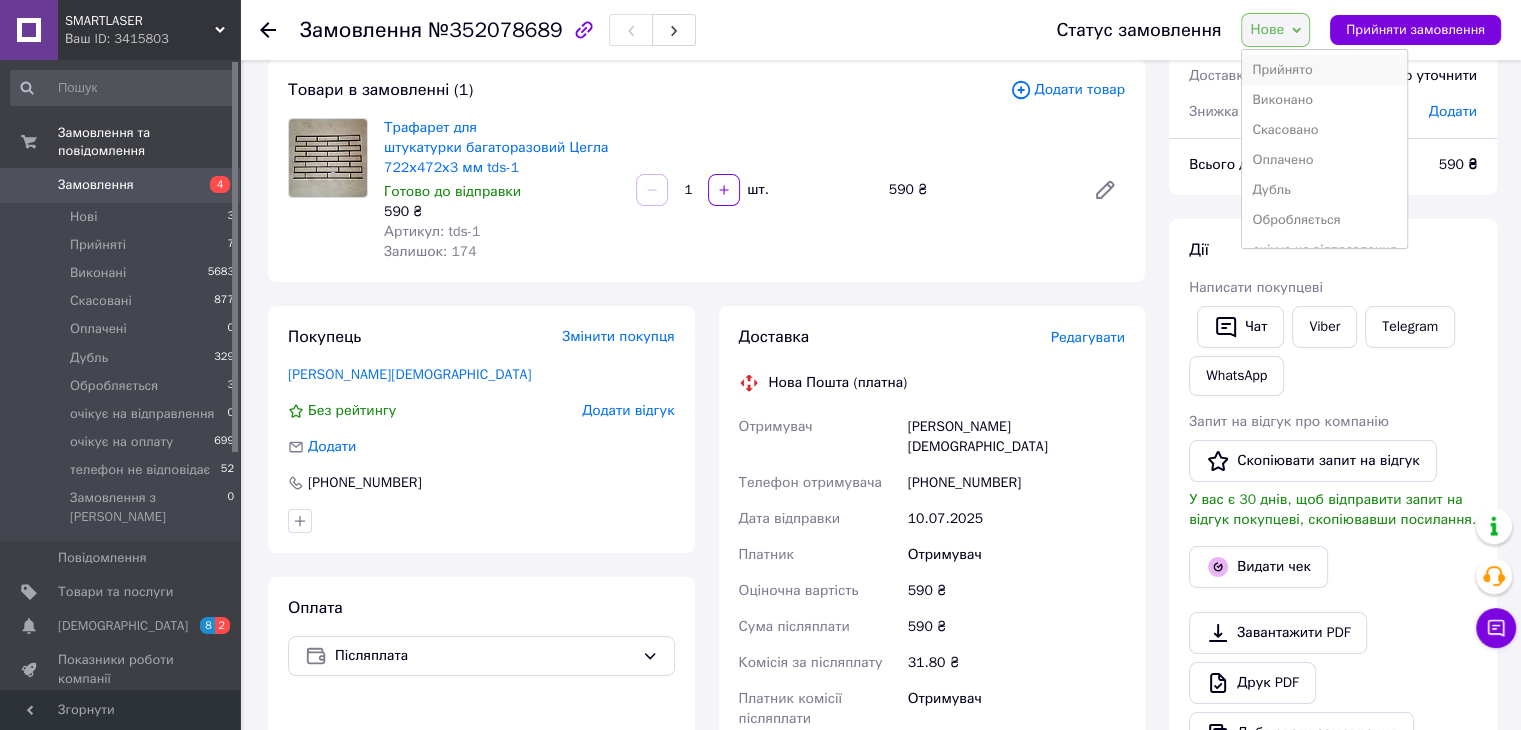 click on "Прийнято" at bounding box center [1324, 70] 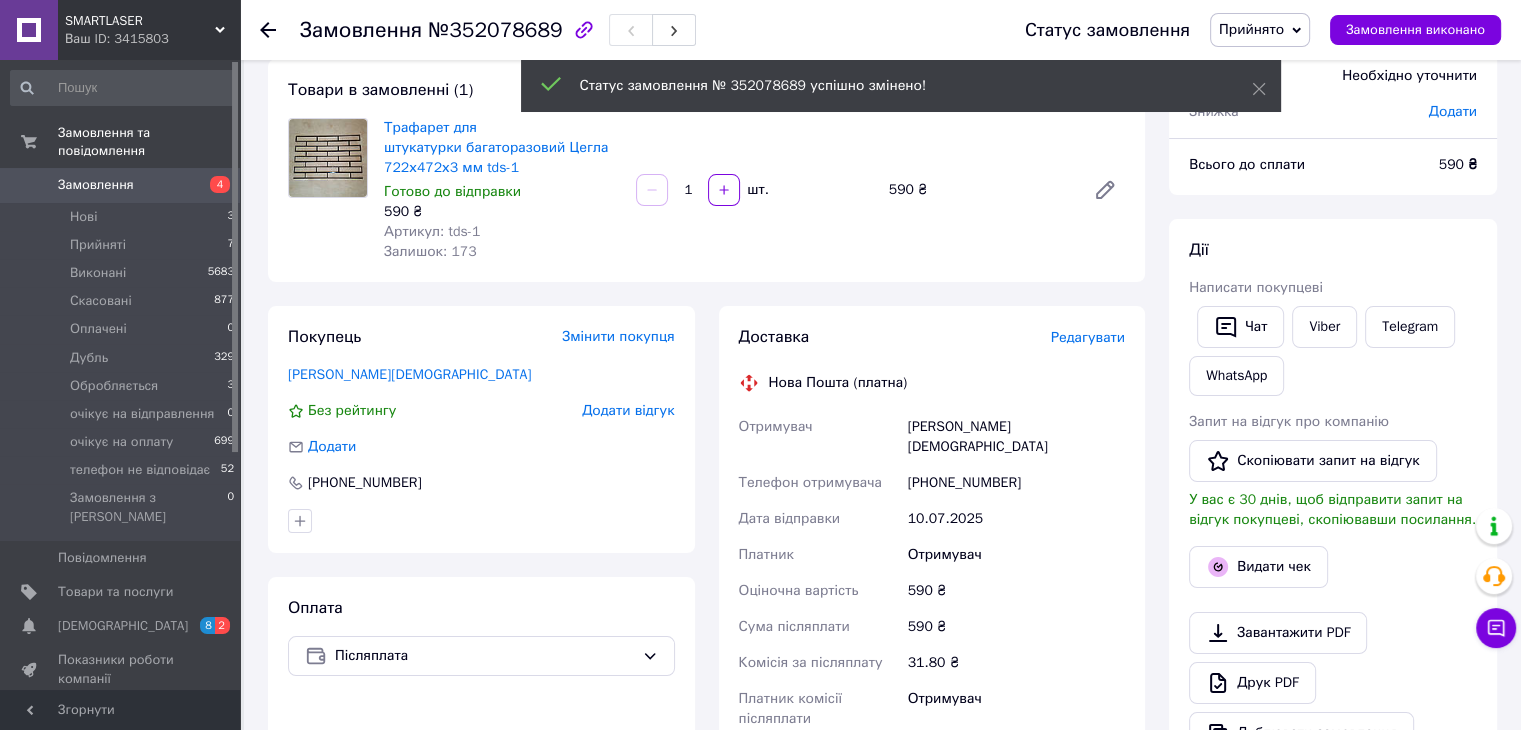 click on "Редагувати" at bounding box center [1088, 337] 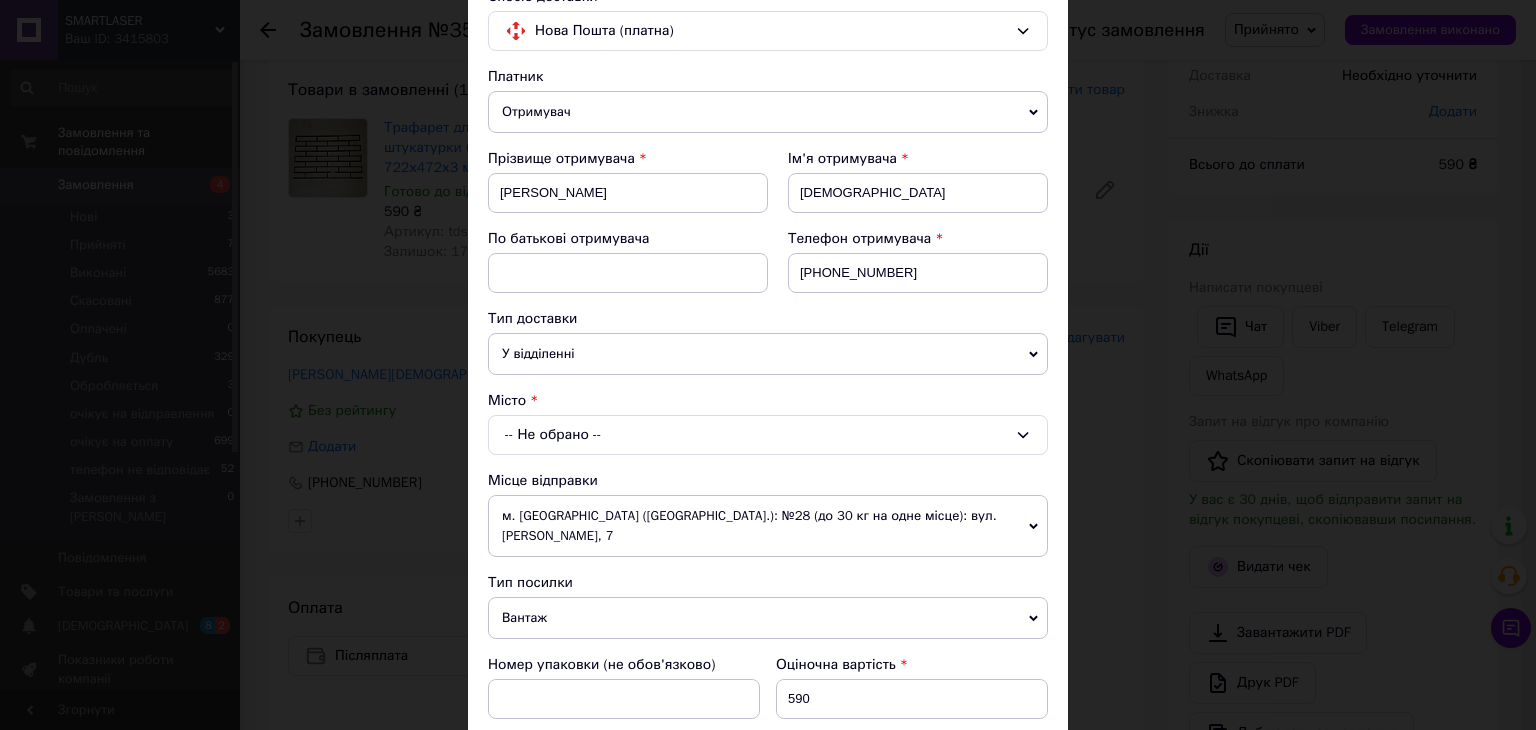 scroll, scrollTop: 200, scrollLeft: 0, axis: vertical 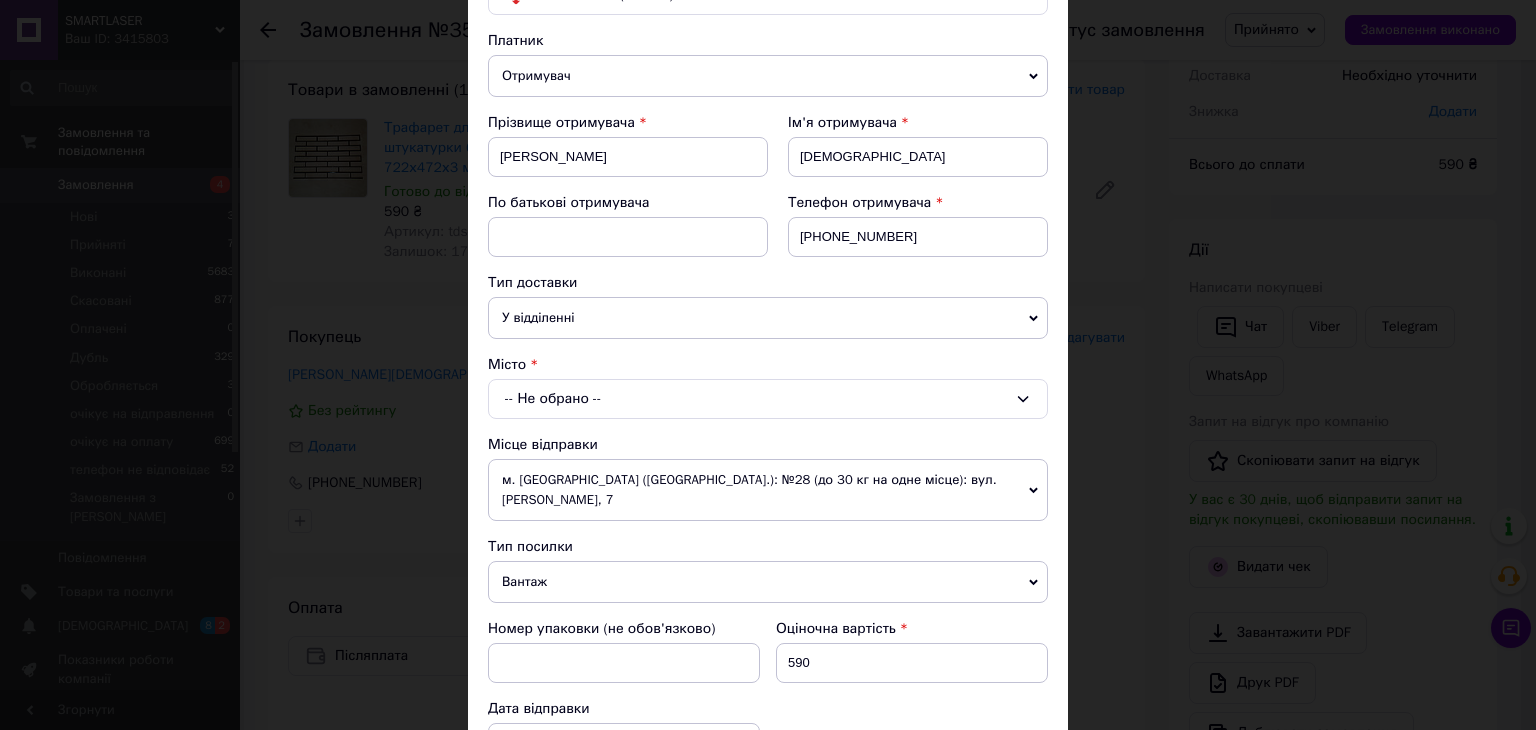 click on "-- Не обрано --" at bounding box center (768, 399) 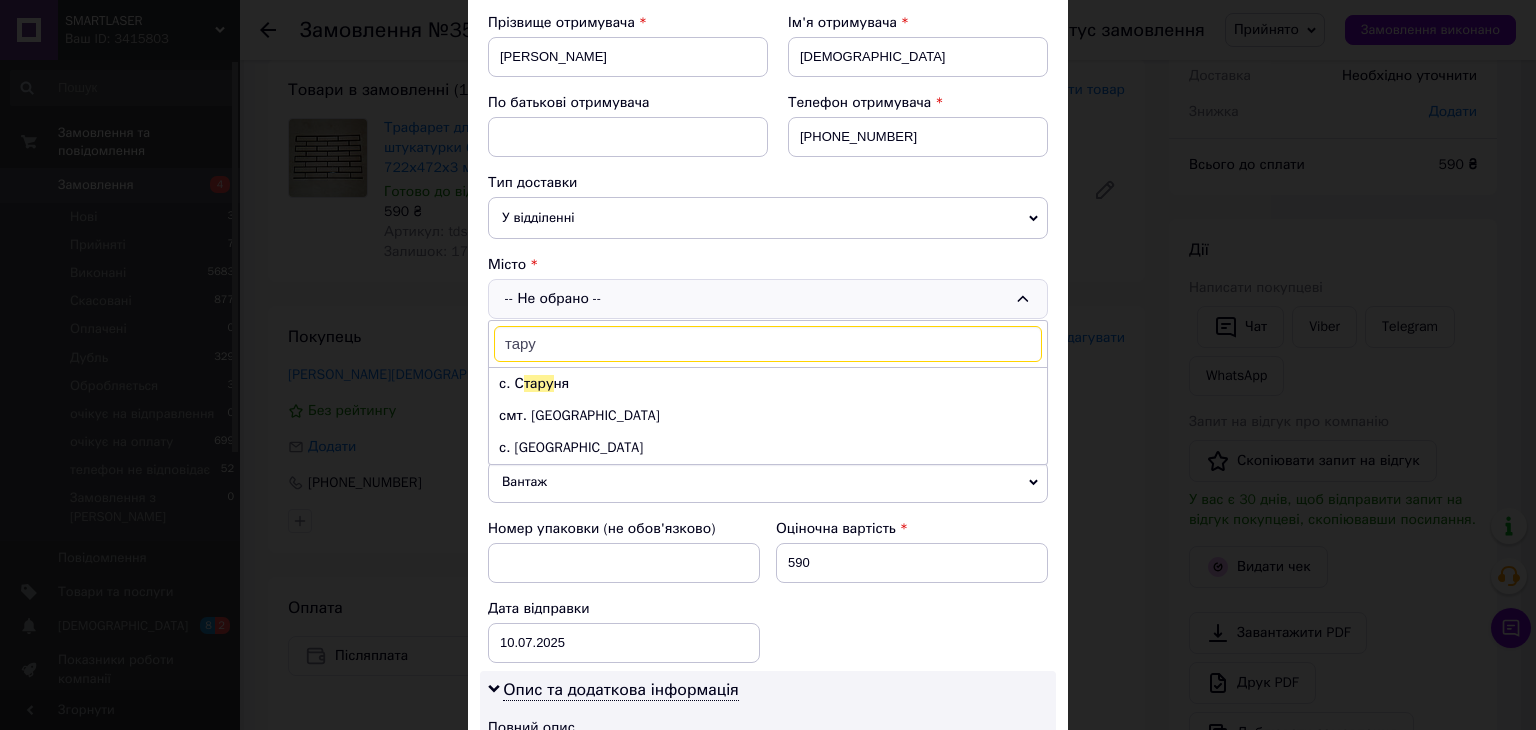 scroll, scrollTop: 200, scrollLeft: 0, axis: vertical 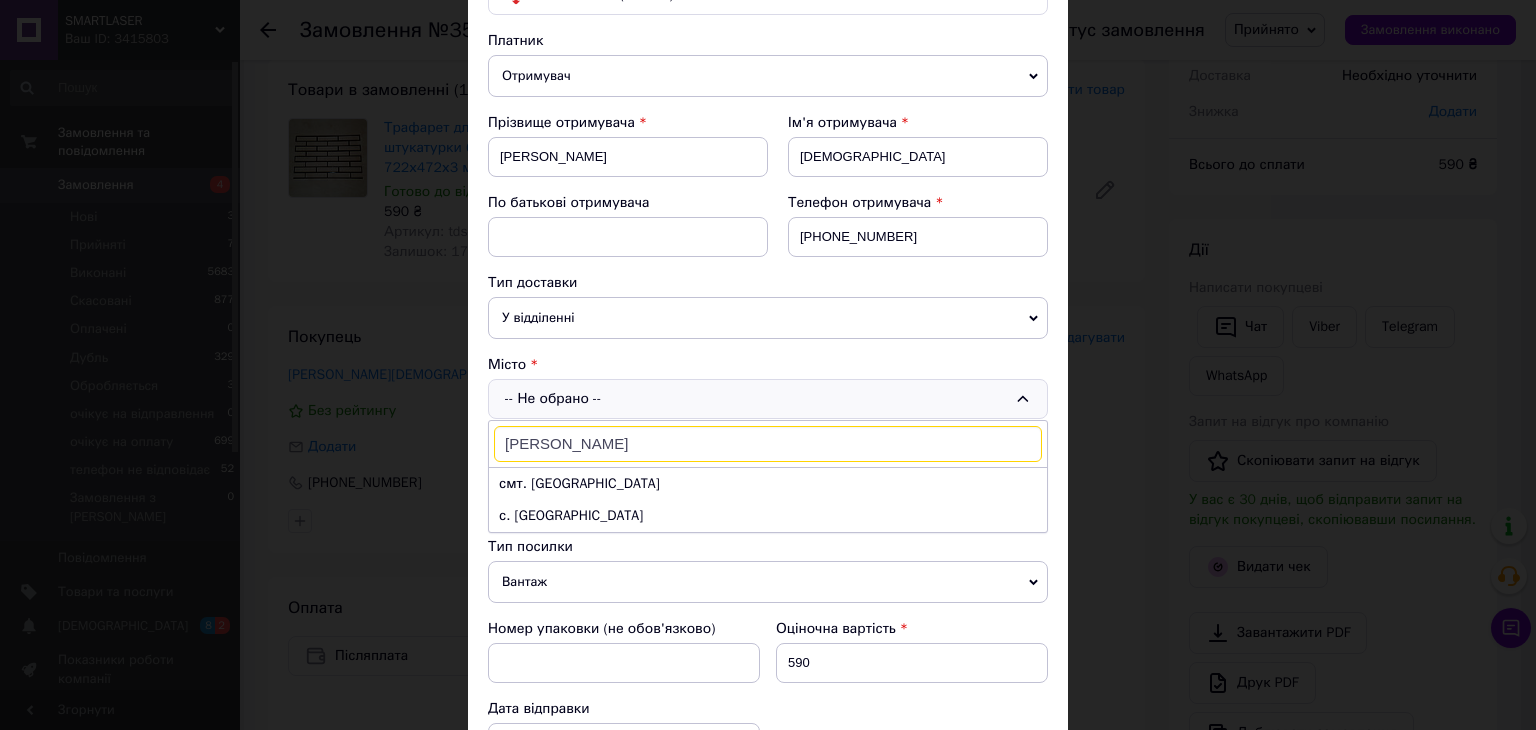 drag, startPoint x: 560, startPoint y: 441, endPoint x: 530, endPoint y: 440, distance: 30.016663 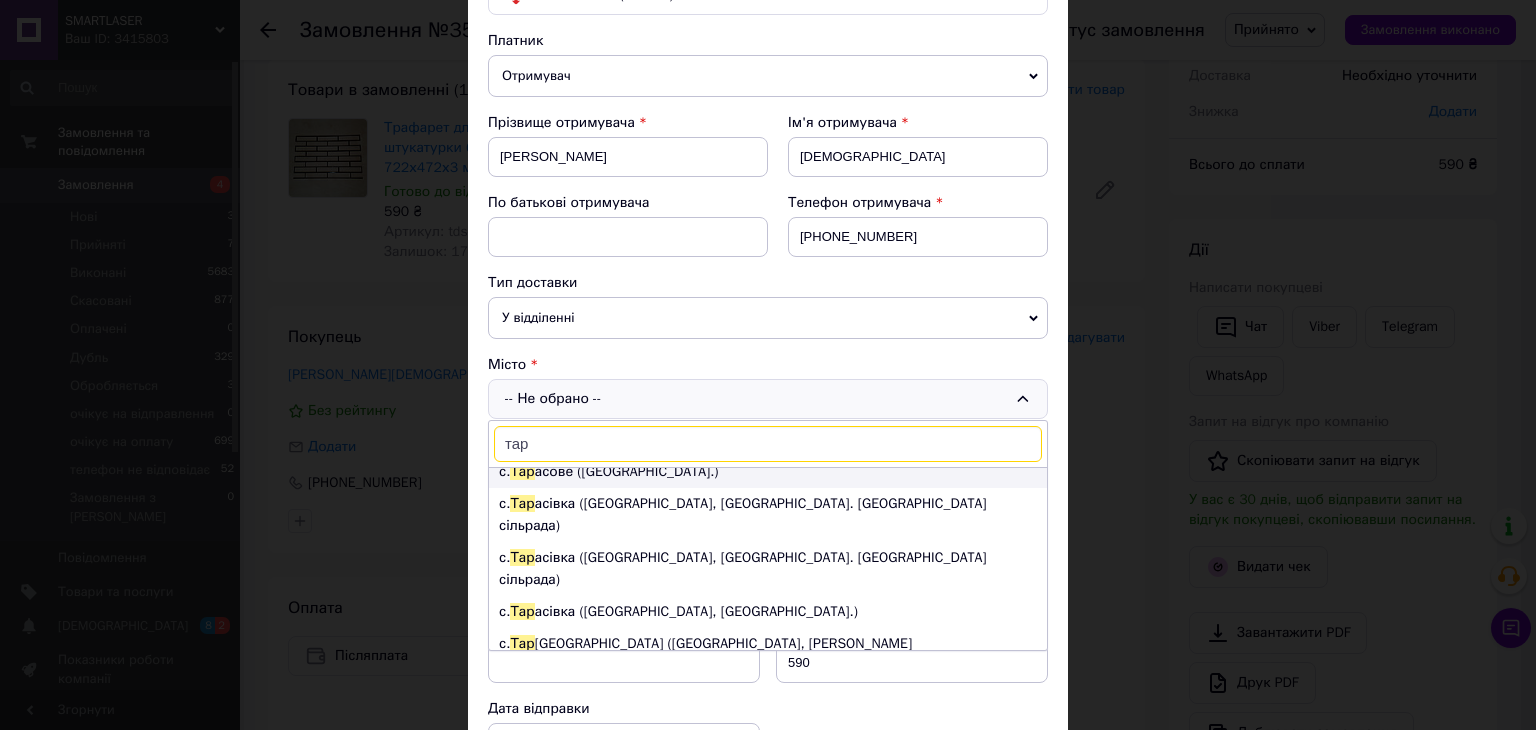 scroll, scrollTop: 400, scrollLeft: 0, axis: vertical 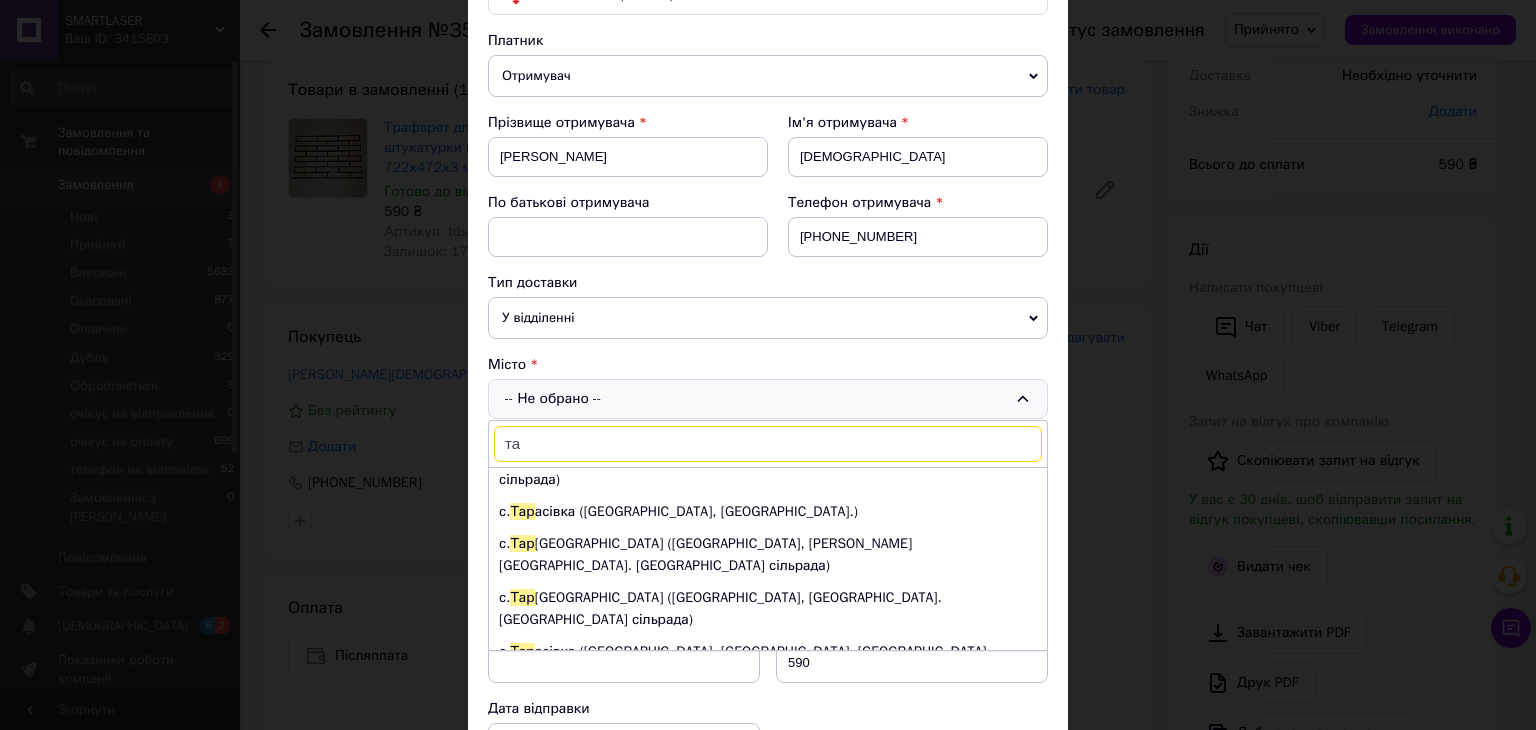 type on "т" 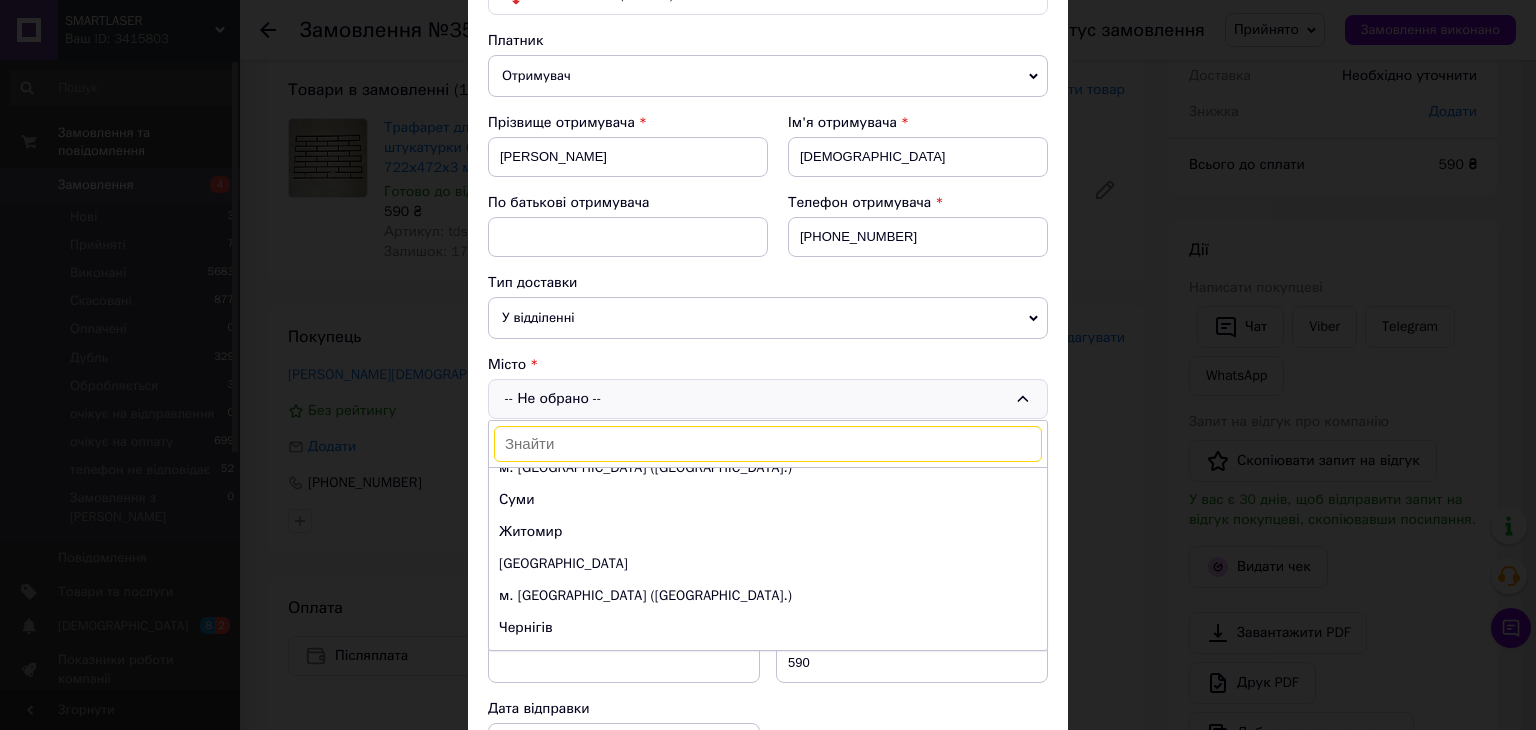 scroll, scrollTop: 0, scrollLeft: 0, axis: both 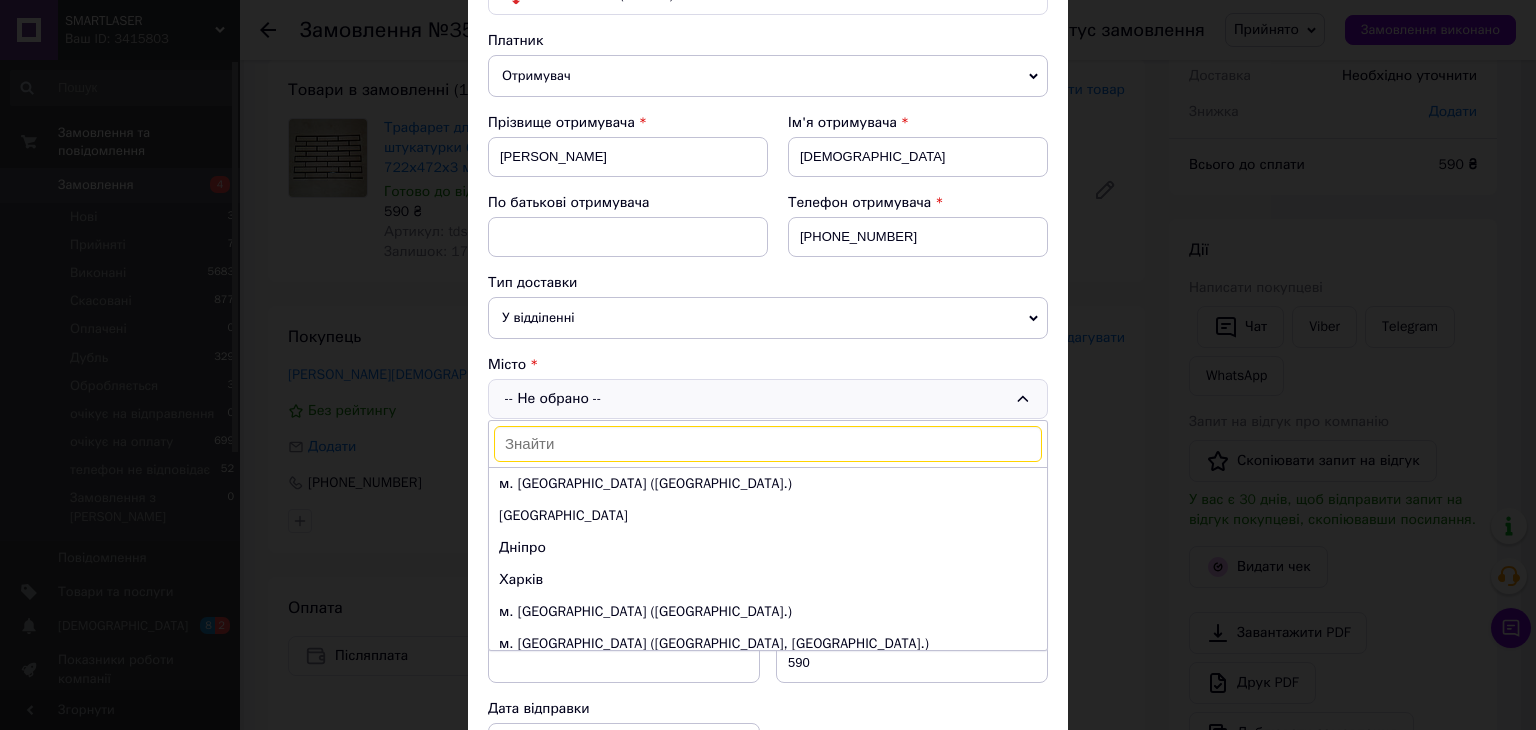 click at bounding box center (768, 444) 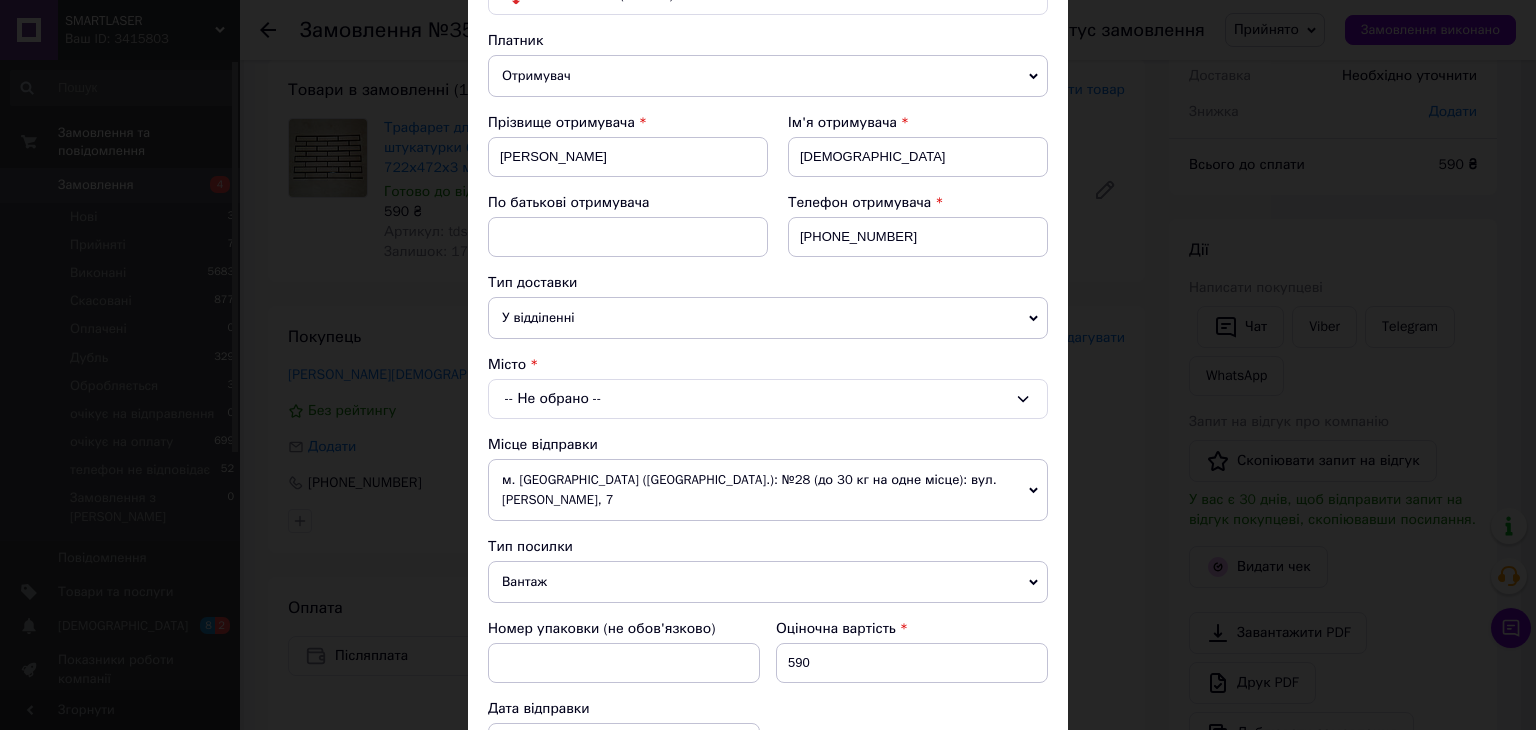 click on "-- Не обрано --" at bounding box center [768, 399] 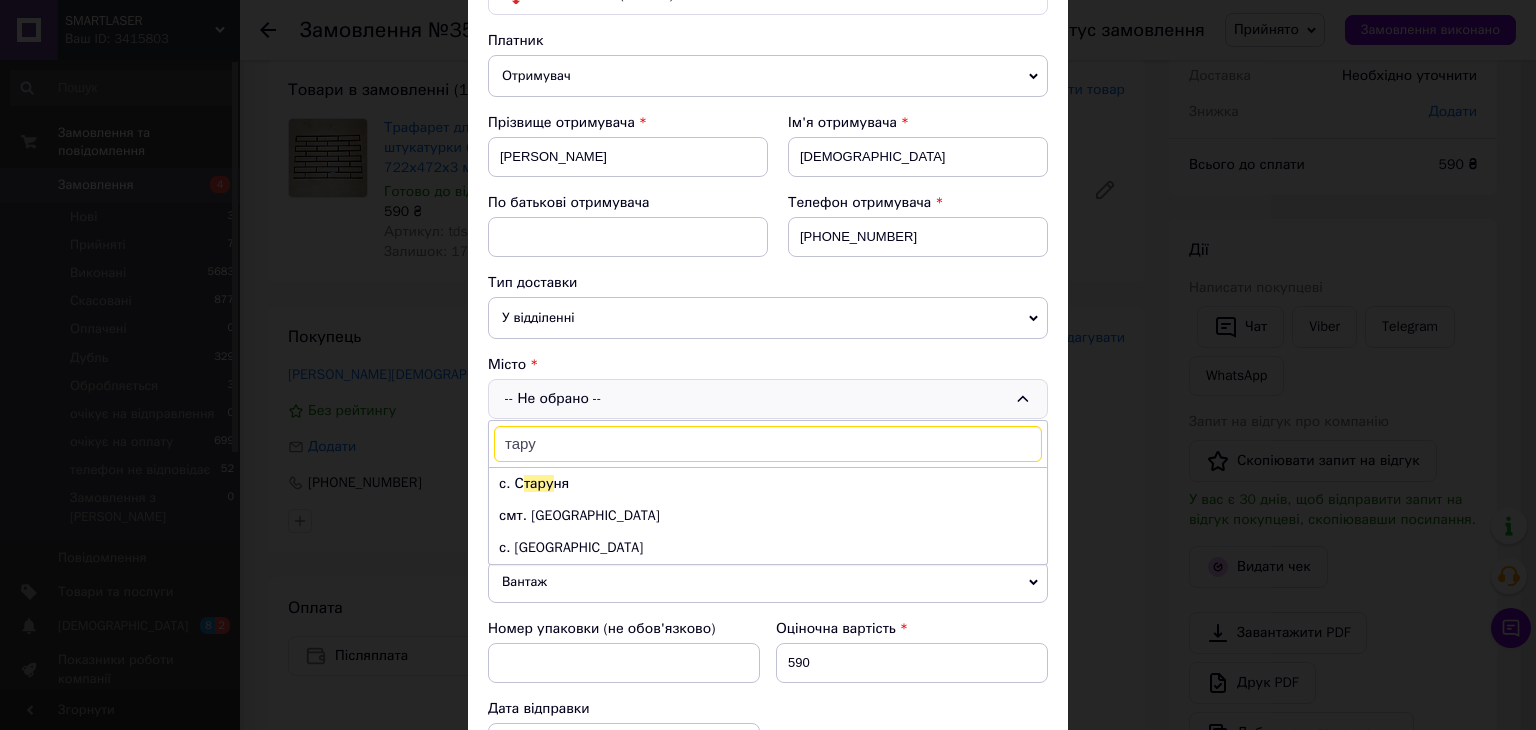type on "тару" 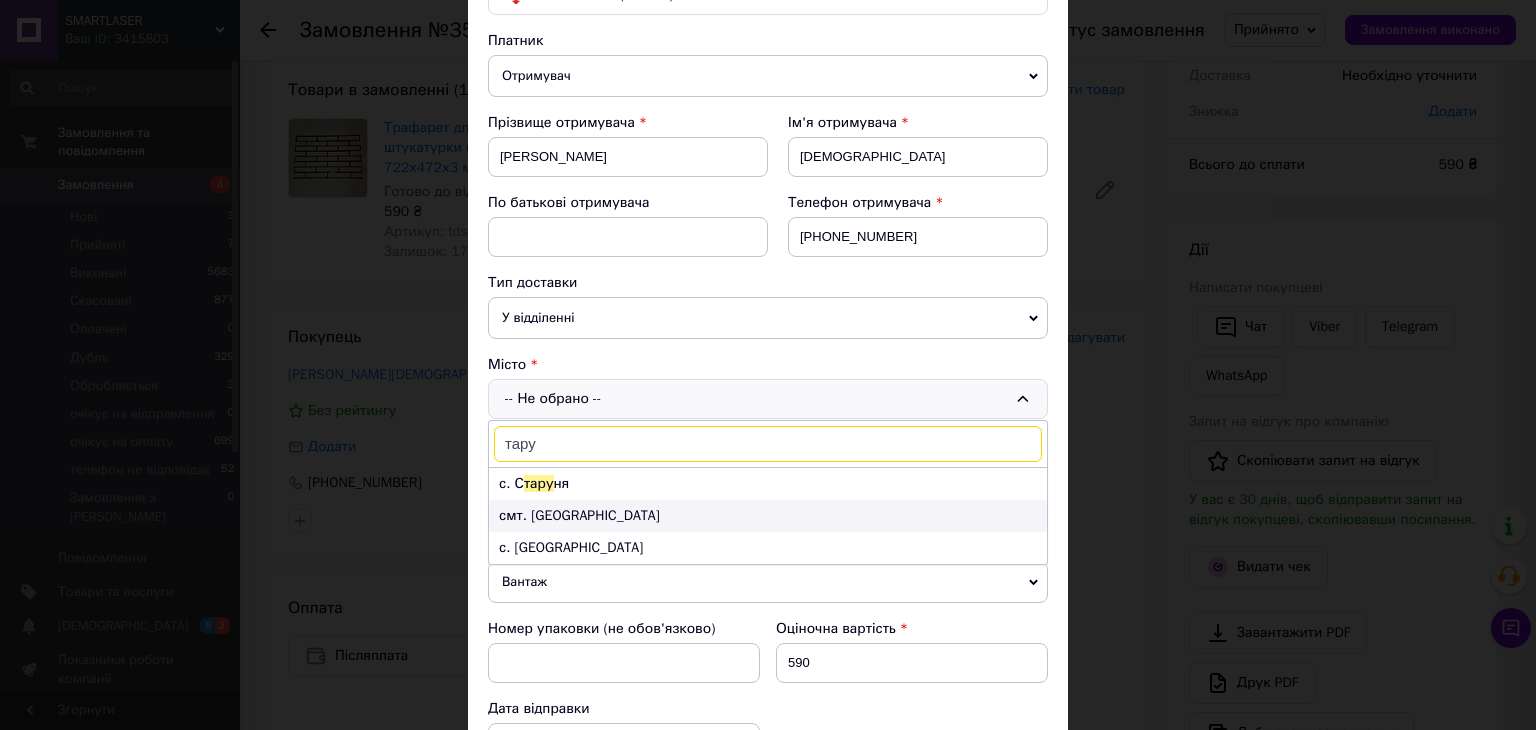 click on "смт. Бессарабське" at bounding box center [768, 516] 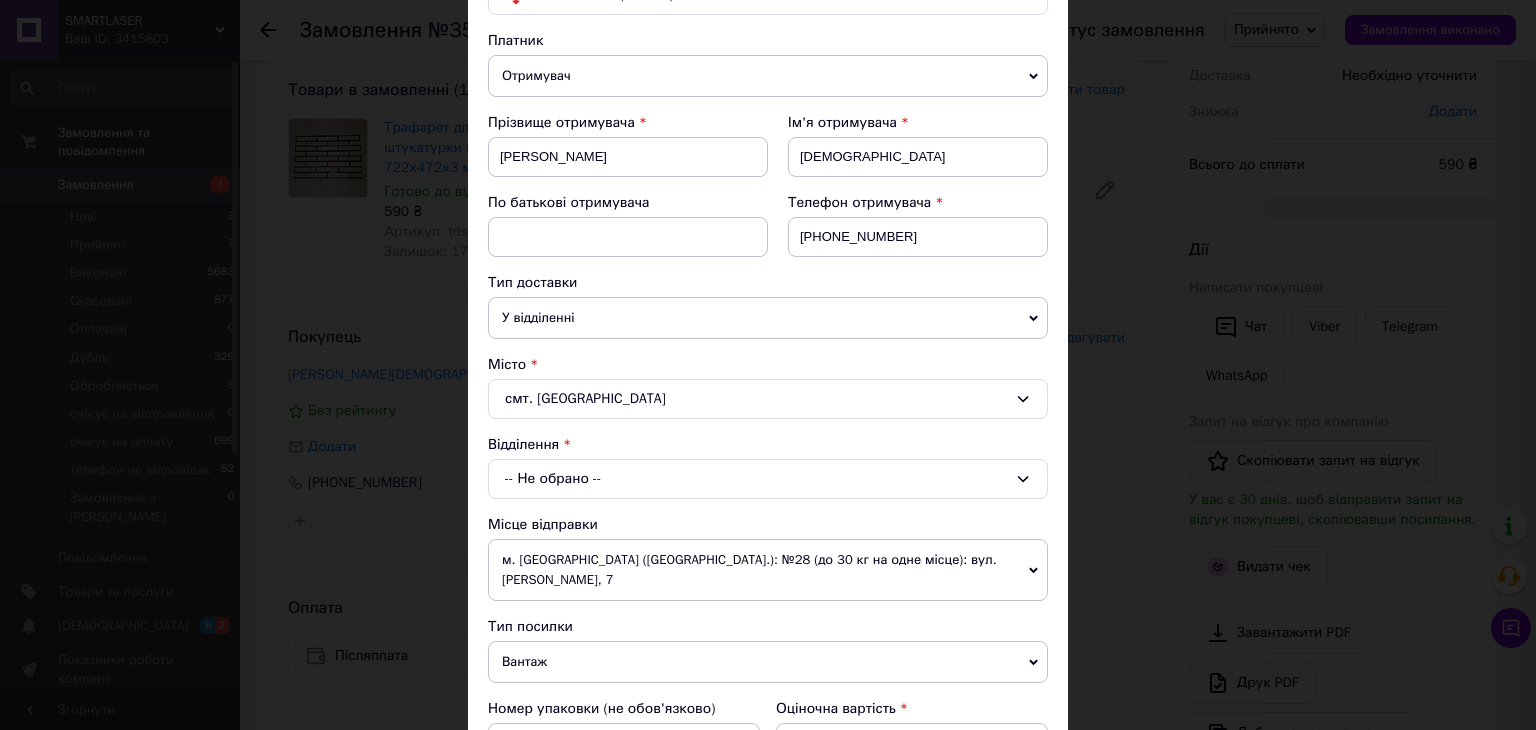 click on "-- Не обрано --" at bounding box center [768, 479] 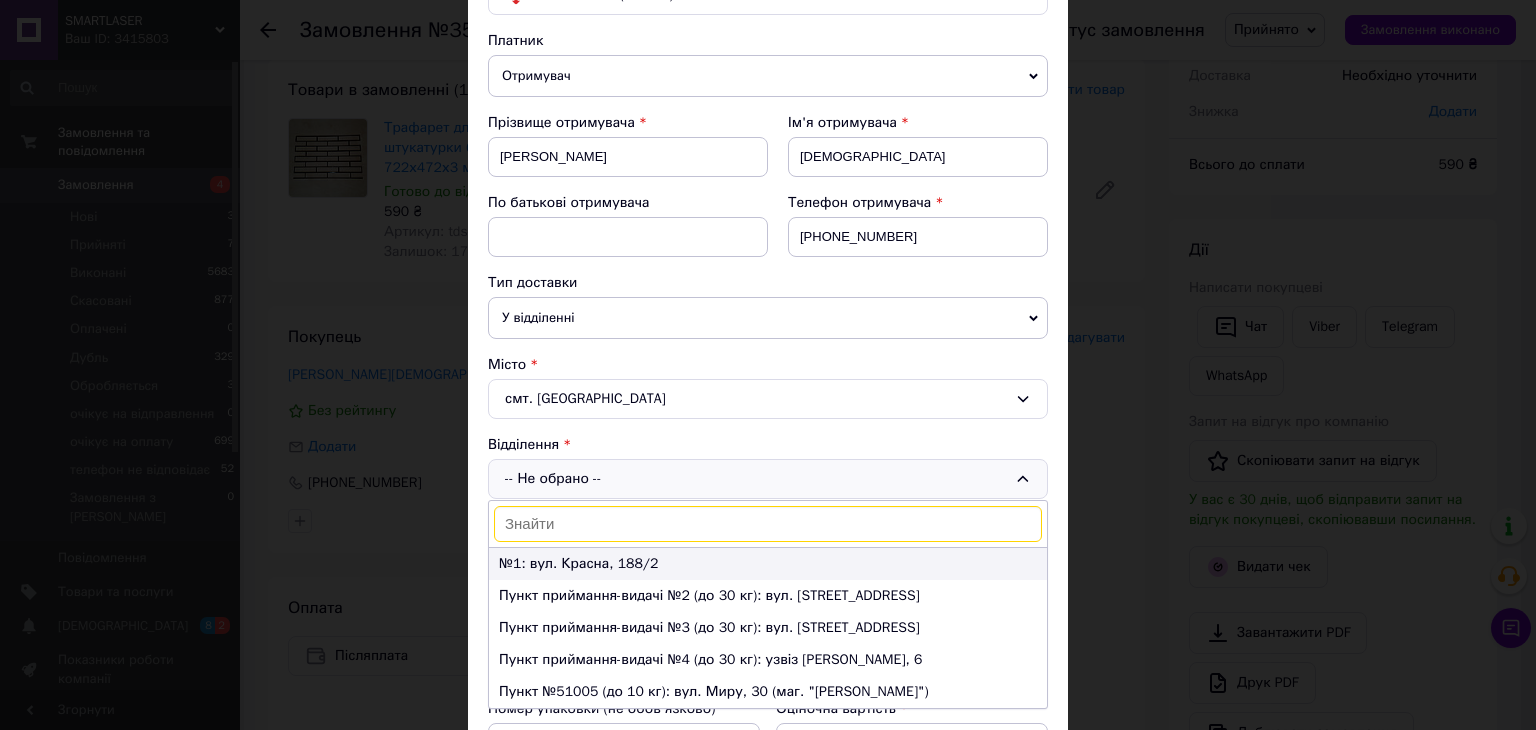 click on "№1: вул. Красна, 188/2" at bounding box center [768, 564] 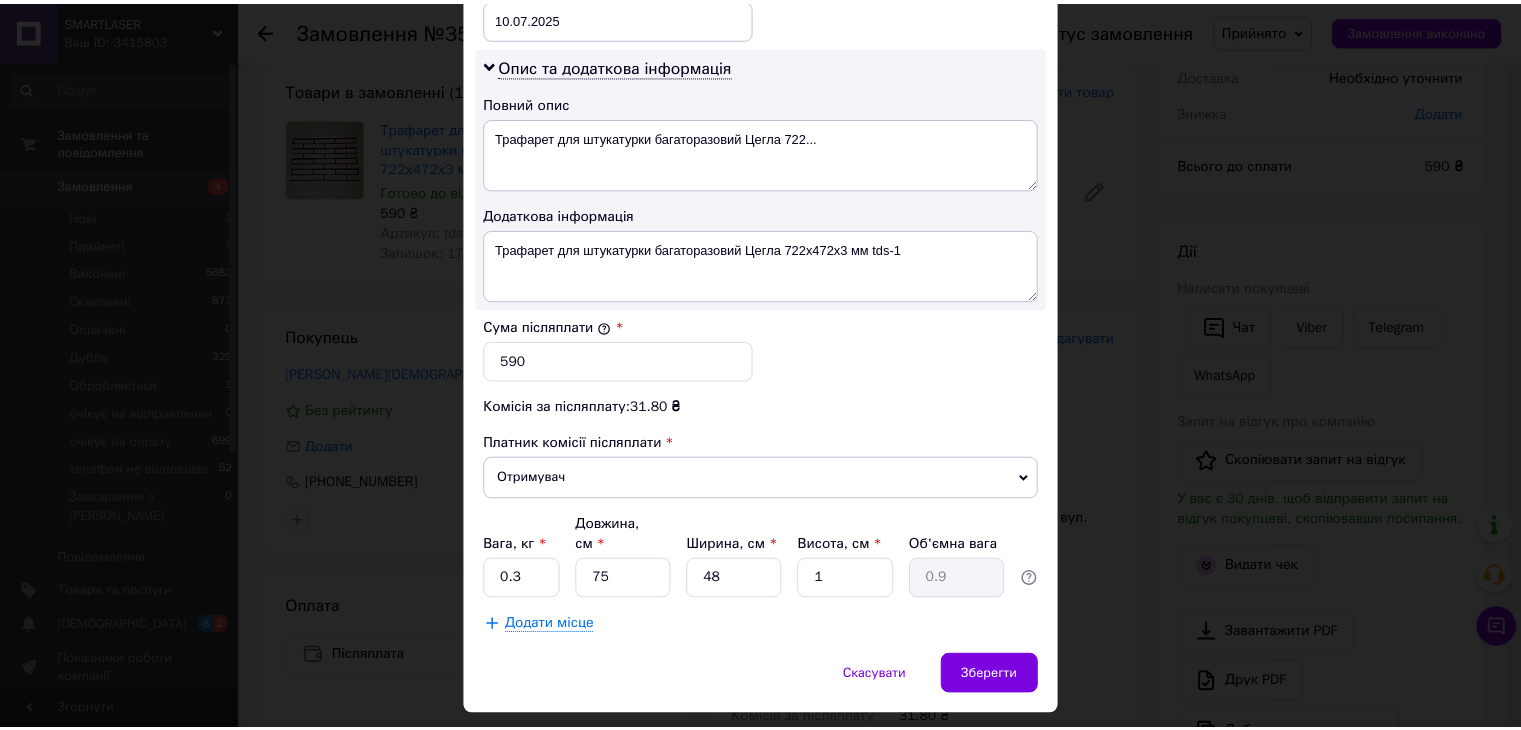 scroll, scrollTop: 1013, scrollLeft: 0, axis: vertical 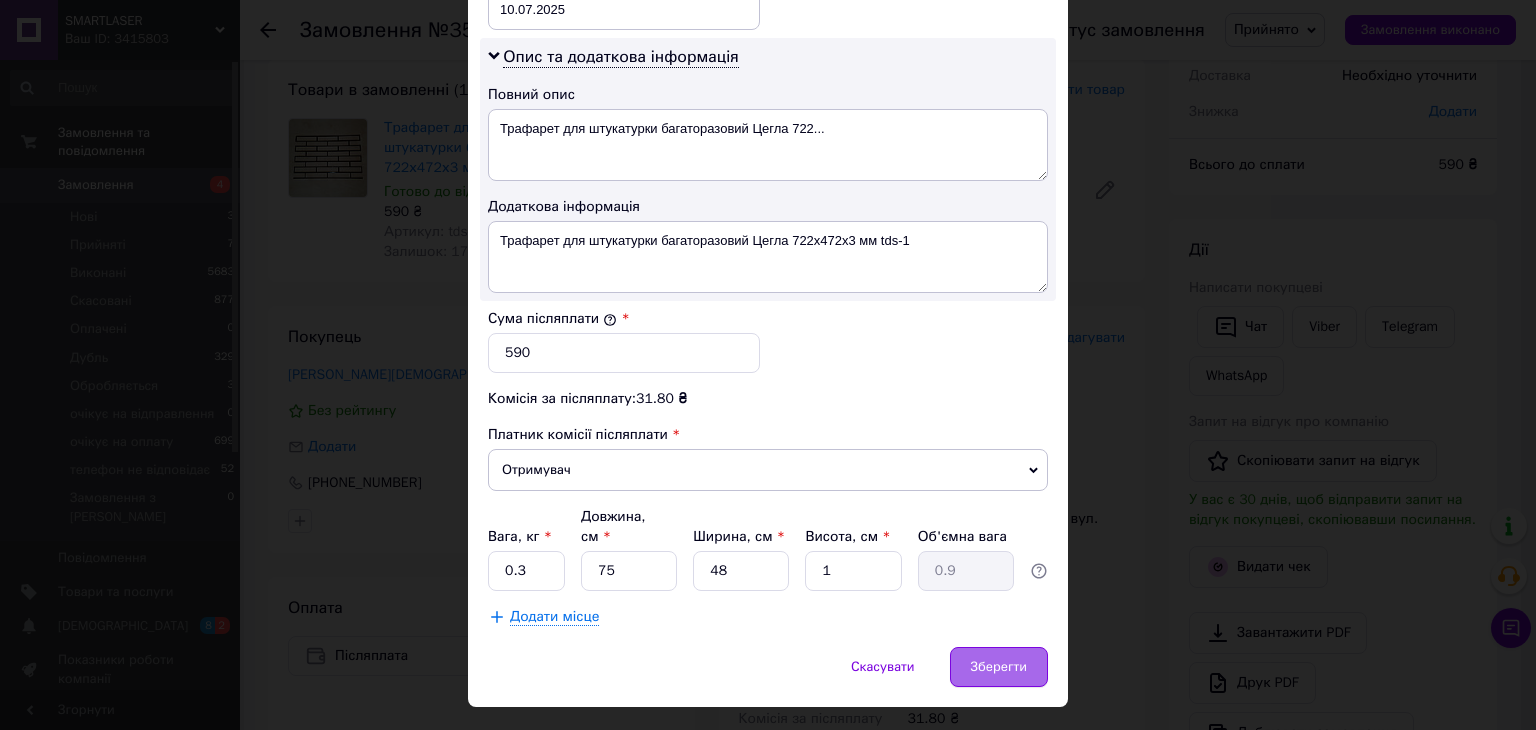 click on "Зберегти" at bounding box center [999, 667] 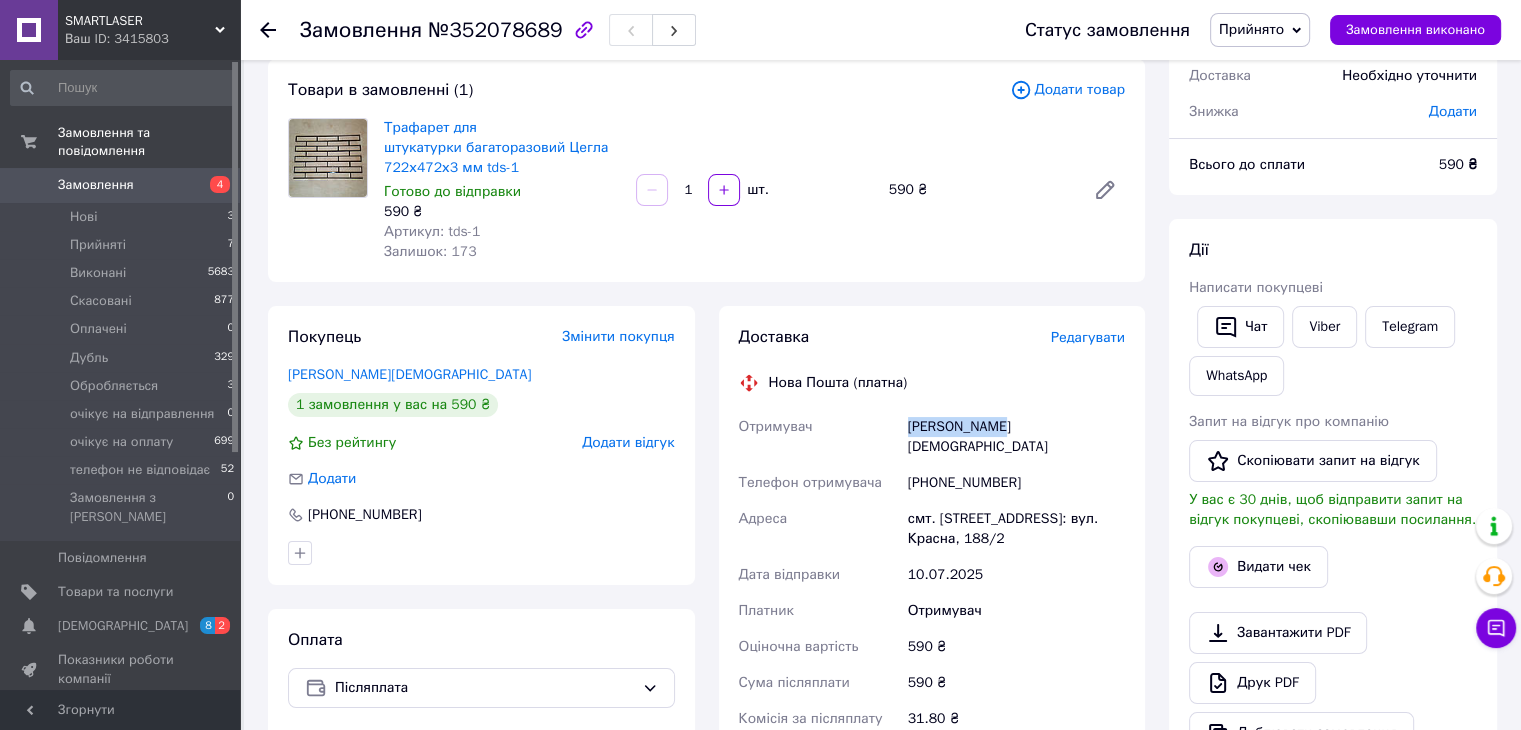 drag, startPoint x: 1001, startPoint y: 425, endPoint x: 903, endPoint y: 428, distance: 98.045906 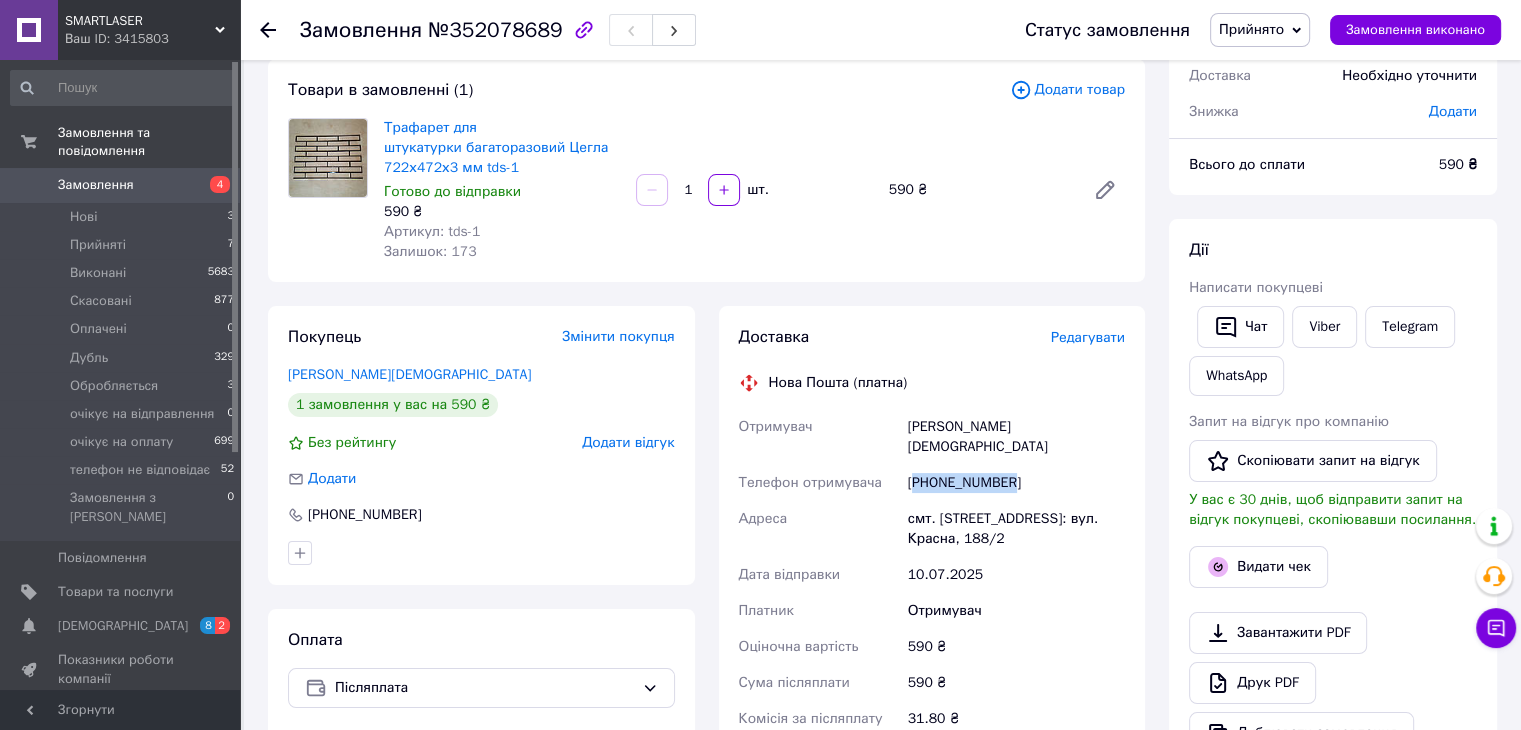 drag, startPoint x: 1020, startPoint y: 461, endPoint x: 918, endPoint y: 460, distance: 102.0049 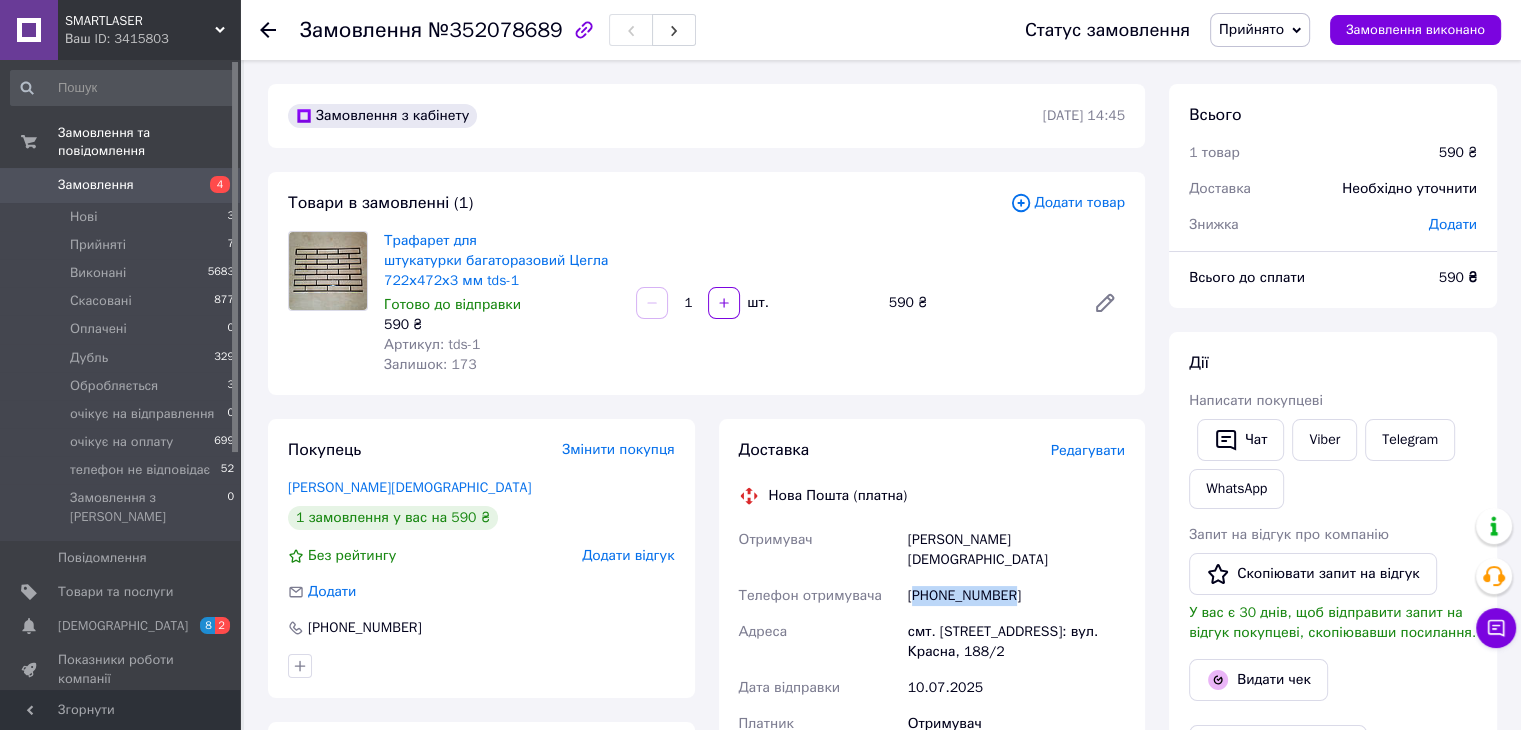 scroll, scrollTop: 0, scrollLeft: 0, axis: both 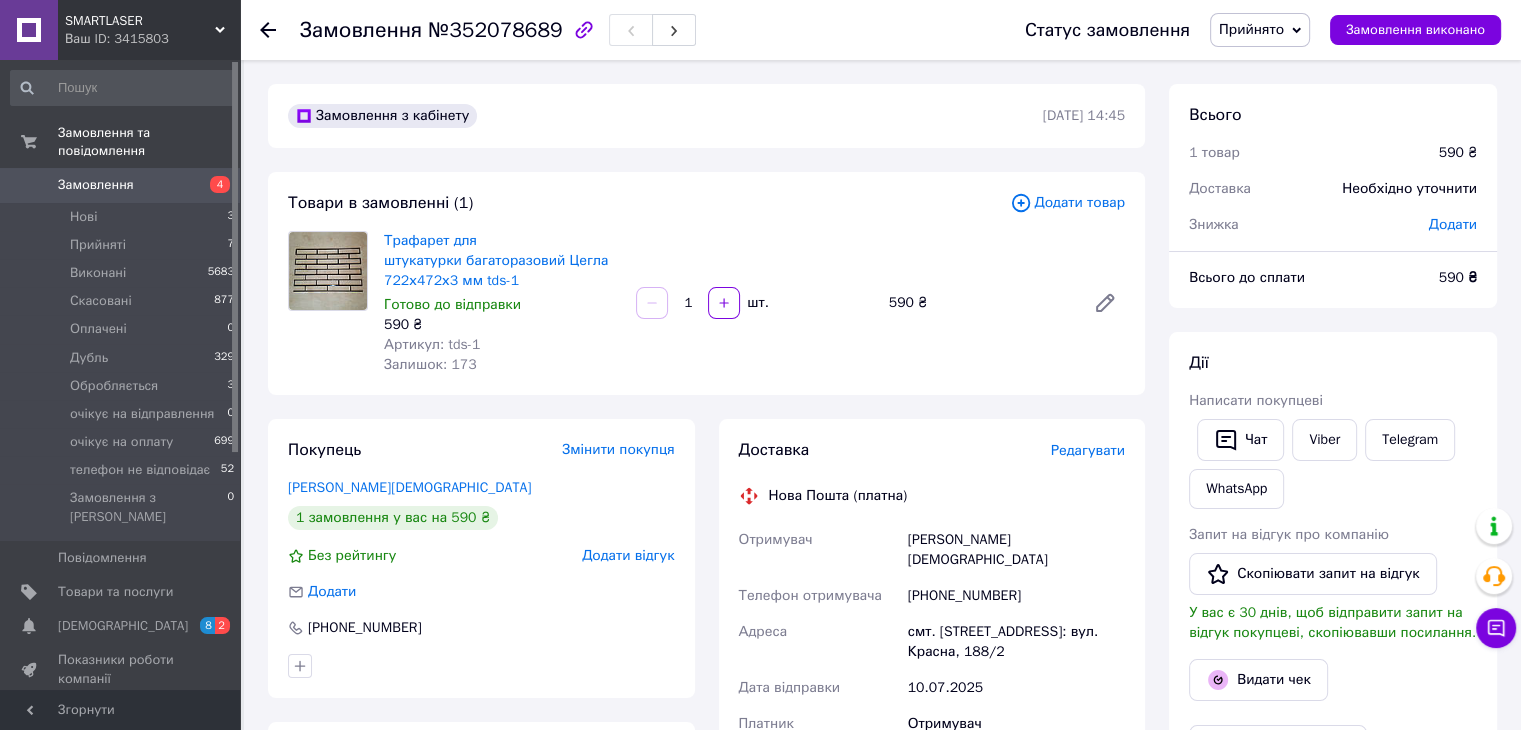 click on "Замовлення з кабінету 10.07.2025 | 14:45 Товари в замовленні (1) Додати товар Трафарет для штукатурки багаторазовий Цегла 722х472х3 мм tds-1 Готово до відправки 590 ₴ Артикул: tds-1 Залишок: 173 1   шт. 590 ₴ Покупець Змінити покупця Саввова Алла 1 замовлення у вас на 590 ₴ Без рейтингу   Додати відгук Додати +380970098496 Оплата Післяплата Доставка Редагувати Нова Пошта (платна) Отримувач Саввова Алла Телефон отримувача +380970098496 Адреса смт. Бессарабське, №1: вул. Красна, 188/2 Дата відправки 10.07.2025 Платник Отримувач Оціночна вартість 590 ₴ Сума післяплати 590 ₴ Комісія за післяплату 31.80 ₴" at bounding box center [706, 819] 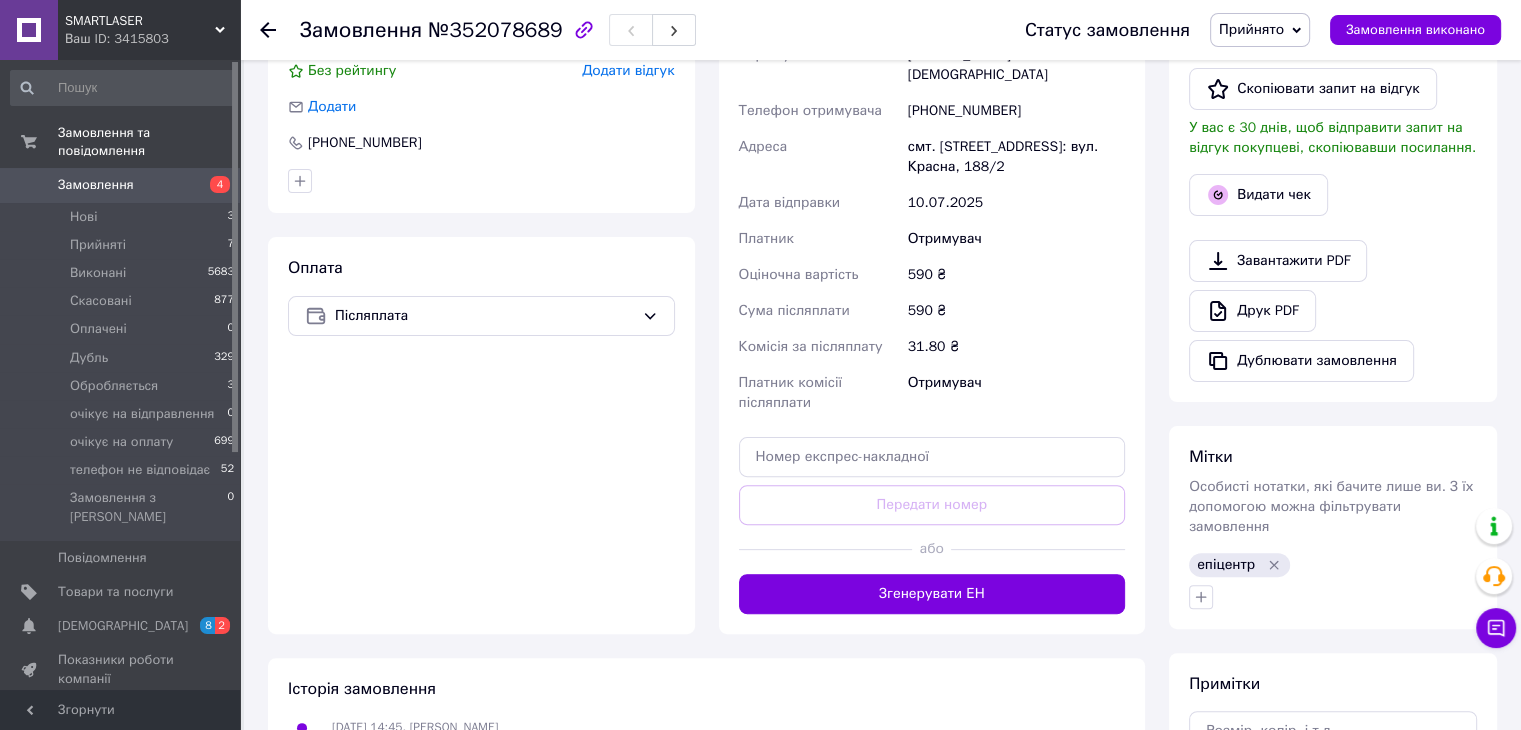 scroll, scrollTop: 500, scrollLeft: 0, axis: vertical 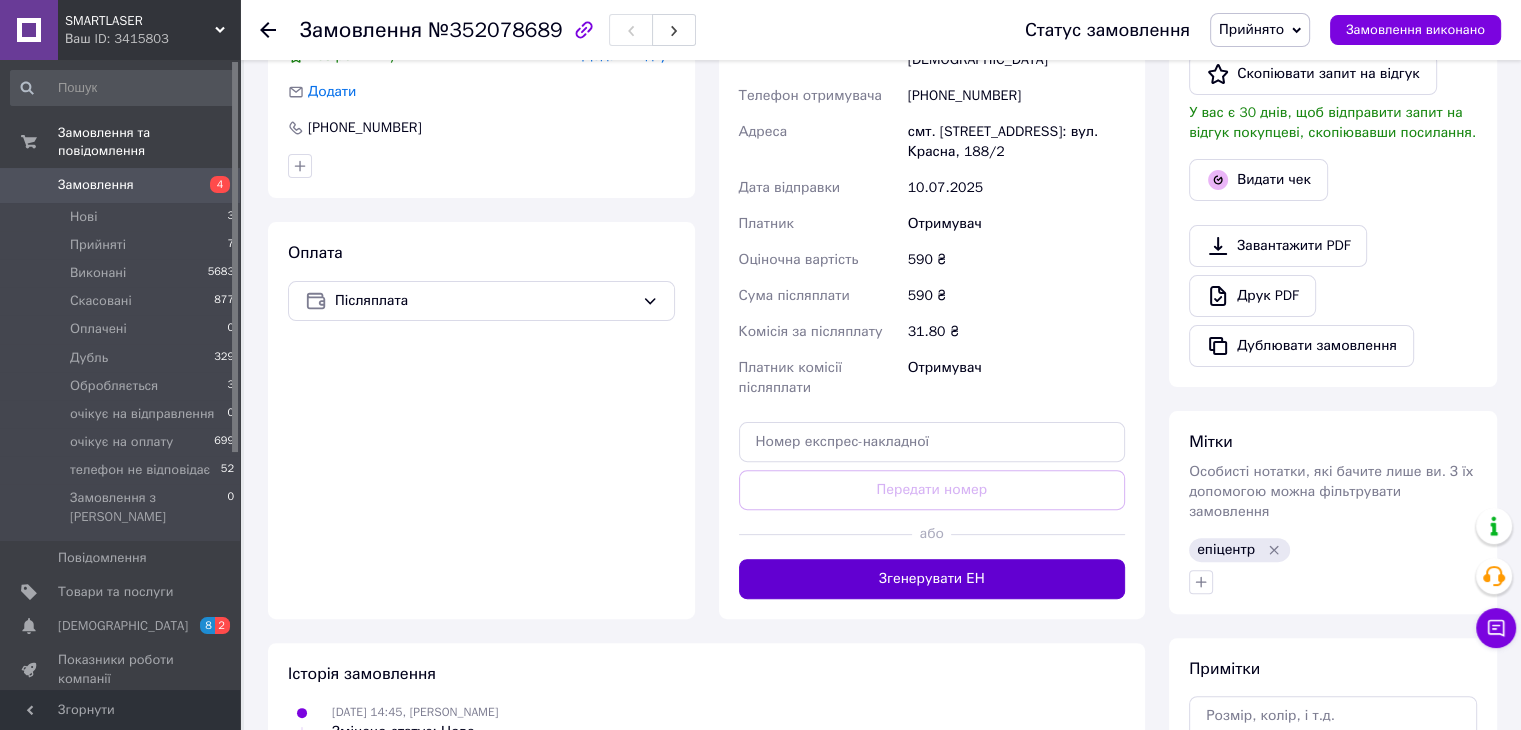 click on "Згенерувати ЕН" at bounding box center (932, 579) 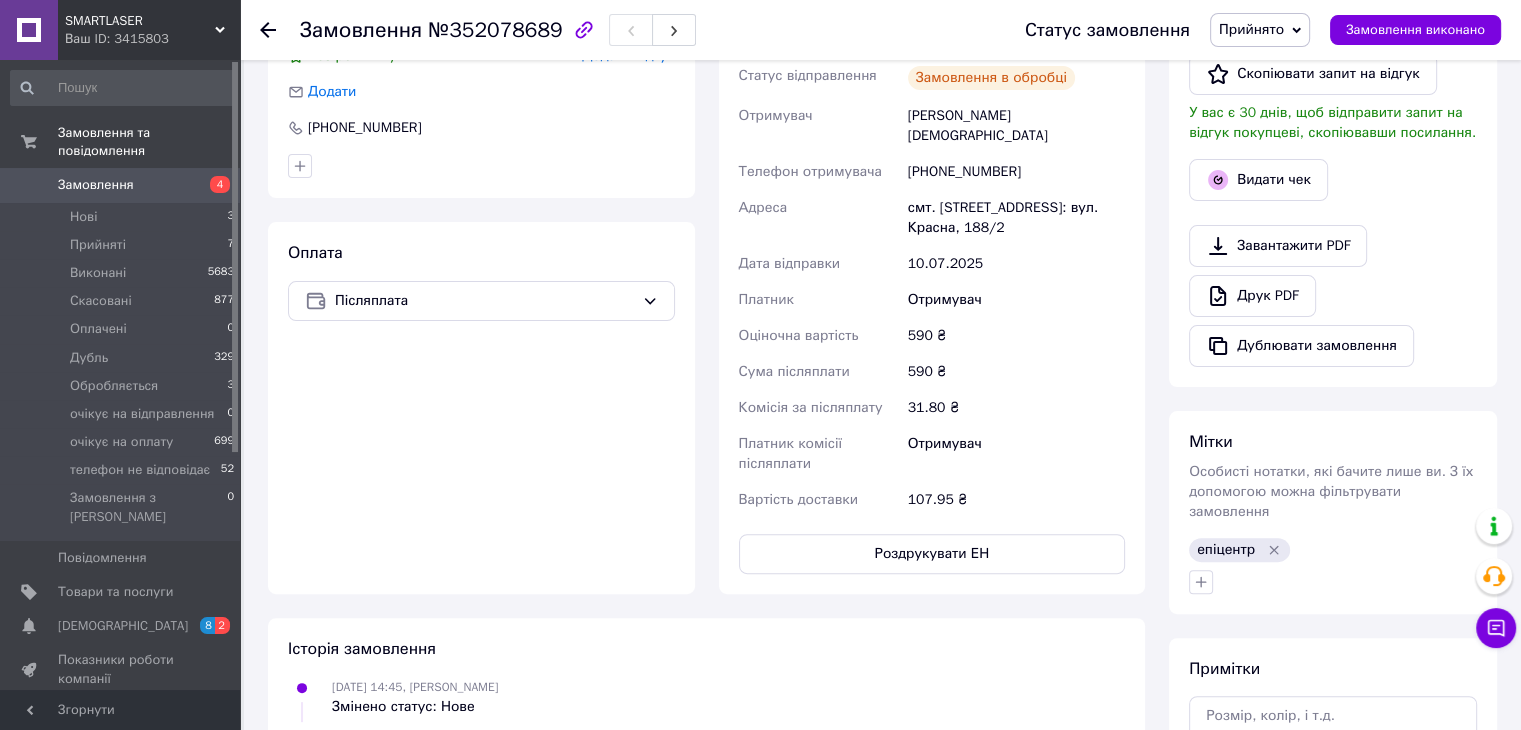 click on "Прийнято" at bounding box center [1251, 29] 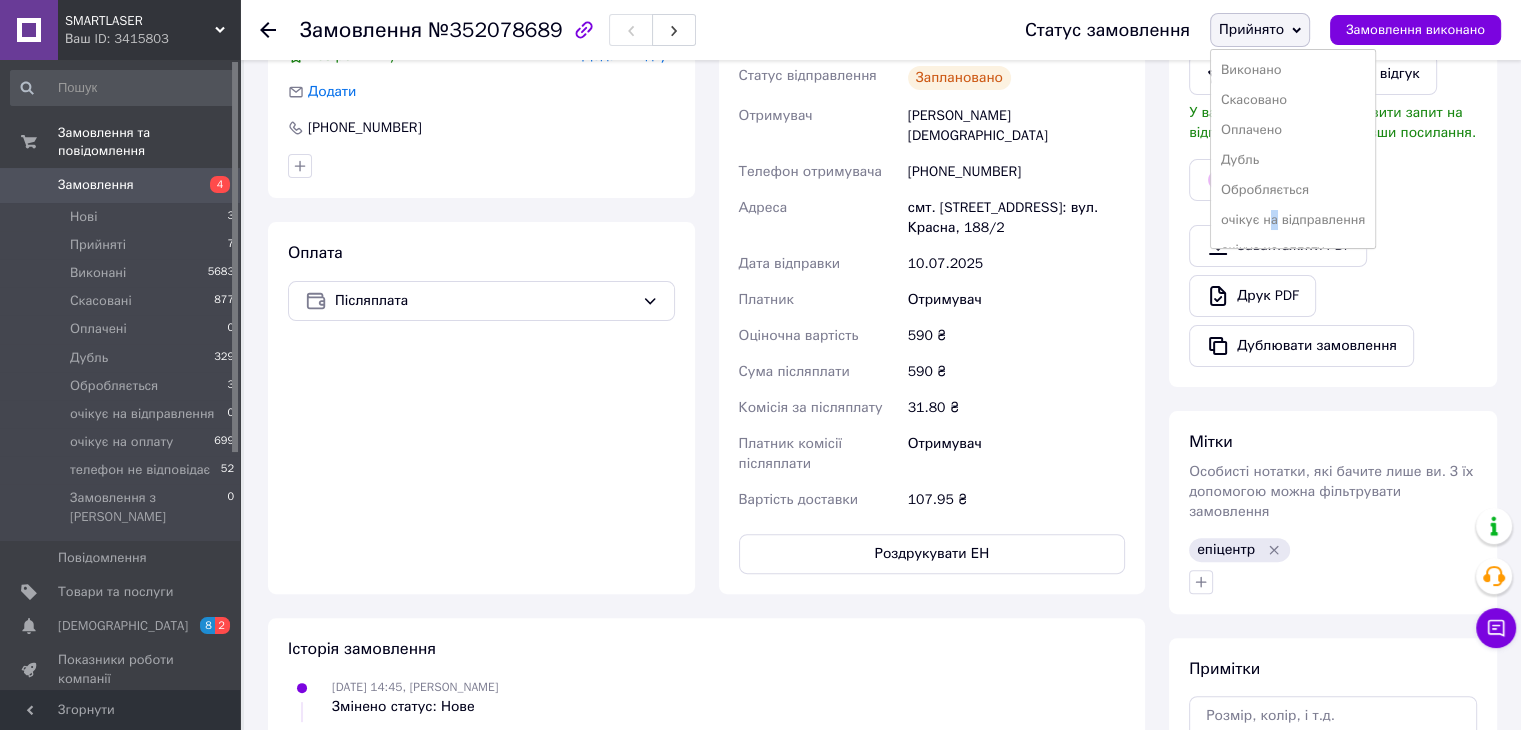 drag, startPoint x: 1279, startPoint y: 216, endPoint x: 1271, endPoint y: 209, distance: 10.630146 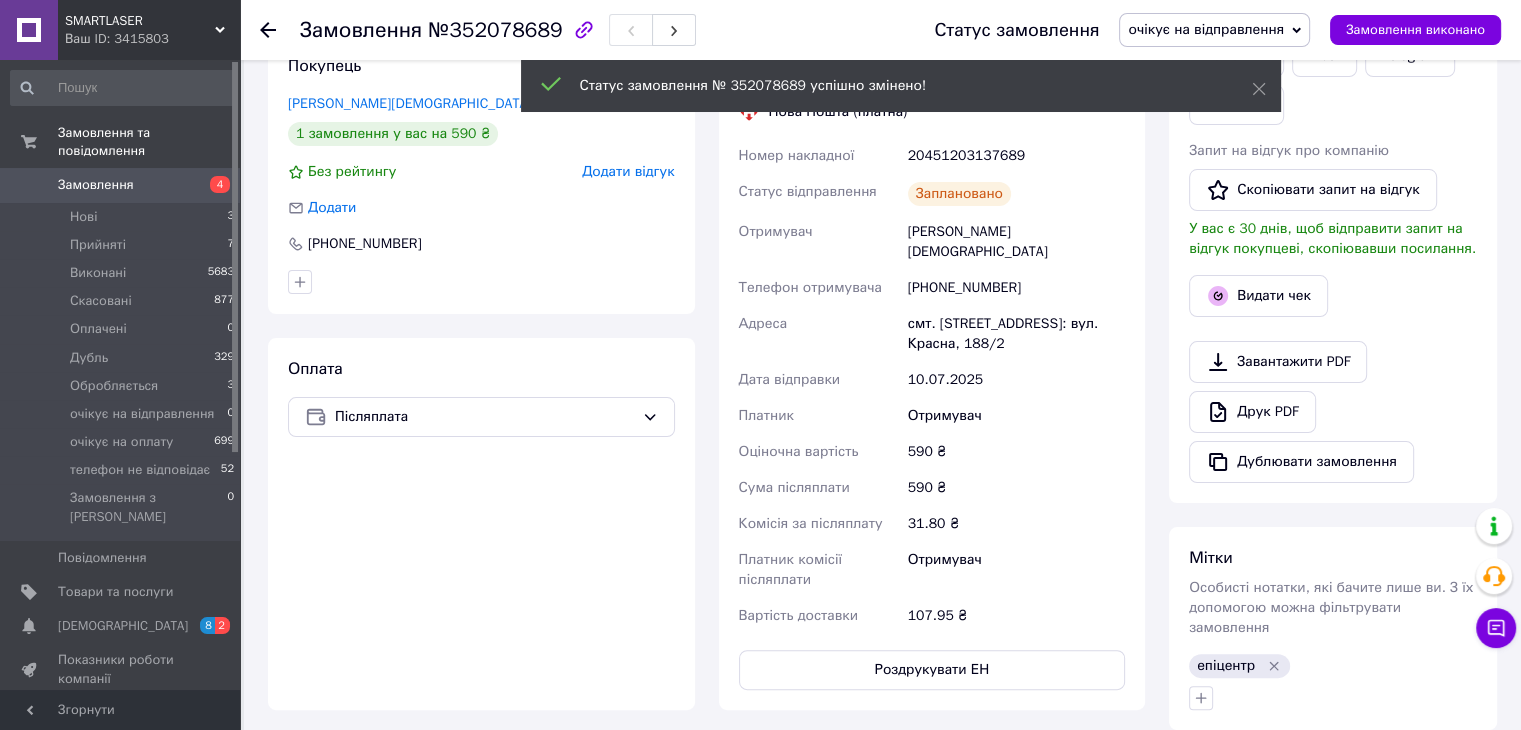 scroll, scrollTop: 300, scrollLeft: 0, axis: vertical 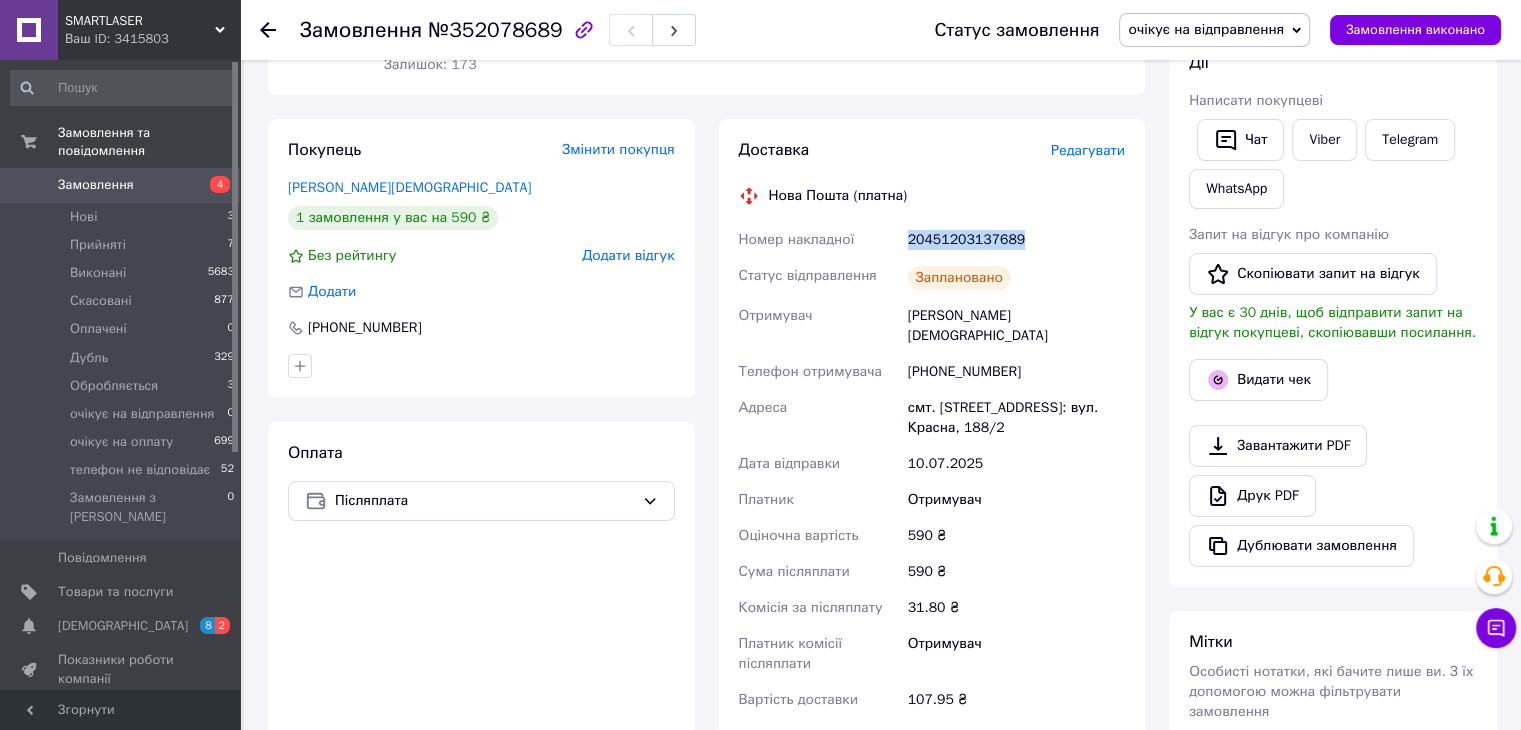 drag, startPoint x: 1026, startPoint y: 238, endPoint x: 903, endPoint y: 238, distance: 123 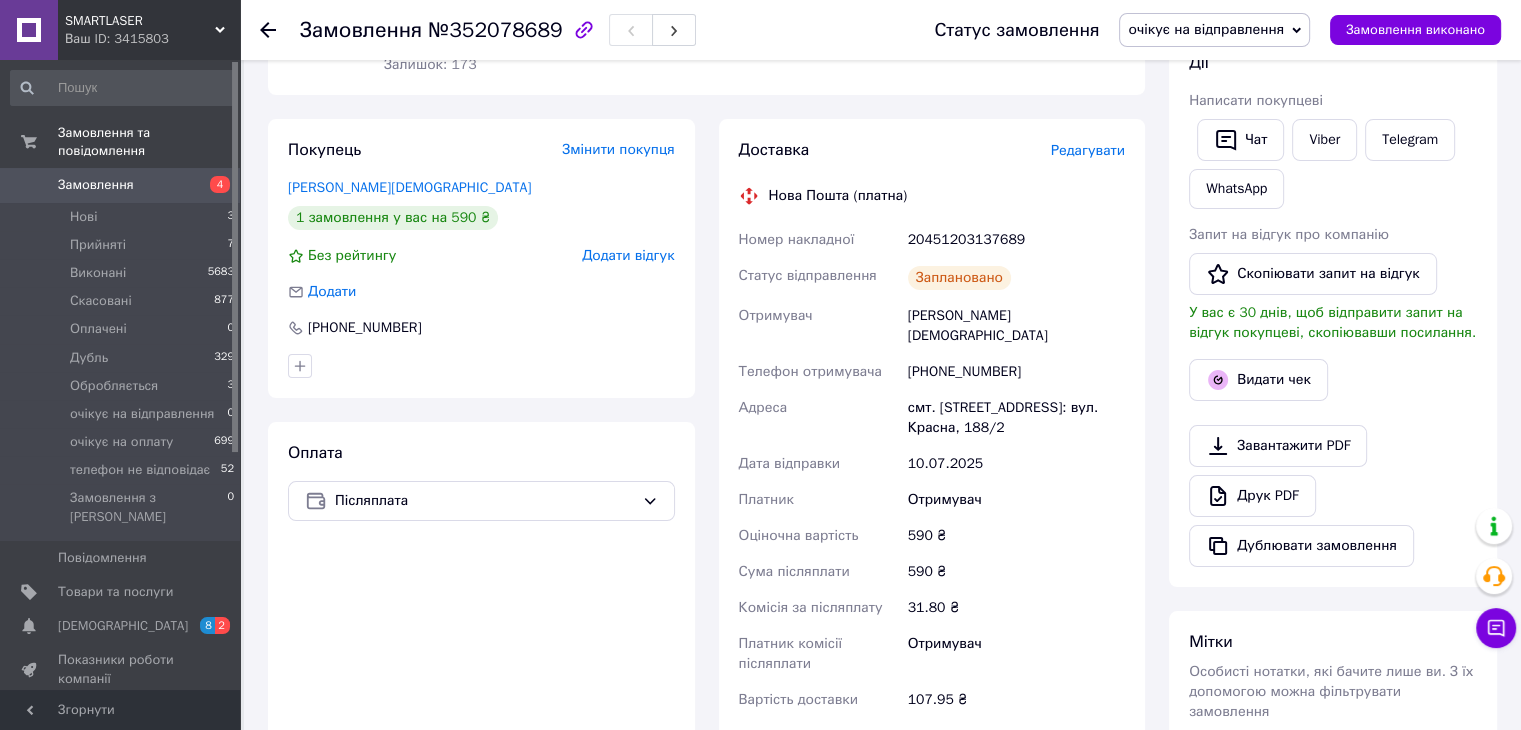 click 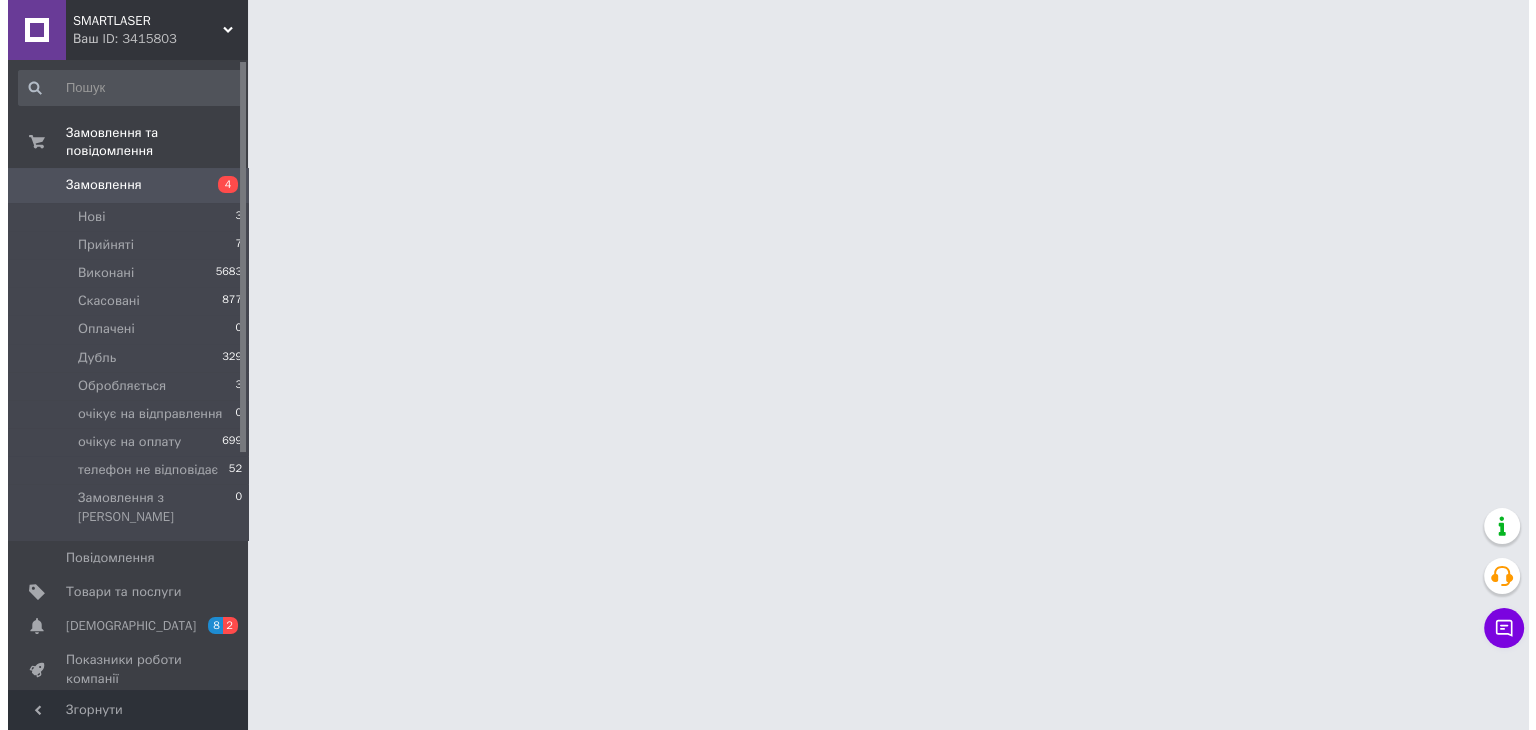 scroll, scrollTop: 0, scrollLeft: 0, axis: both 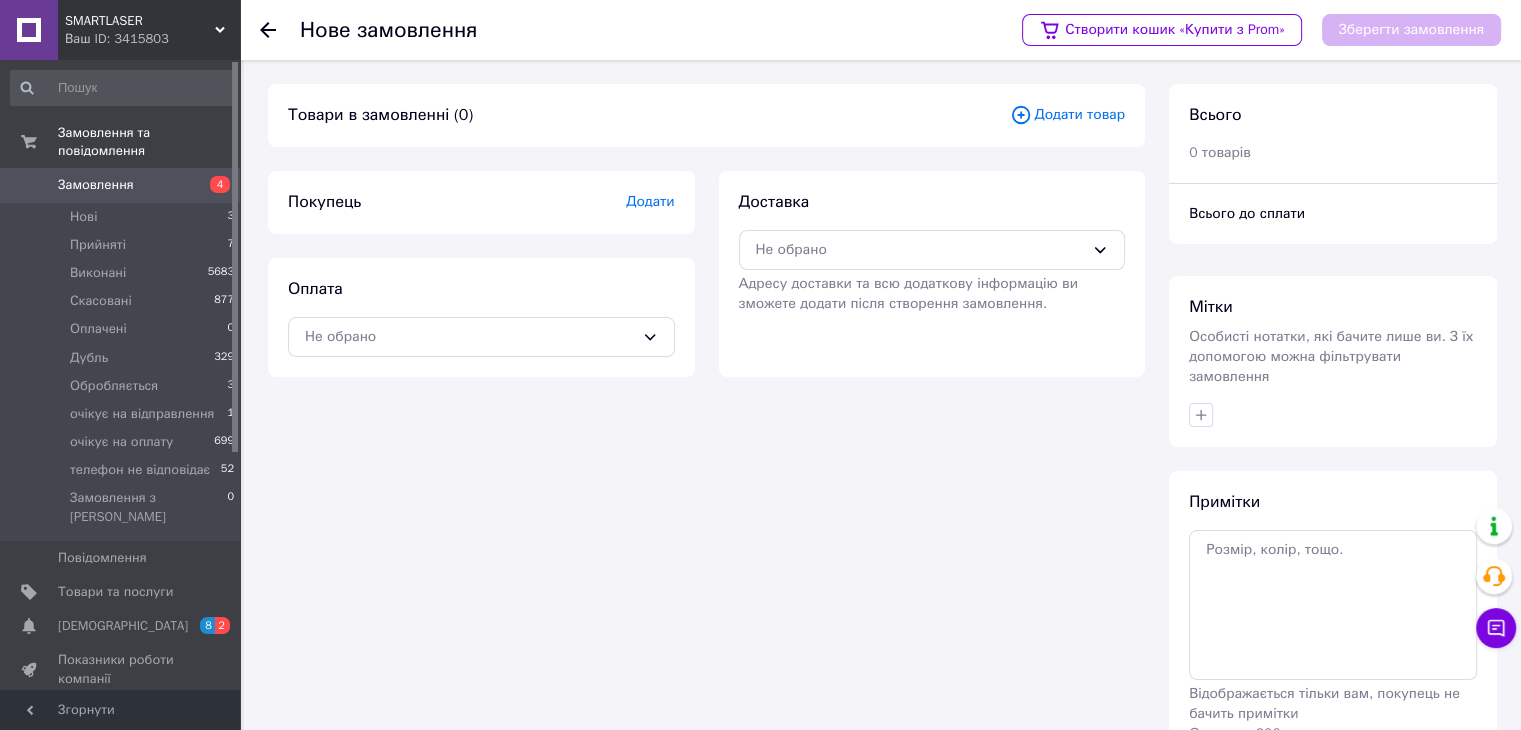 click on "Додати товар" at bounding box center [1067, 115] 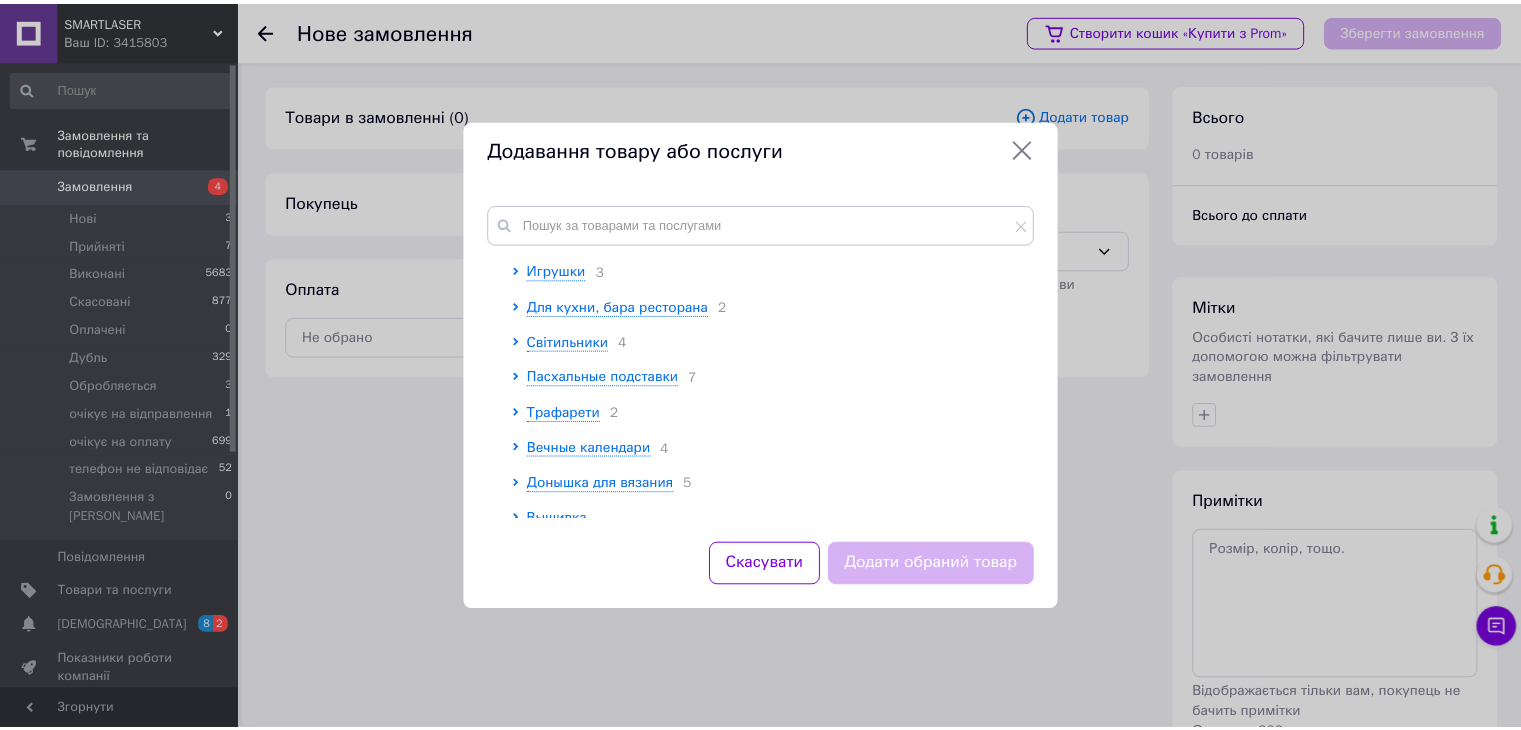 scroll, scrollTop: 500, scrollLeft: 0, axis: vertical 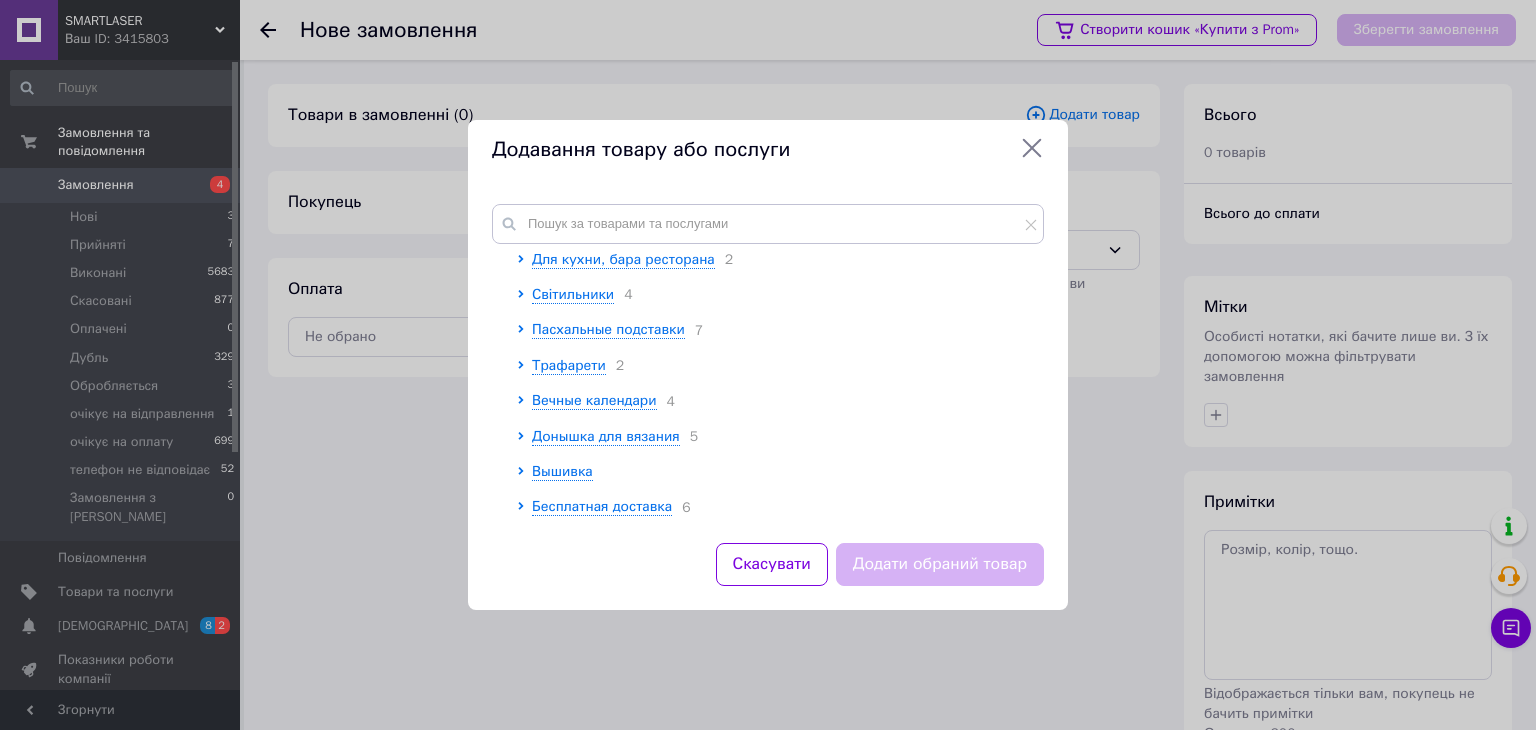 click 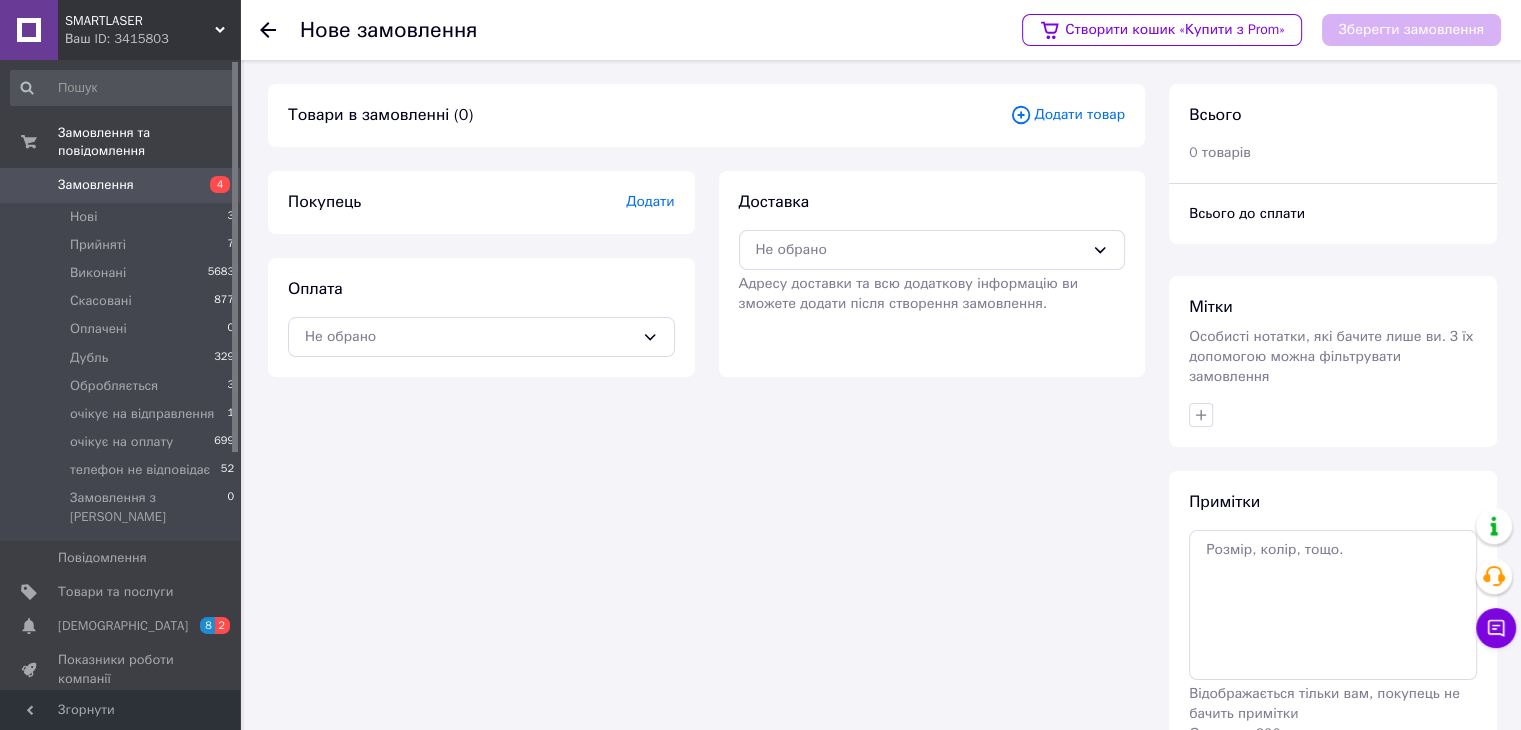 click on "Замовлення 4" at bounding box center (123, 185) 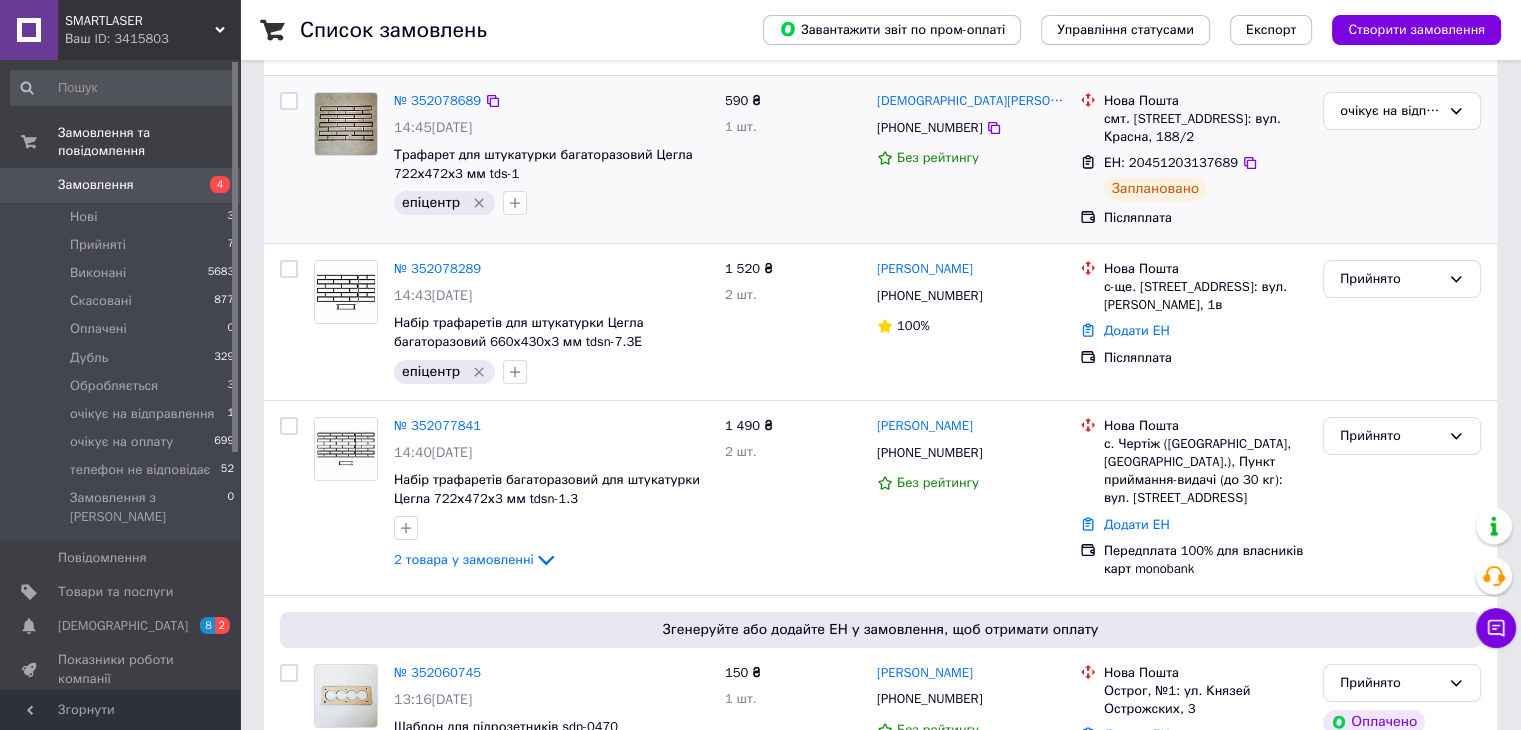 scroll, scrollTop: 200, scrollLeft: 0, axis: vertical 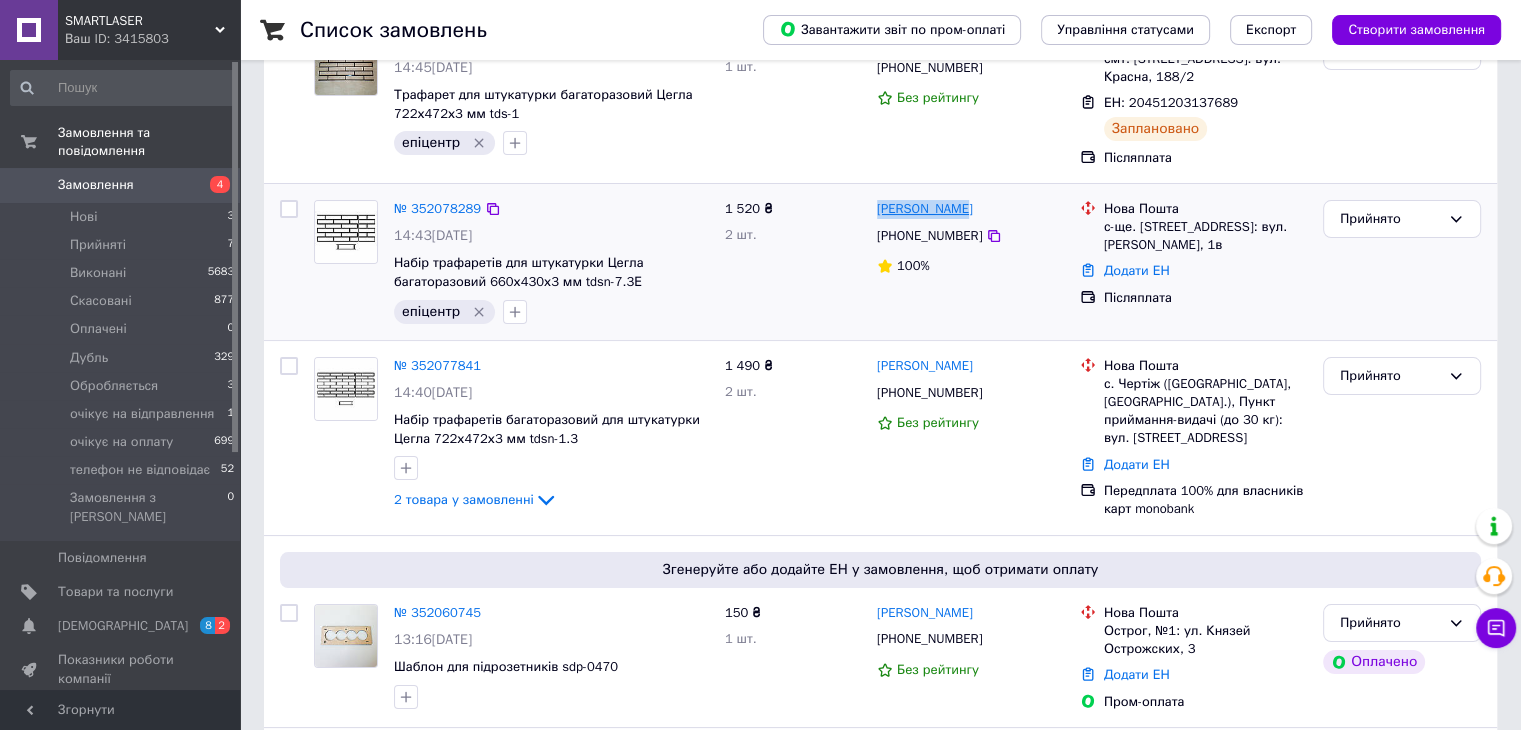 drag, startPoint x: 956, startPoint y: 206, endPoint x: 879, endPoint y: 210, distance: 77.10383 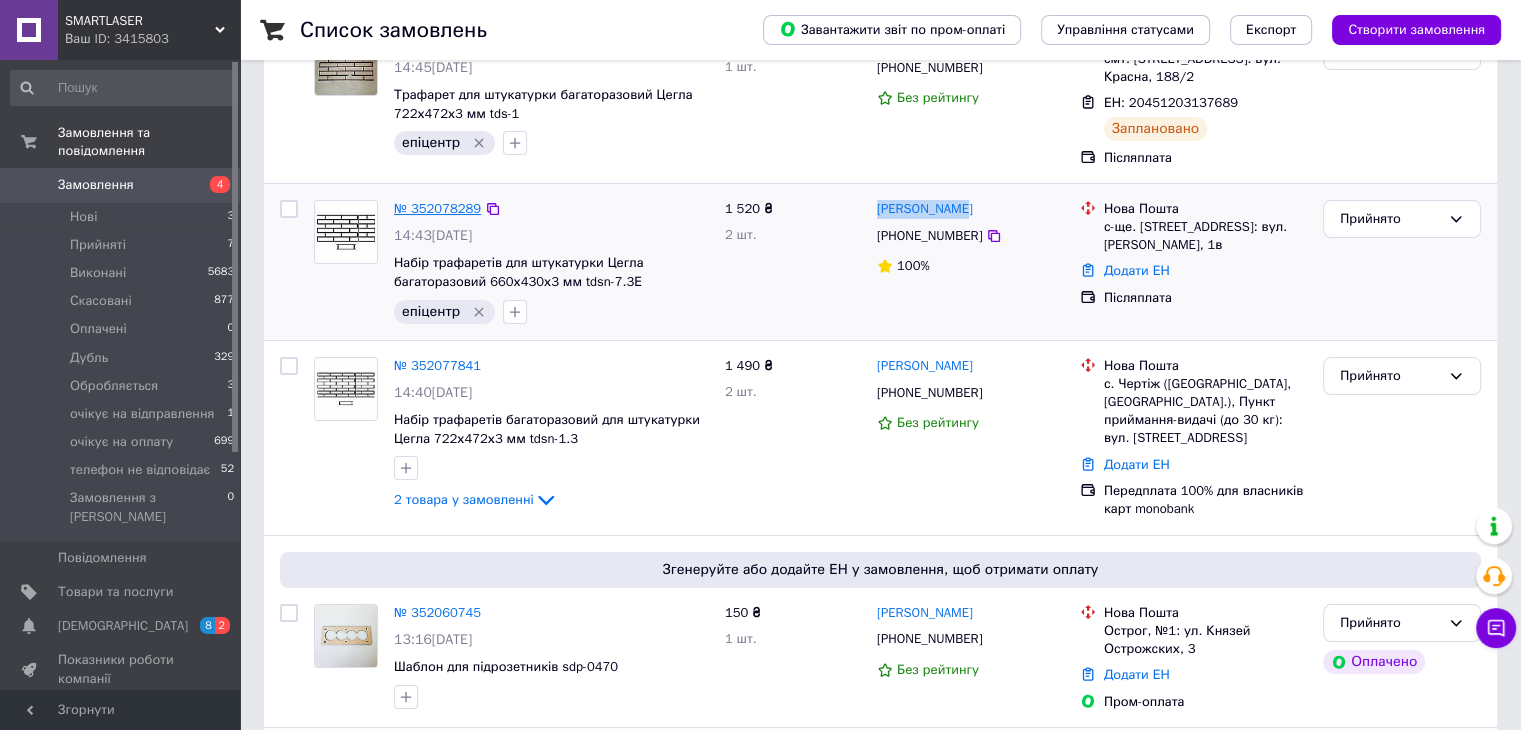 click on "№ 352078289" at bounding box center [437, 208] 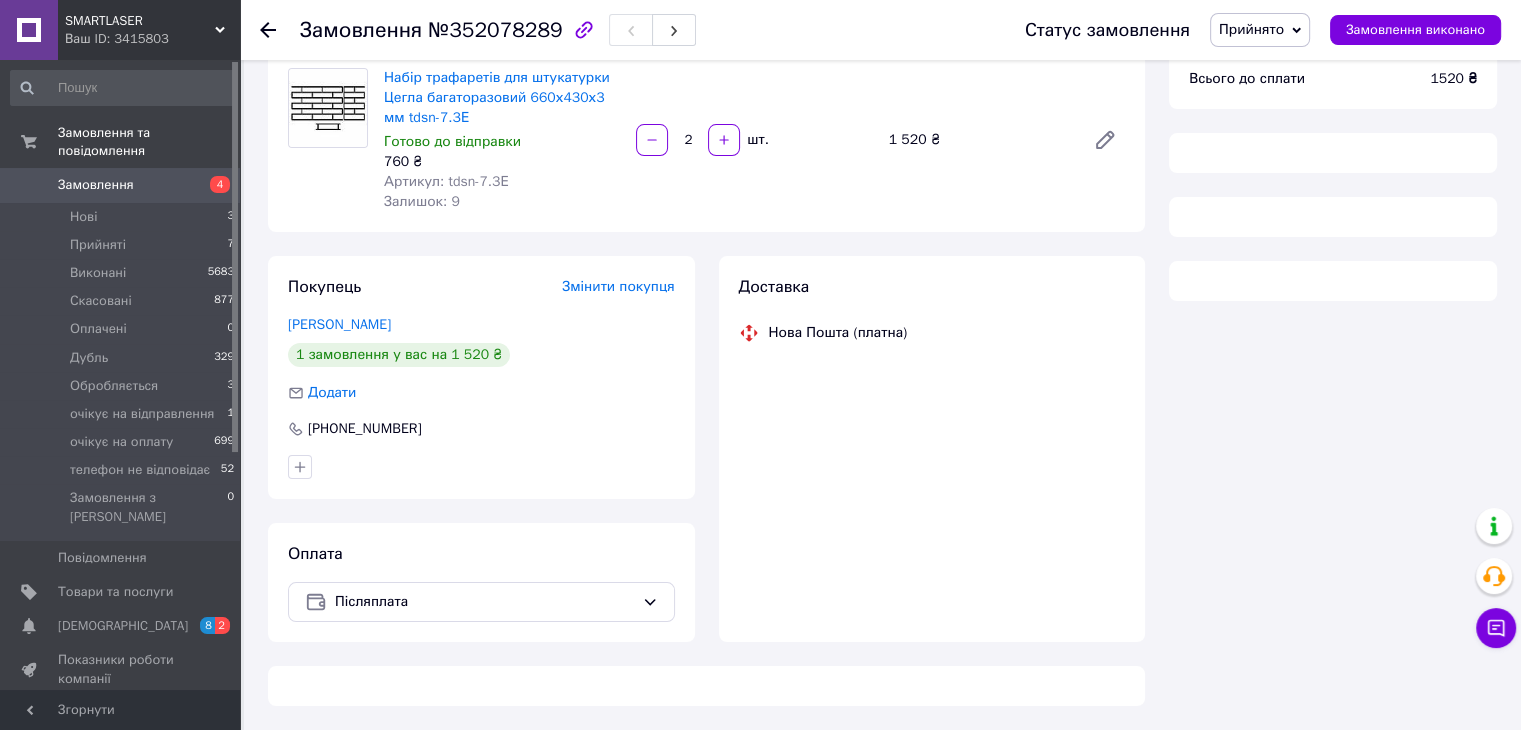 scroll, scrollTop: 200, scrollLeft: 0, axis: vertical 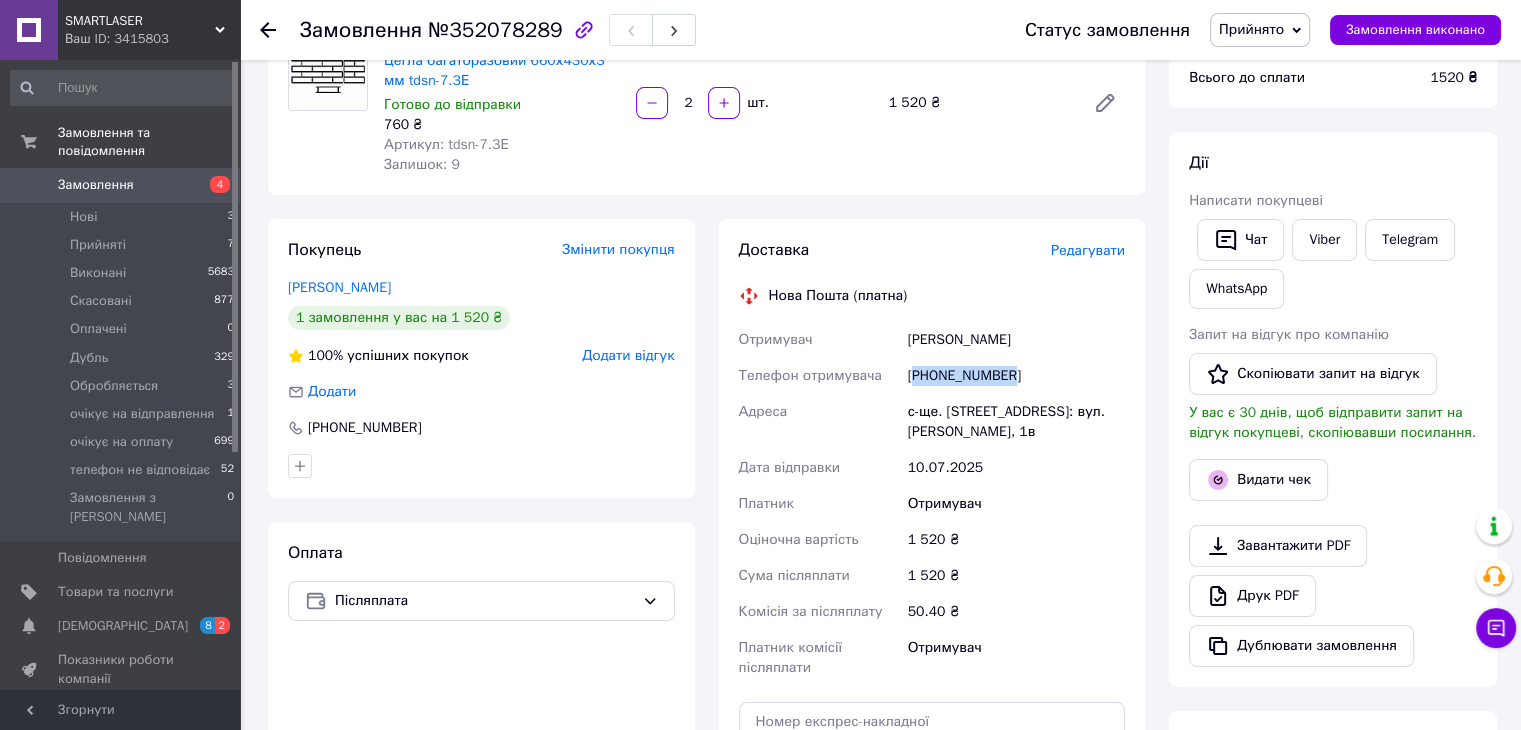 drag, startPoint x: 1012, startPoint y: 378, endPoint x: 918, endPoint y: 373, distance: 94.13288 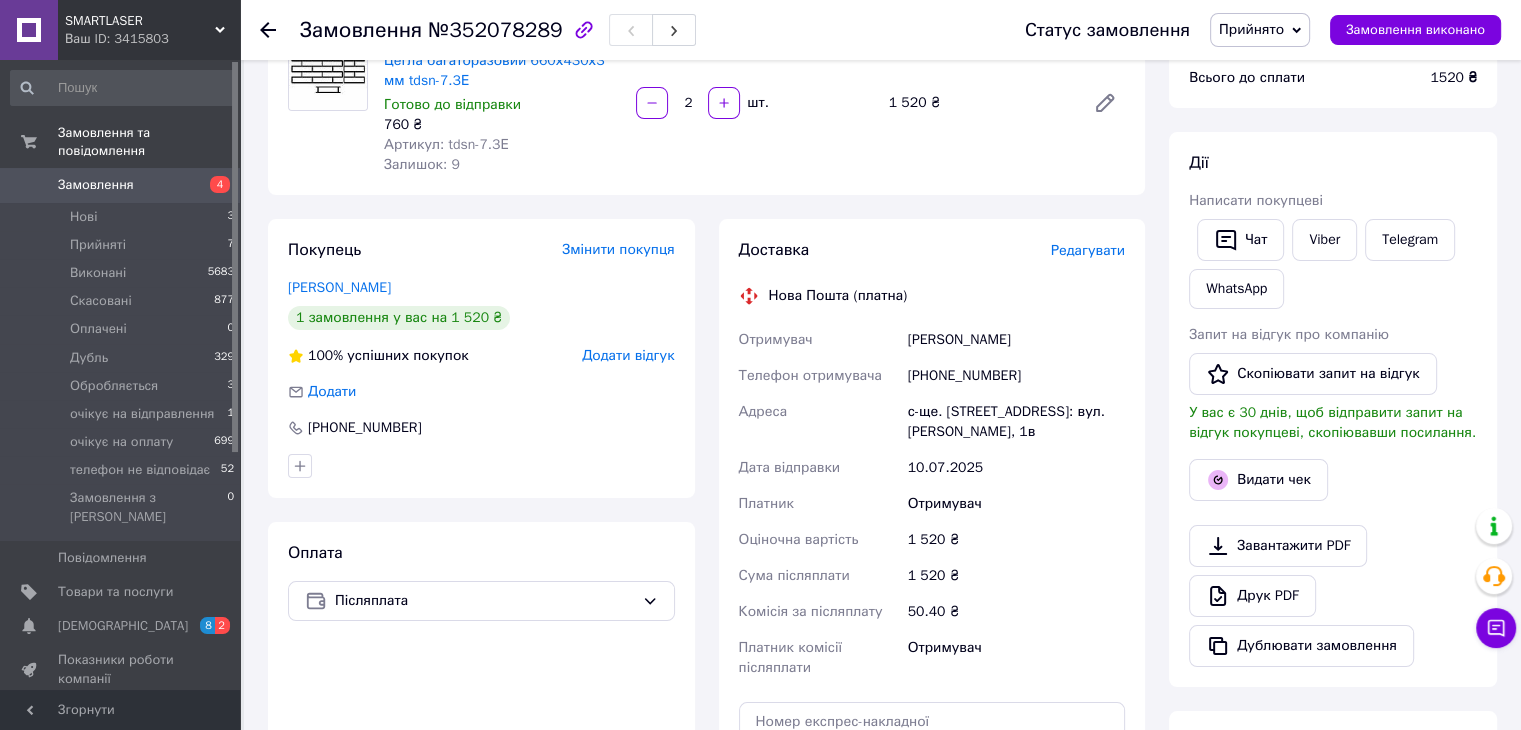 click on "Отримувач" at bounding box center (1016, 504) 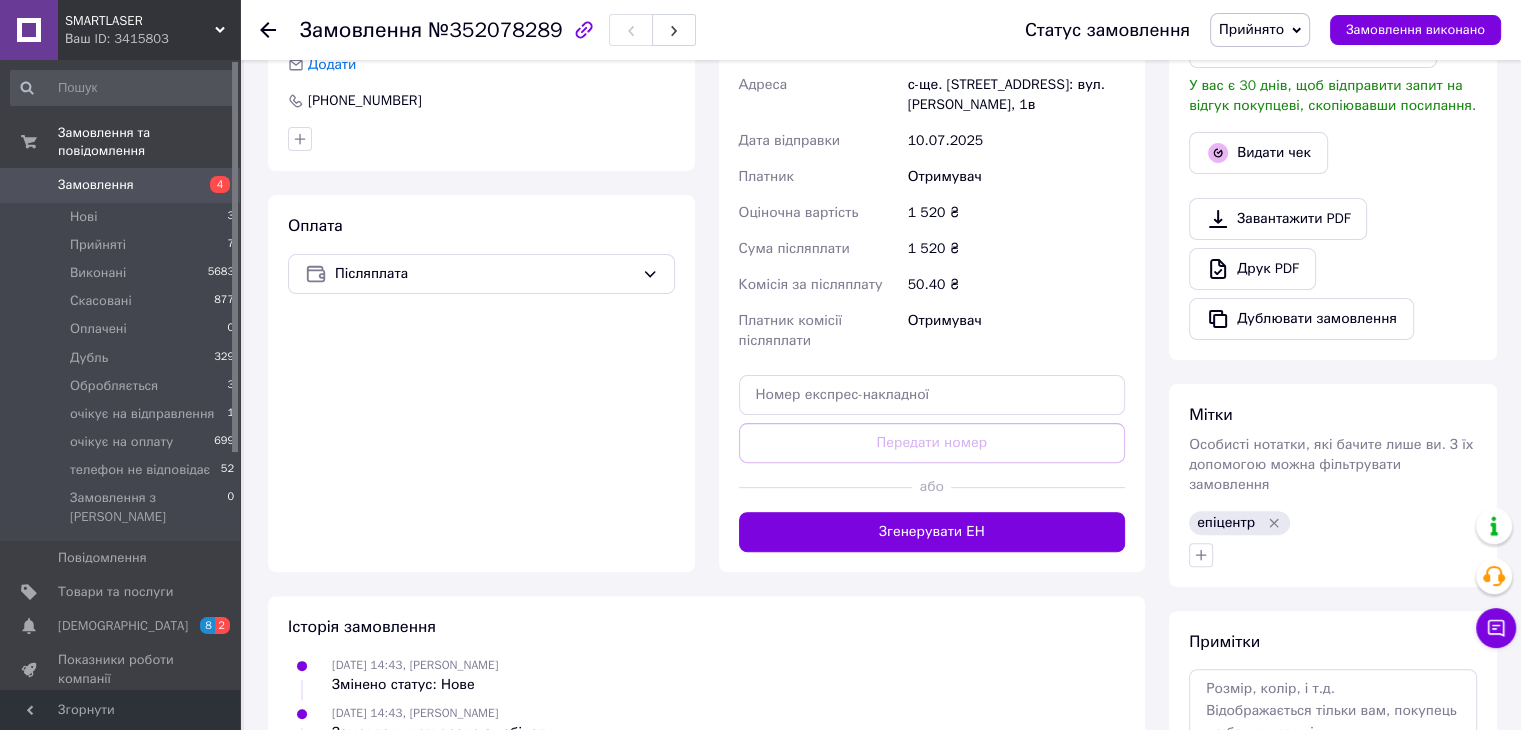 scroll, scrollTop: 600, scrollLeft: 0, axis: vertical 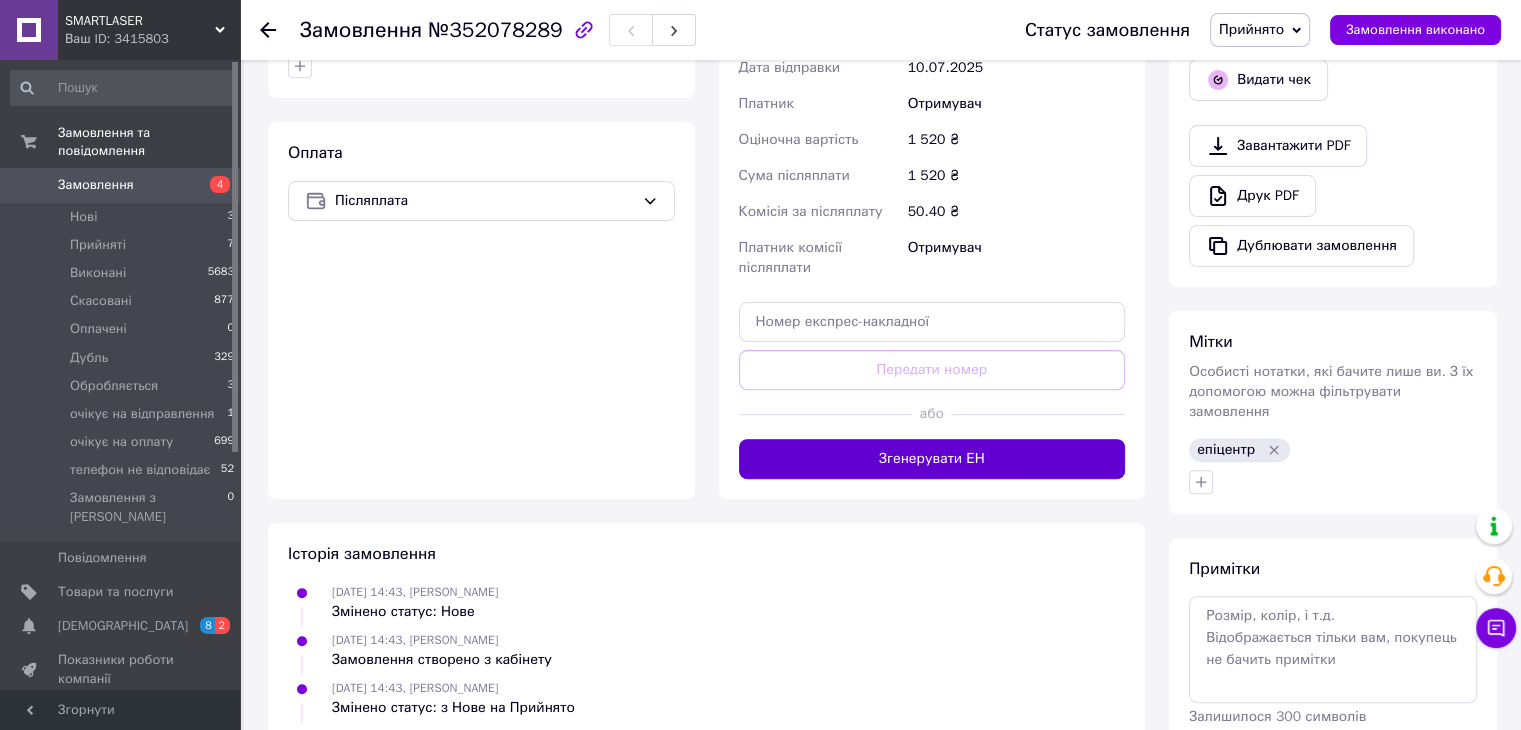 click on "Згенерувати ЕН" at bounding box center [932, 459] 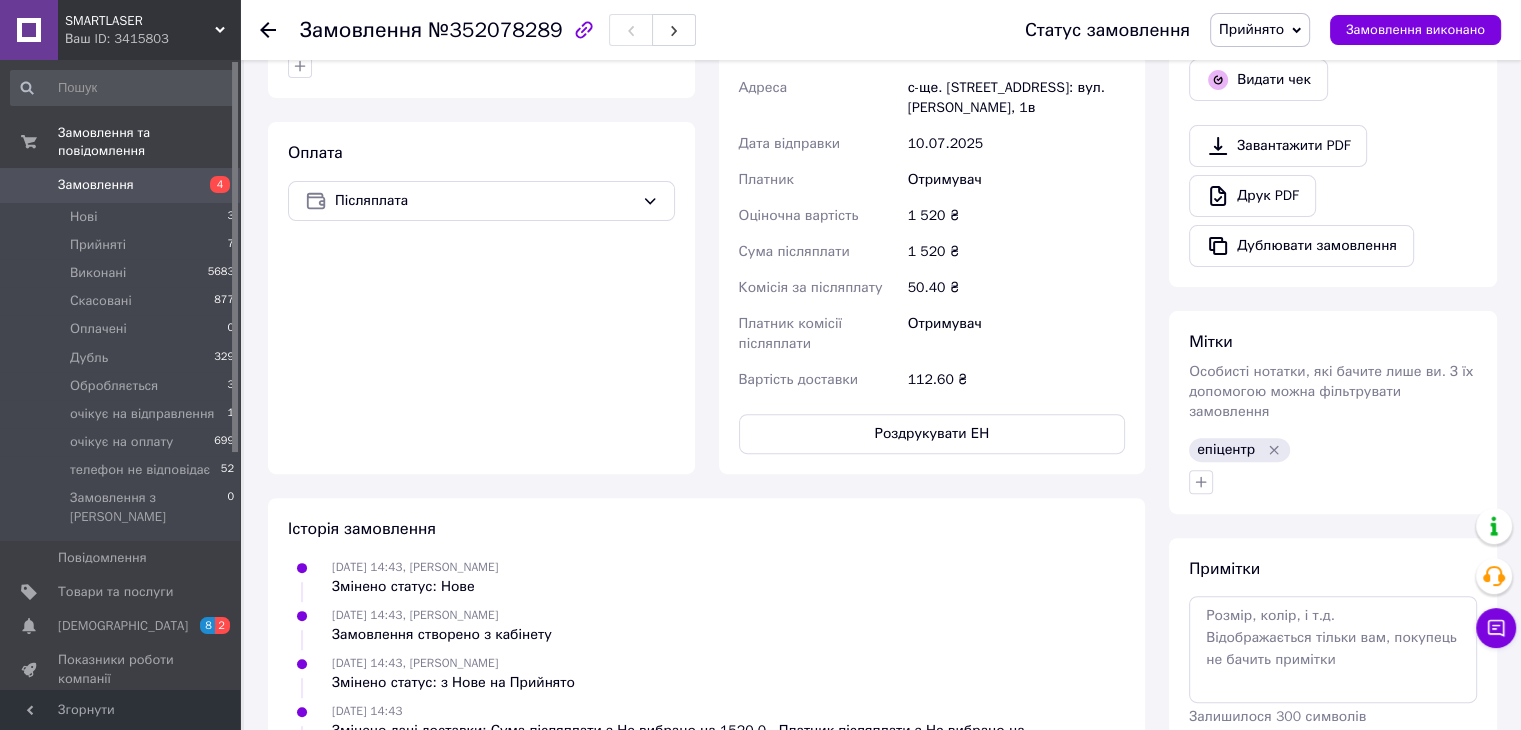 click on "Прийнято" at bounding box center [1251, 29] 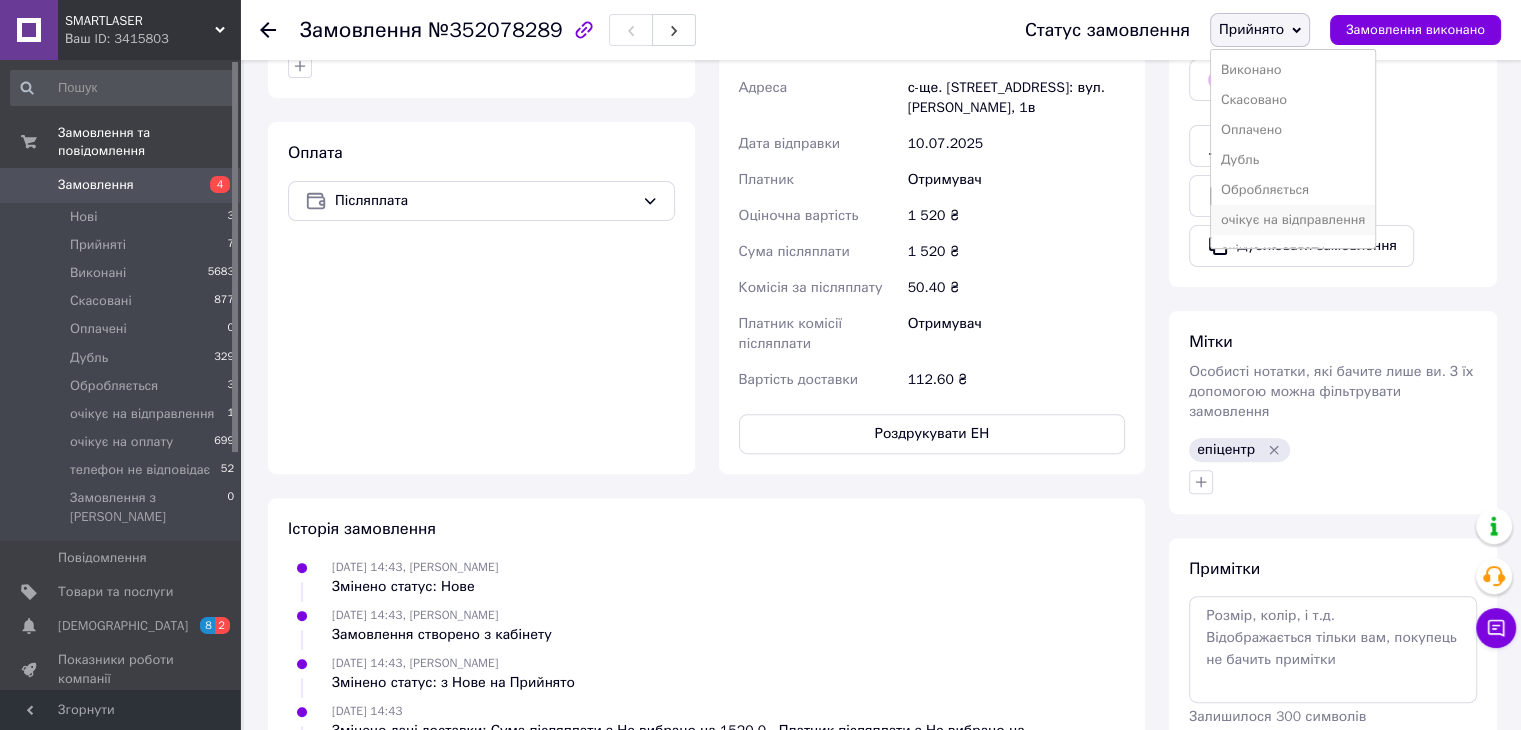 click on "очікує на відправлення" at bounding box center (1293, 220) 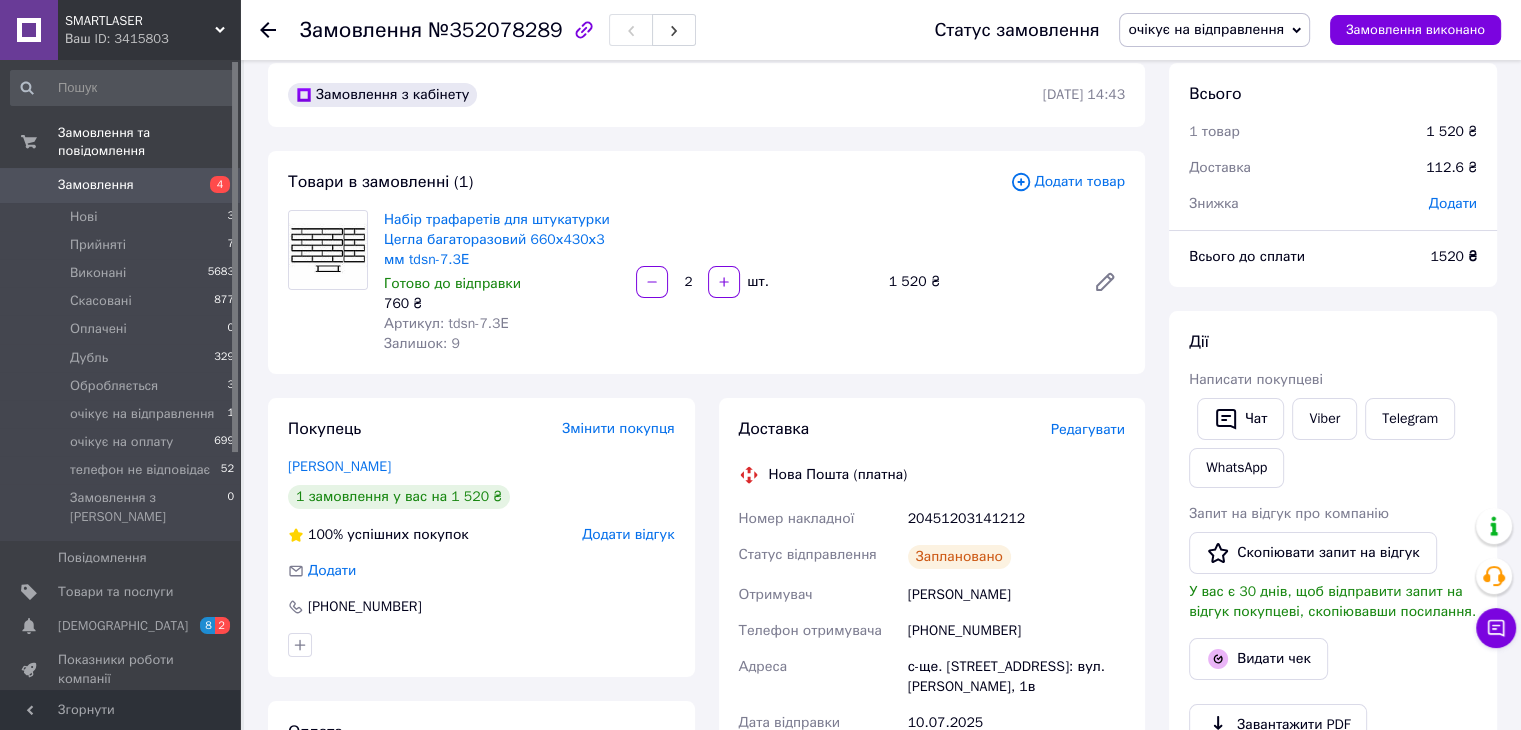 scroll, scrollTop: 0, scrollLeft: 0, axis: both 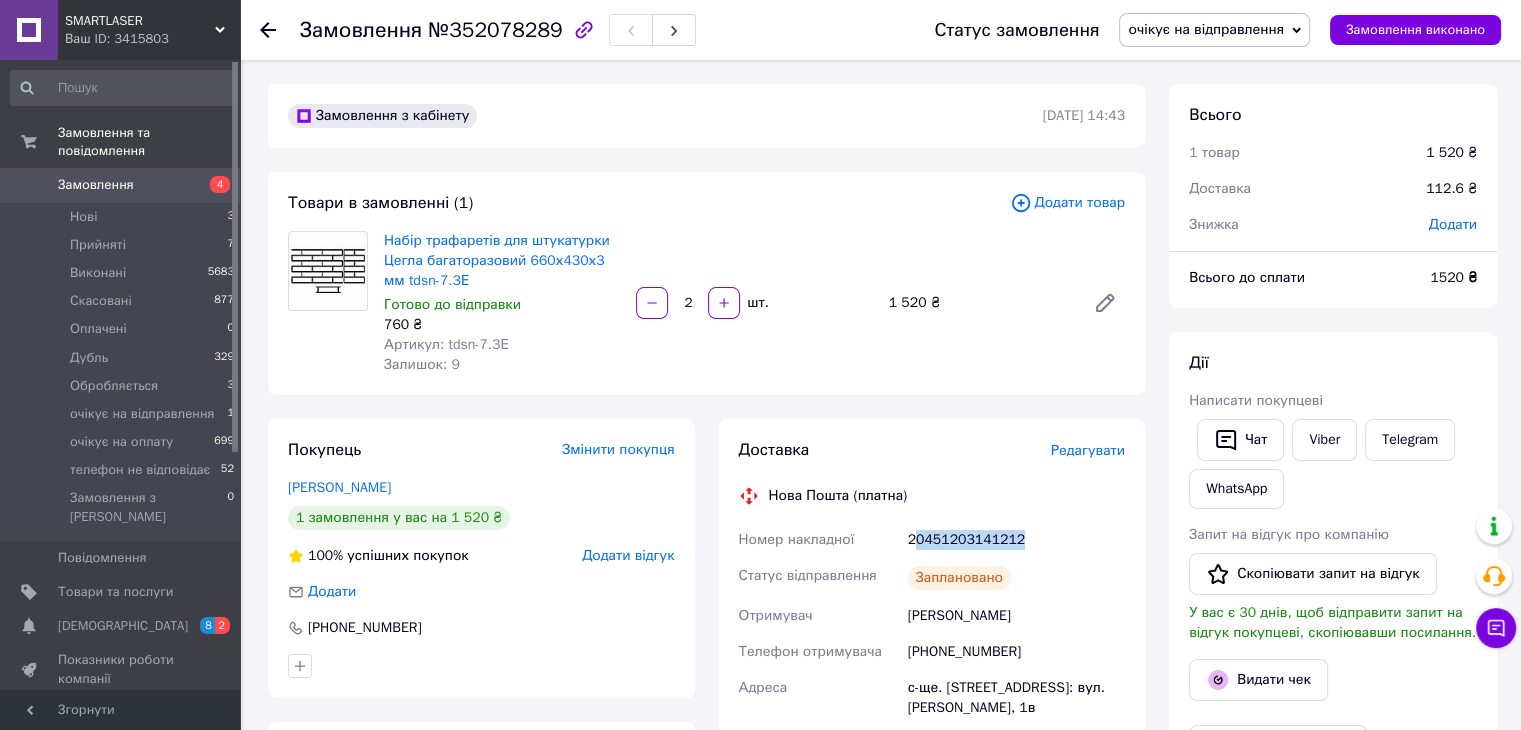 drag, startPoint x: 1016, startPoint y: 542, endPoint x: 911, endPoint y: 545, distance: 105.04285 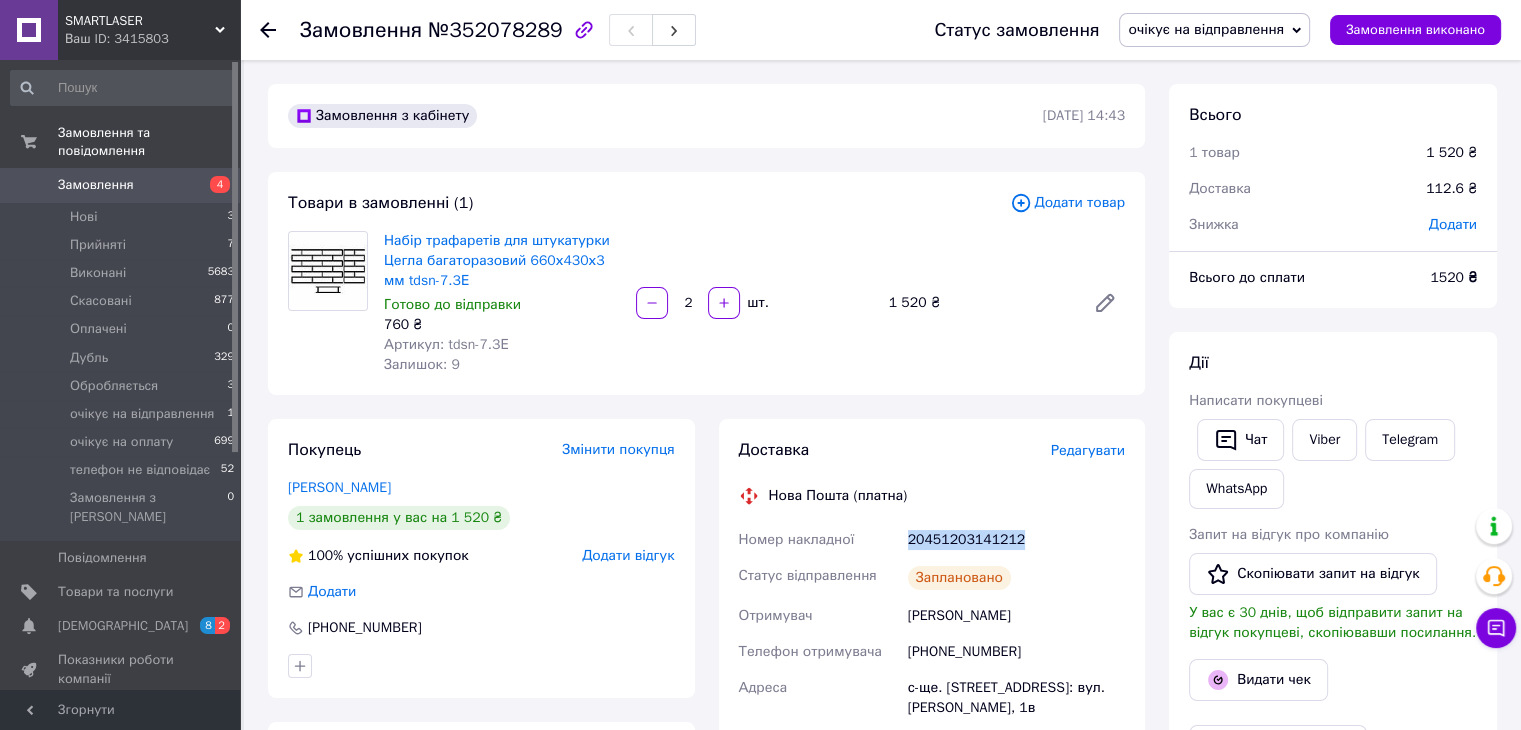 drag, startPoint x: 1019, startPoint y: 535, endPoint x: 907, endPoint y: 537, distance: 112.01785 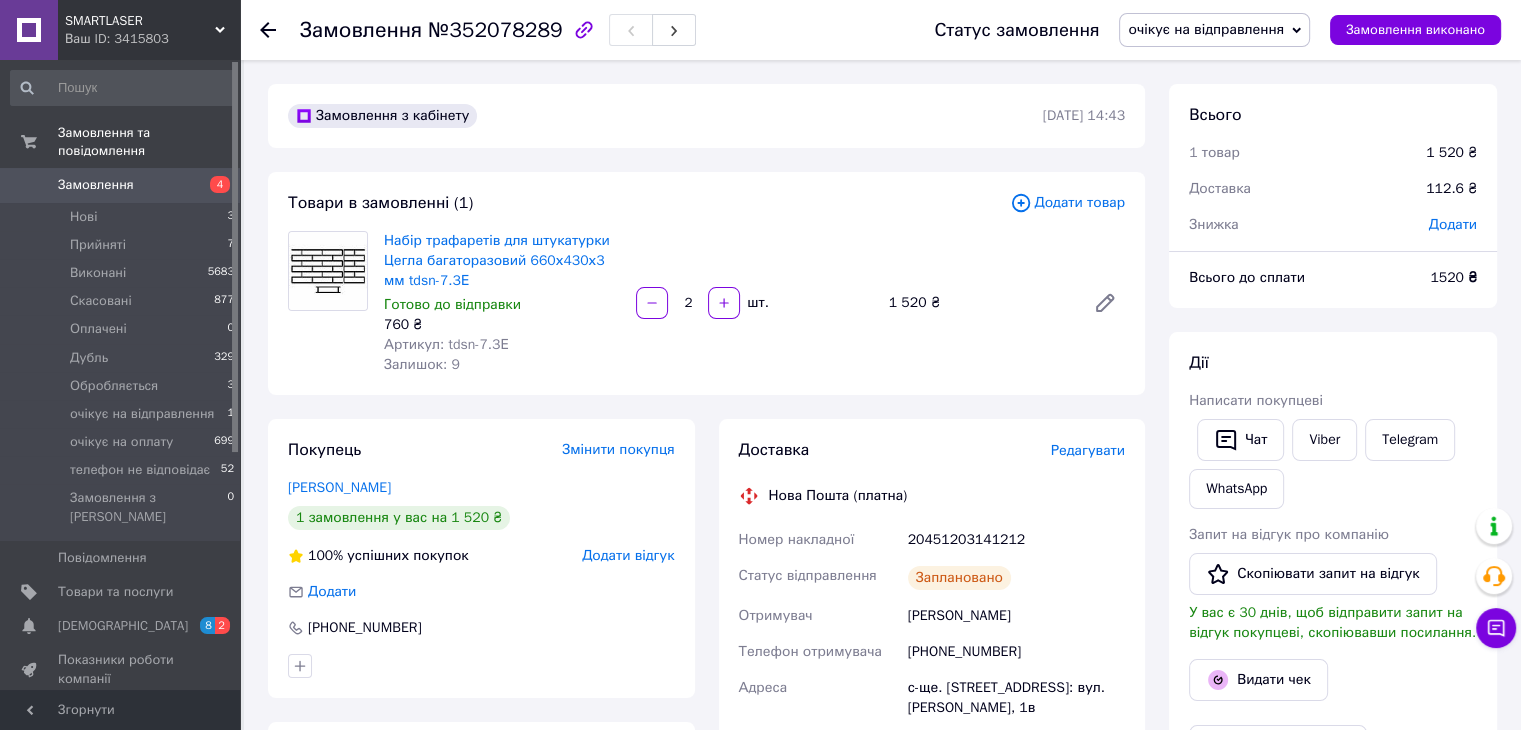 click 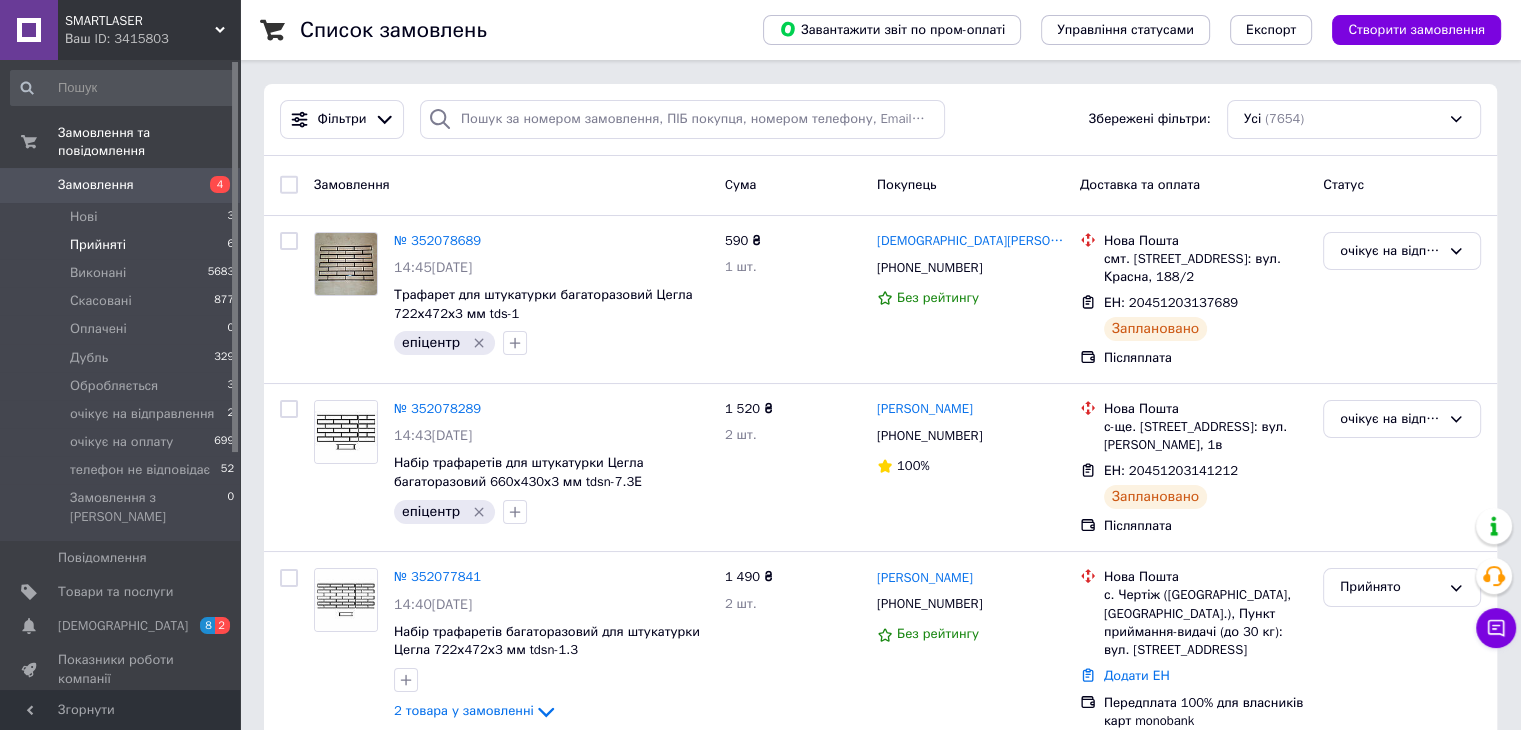 click on "Прийняті" at bounding box center [98, 245] 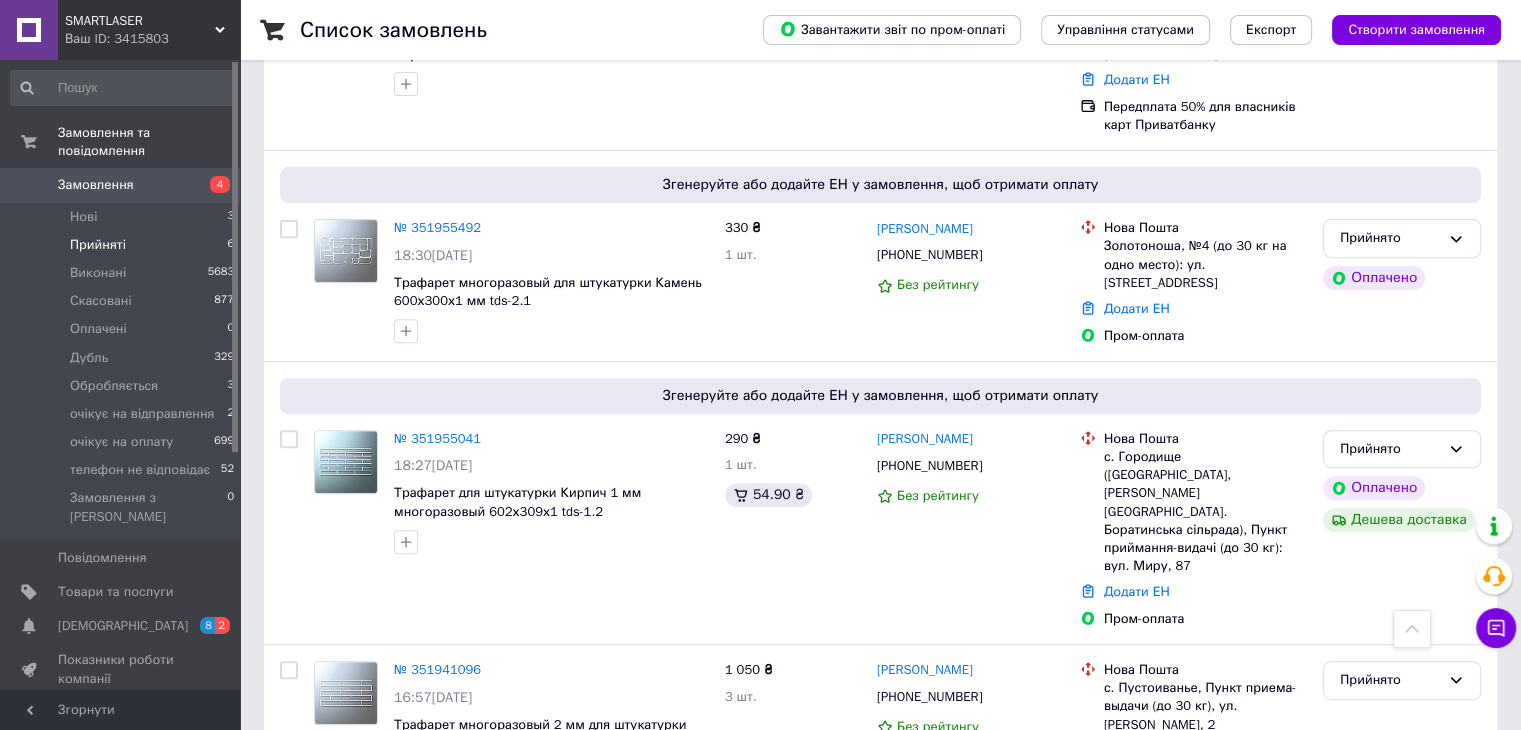 scroll, scrollTop: 720, scrollLeft: 0, axis: vertical 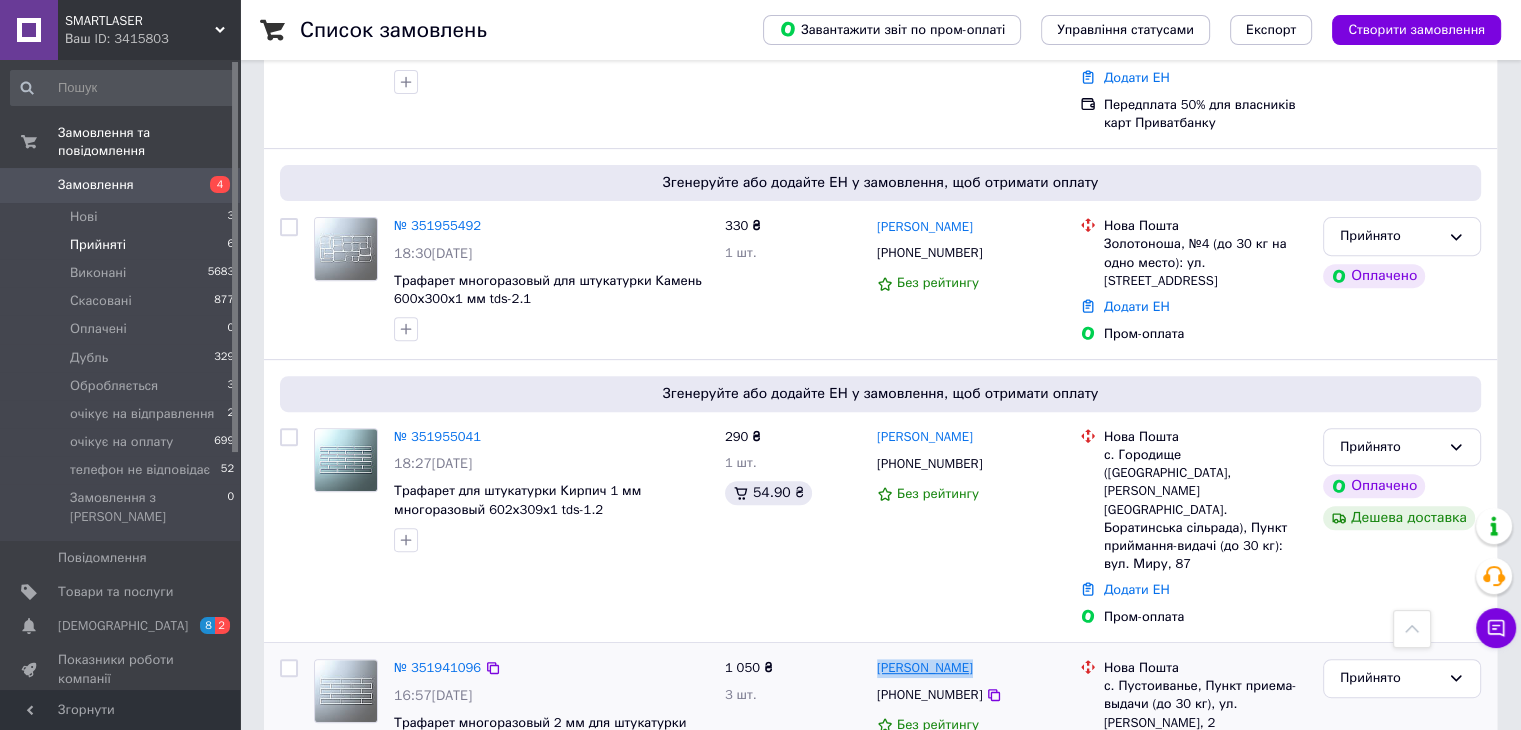 drag, startPoint x: 980, startPoint y: 573, endPoint x: 877, endPoint y: 581, distance: 103.31021 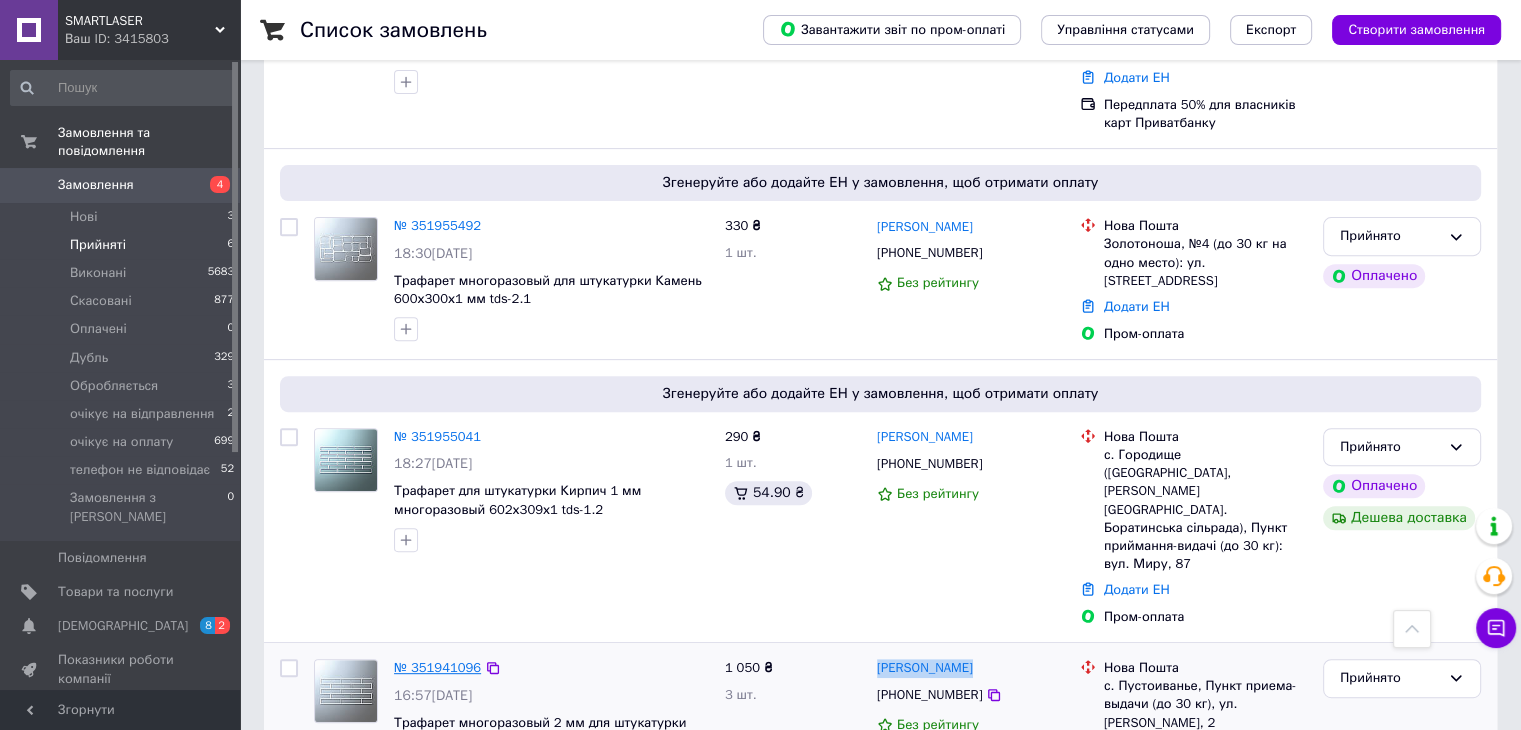 click on "№ 351941096" at bounding box center [437, 667] 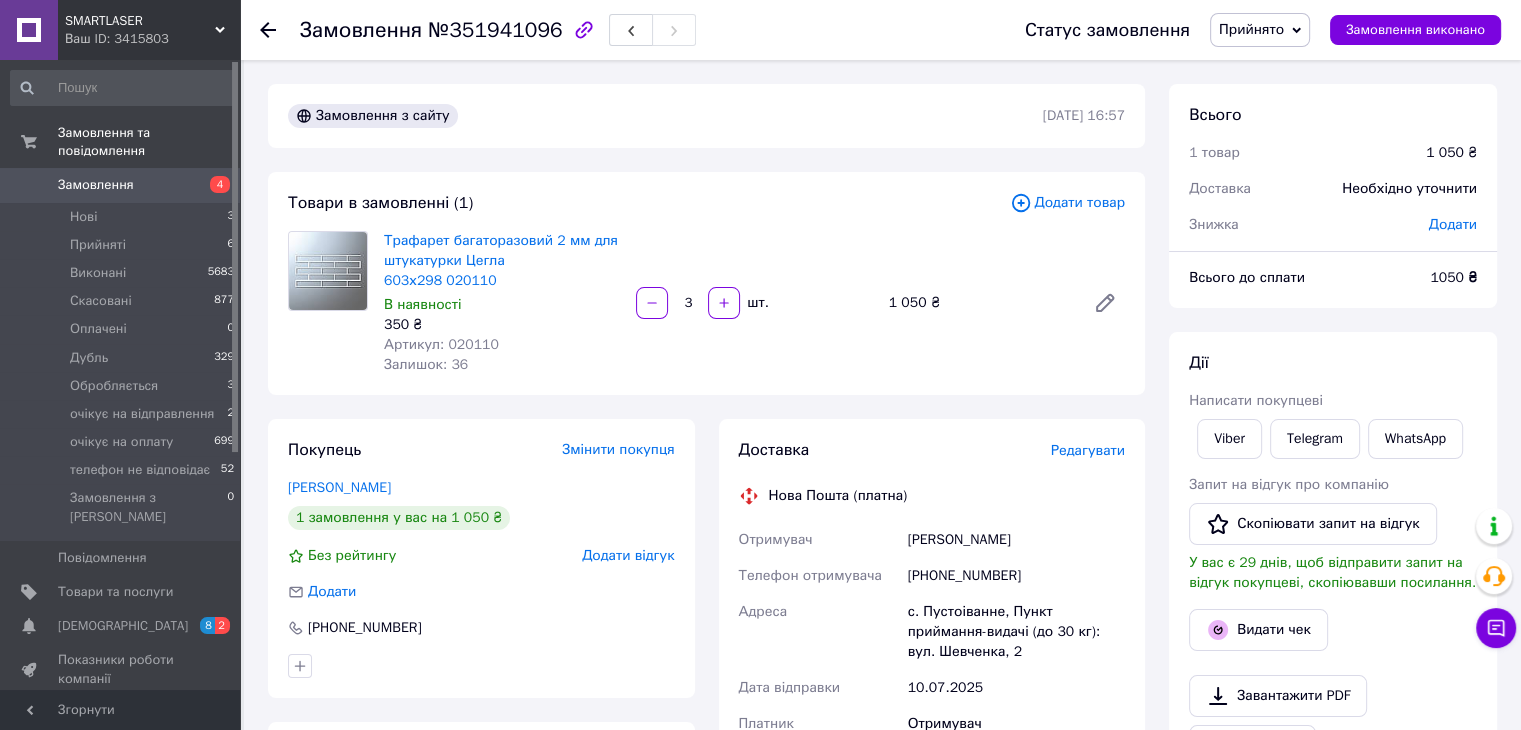 scroll, scrollTop: 100, scrollLeft: 0, axis: vertical 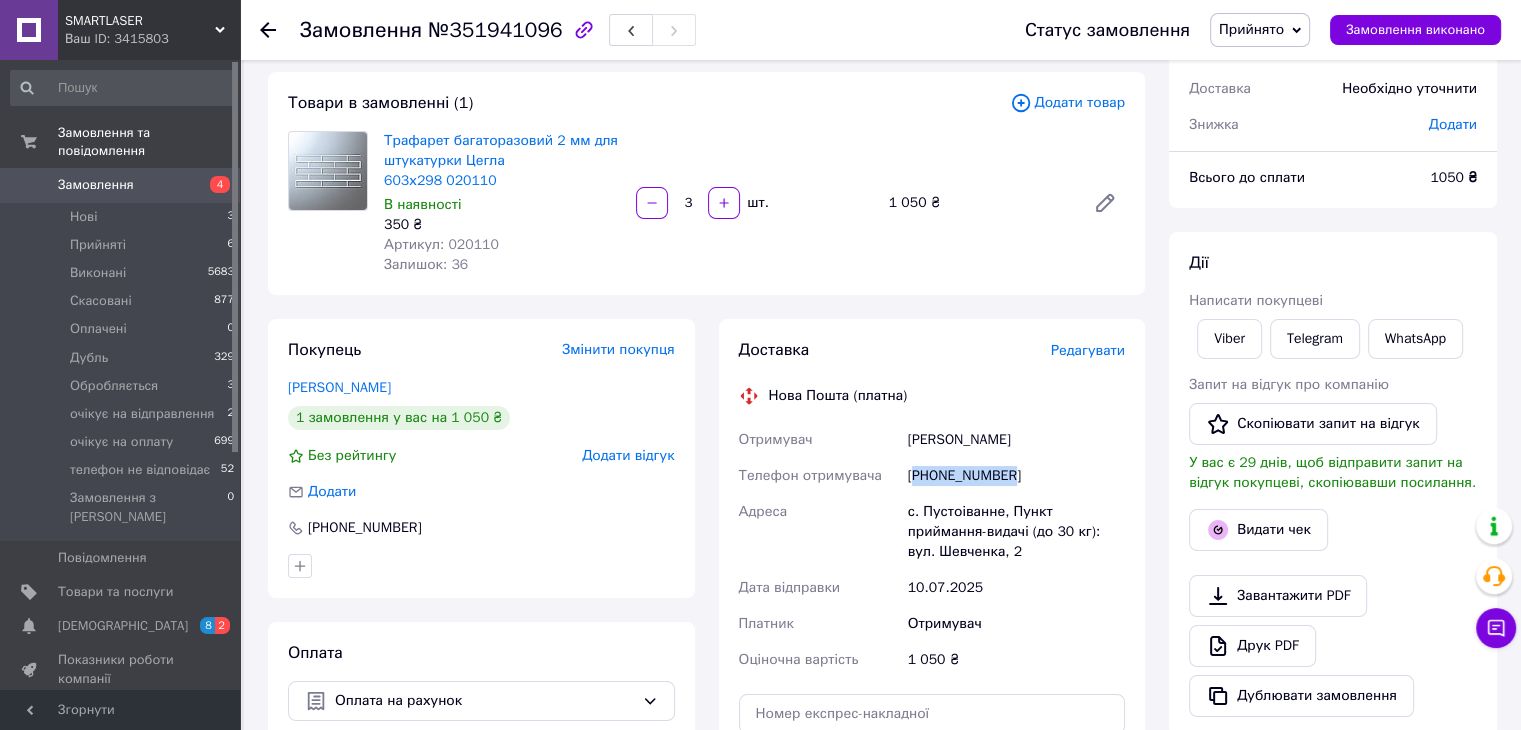 drag, startPoint x: 1012, startPoint y: 452, endPoint x: 919, endPoint y: 453, distance: 93.00538 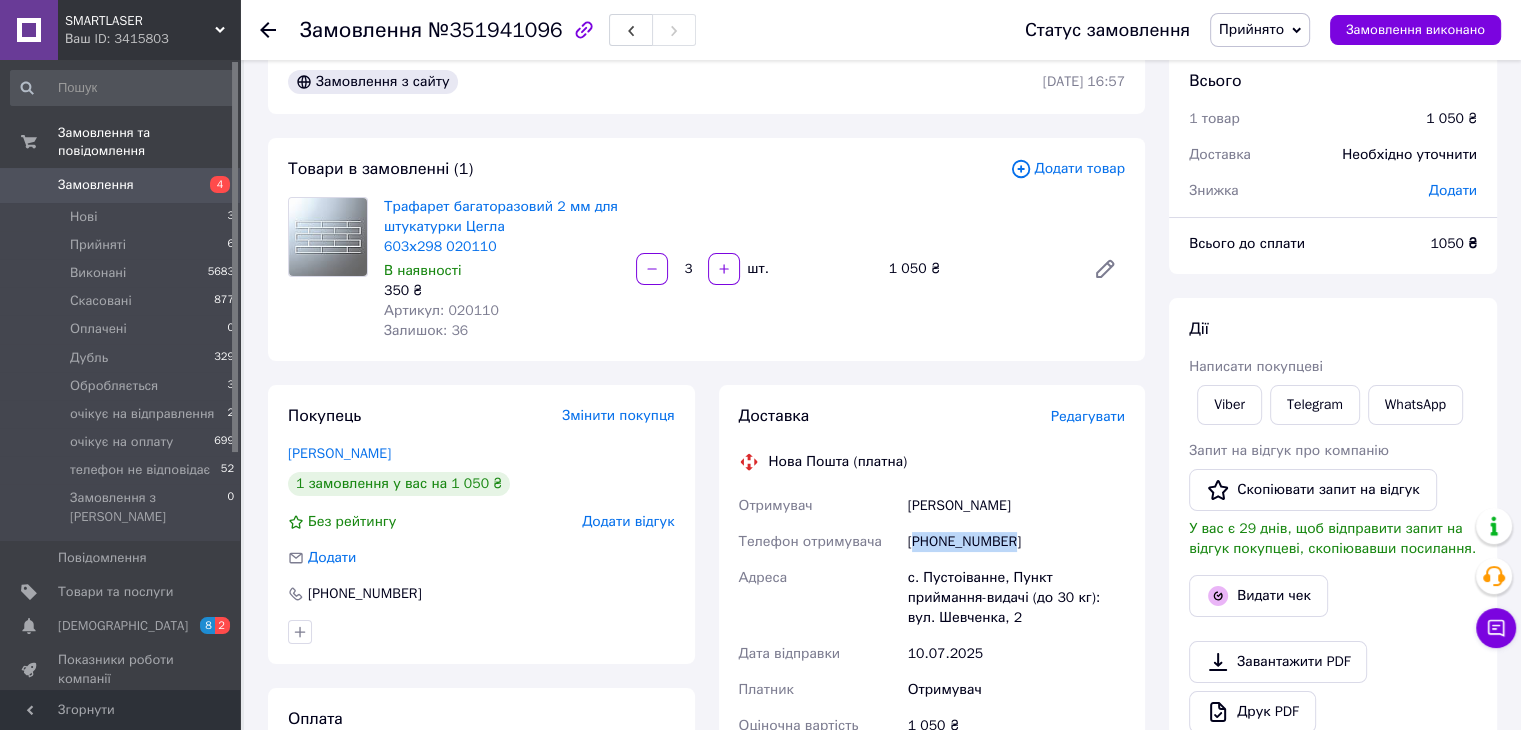 scroll, scrollTop: 0, scrollLeft: 0, axis: both 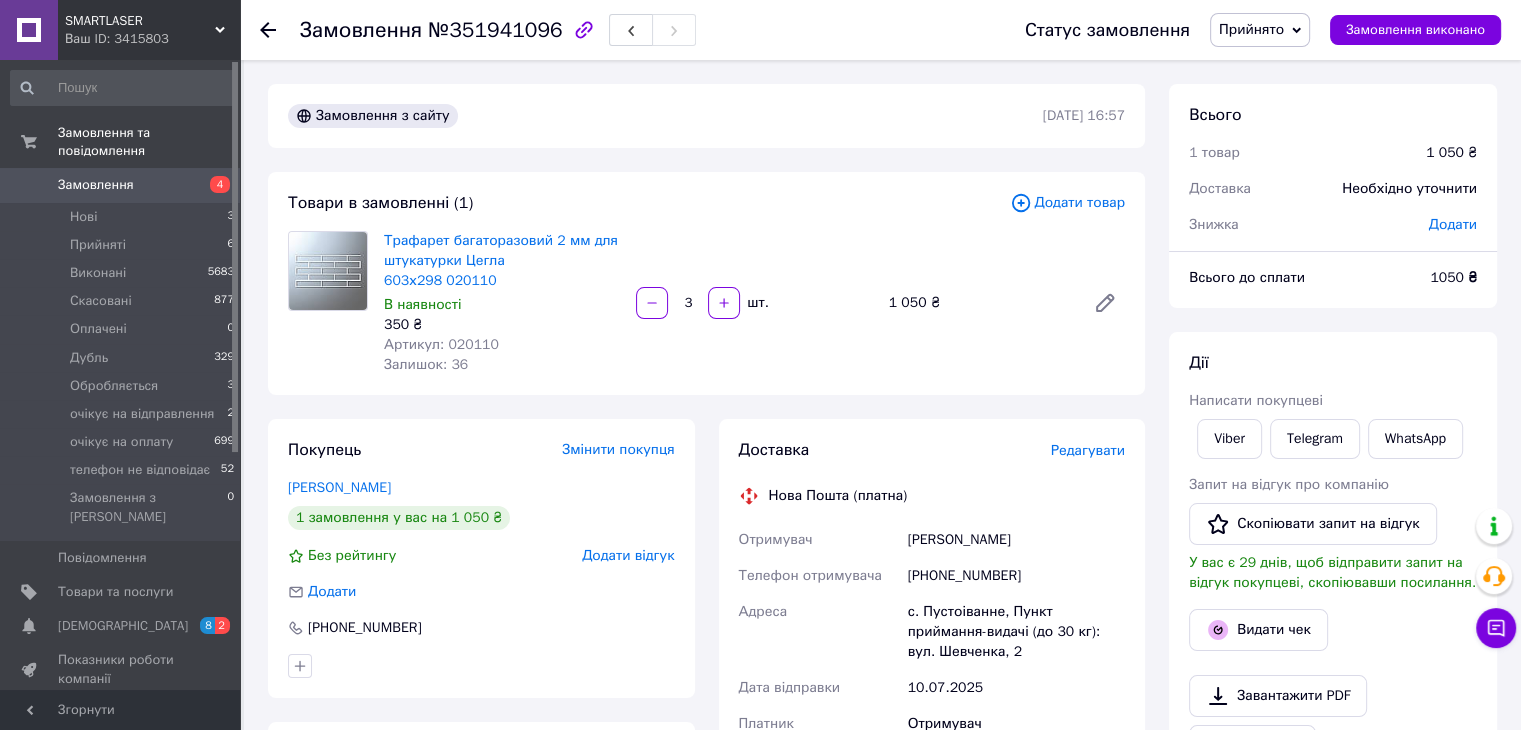 click on "Замовлення з сайту 09.07.2025 | 16:57 Товари в замовленні (1) Додати товар Трафарет багаторазовий 2 мм для штукатурки Цегла 603х298 020110 В наявності 350 ₴ Артикул: 020110 Залишок: 36 3   шт. 1 050 ₴ Покупець Змінити покупця Шимчишин Іван 1 замовлення у вас на 1 050 ₴ Без рейтингу   Додати відгук Додати +380987713832 Оплата Оплата на рахунок Доставка Редагувати Нова Пошта (платна) Отримувач Шимчишин Іван Телефон отримувача +380987713832 Адреса с. Пустоіванне, Пункт приймання-видачі (до 30 кг): вул. Шевченка, 2 Дата відправки 10.07.2025 Платник Отримувач Оціночна вартість 1 050 ₴ Передати номер або 1050" at bounding box center [706, 702] 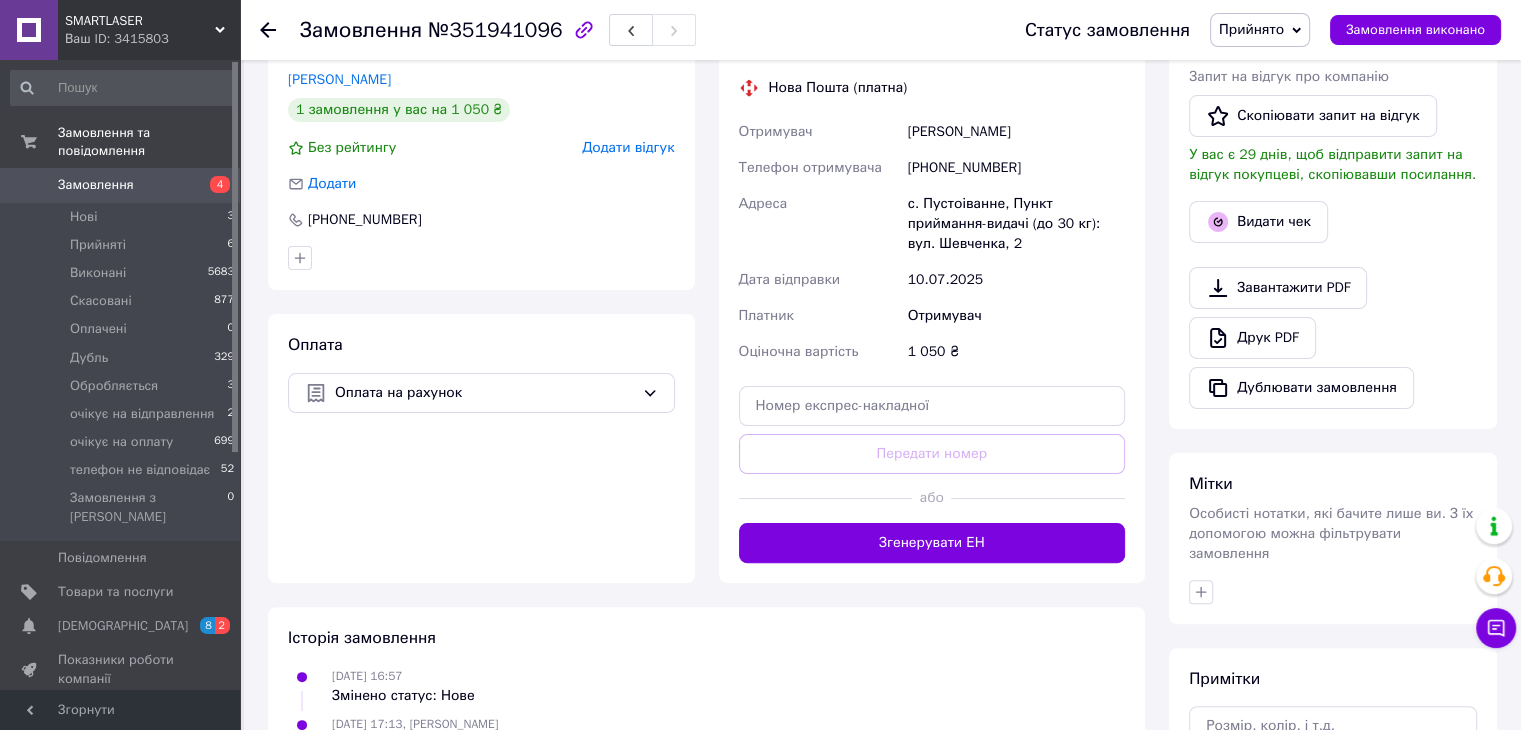 scroll, scrollTop: 500, scrollLeft: 0, axis: vertical 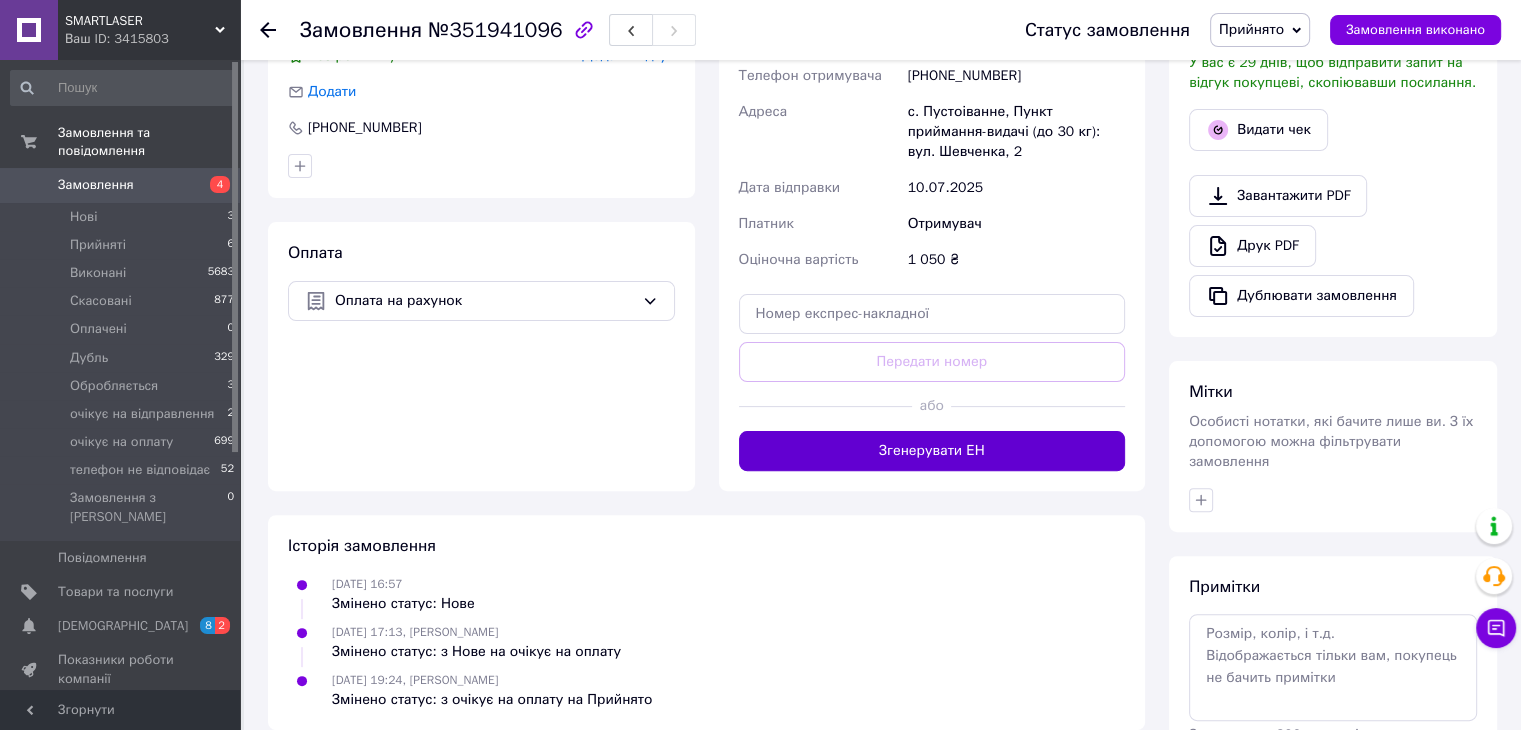 click on "Згенерувати ЕН" at bounding box center (932, 451) 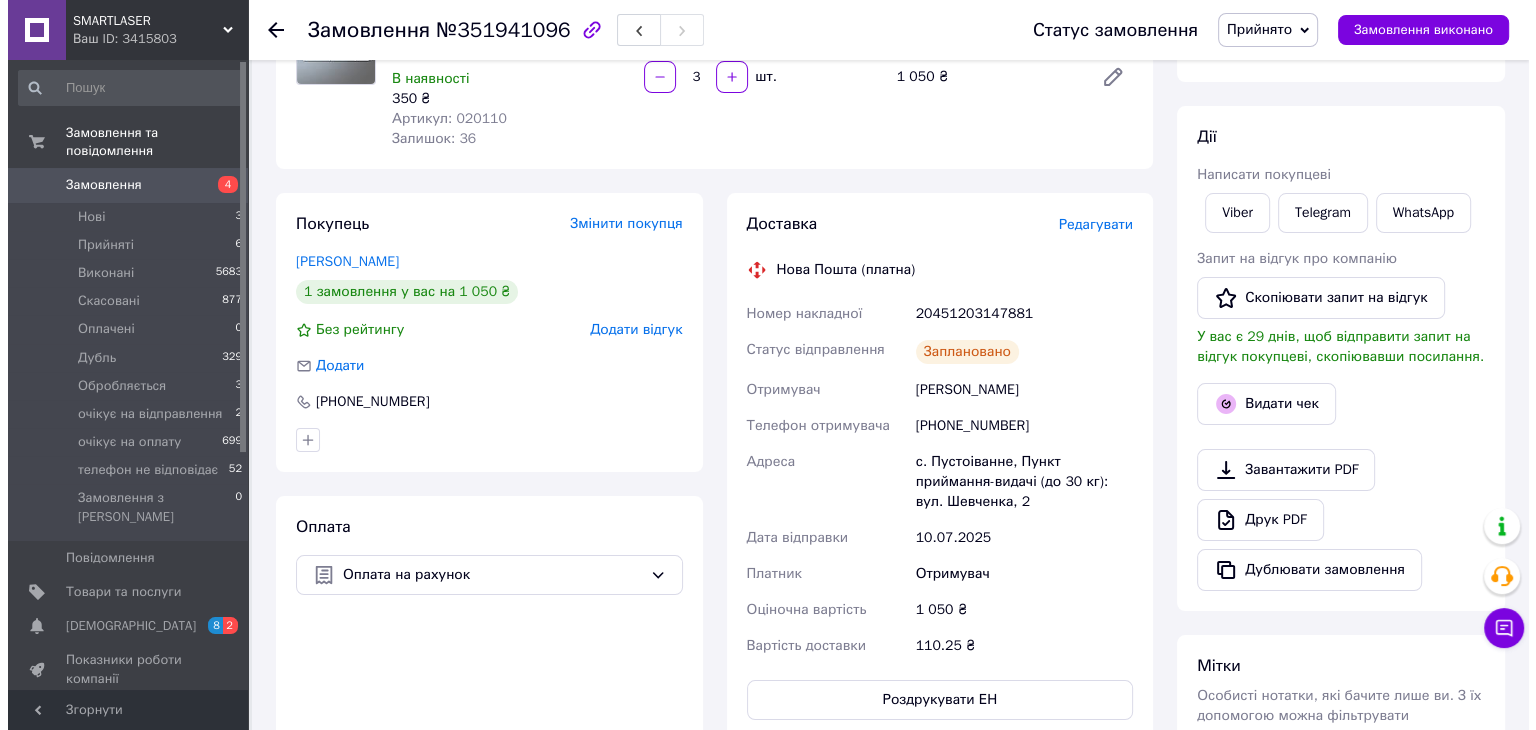 scroll, scrollTop: 200, scrollLeft: 0, axis: vertical 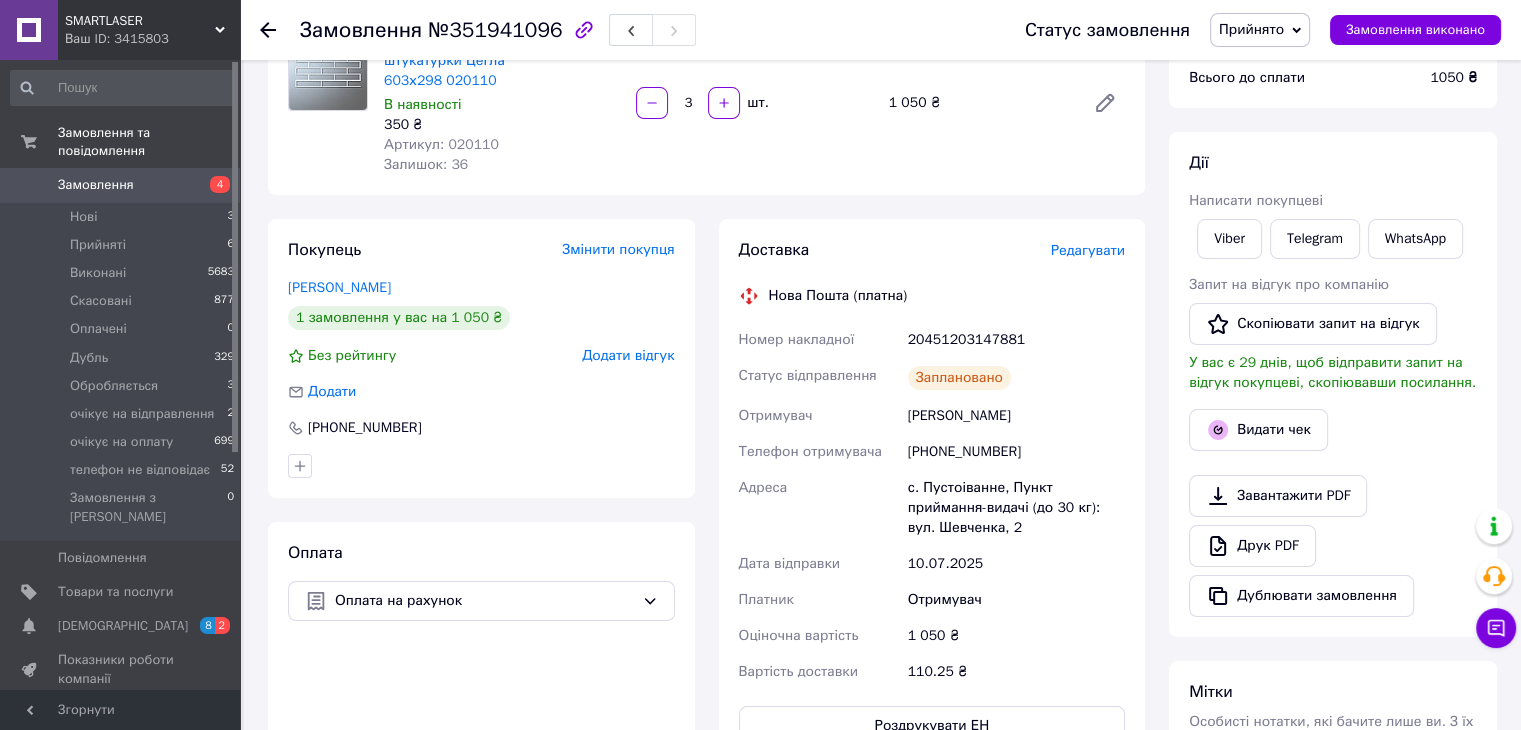 click on "Прийнято" at bounding box center (1251, 29) 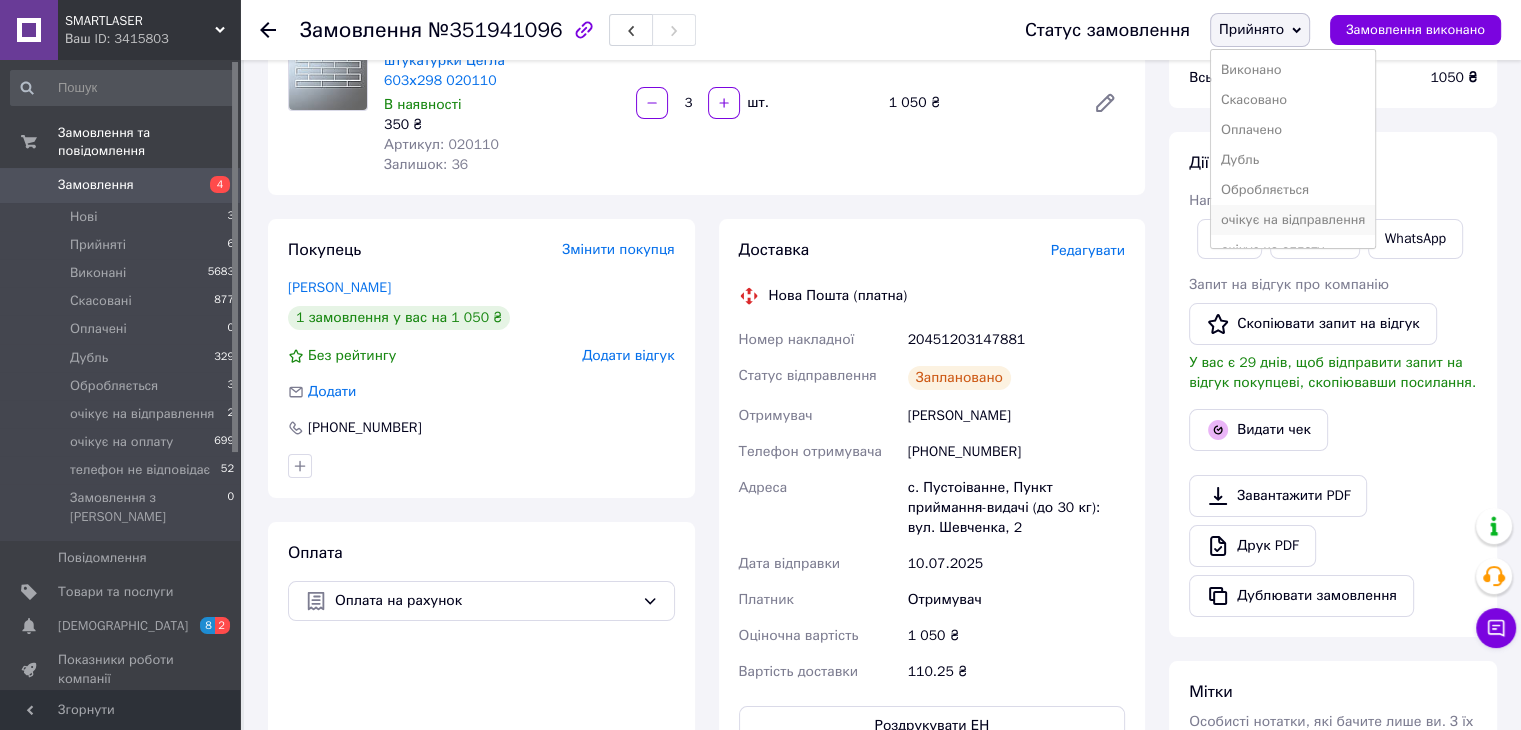 click on "очікує на відправлення" at bounding box center [1293, 220] 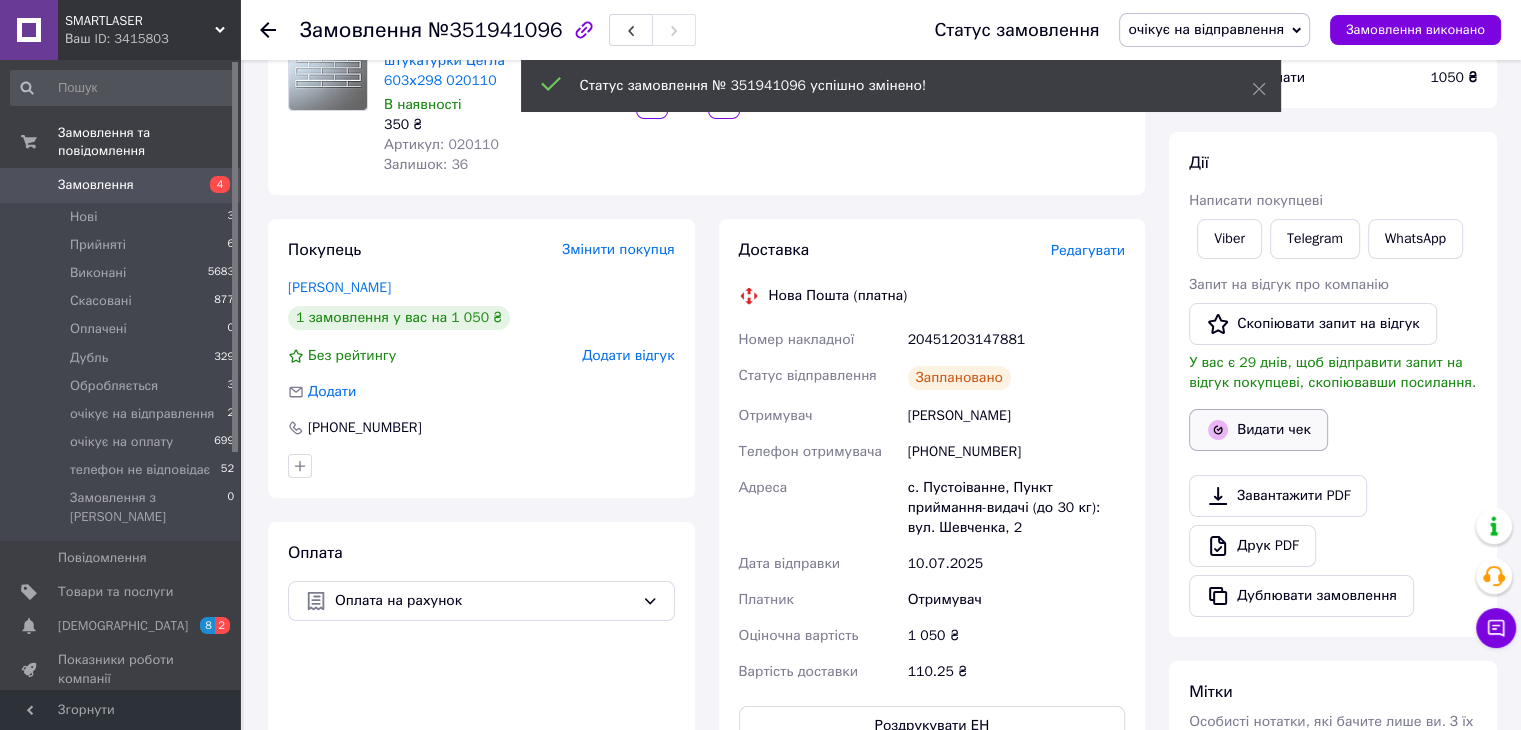 click on "Видати чек" at bounding box center [1258, 430] 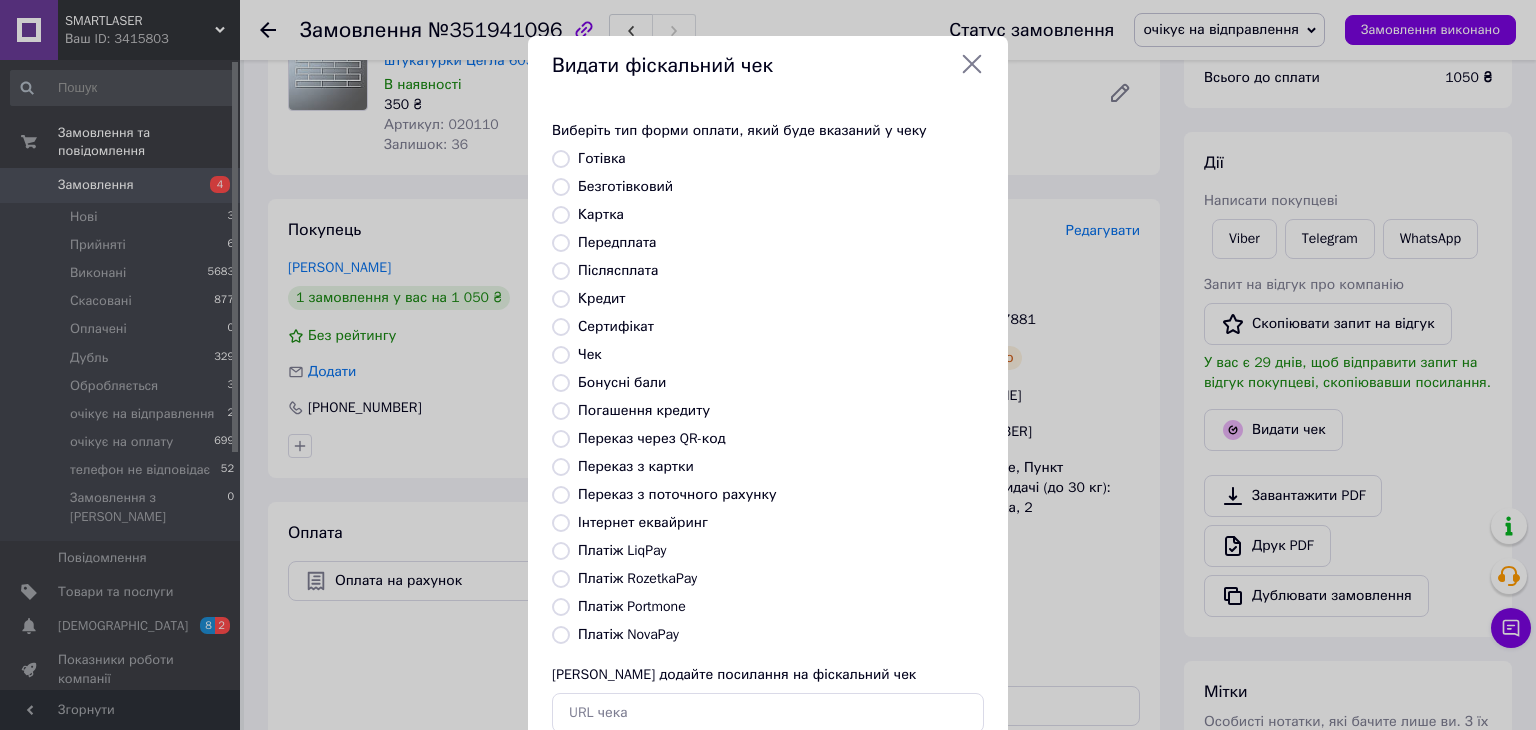 click on "Безготівковий" at bounding box center (561, 187) 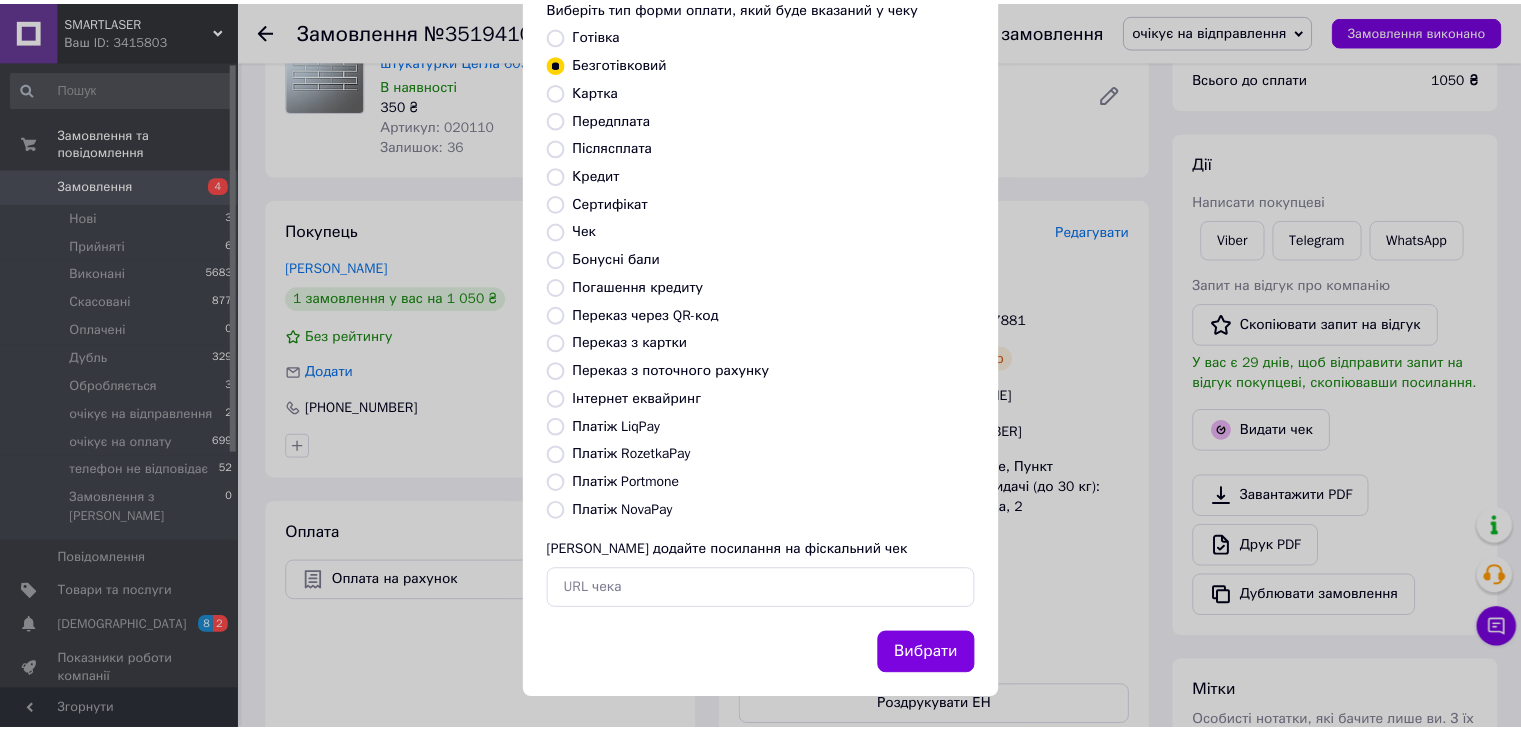 scroll, scrollTop: 128, scrollLeft: 0, axis: vertical 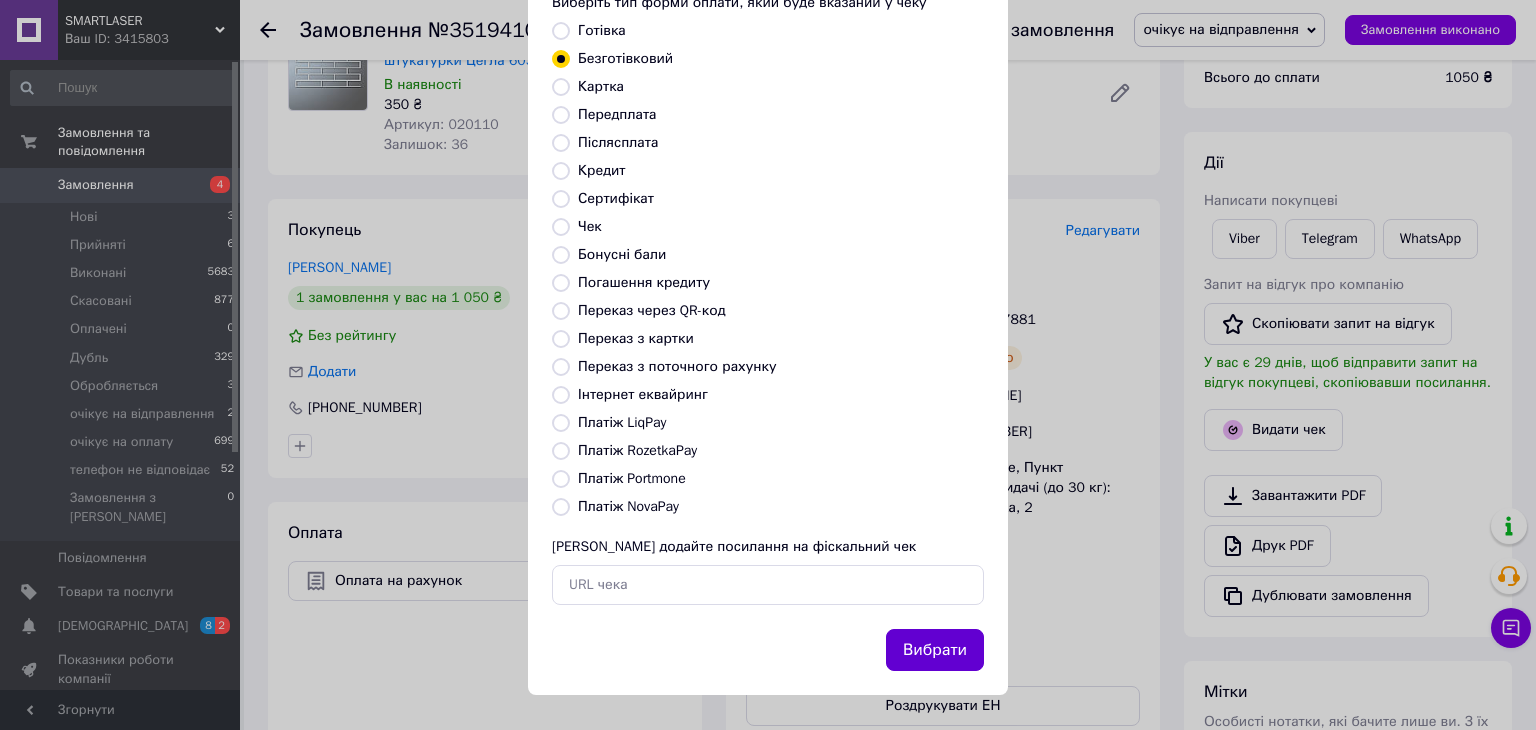 click on "Вибрати" at bounding box center [935, 650] 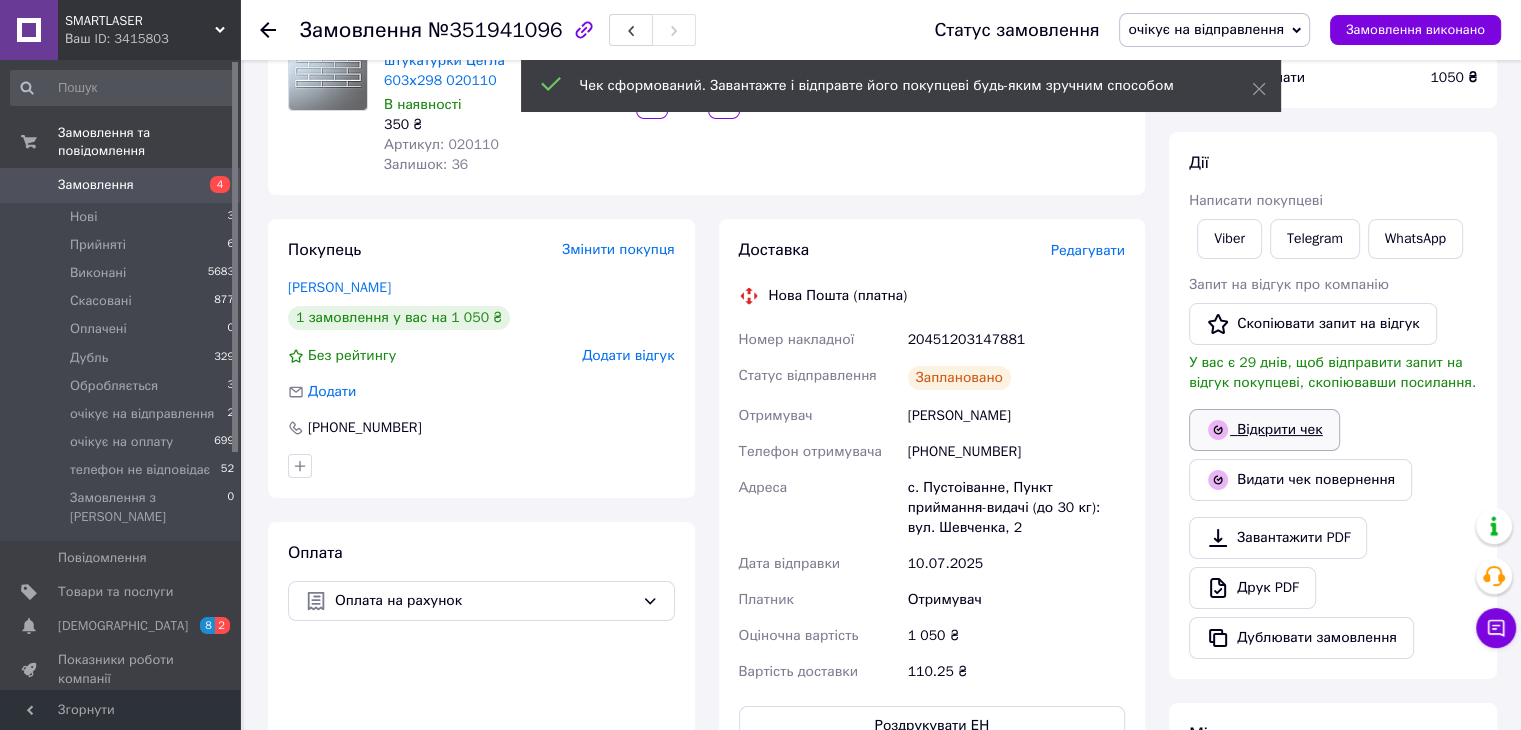 click on "Відкрити чек" at bounding box center (1264, 430) 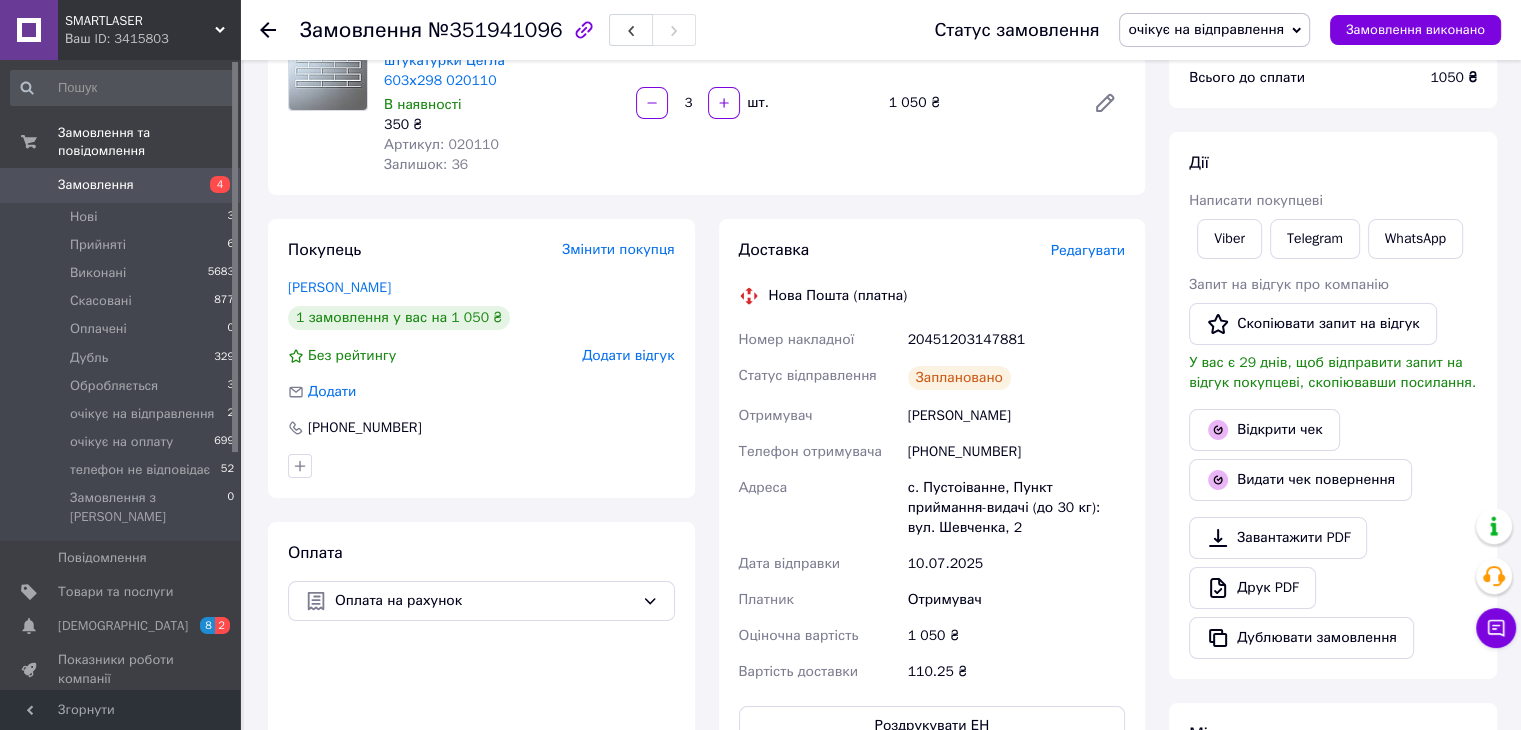 click 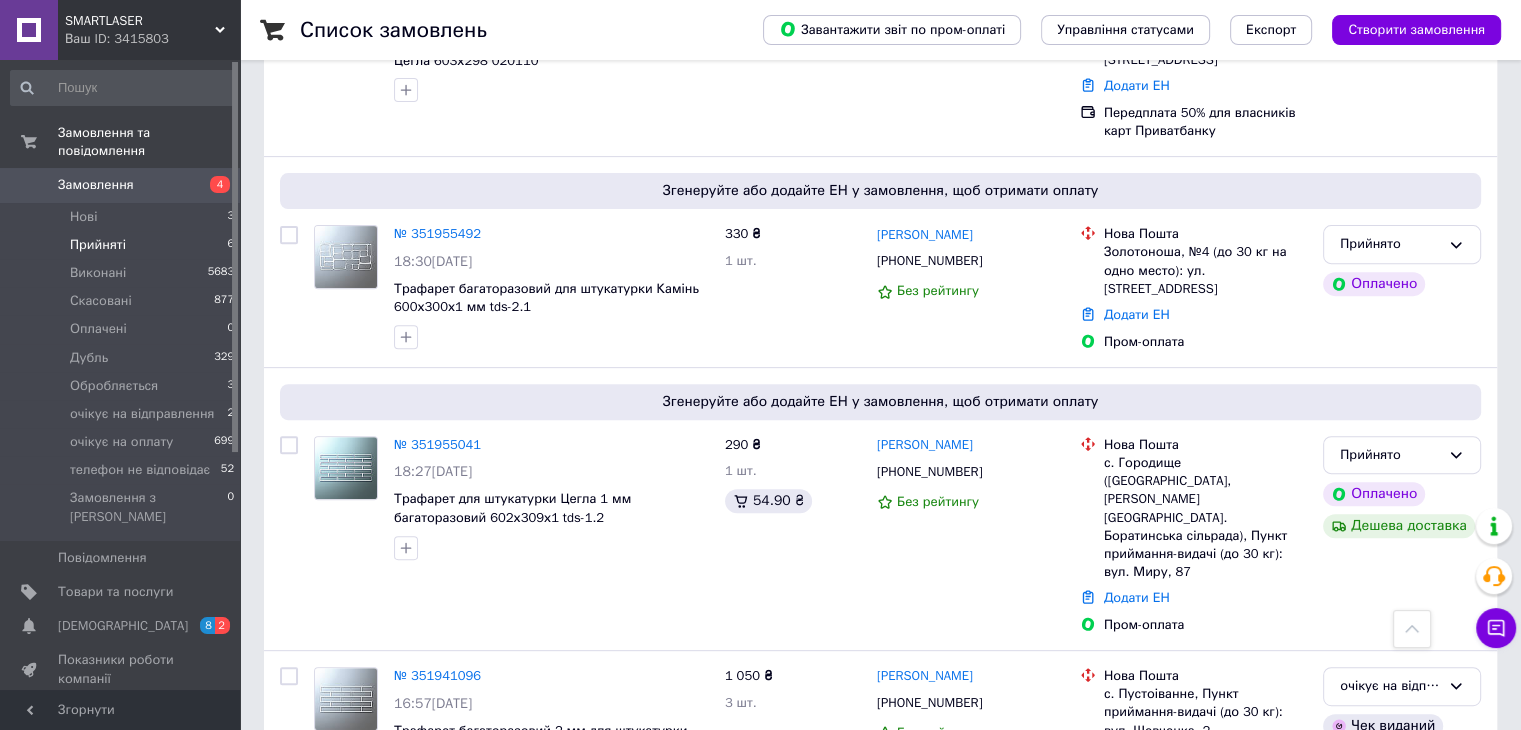 scroll, scrollTop: 748, scrollLeft: 0, axis: vertical 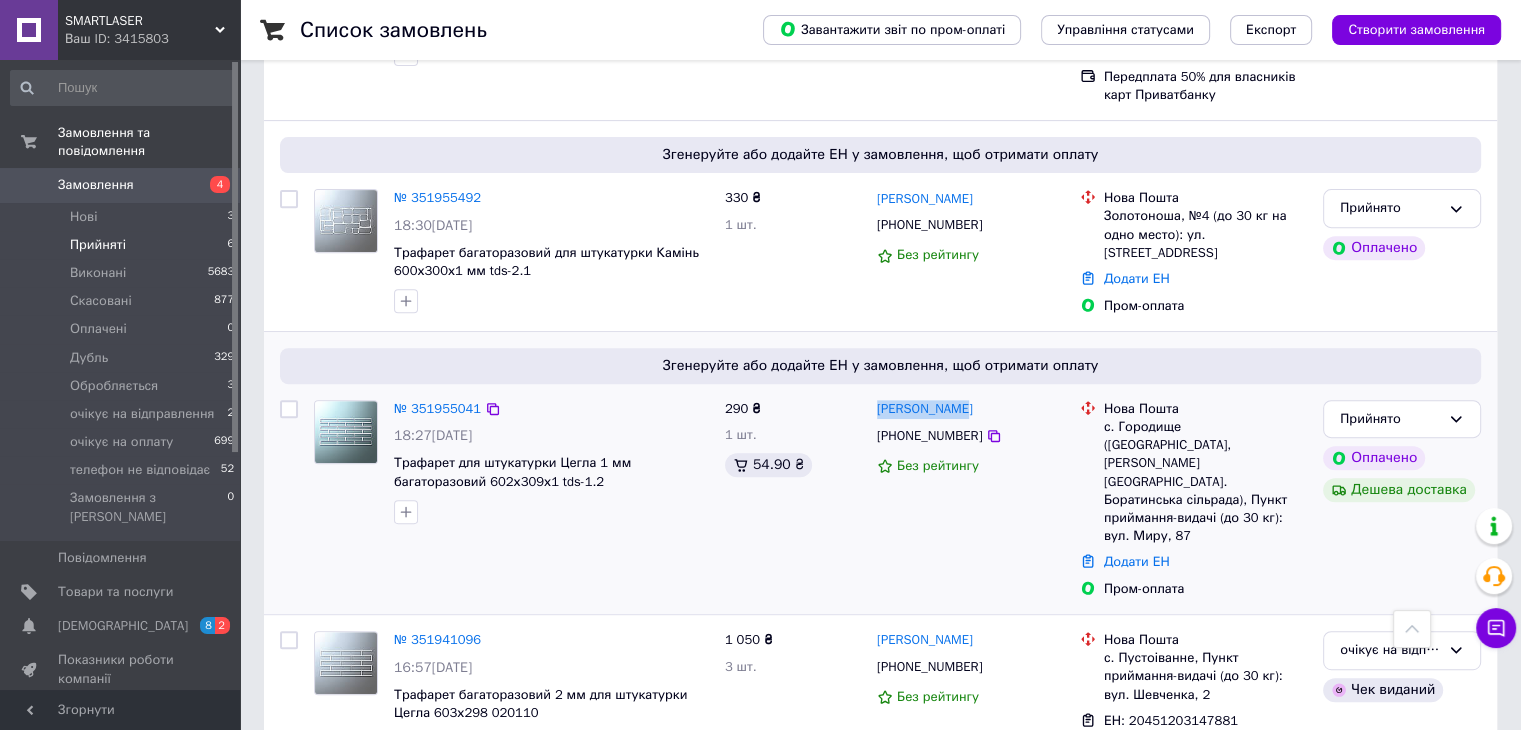 drag, startPoint x: 957, startPoint y: 368, endPoint x: 872, endPoint y: 368, distance: 85 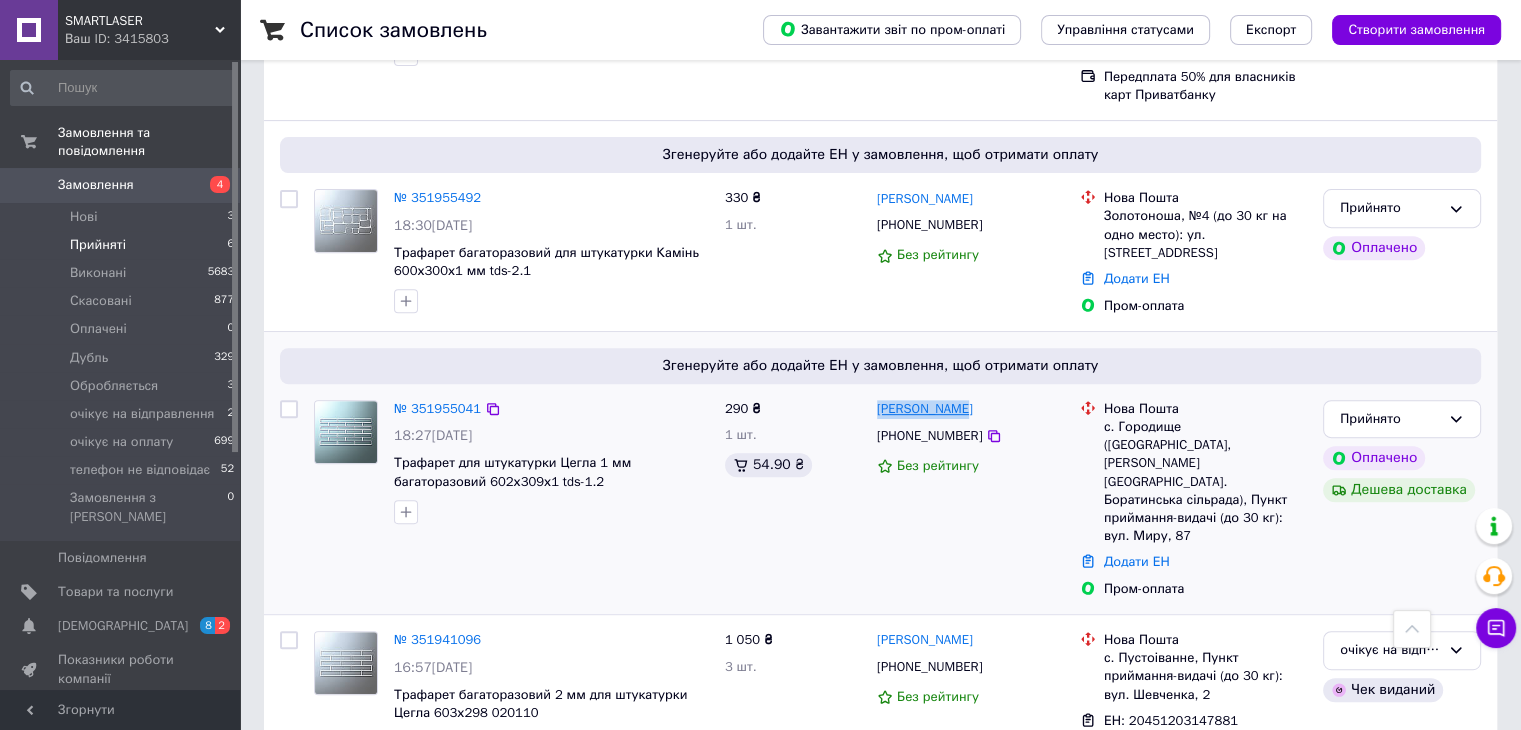 copy on "Іван Кравчук" 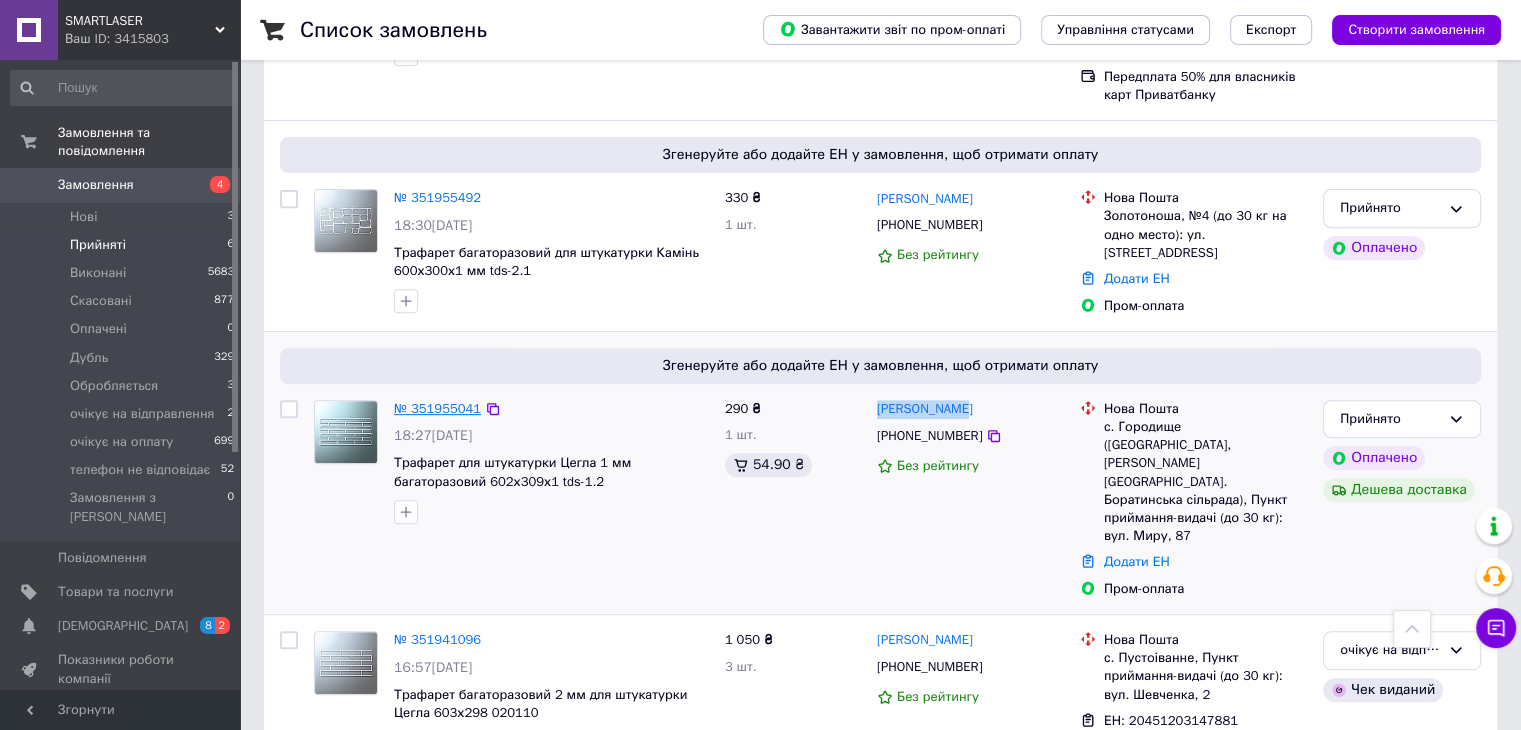 click on "№ 351955041" at bounding box center [437, 408] 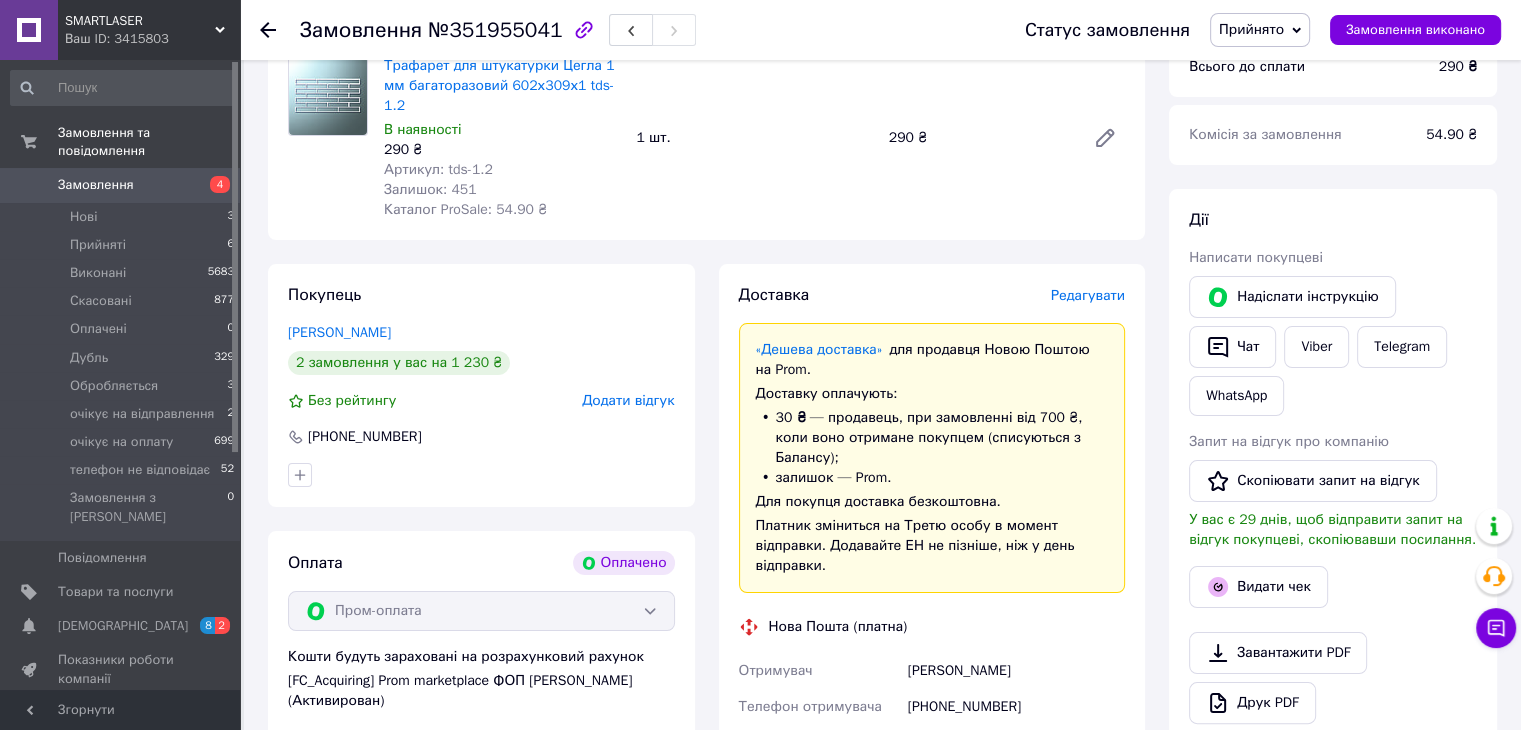 scroll, scrollTop: 748, scrollLeft: 0, axis: vertical 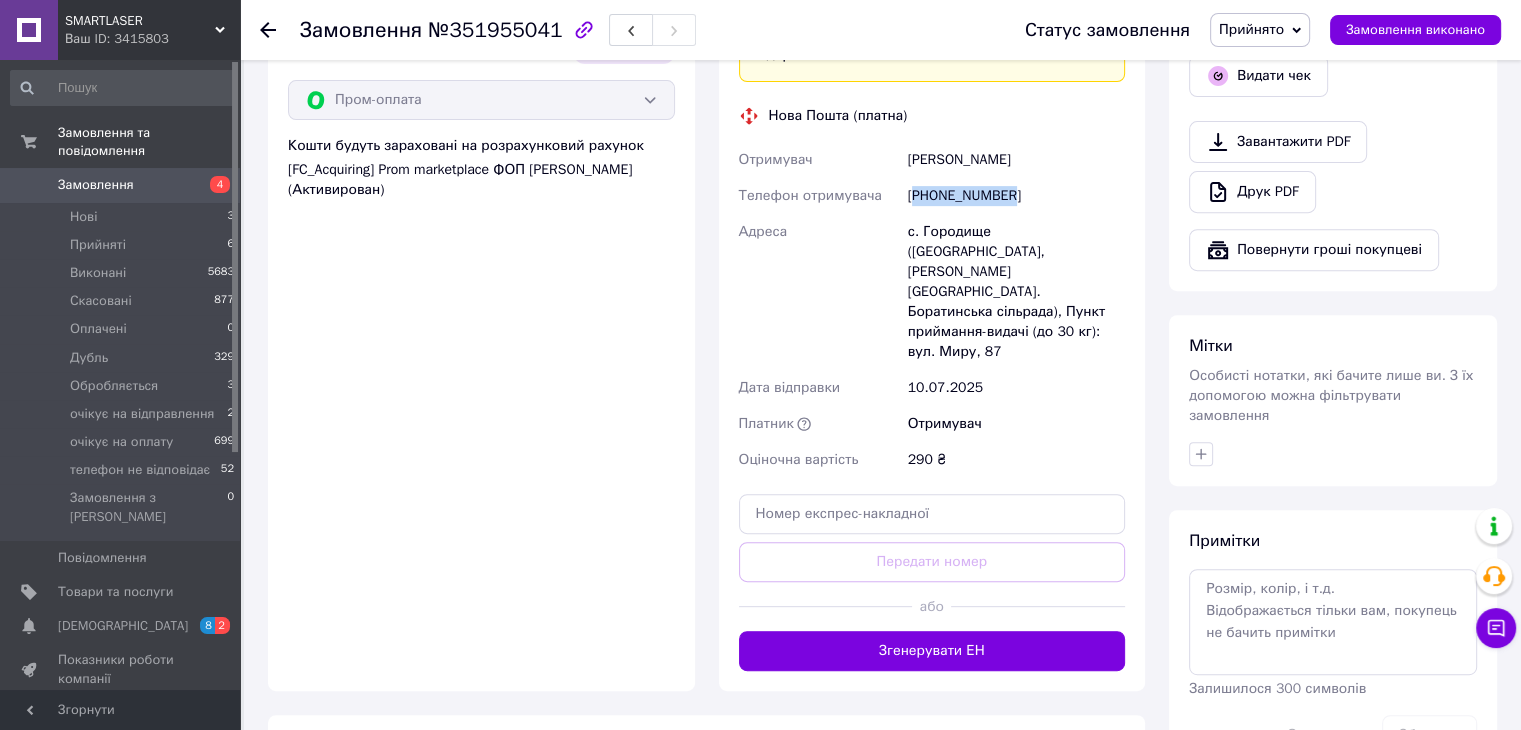 drag, startPoint x: 1011, startPoint y: 153, endPoint x: 917, endPoint y: 156, distance: 94.04786 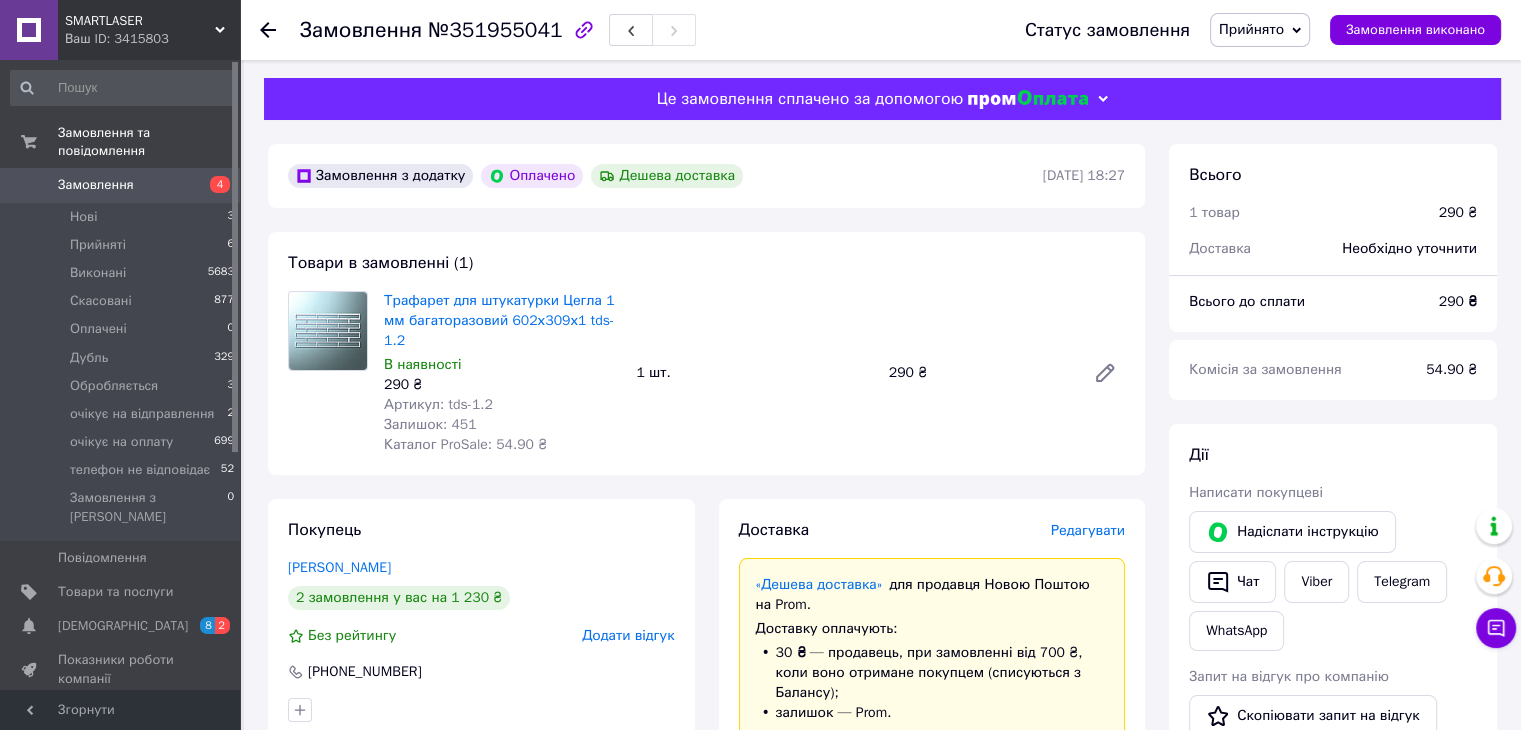 scroll, scrollTop: 0, scrollLeft: 0, axis: both 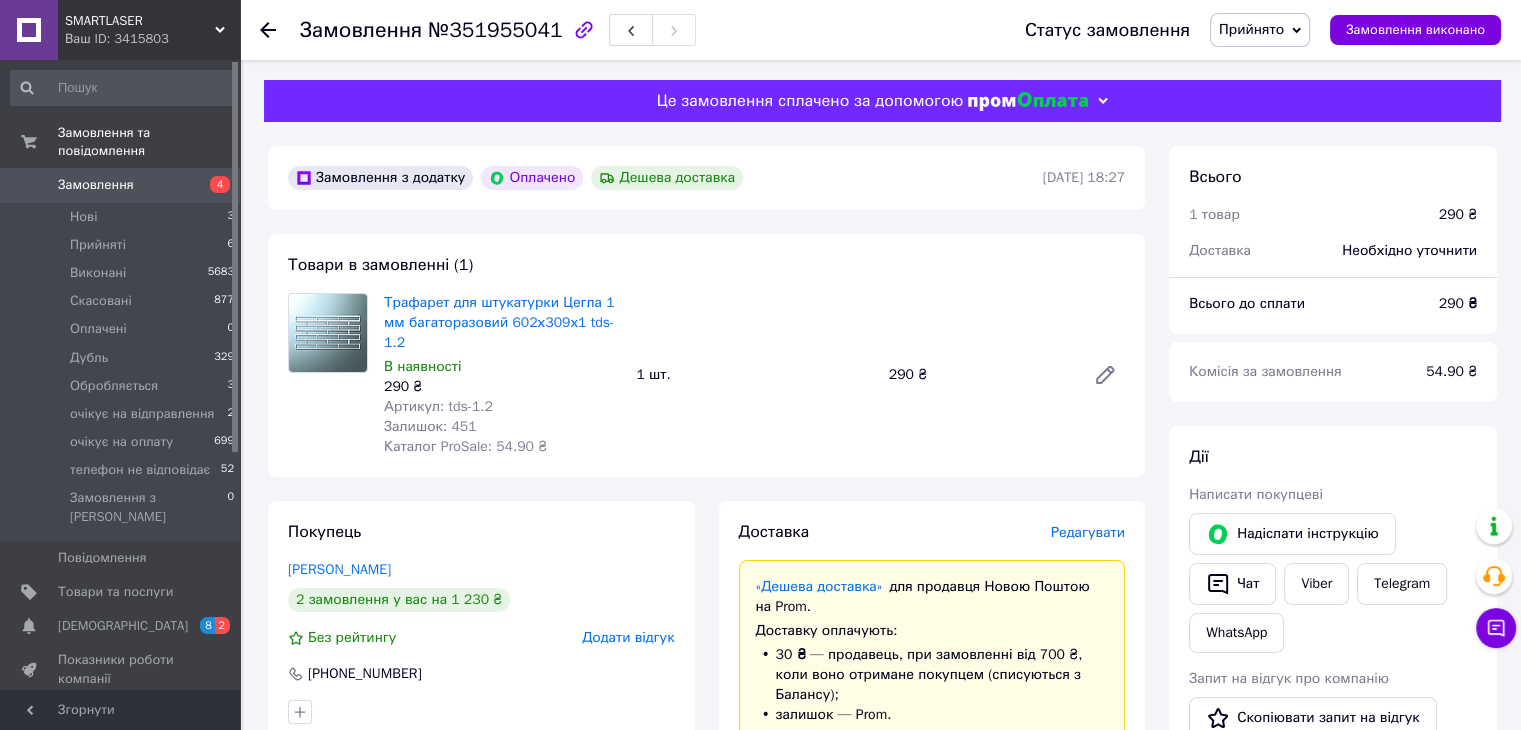 click on "Трафарет для штукатурки Цегла 1 мм багаторазовий 602х309х1 tds-1.2 В наявності 290 ₴ Артикул: tds-1.2 Залишок: 451 Каталог ProSale: 54.90 ₴  1 шт. 290 ₴" at bounding box center (754, 375) 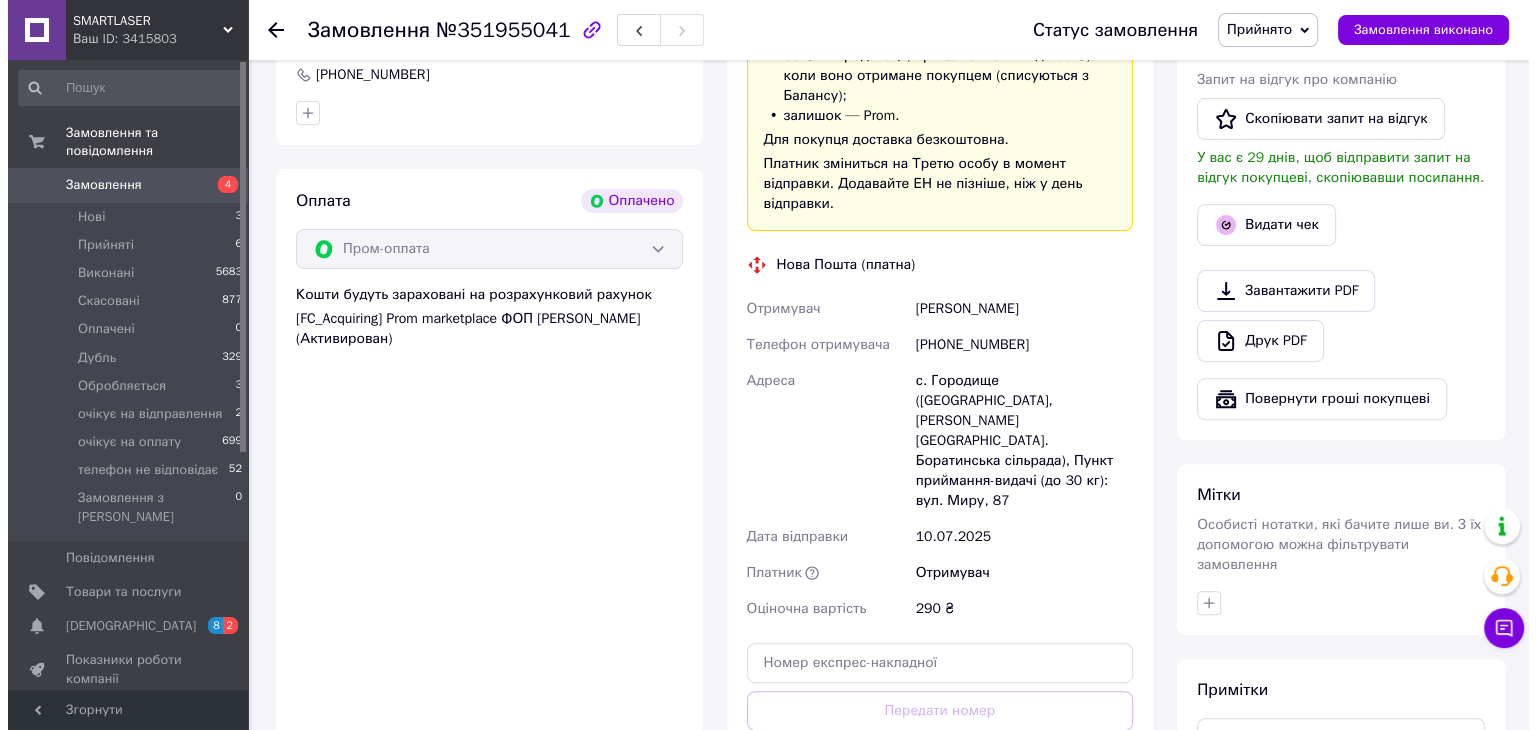 scroll, scrollTop: 600, scrollLeft: 0, axis: vertical 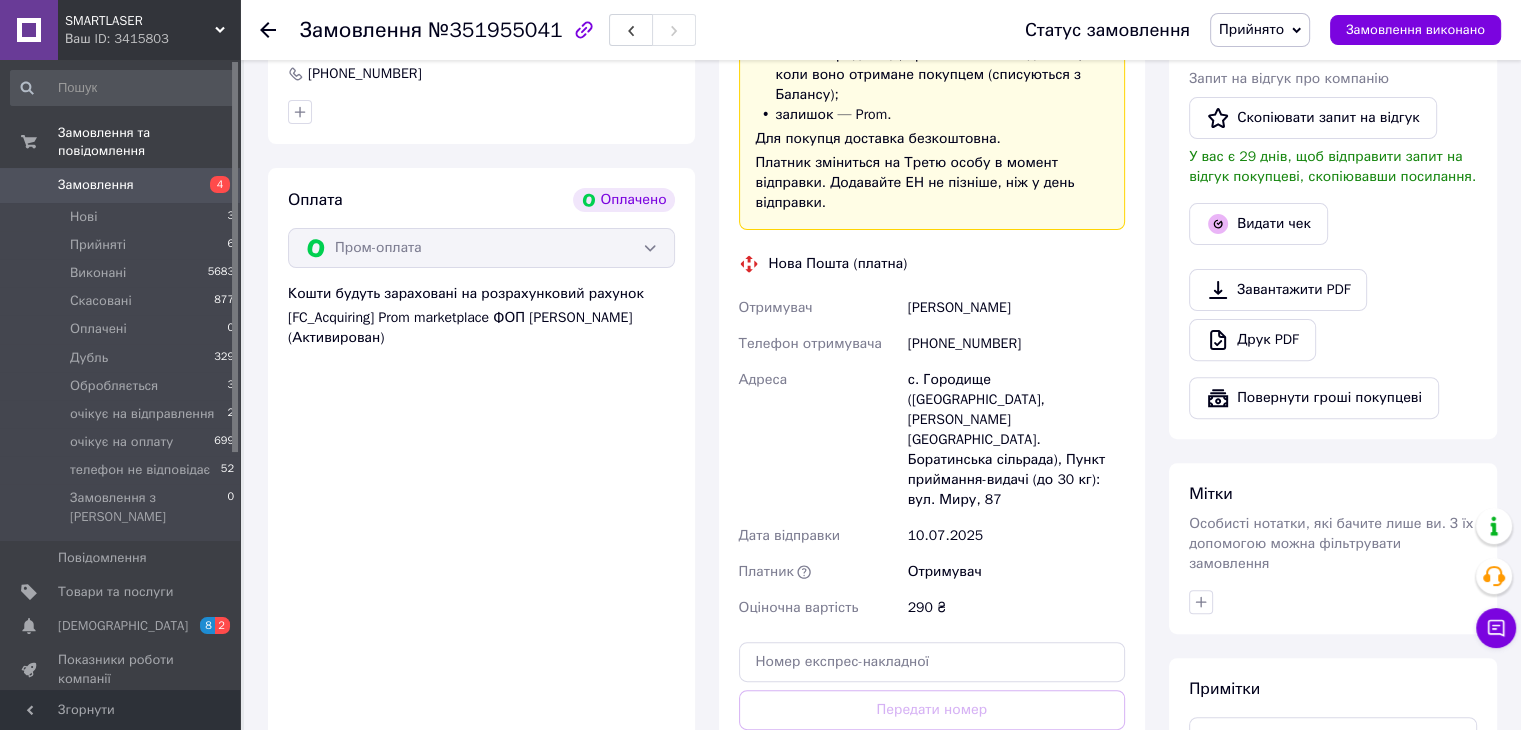 click on "Згенерувати ЕН" at bounding box center (932, 799) 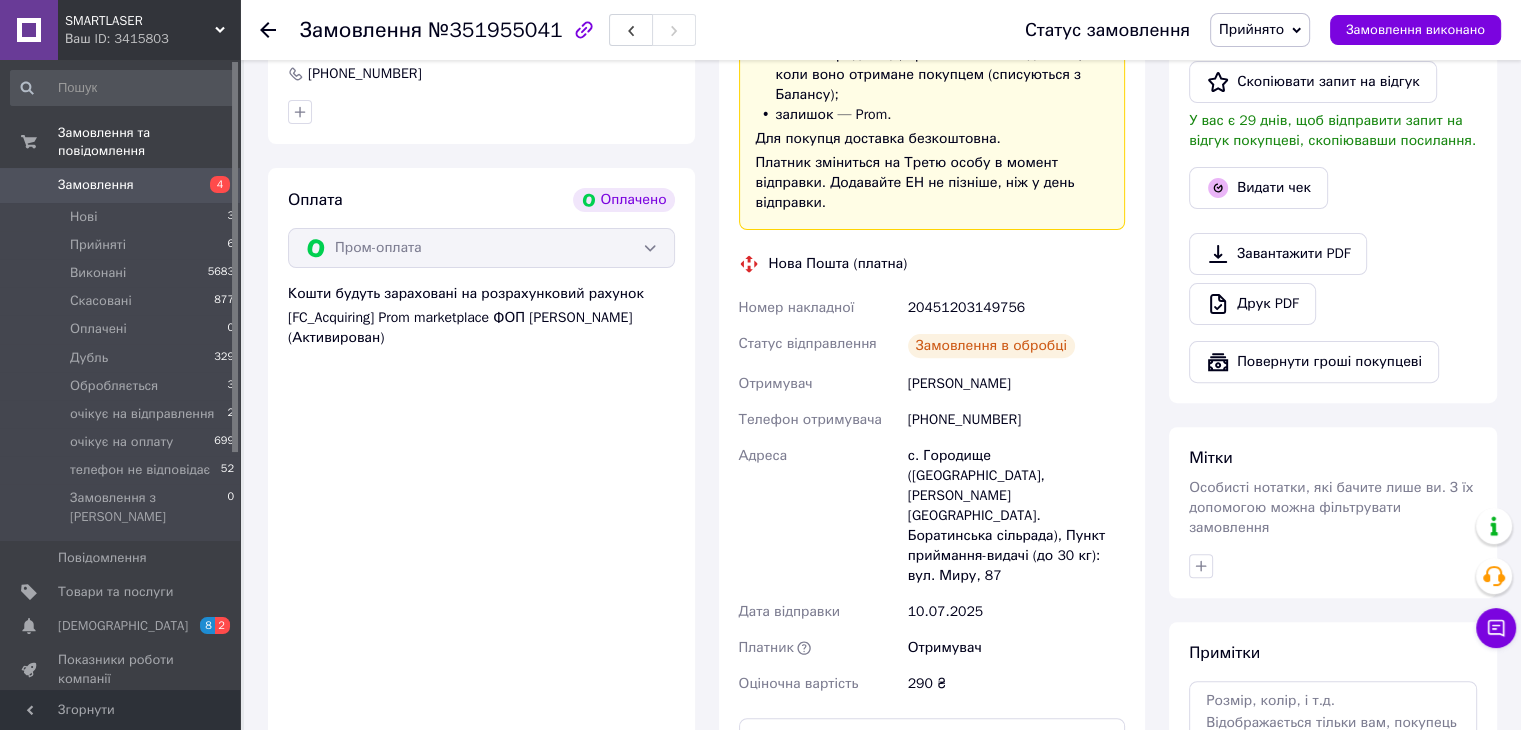 click 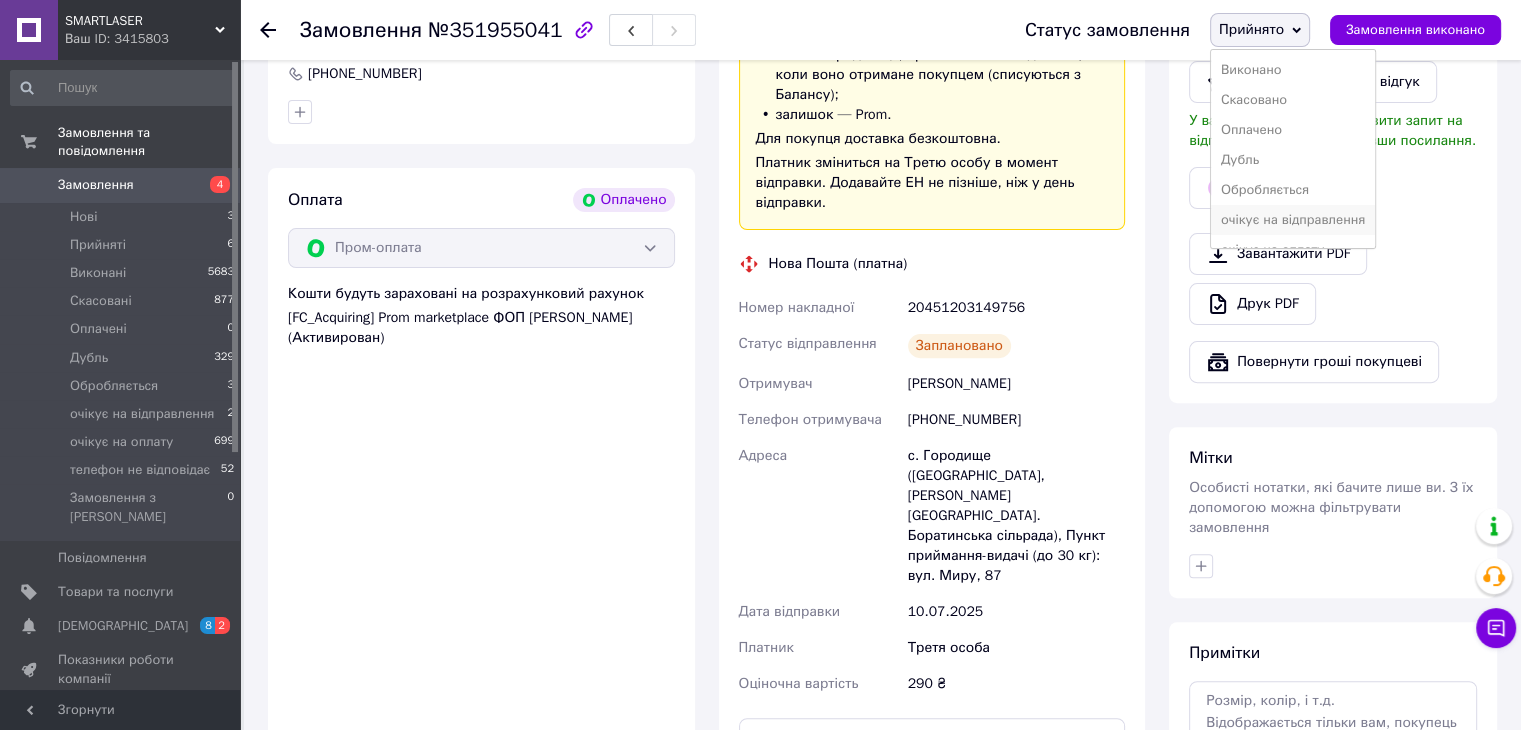 click on "очікує на відправлення" at bounding box center [1293, 220] 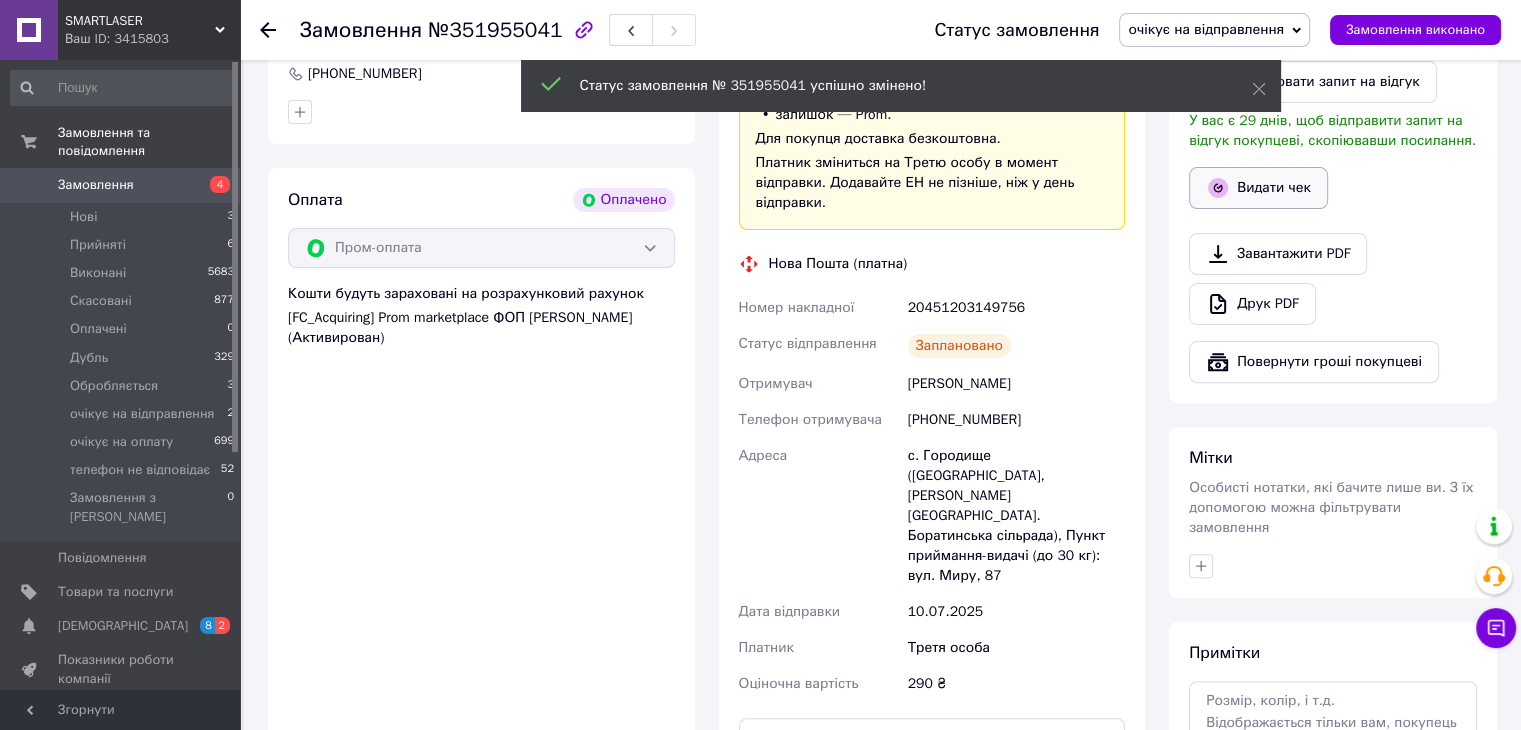 click on "Видати чек" at bounding box center [1258, 188] 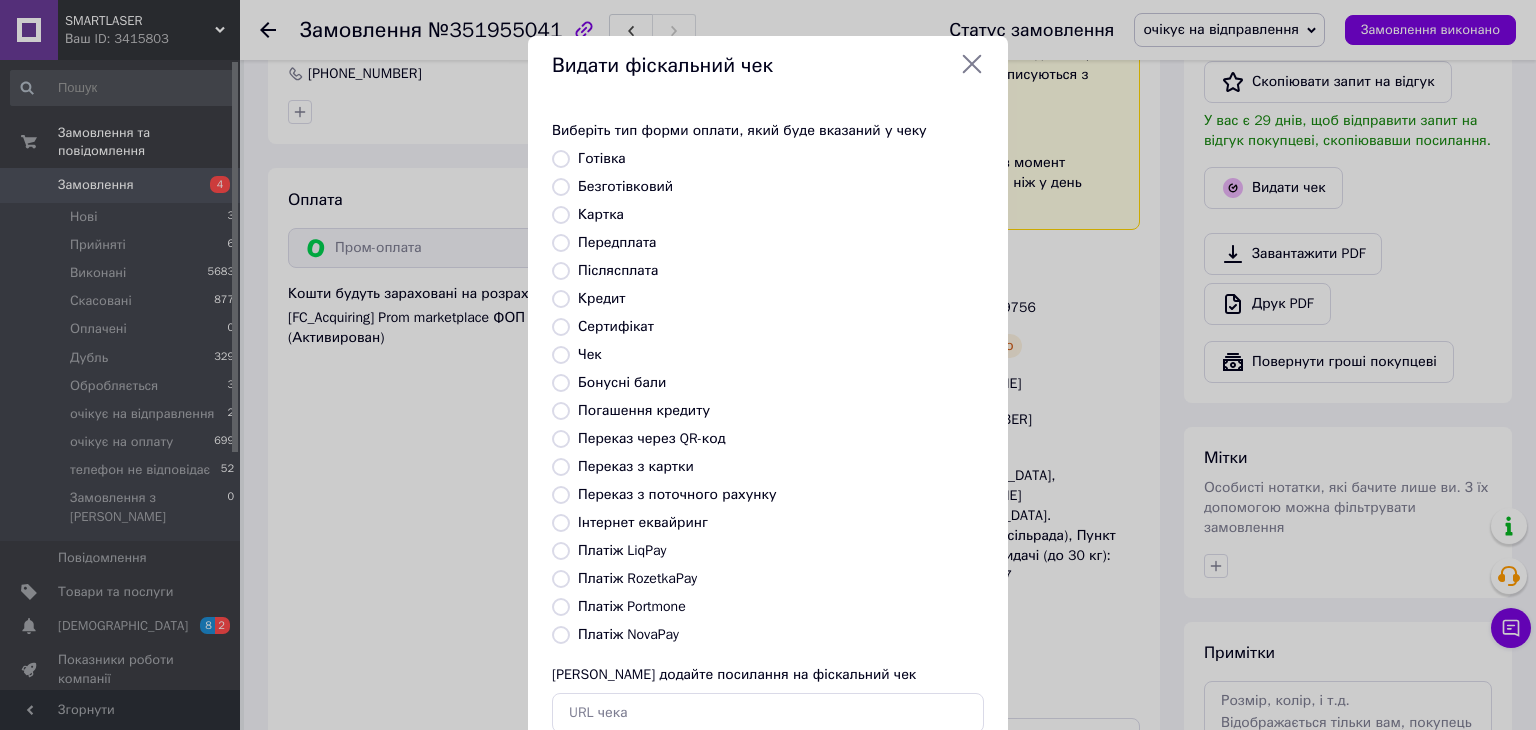 click on "Платіж RozetkaPay" at bounding box center (637, 578) 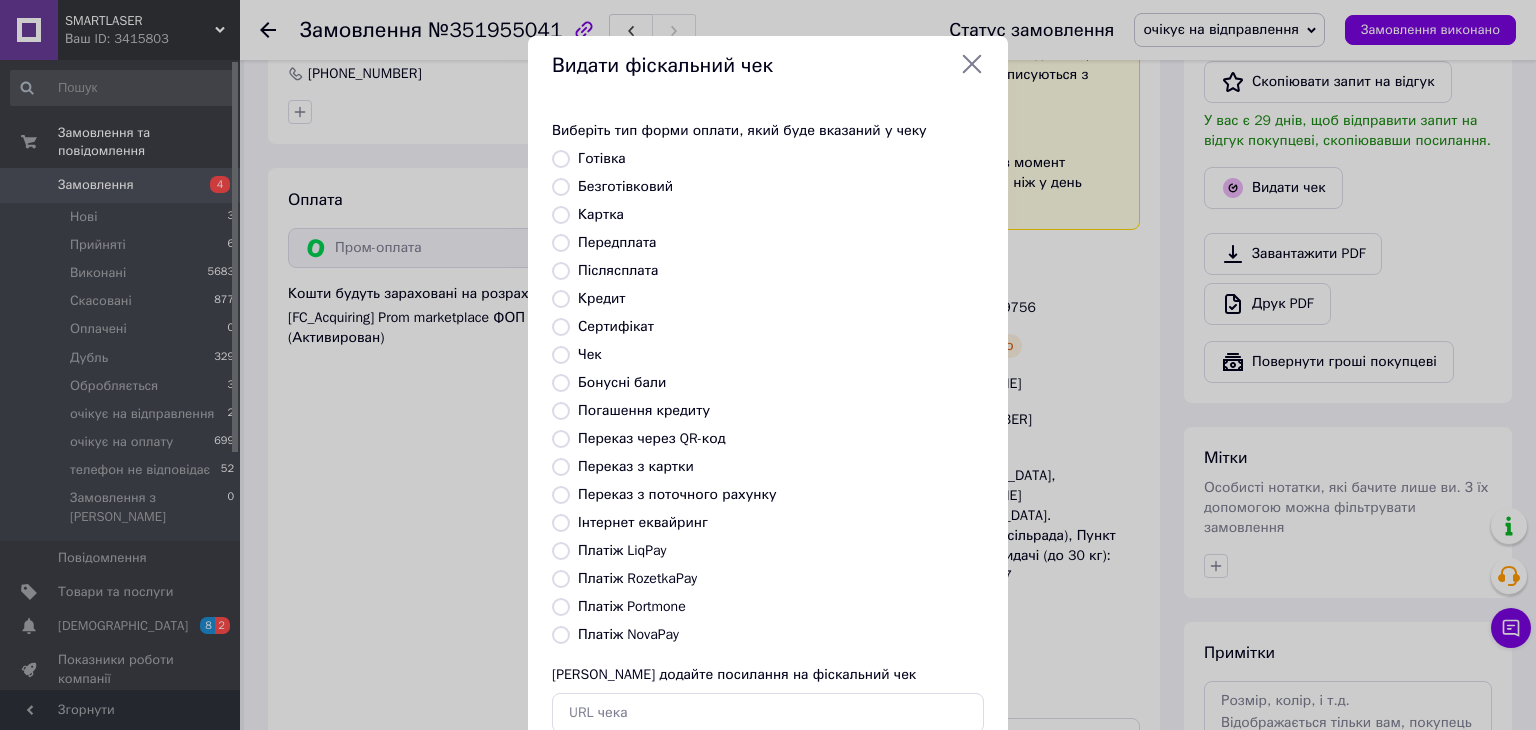 radio on "true" 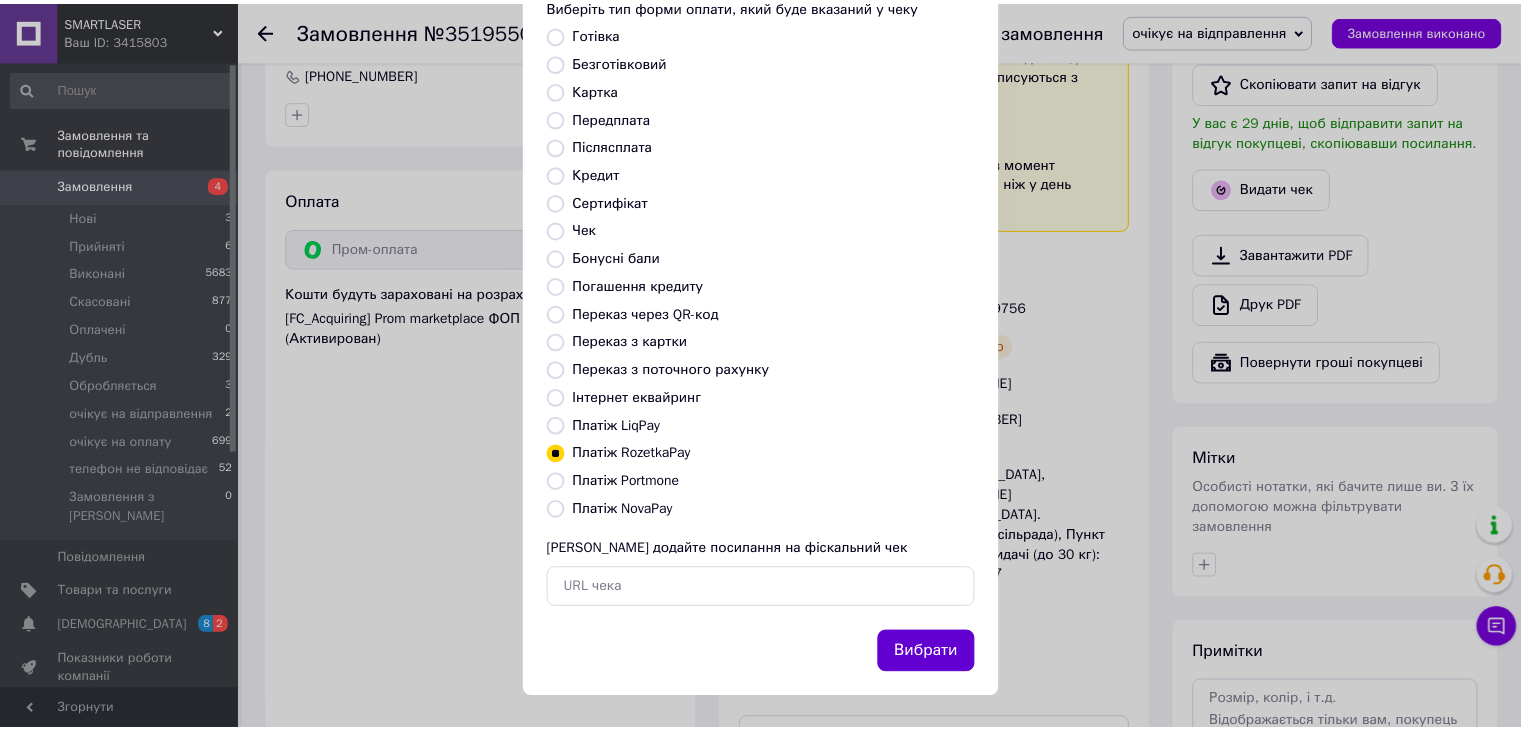 scroll, scrollTop: 128, scrollLeft: 0, axis: vertical 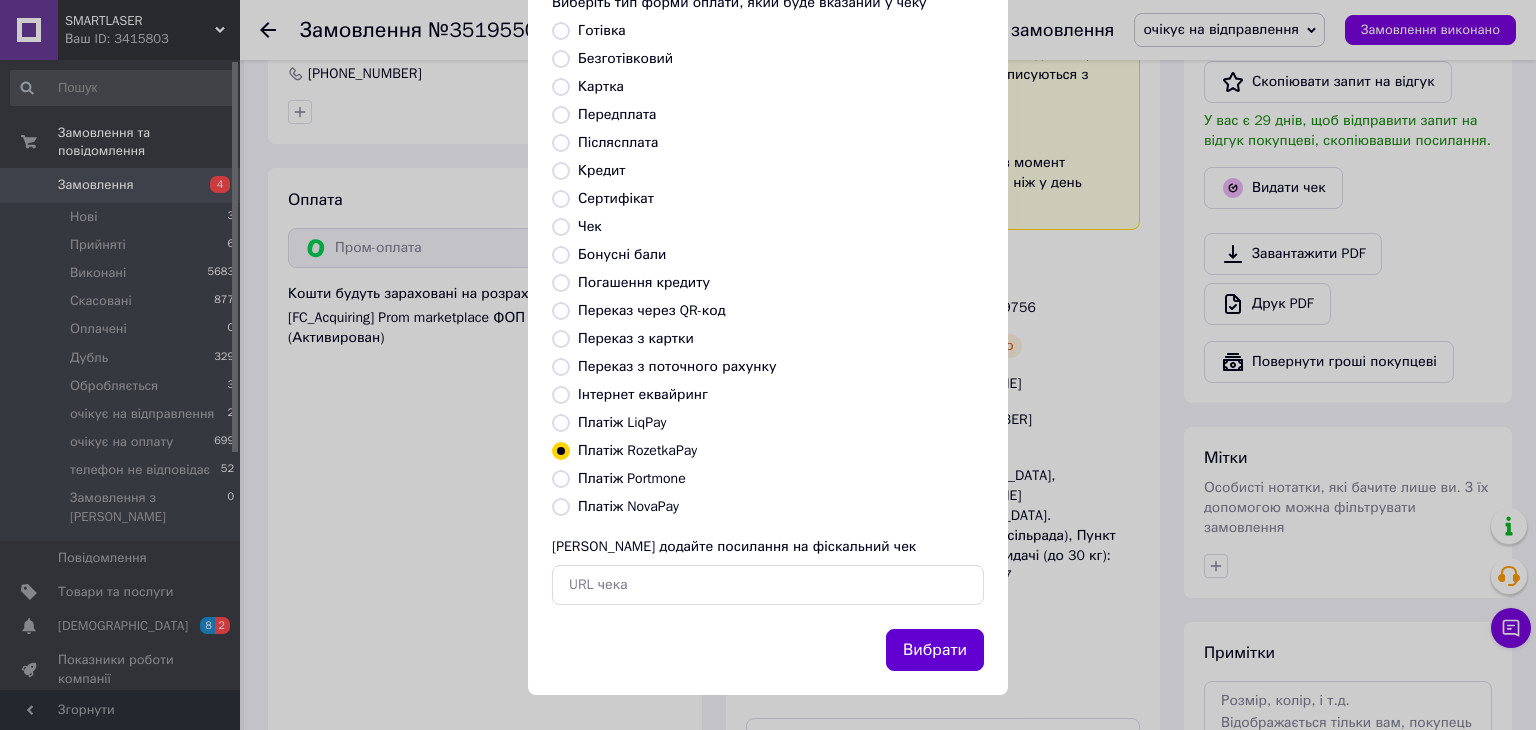 click on "Вибрати" at bounding box center (935, 650) 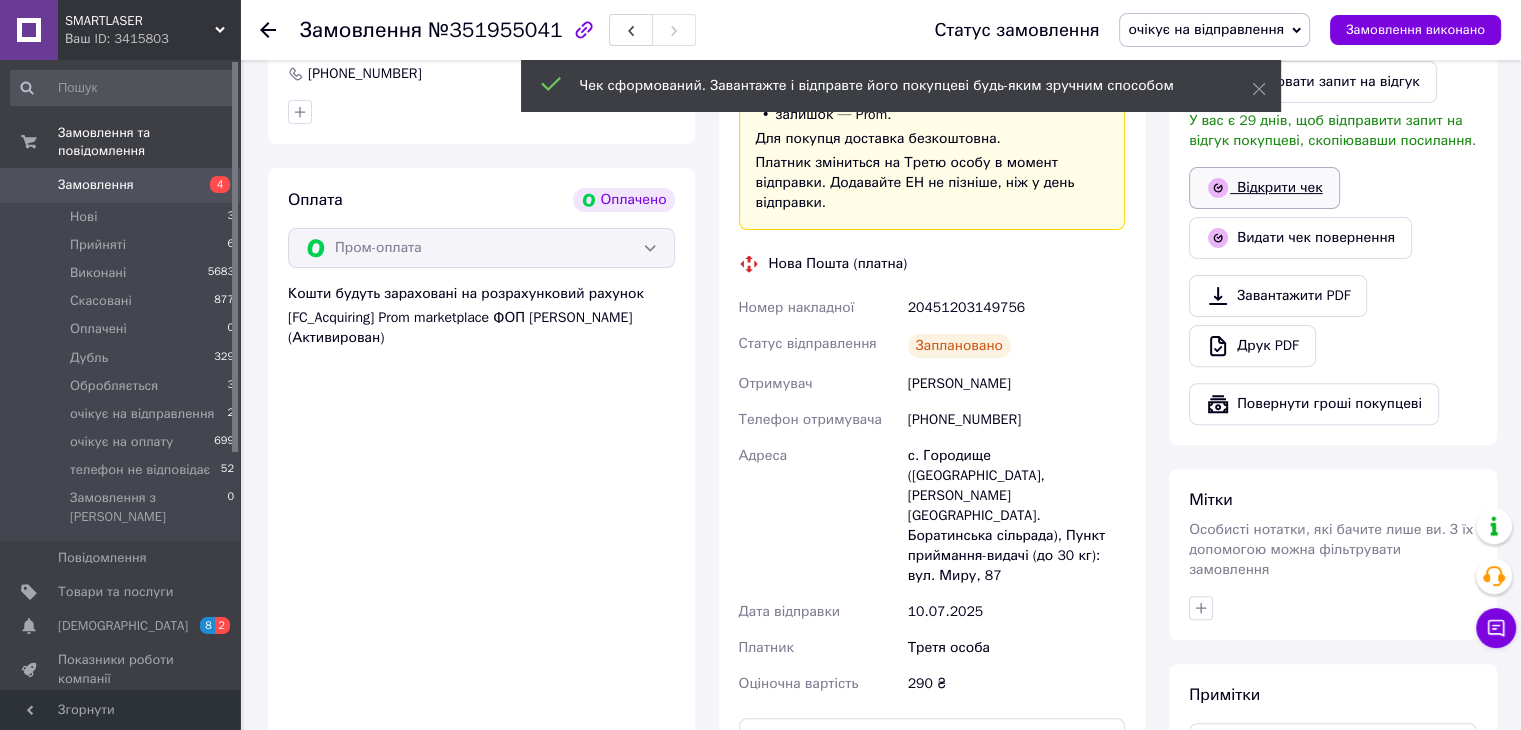 click on "Відкрити чек" at bounding box center [1264, 188] 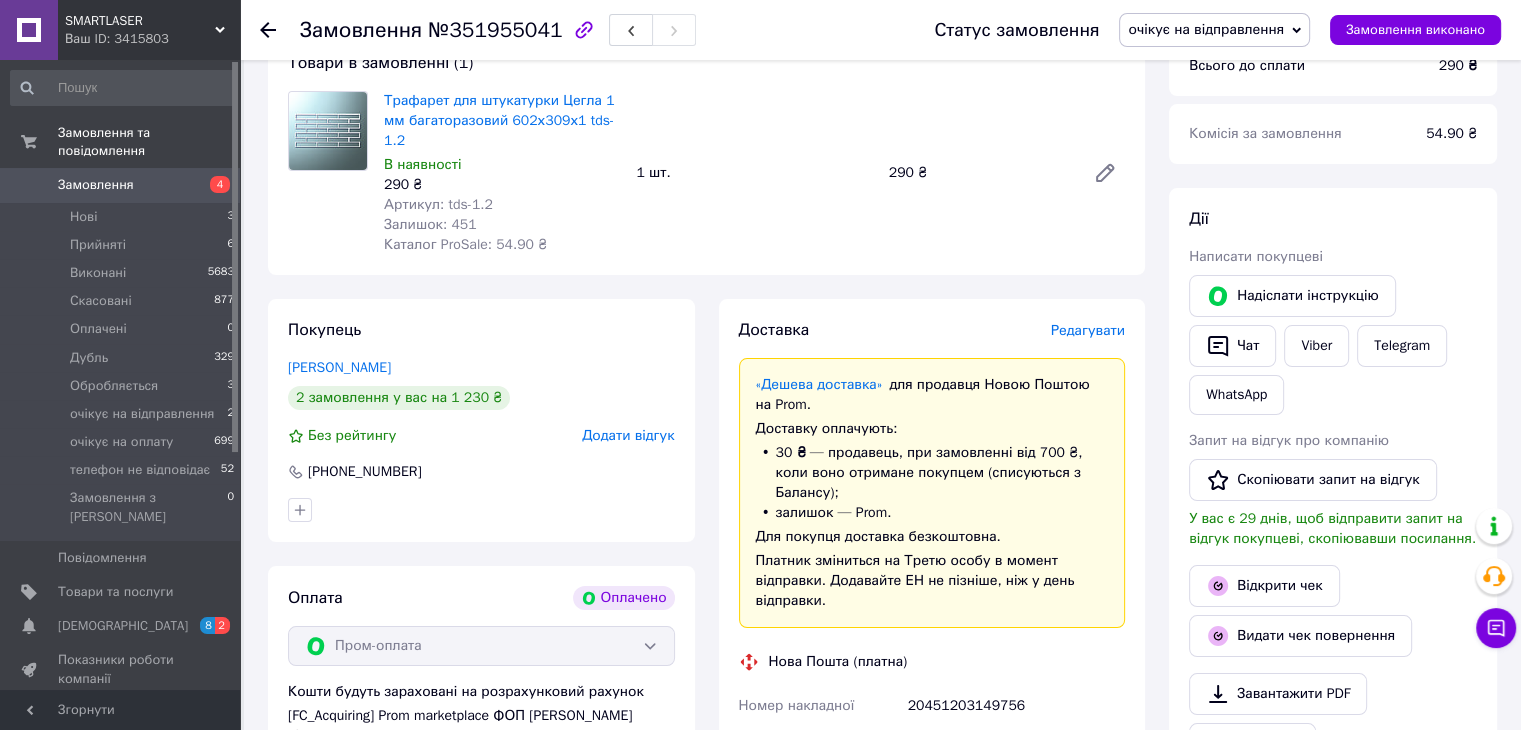 scroll, scrollTop: 200, scrollLeft: 0, axis: vertical 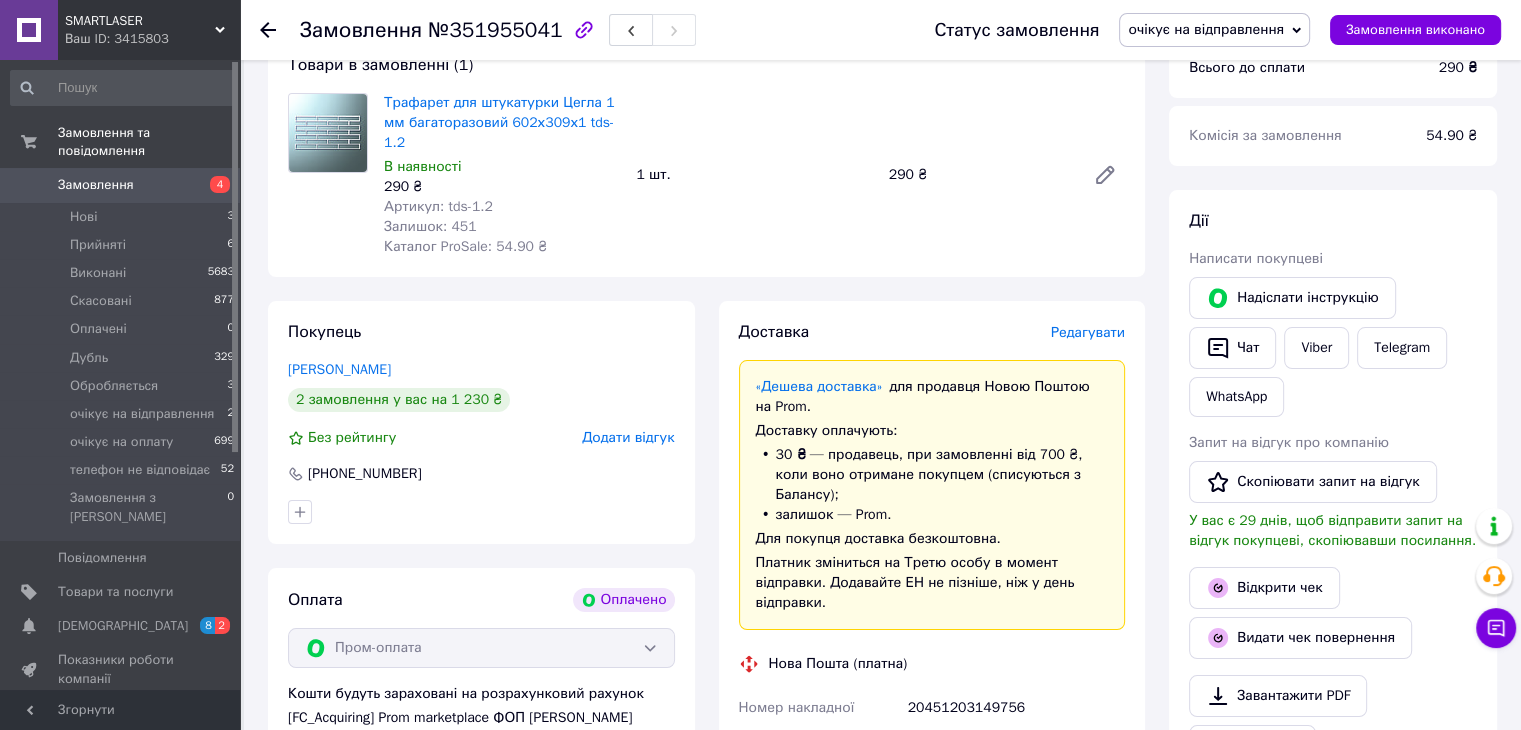 click 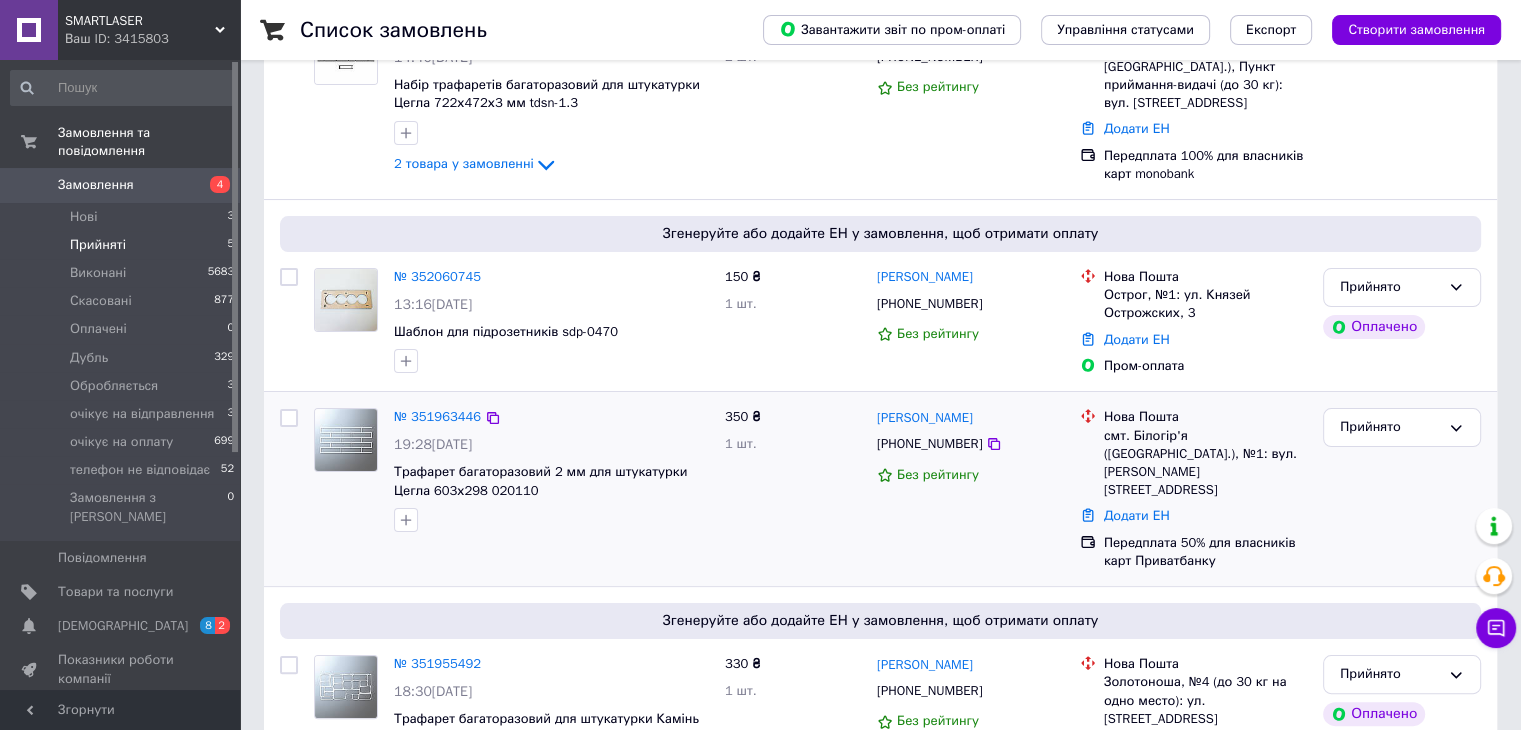 scroll, scrollTop: 333, scrollLeft: 0, axis: vertical 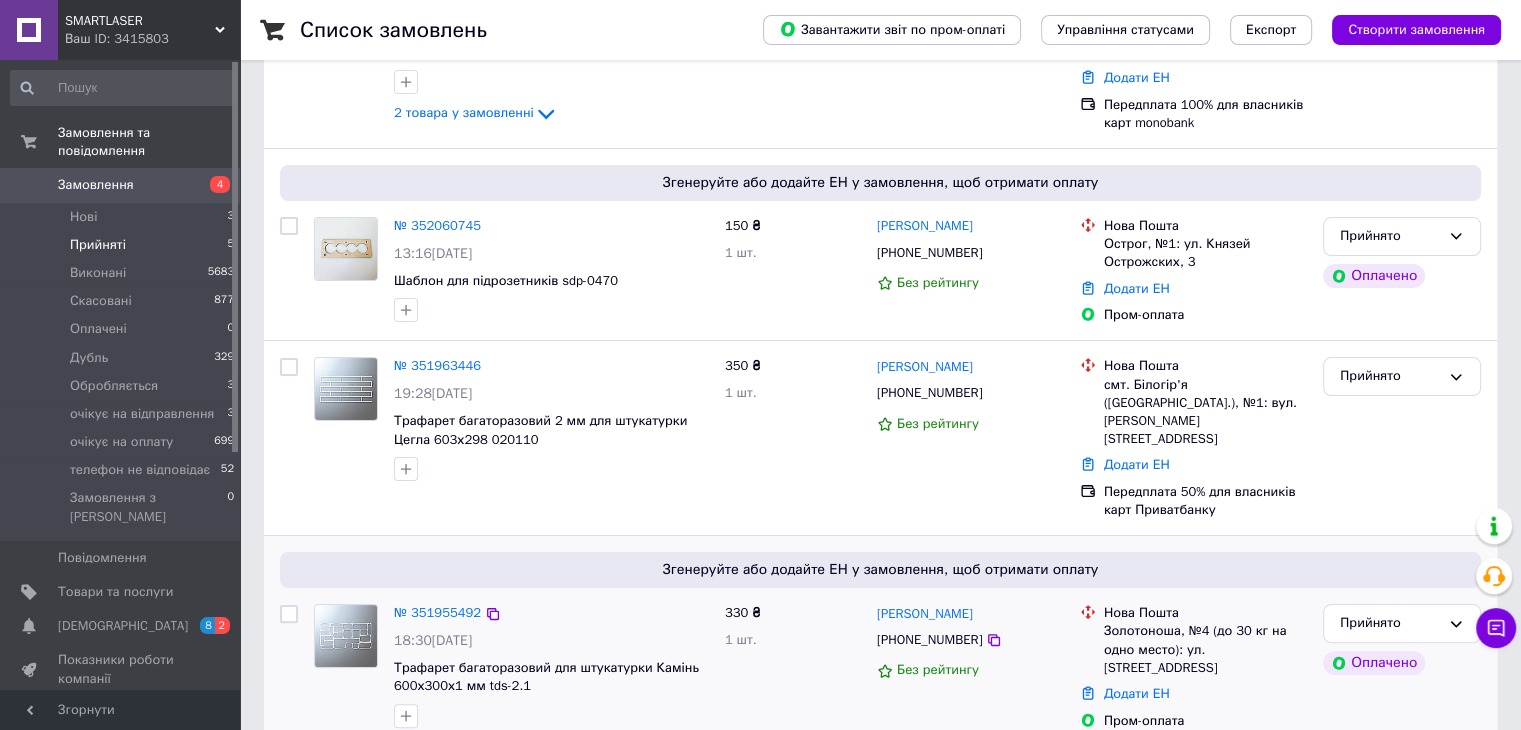 drag, startPoint x: 990, startPoint y: 575, endPoint x: 873, endPoint y: 576, distance: 117.00427 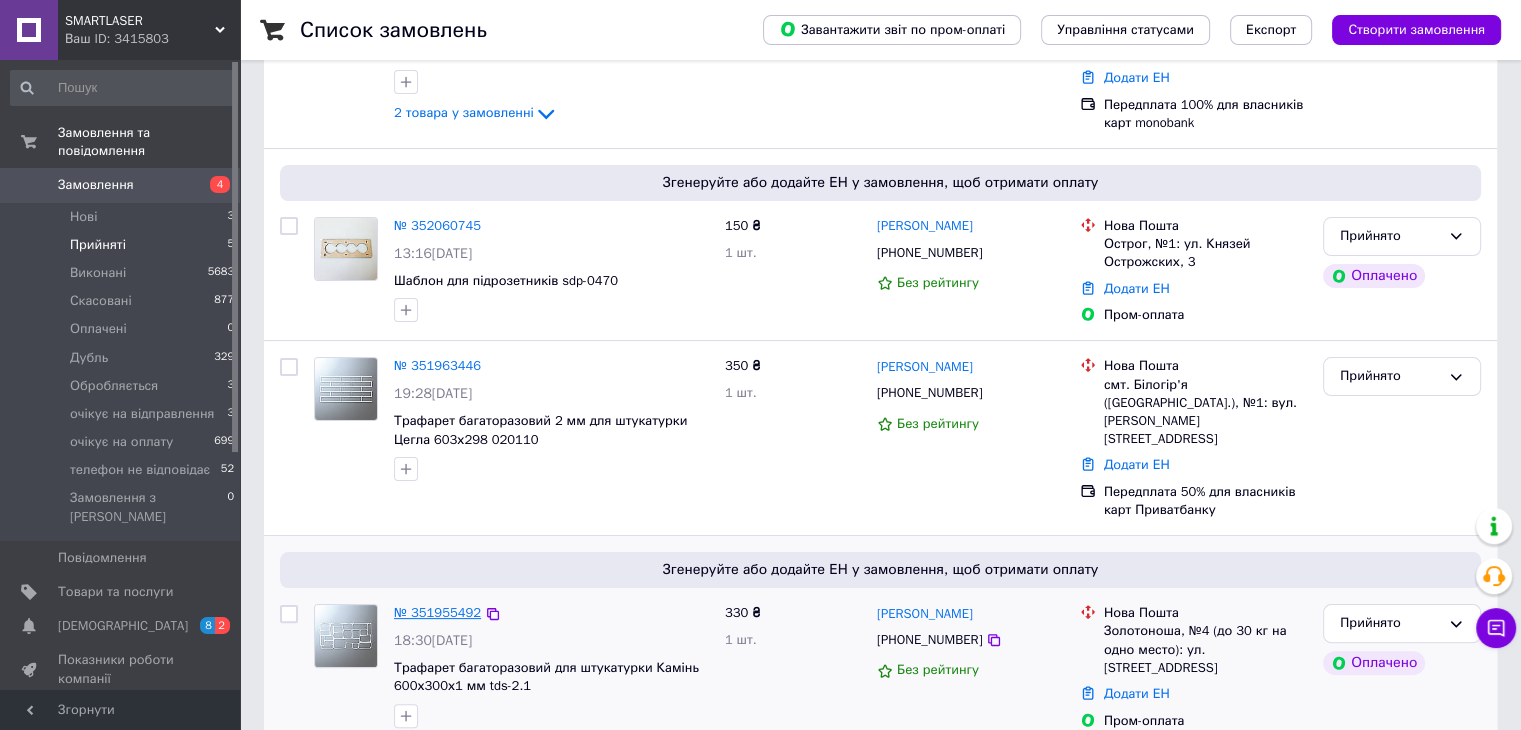click on "№ 351955492" at bounding box center [437, 612] 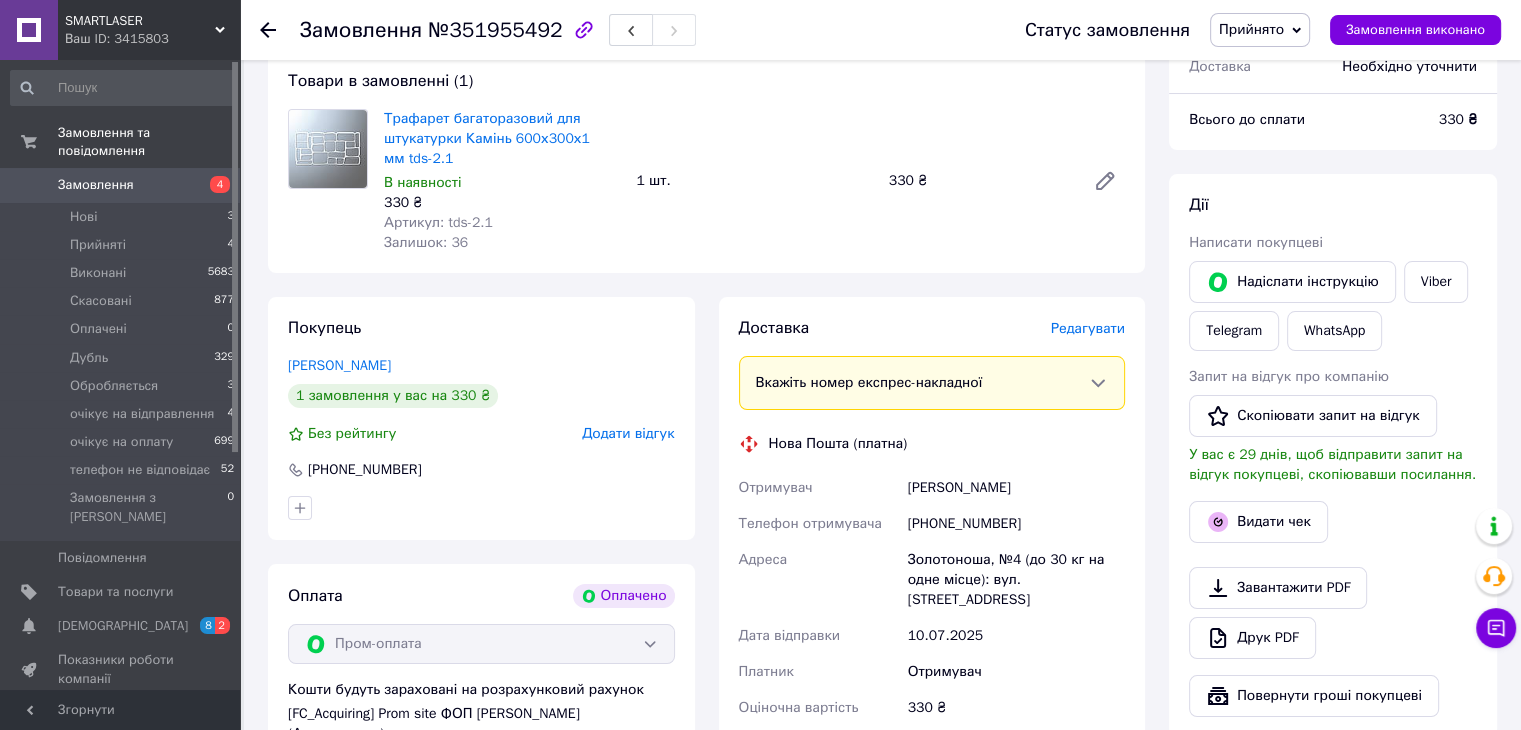 scroll, scrollTop: 333, scrollLeft: 0, axis: vertical 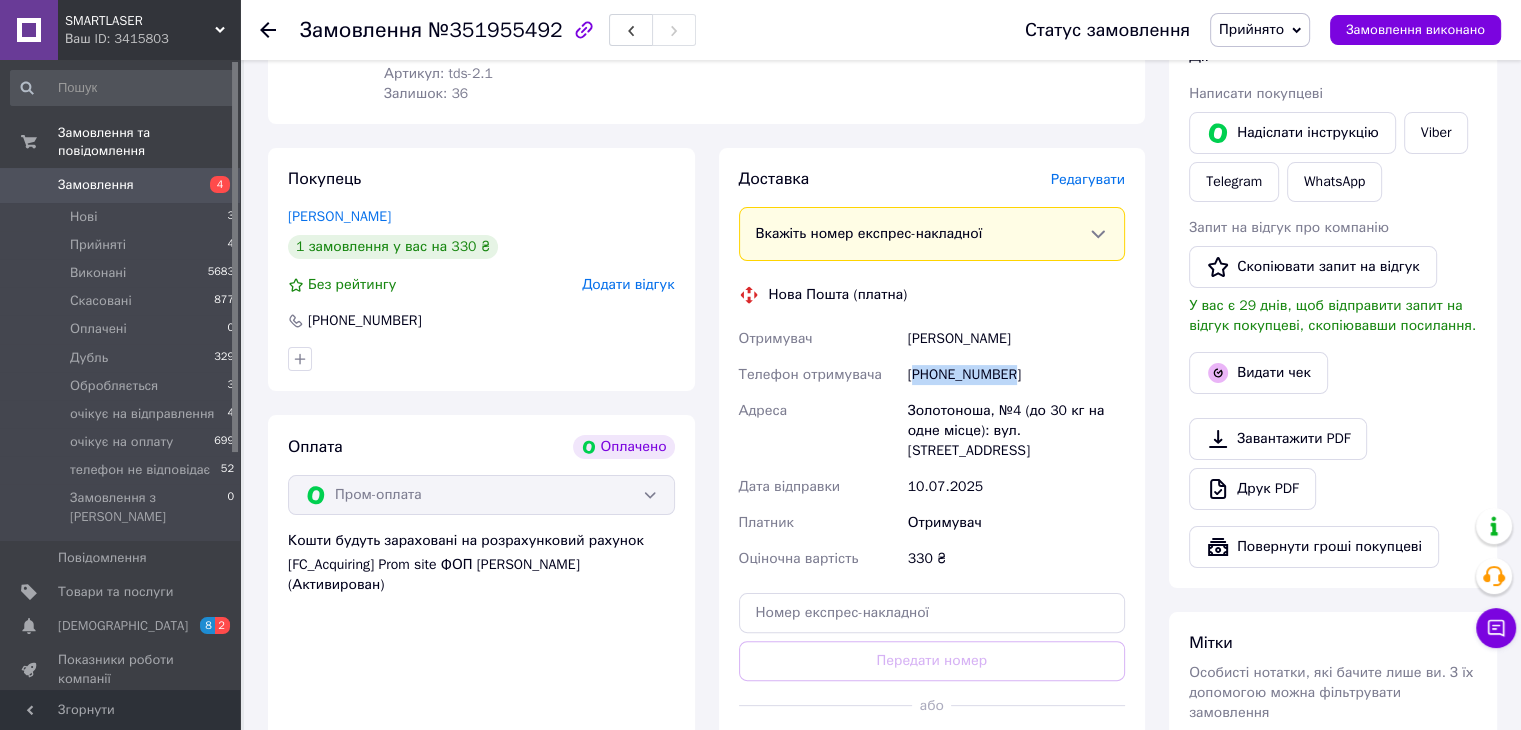 drag, startPoint x: 1014, startPoint y: 373, endPoint x: 920, endPoint y: 373, distance: 94 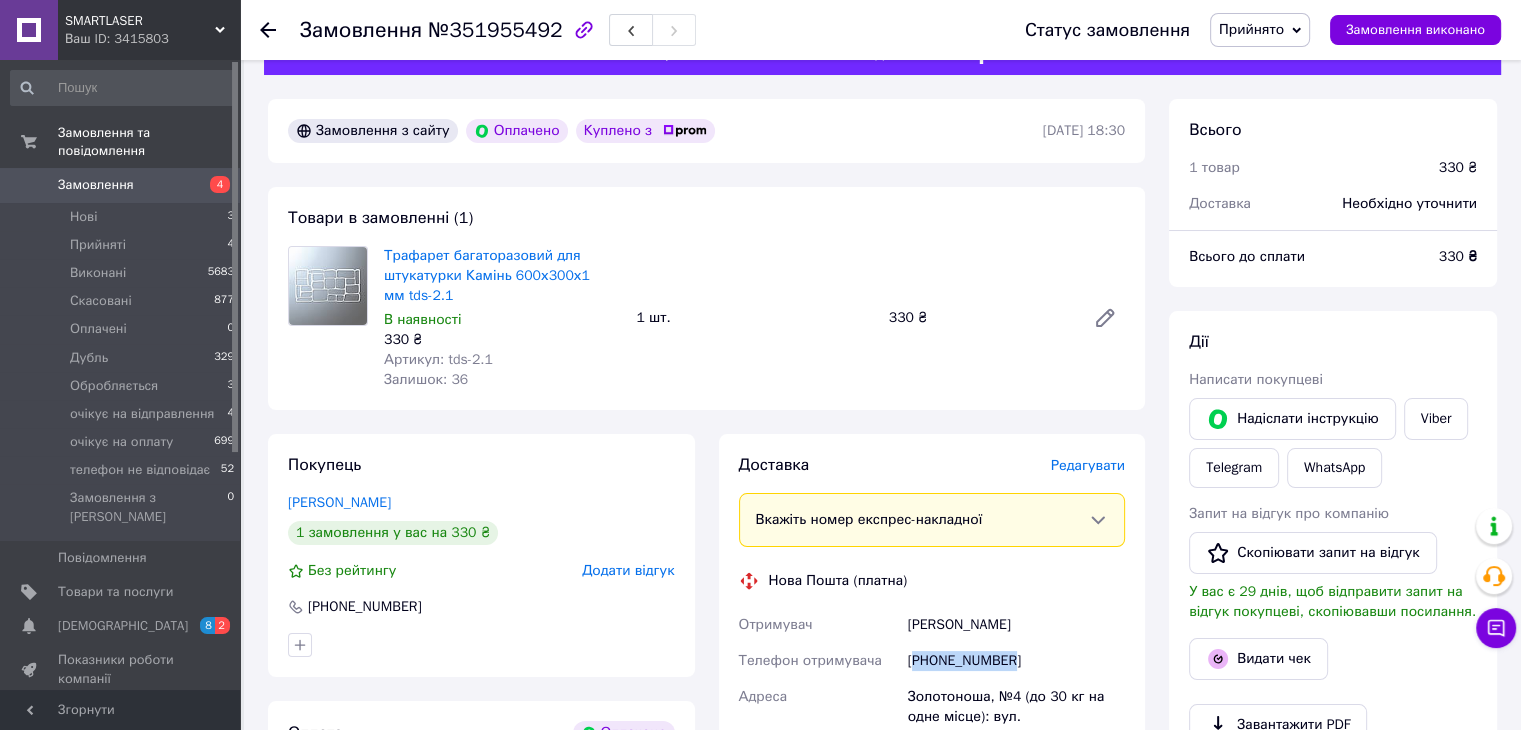 scroll, scrollTop: 33, scrollLeft: 0, axis: vertical 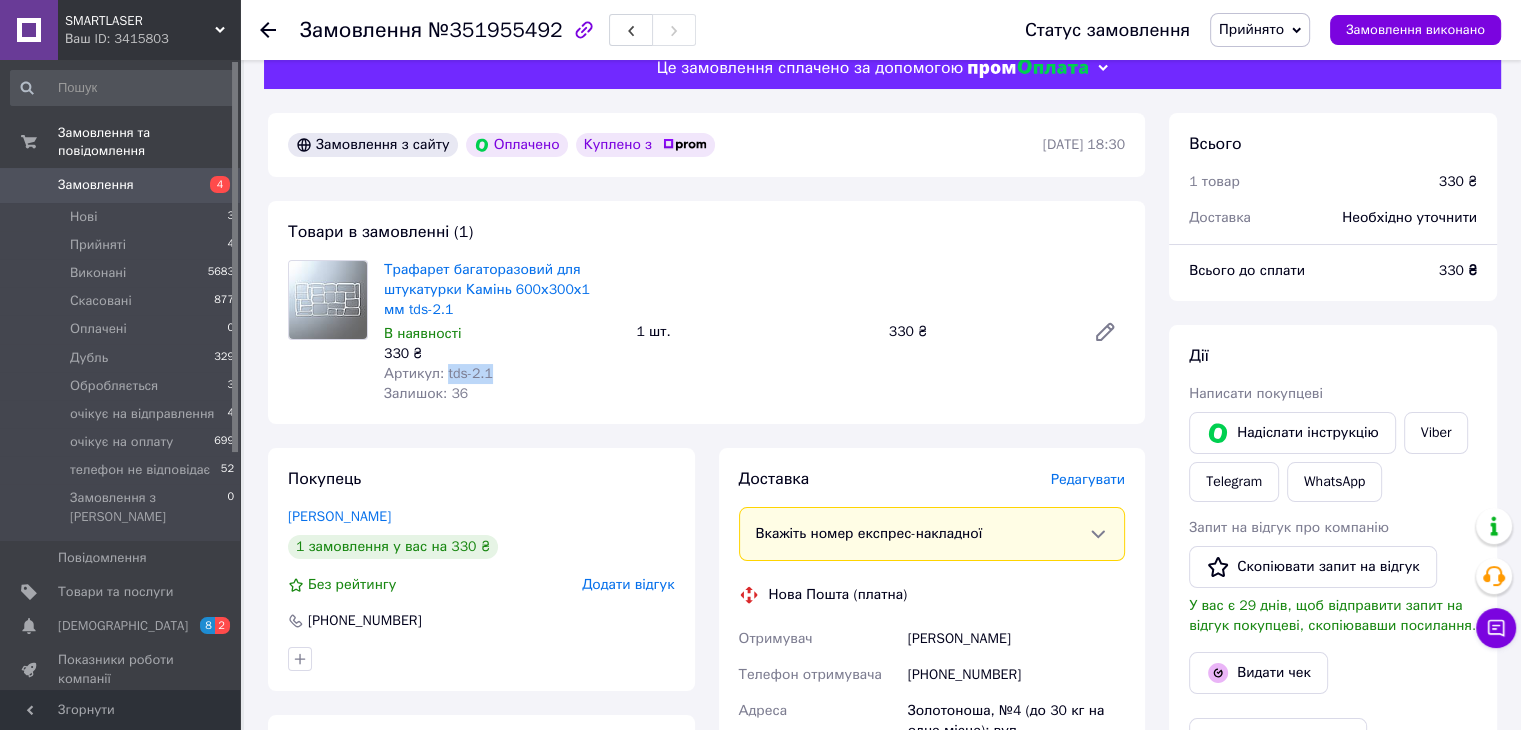 drag, startPoint x: 489, startPoint y: 374, endPoint x: 443, endPoint y: 374, distance: 46 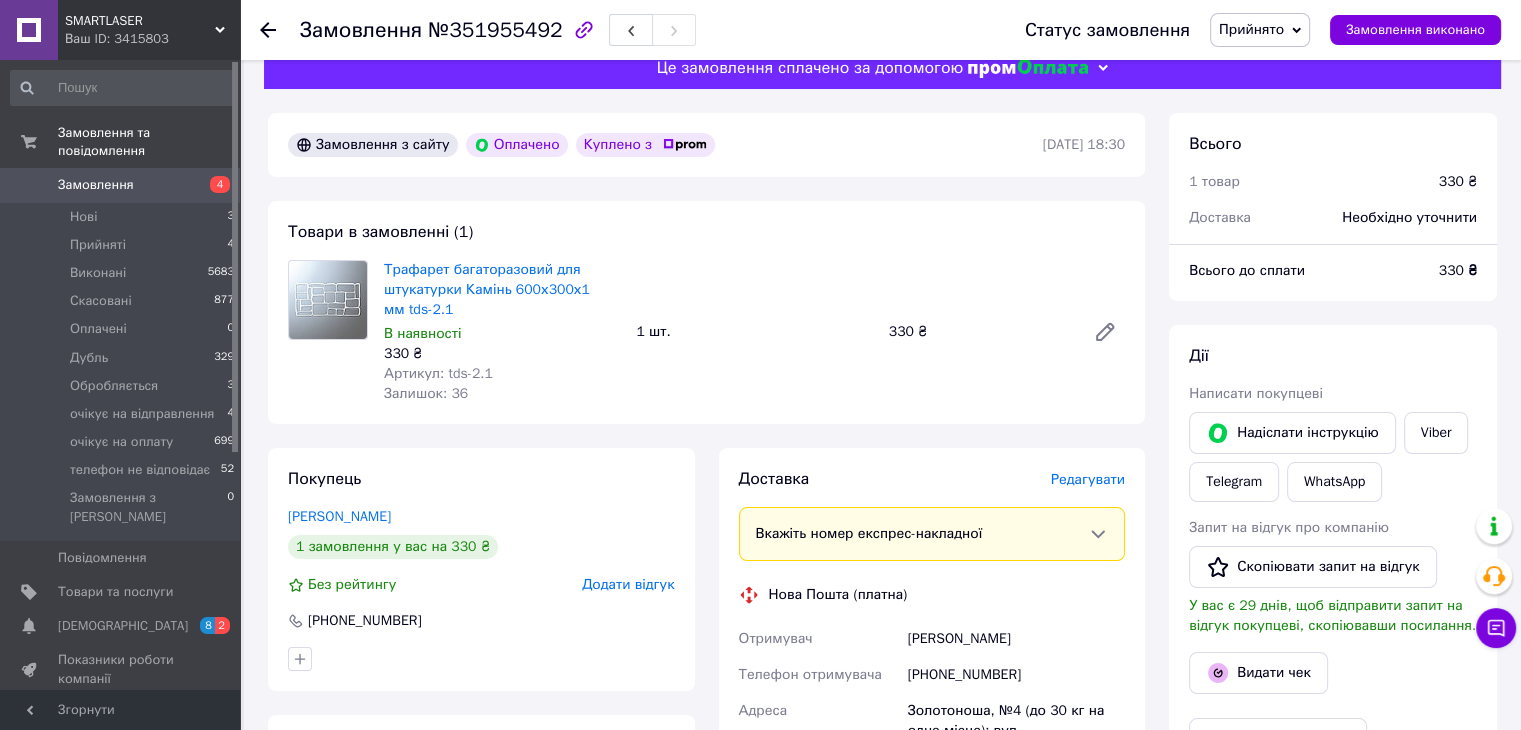 click on "1 шт." at bounding box center [754, 332] 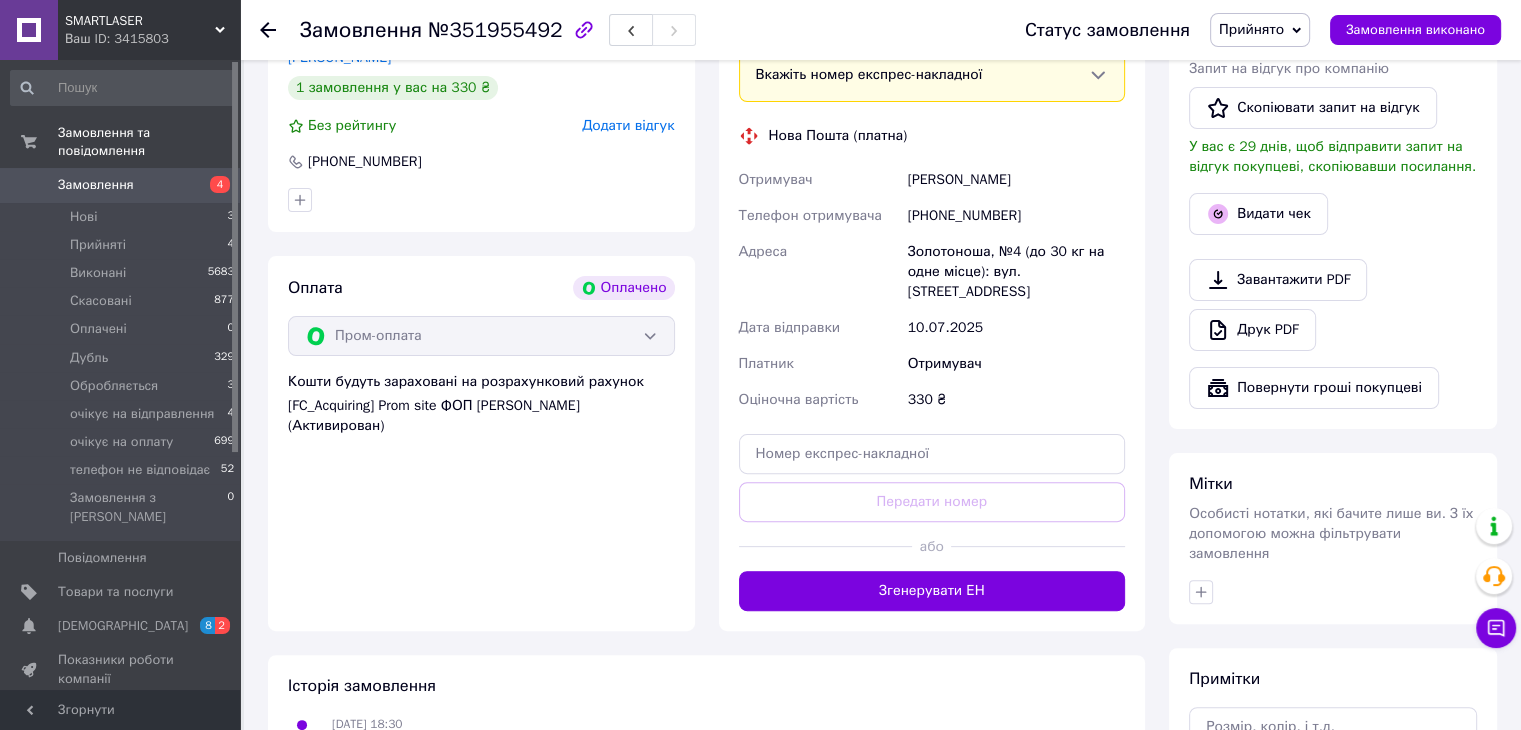 scroll, scrollTop: 533, scrollLeft: 0, axis: vertical 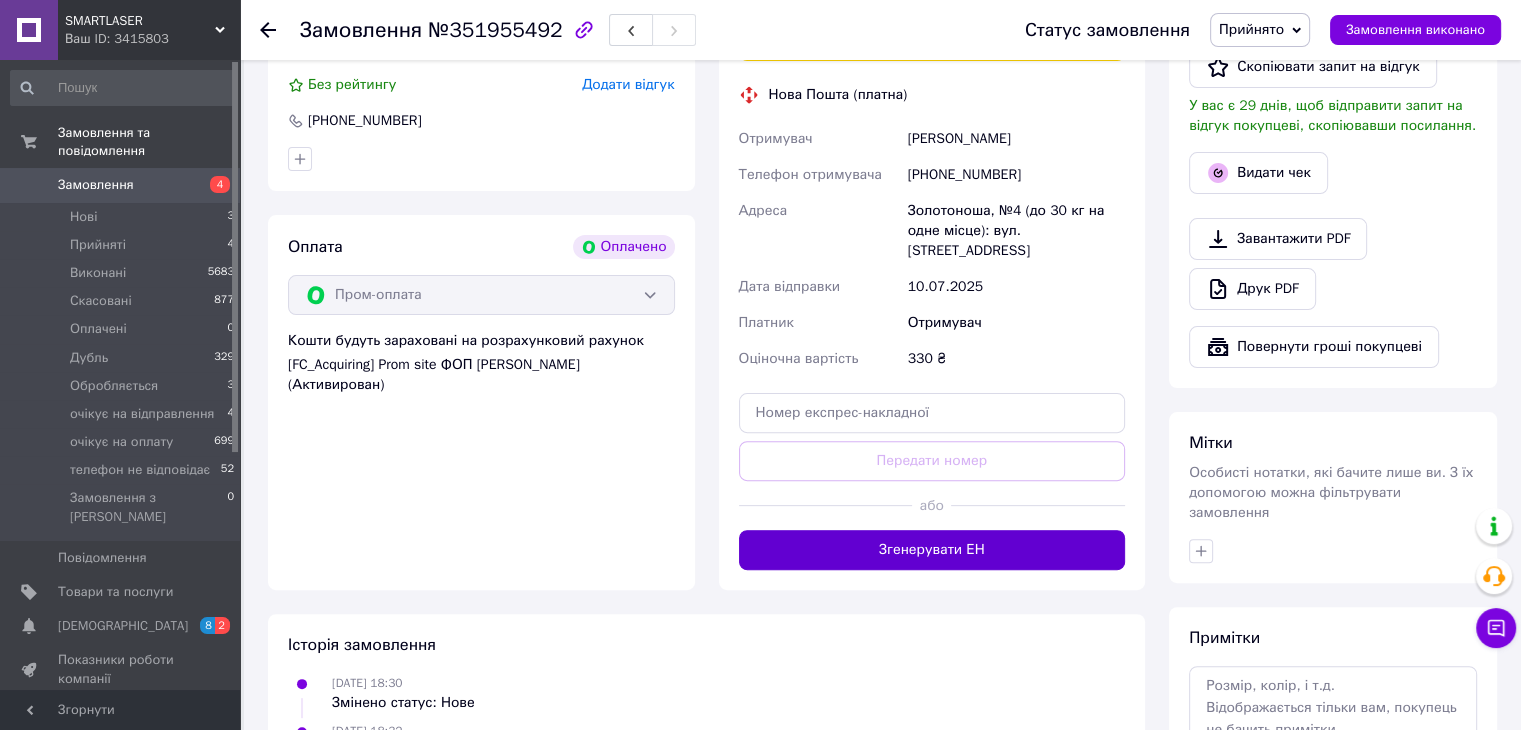 click on "Згенерувати ЕН" at bounding box center [932, 550] 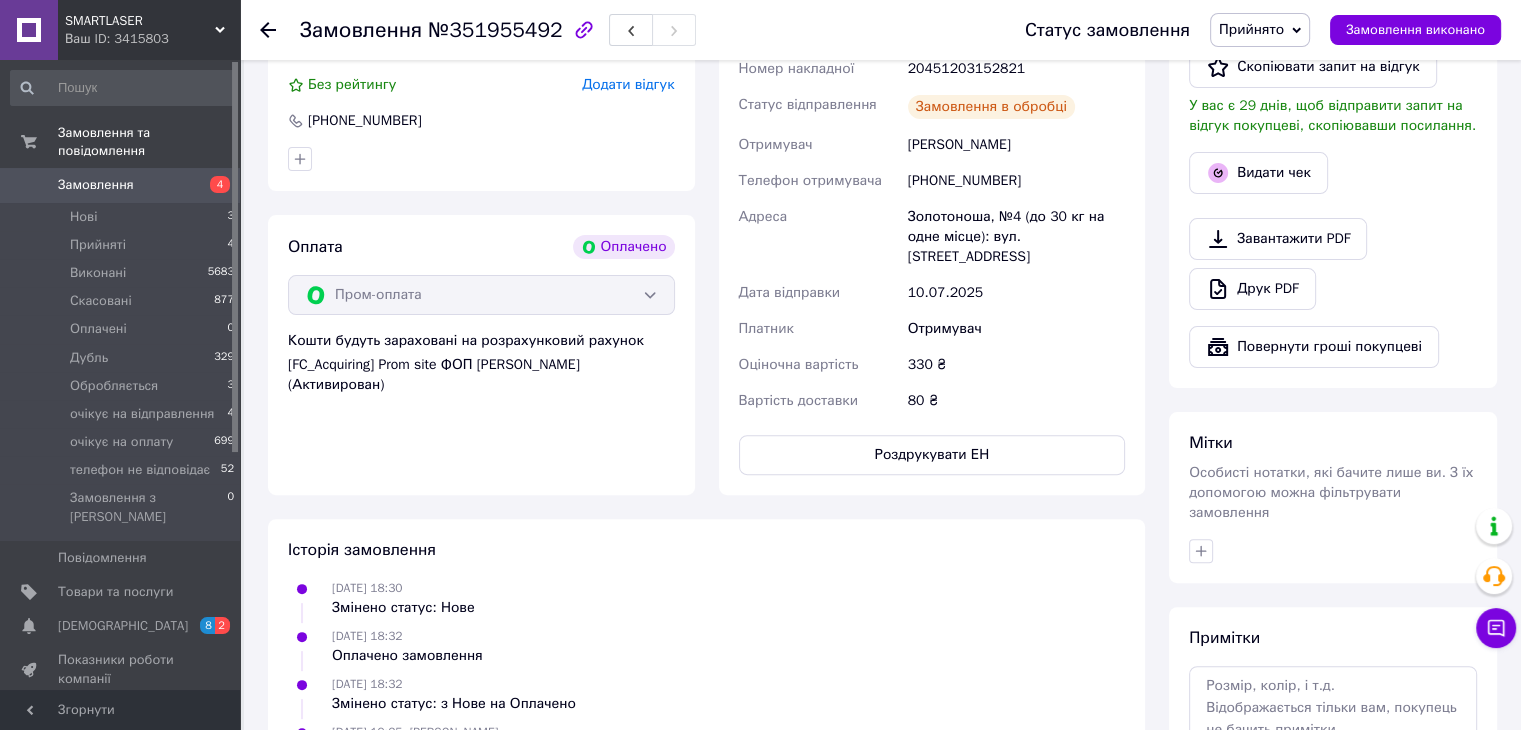 click on "Прийнято" at bounding box center (1260, 30) 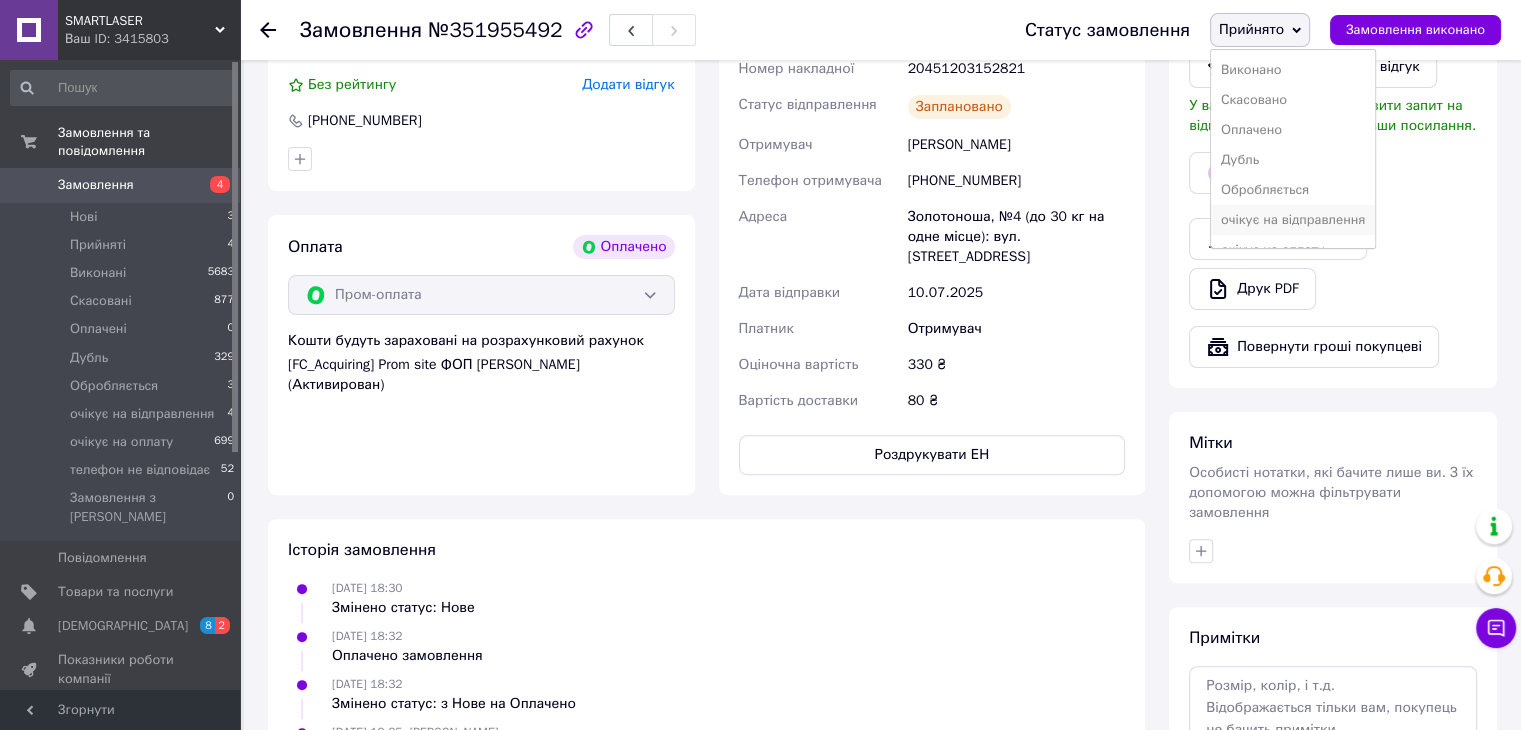 click on "очікує на відправлення" at bounding box center [1293, 220] 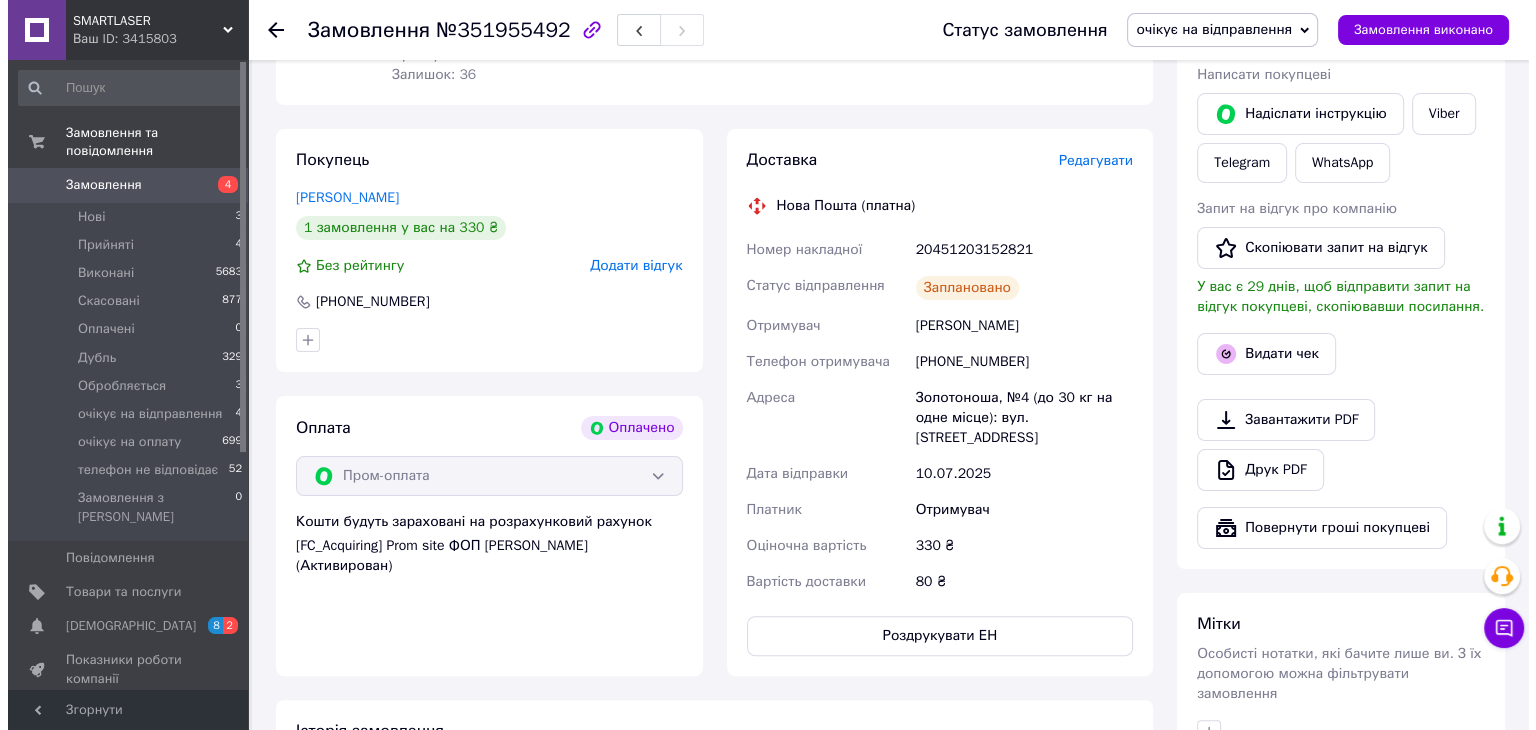 scroll, scrollTop: 333, scrollLeft: 0, axis: vertical 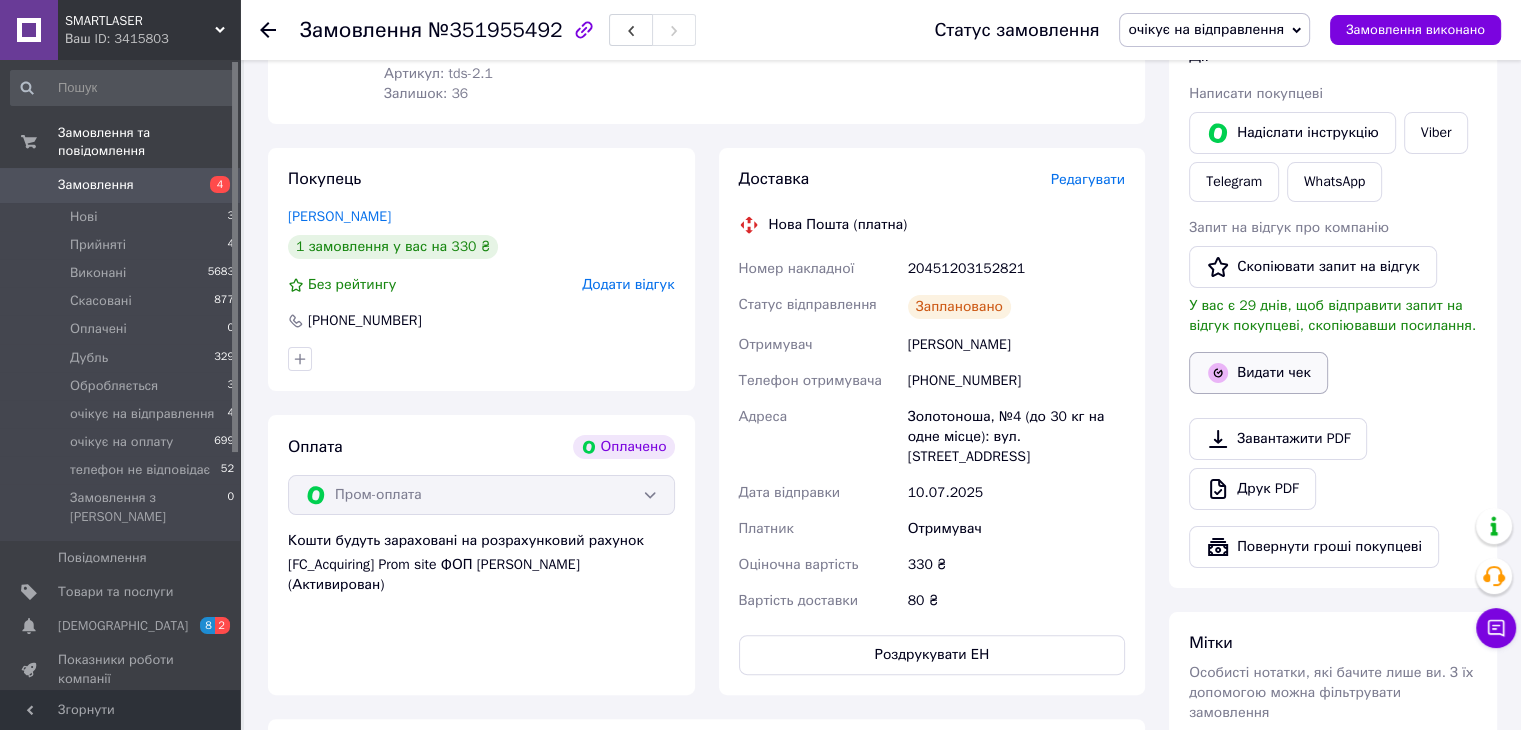click on "Видати чек" at bounding box center [1258, 373] 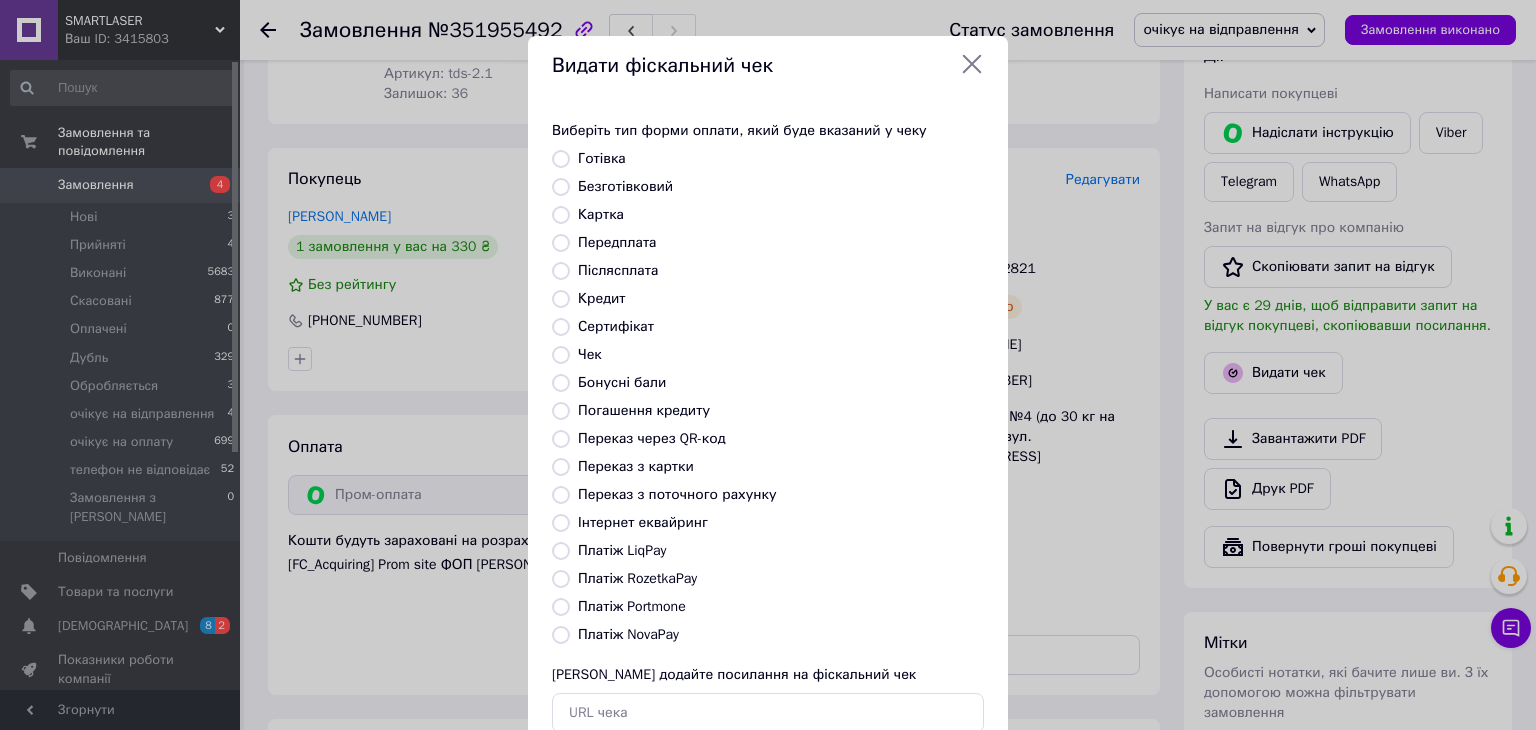 click on "Платіж LiqPay" at bounding box center (561, 551) 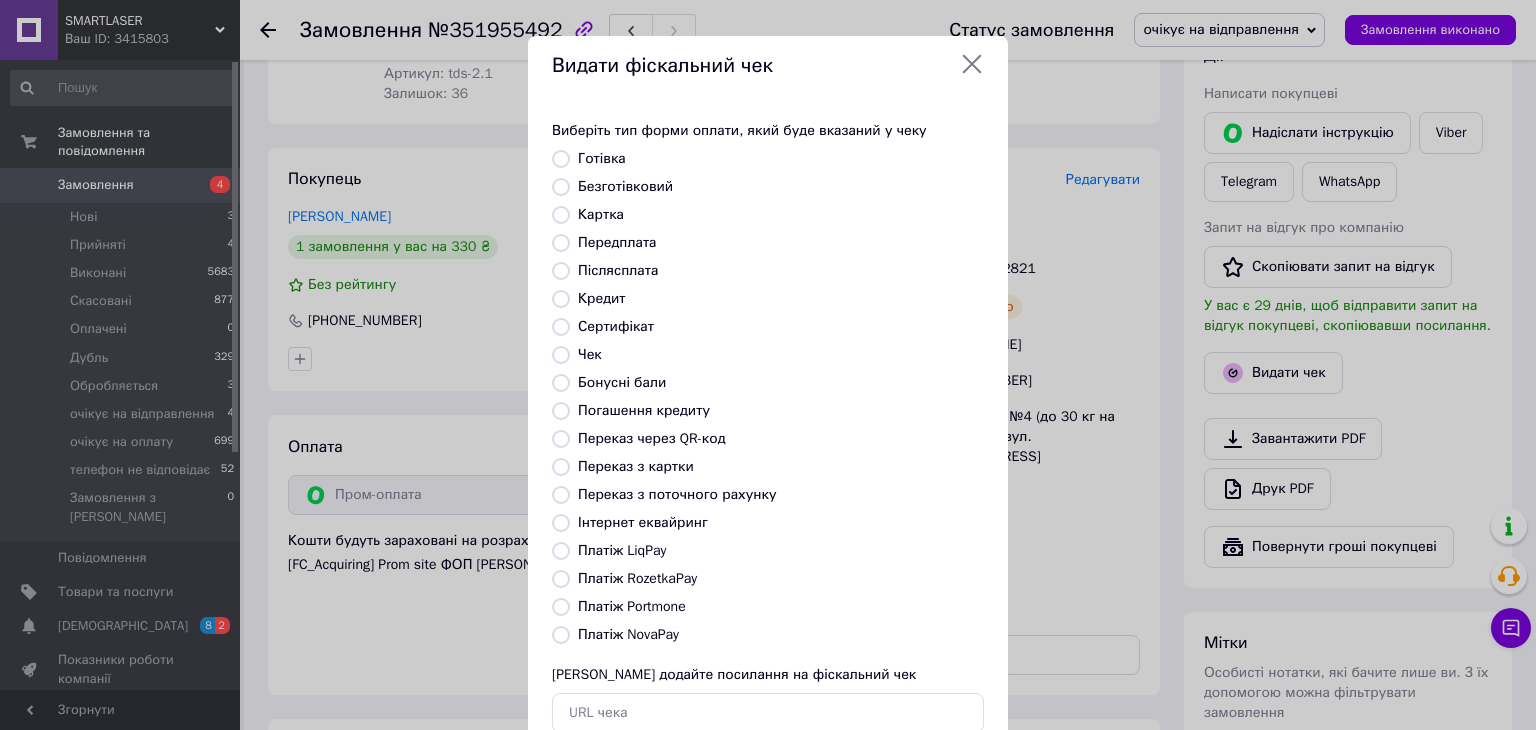 radio on "true" 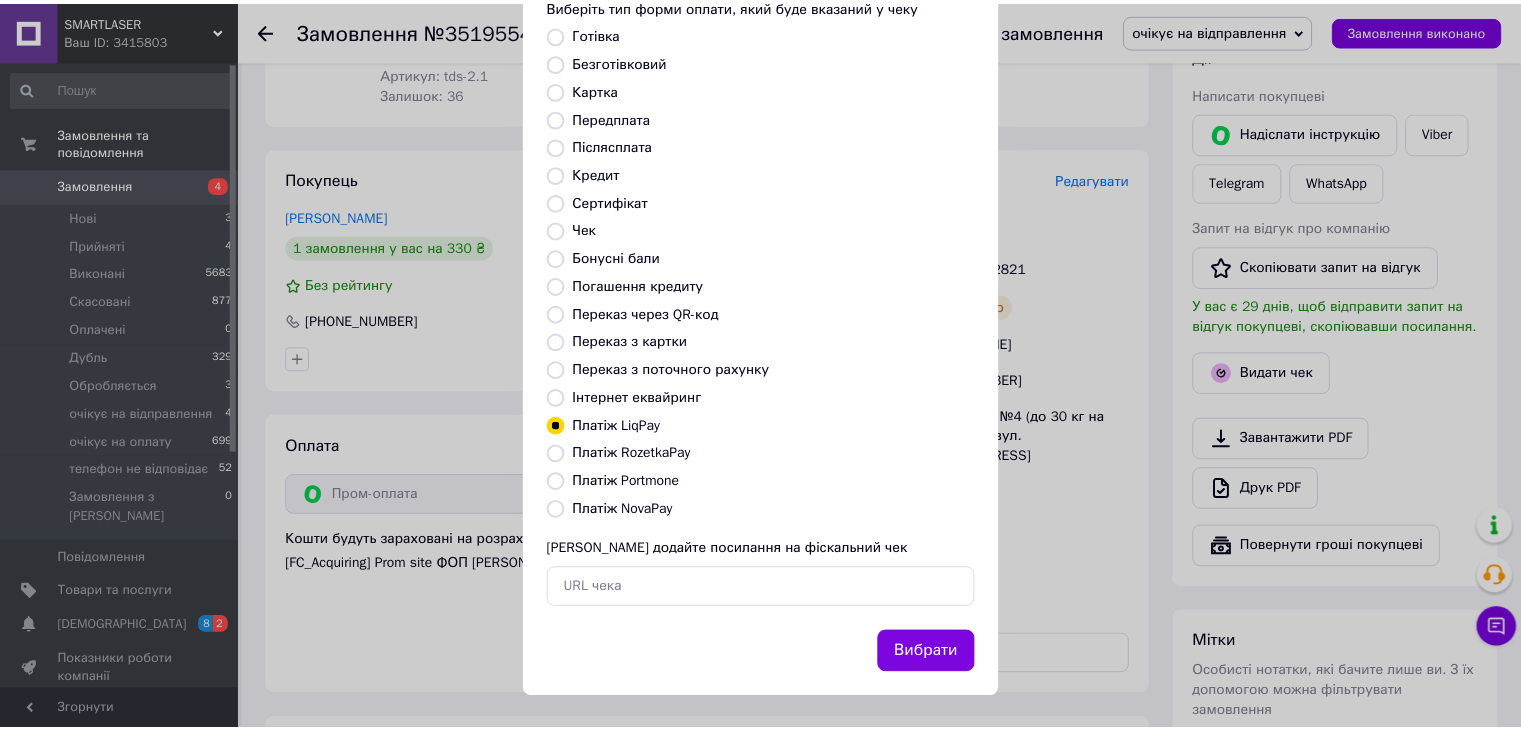 scroll, scrollTop: 128, scrollLeft: 0, axis: vertical 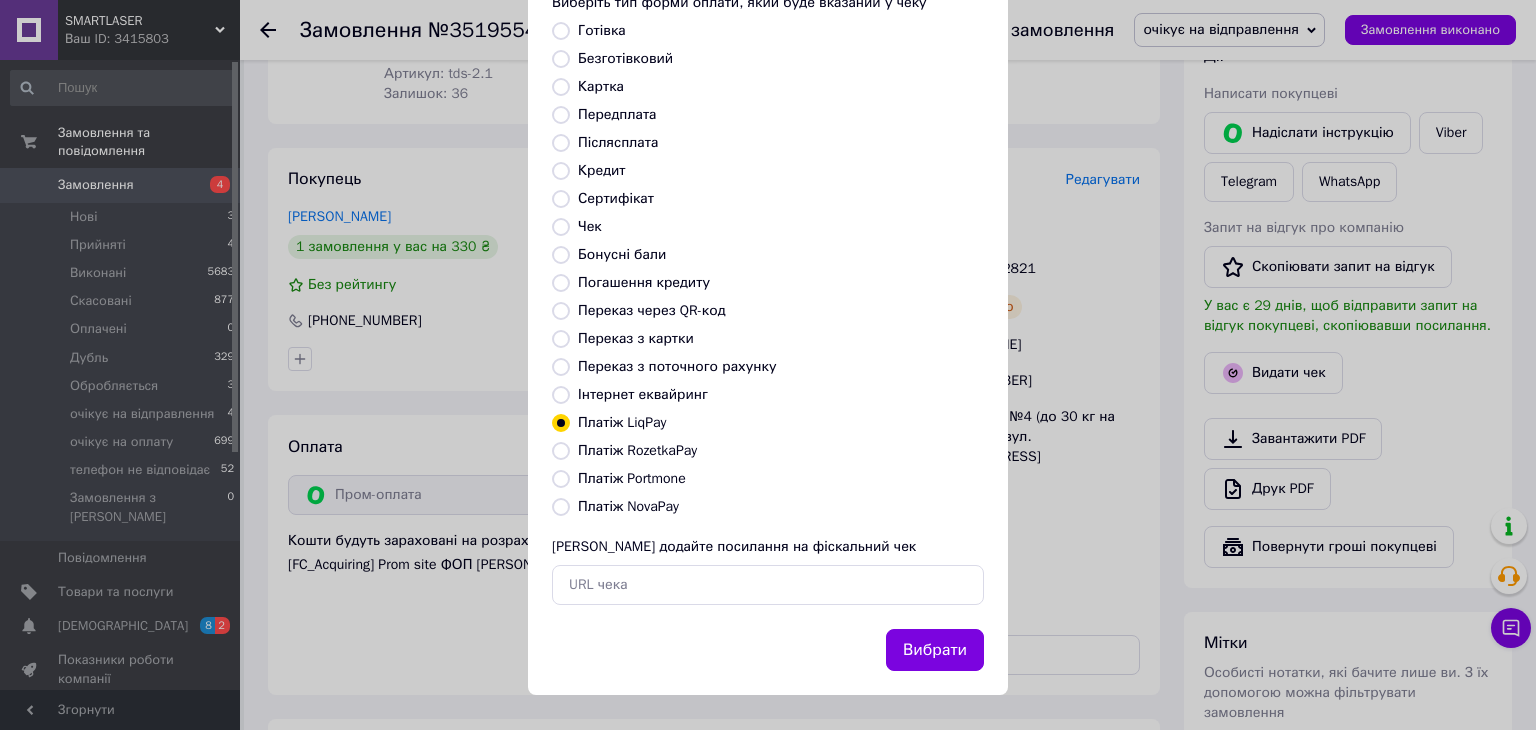 click on "Платіж RozetkaPay" at bounding box center [561, 451] 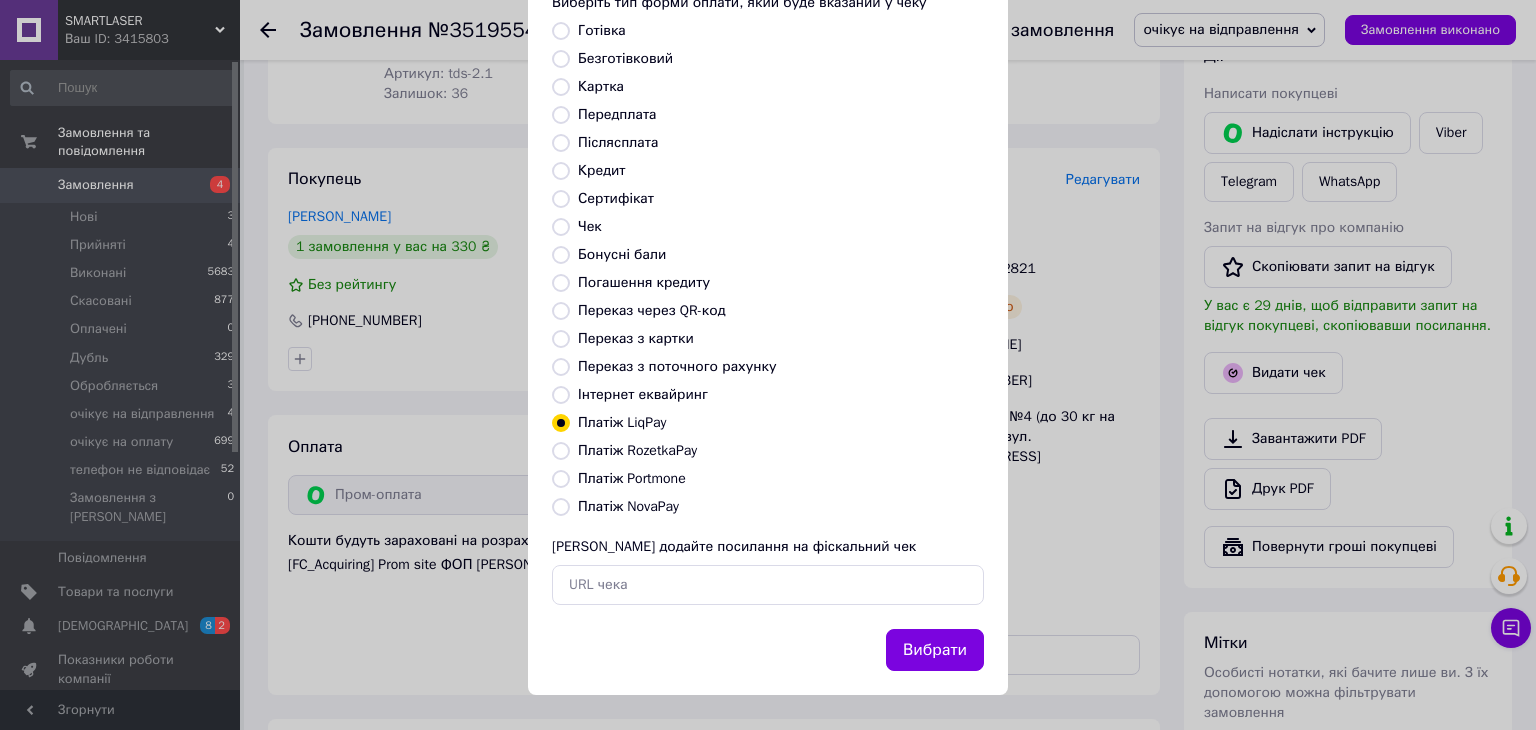 radio on "true" 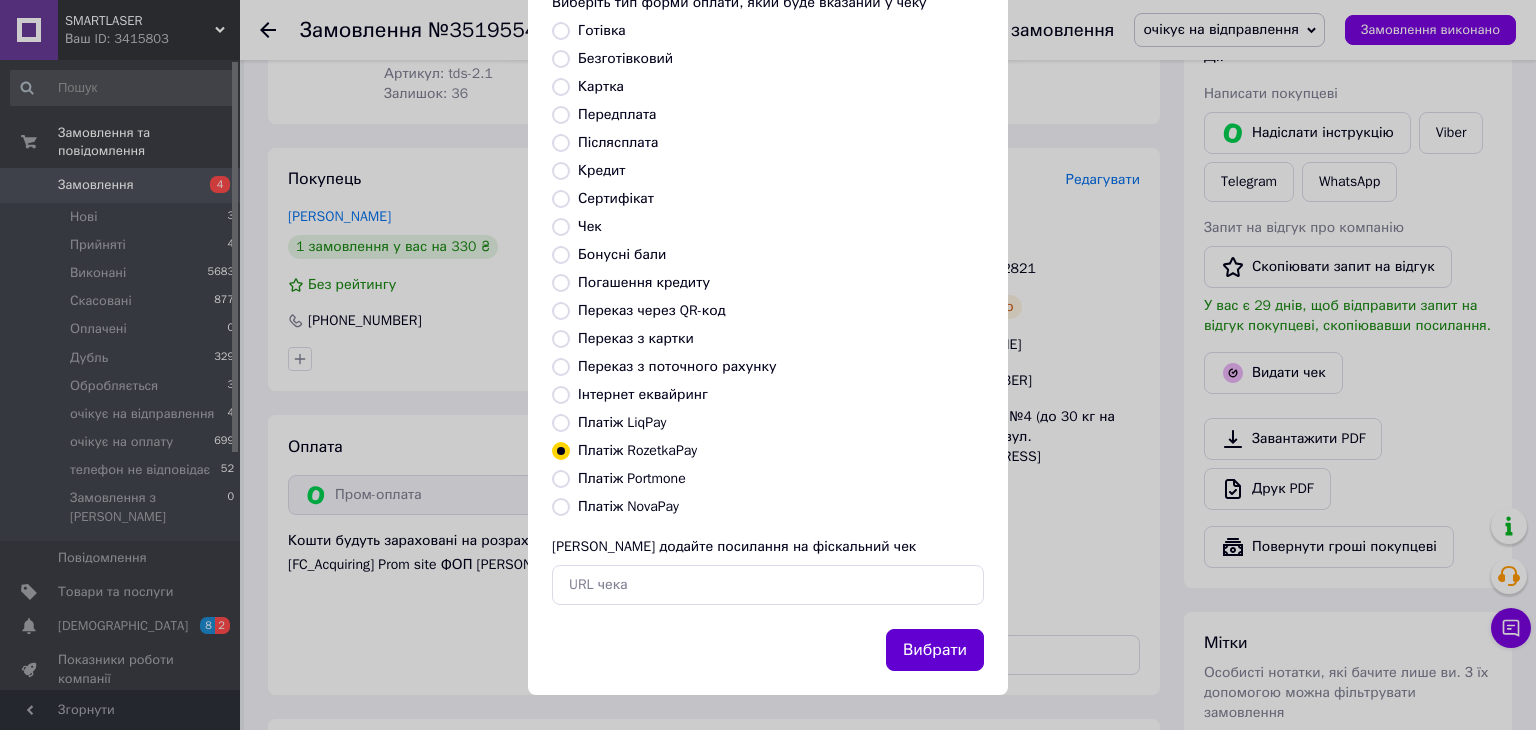 click on "Вибрати" at bounding box center (935, 650) 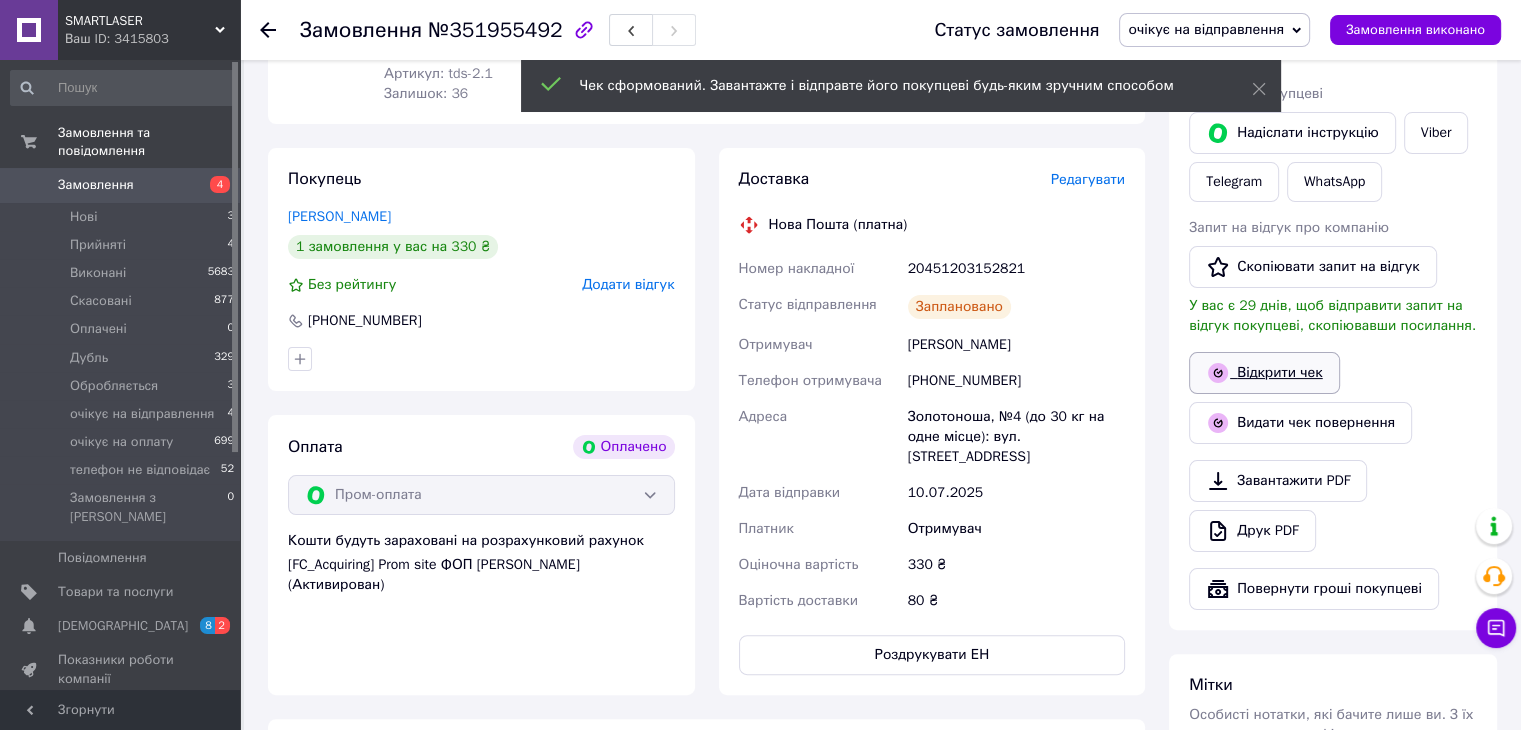 click on "Відкрити чек" at bounding box center (1264, 373) 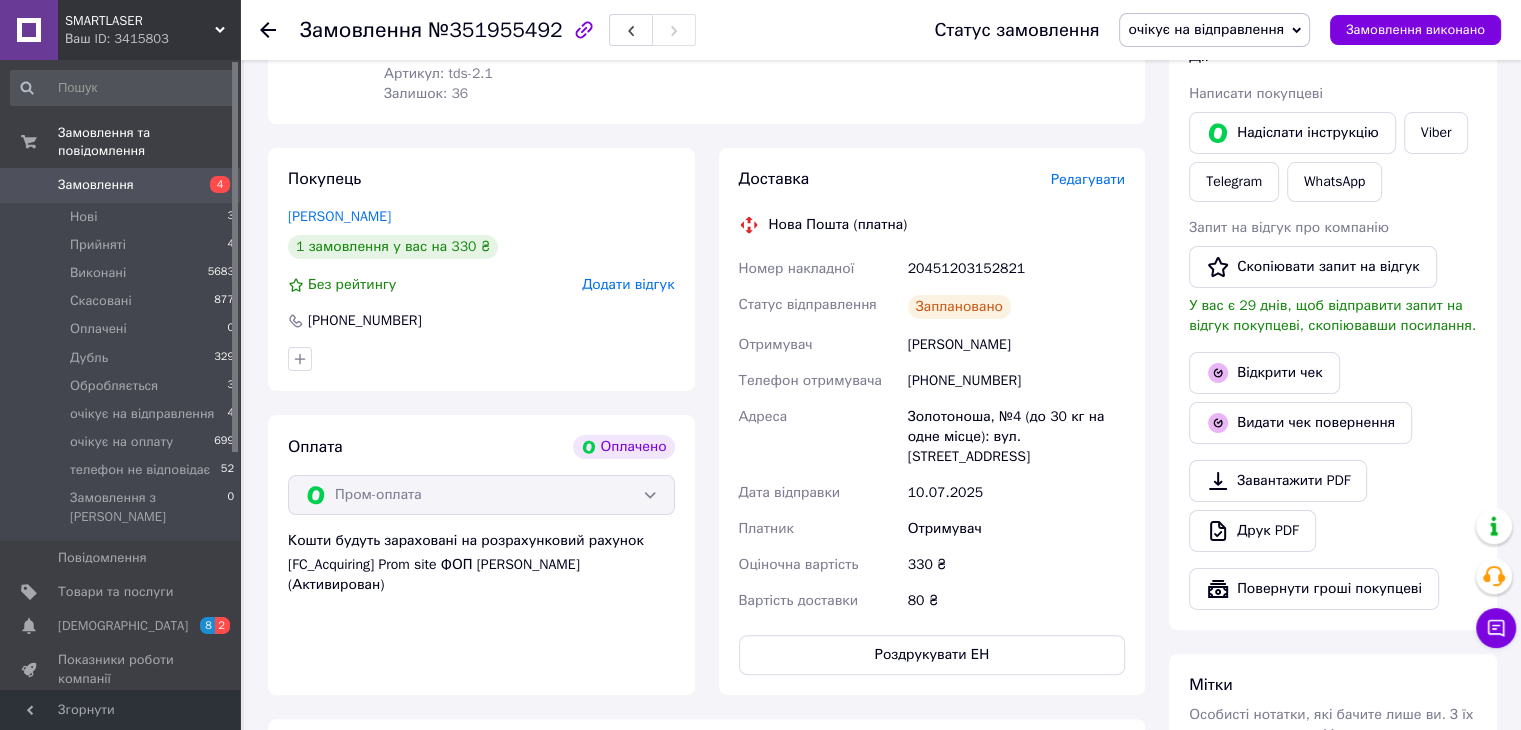 click 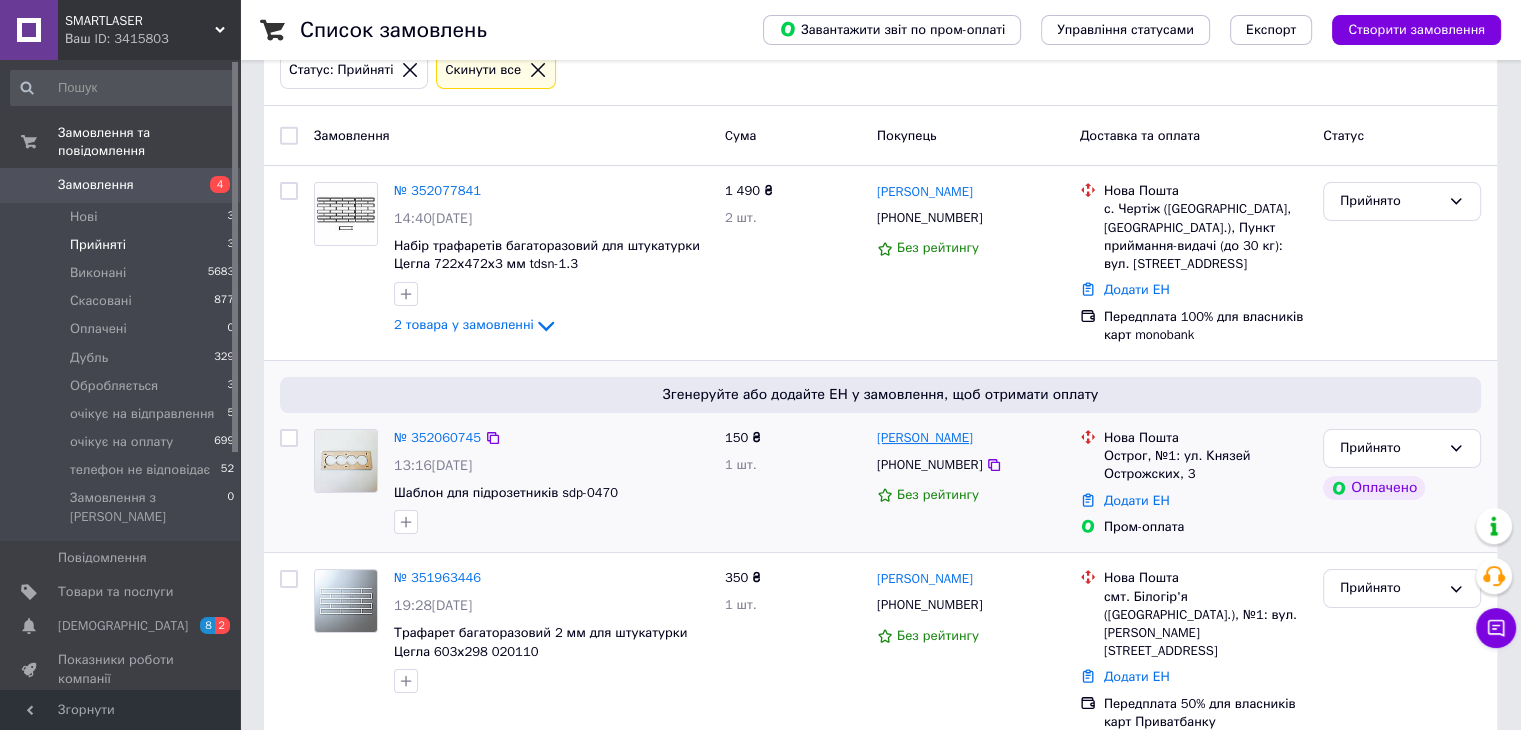 scroll, scrollTop: 124, scrollLeft: 0, axis: vertical 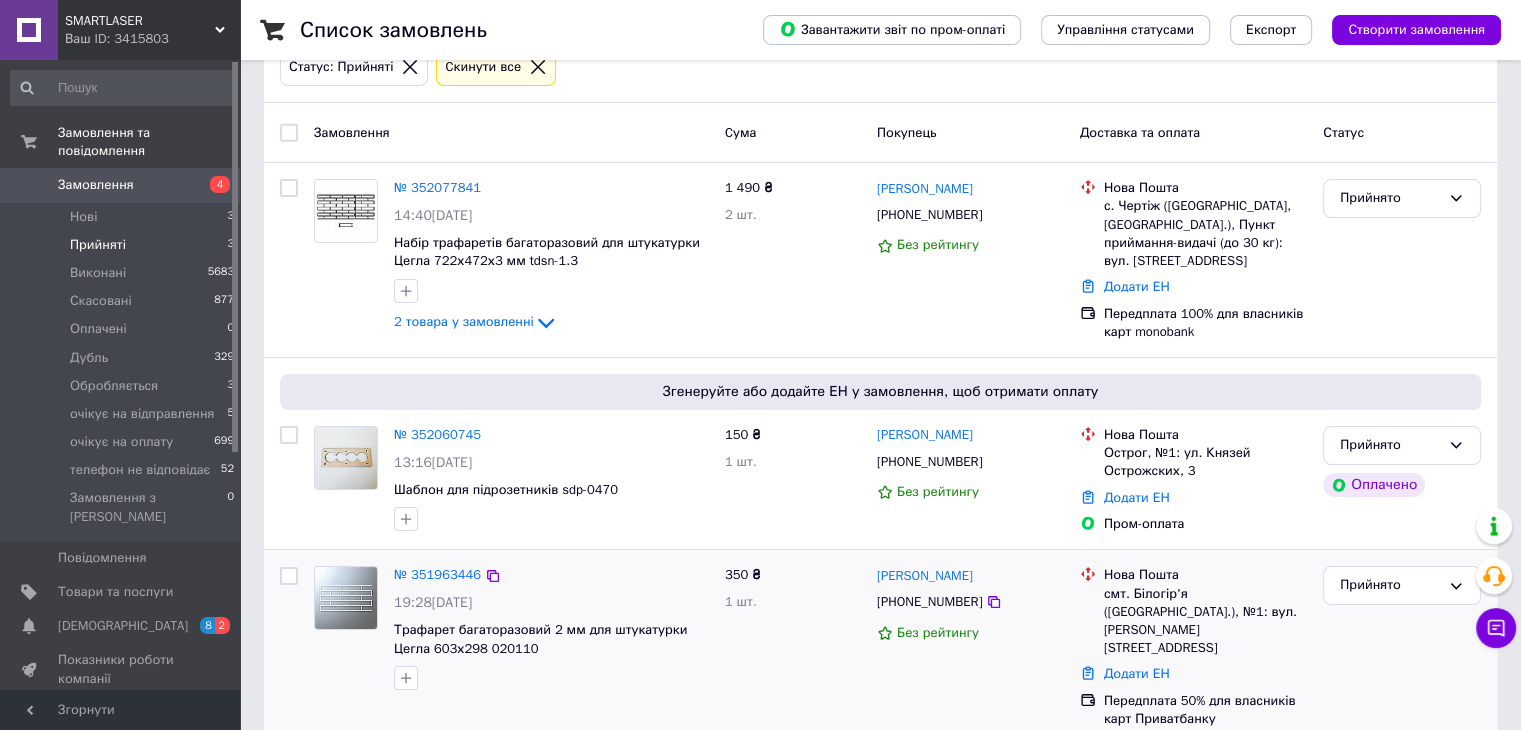 drag, startPoint x: 980, startPoint y: 574, endPoint x: 873, endPoint y: 577, distance: 107.042046 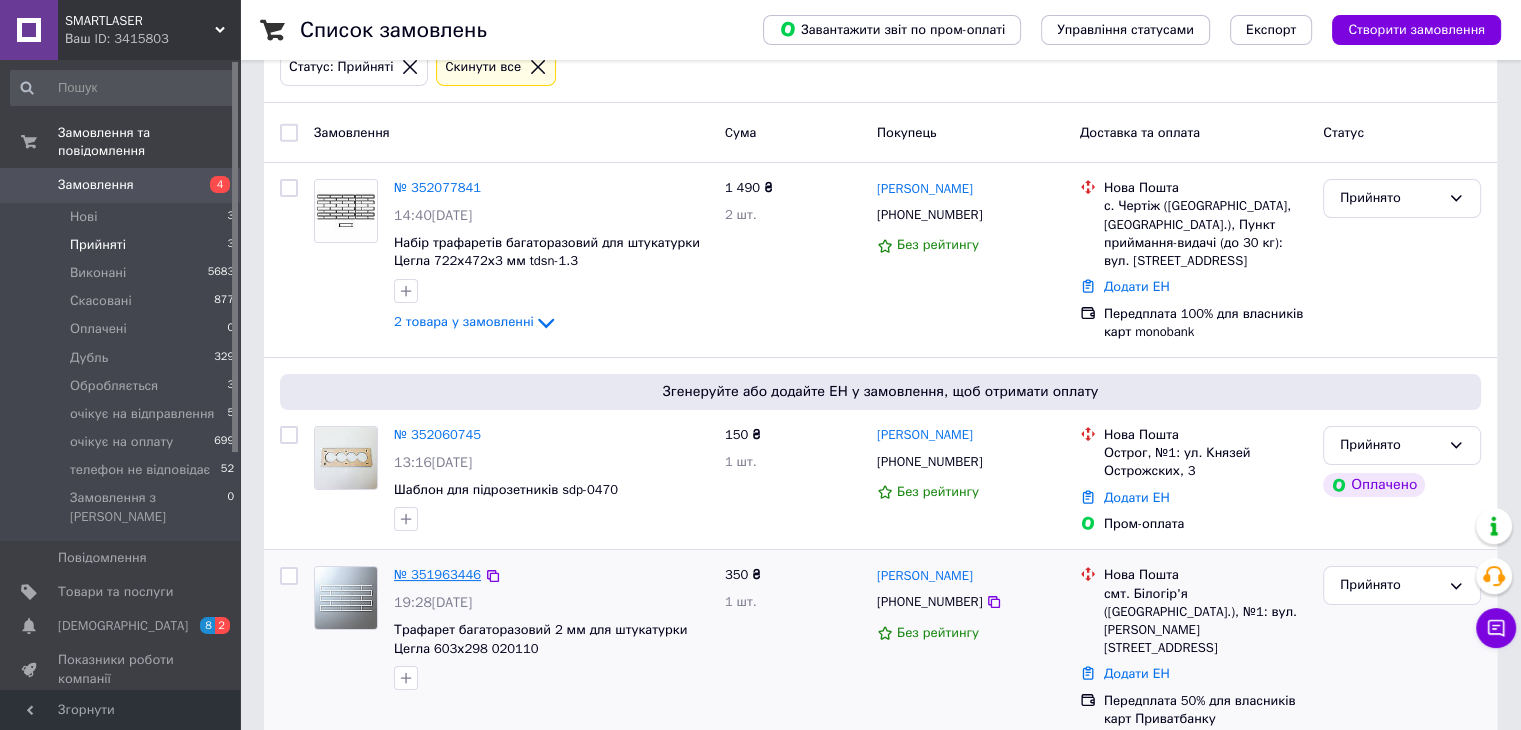 click on "№ 351963446" at bounding box center (437, 574) 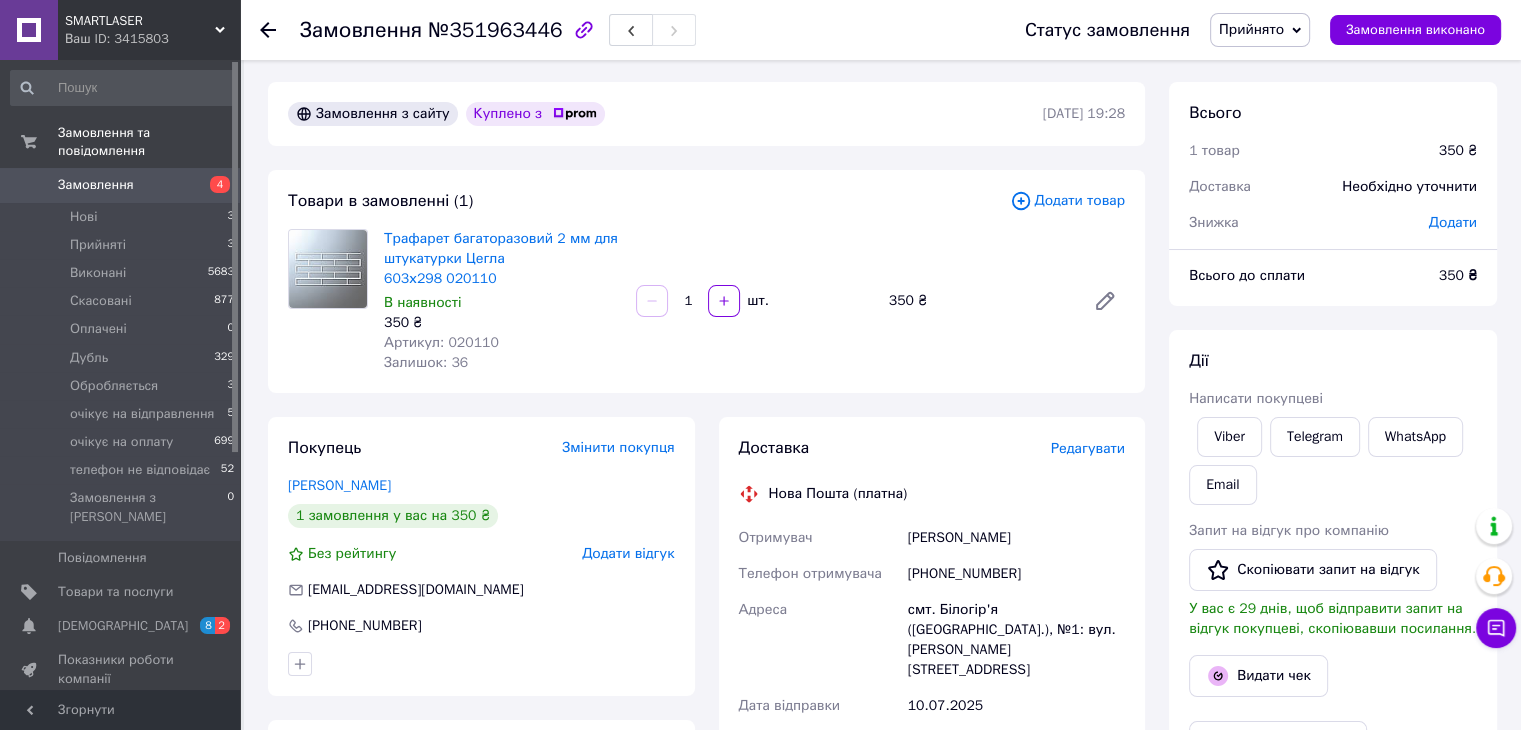 scroll, scrollTop: 0, scrollLeft: 0, axis: both 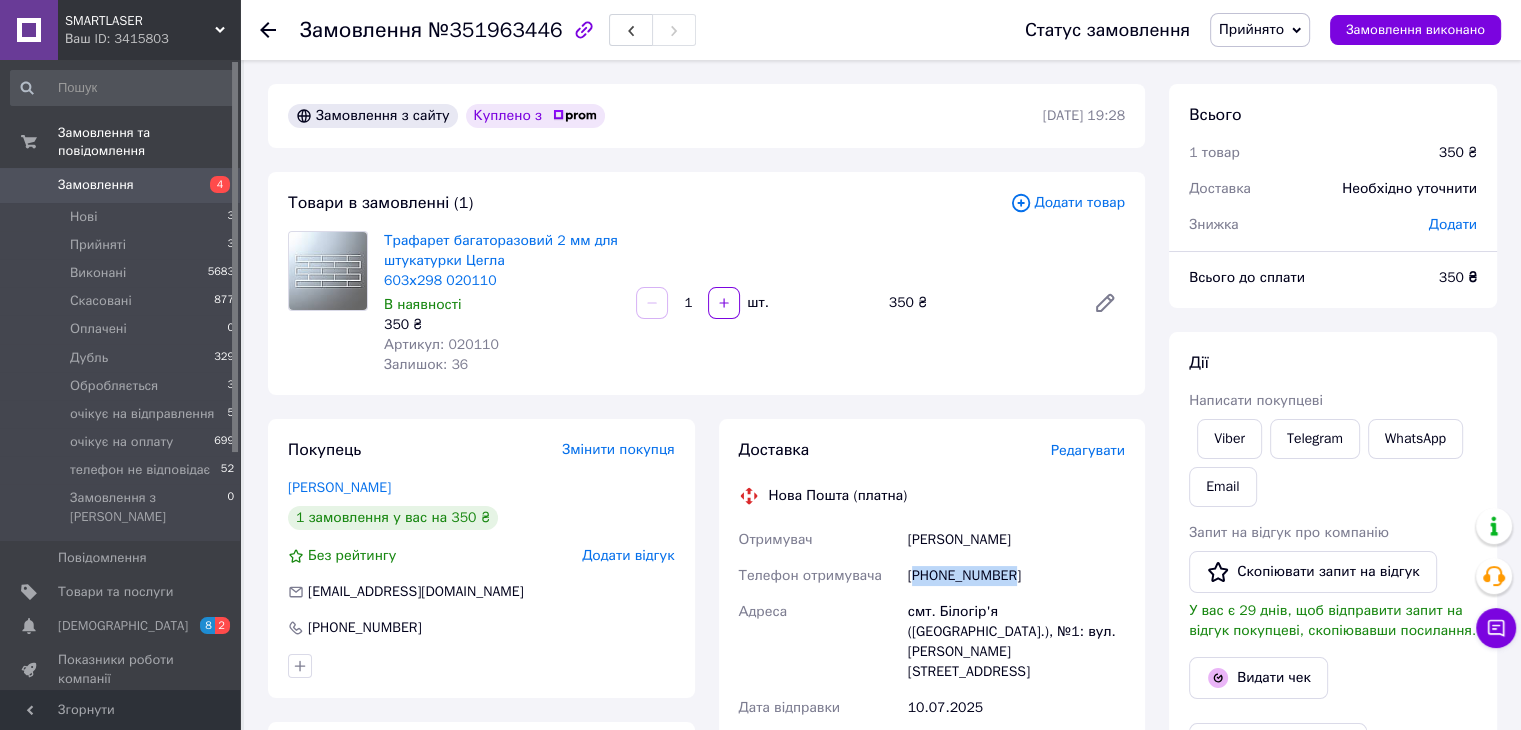 drag, startPoint x: 1018, startPoint y: 550, endPoint x: 918, endPoint y: 556, distance: 100.17984 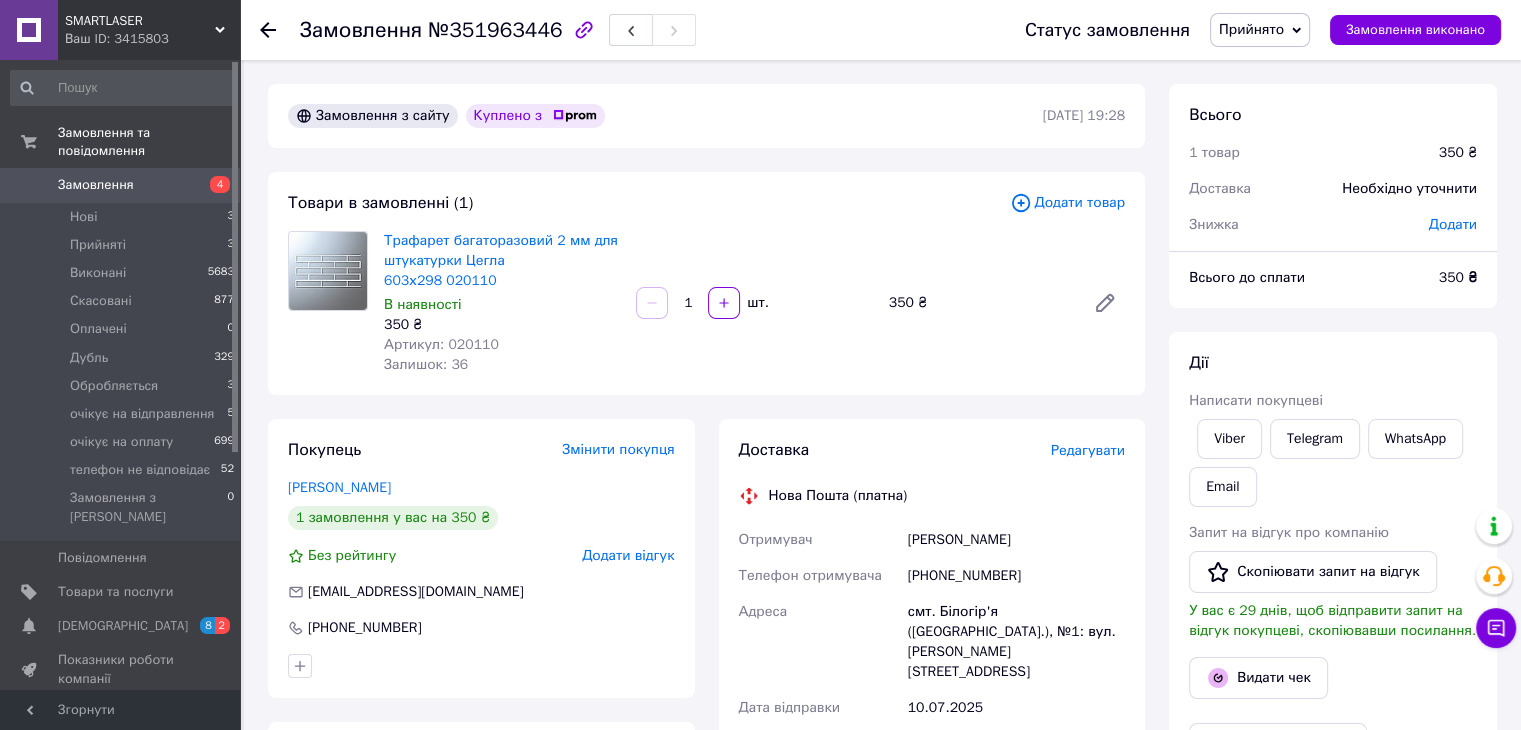 click on "Трафарет багаторазовий 2 мм для штукатурки Цегла 603х298 020110 В наявності 350 ₴ Артикул: 020110 Залишок: 36" at bounding box center (502, 303) 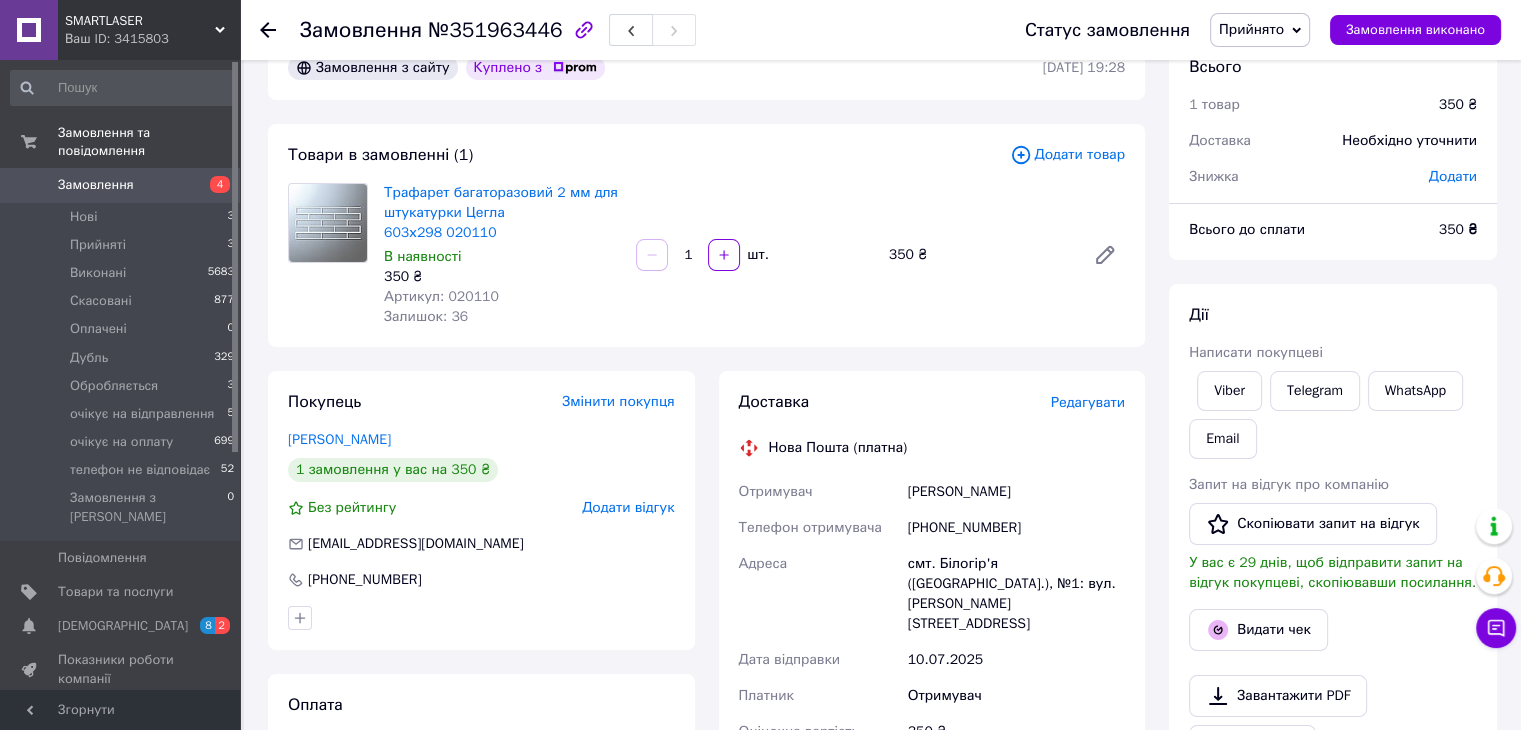 scroll, scrollTop: 0, scrollLeft: 0, axis: both 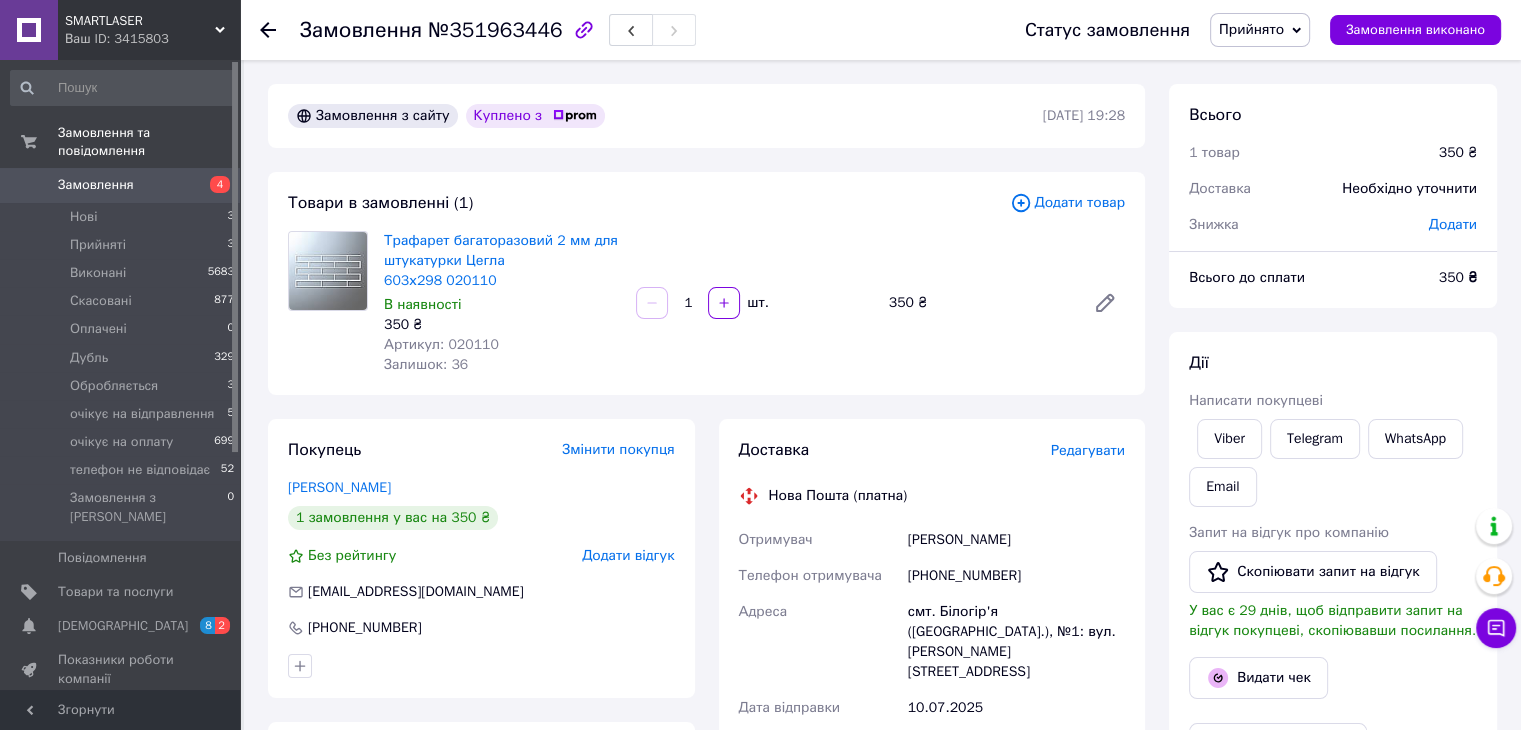click 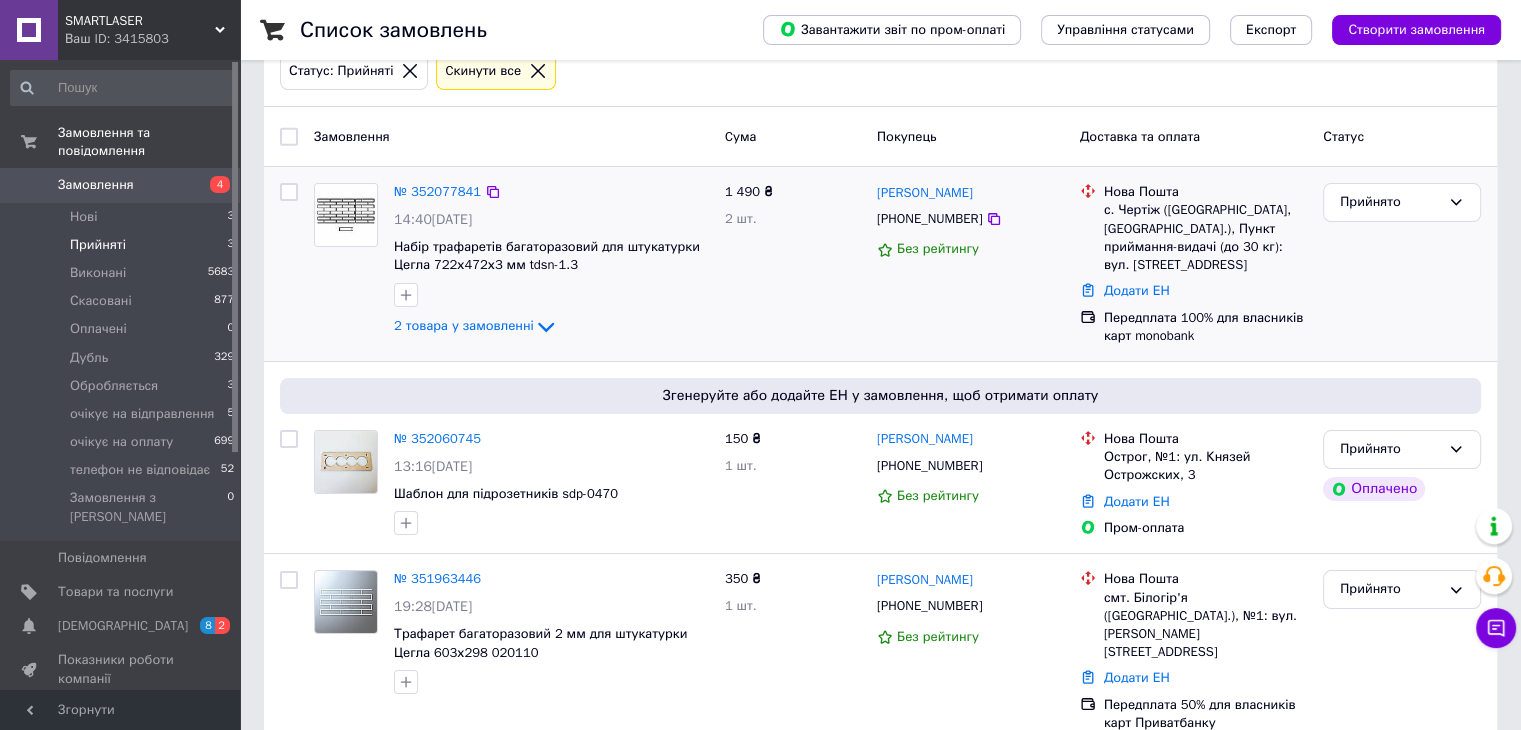 scroll, scrollTop: 124, scrollLeft: 0, axis: vertical 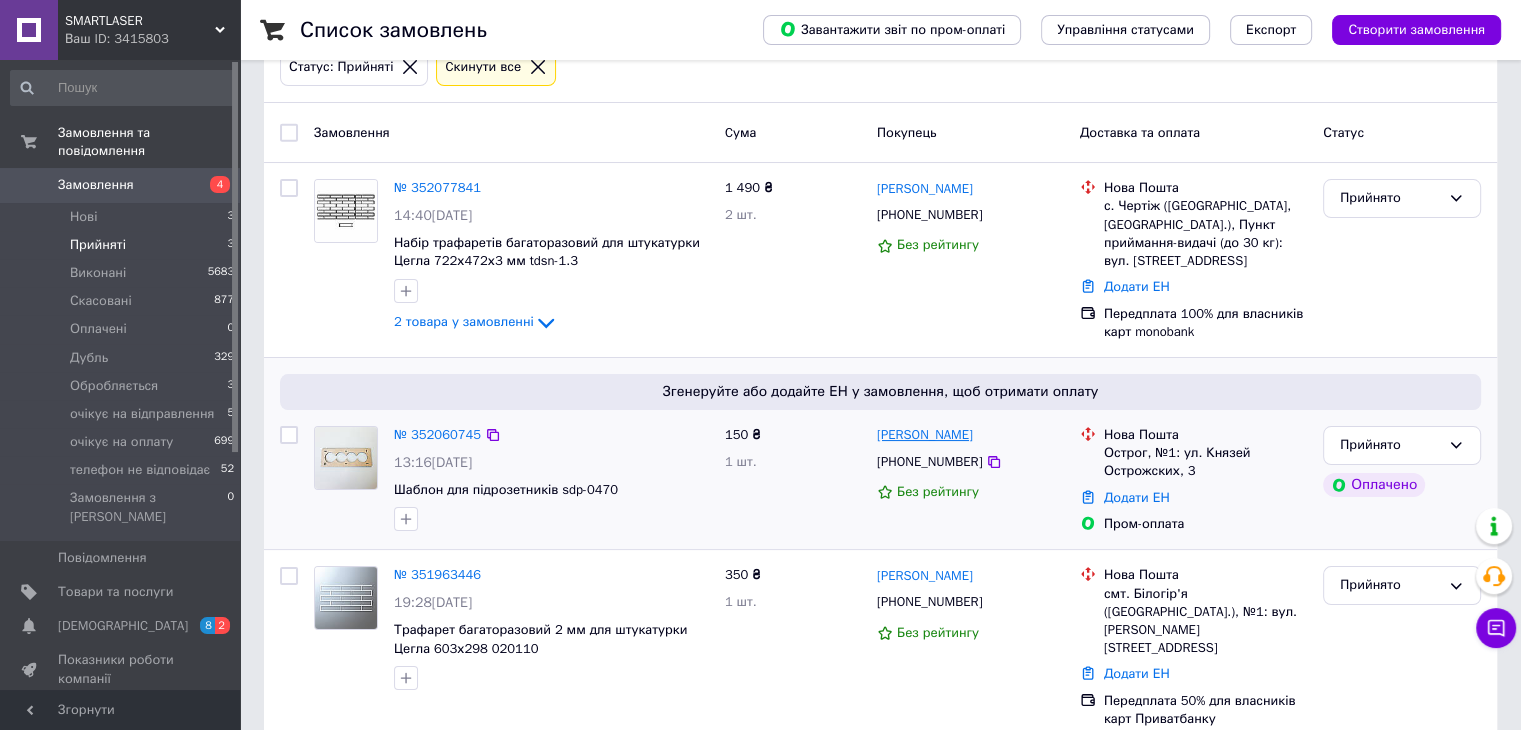 drag, startPoint x: 989, startPoint y: 430, endPoint x: 880, endPoint y: 433, distance: 109.041275 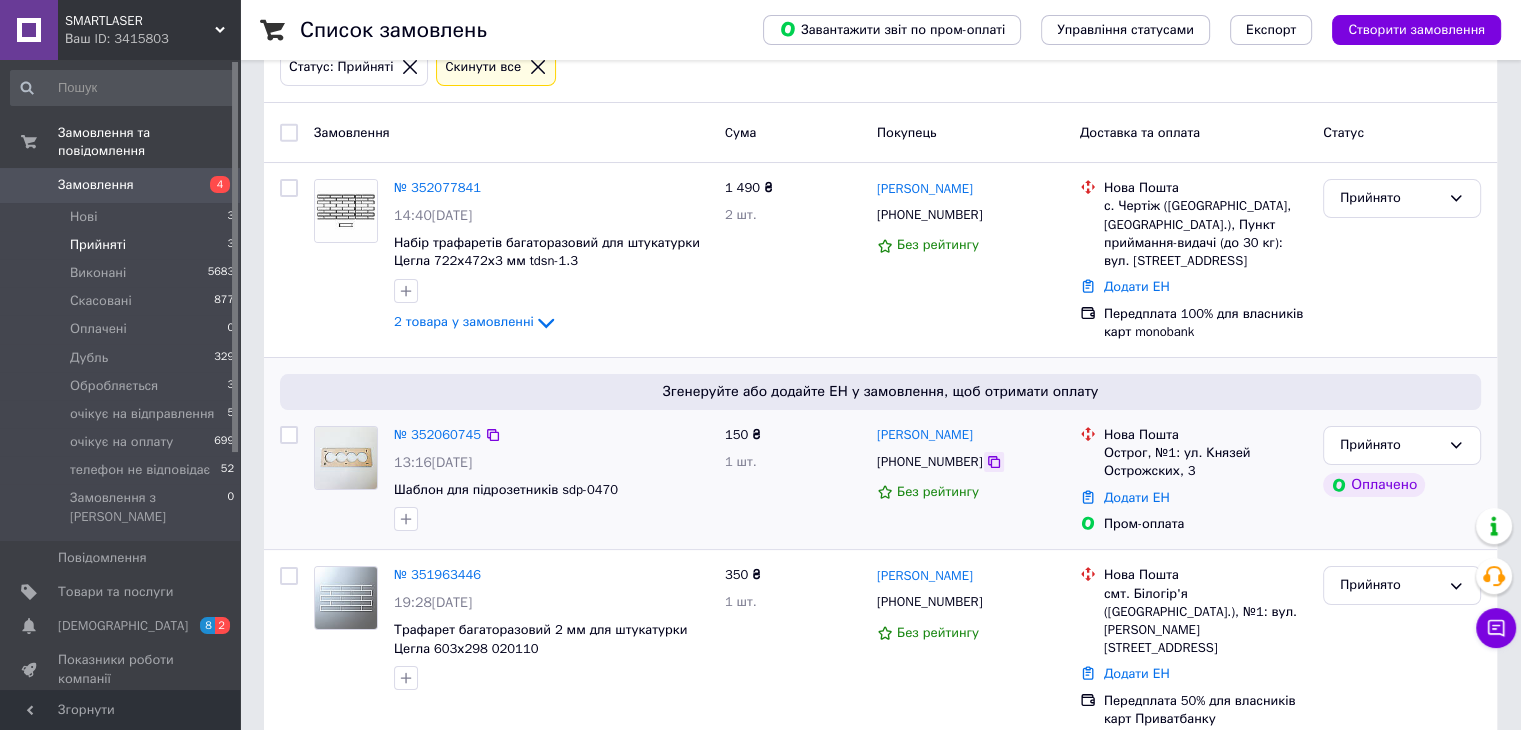 click 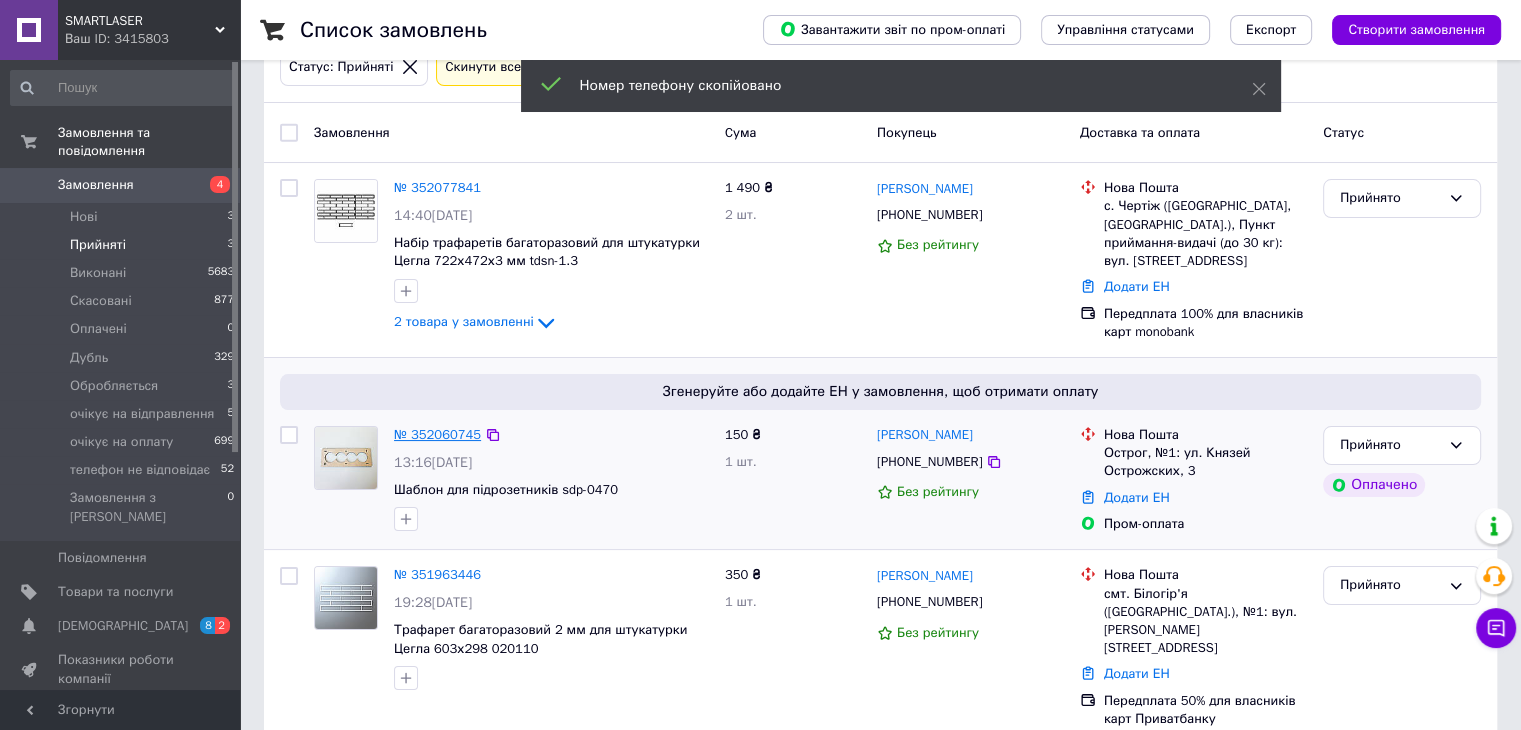 click on "№ 352060745" at bounding box center (437, 434) 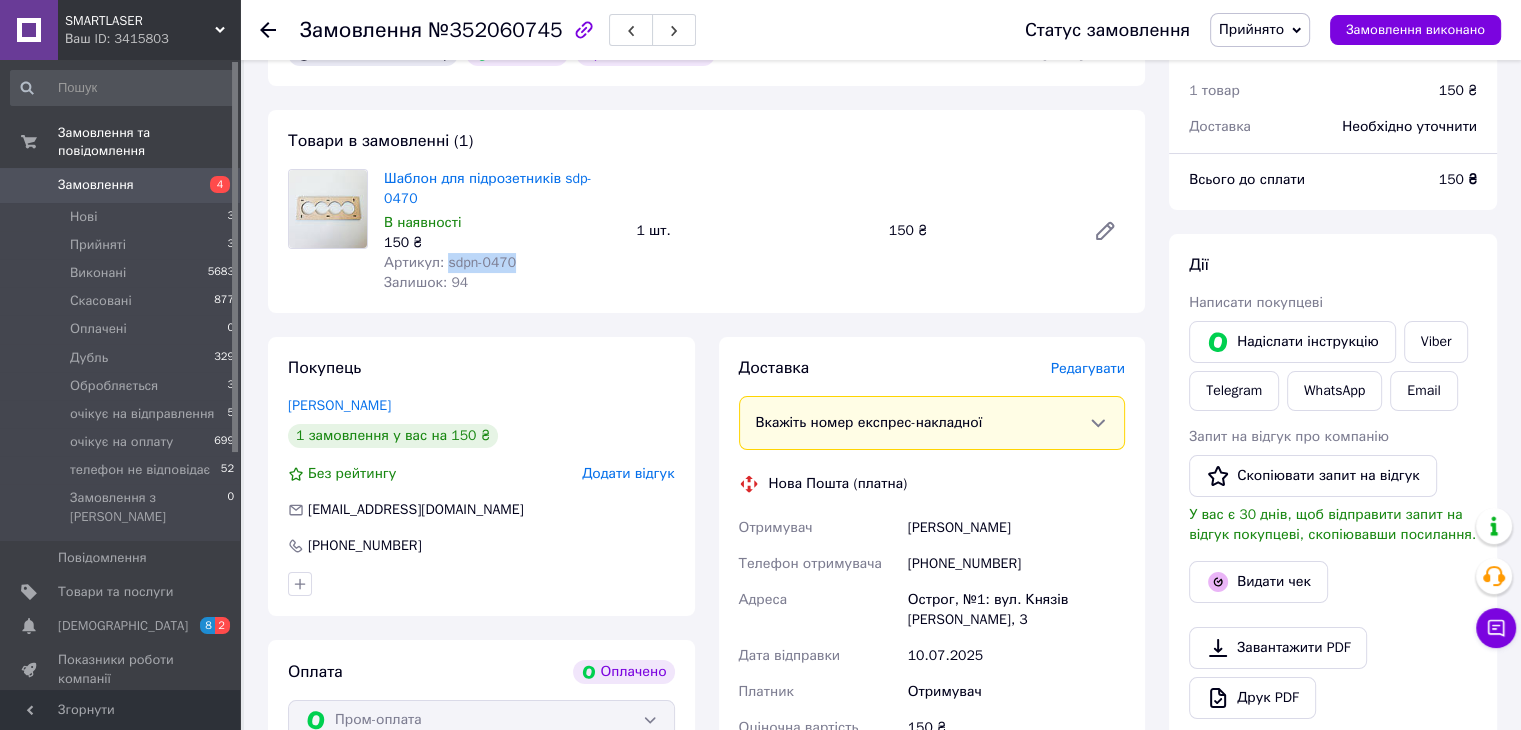 drag, startPoint x: 515, startPoint y: 241, endPoint x: 445, endPoint y: 237, distance: 70.11419 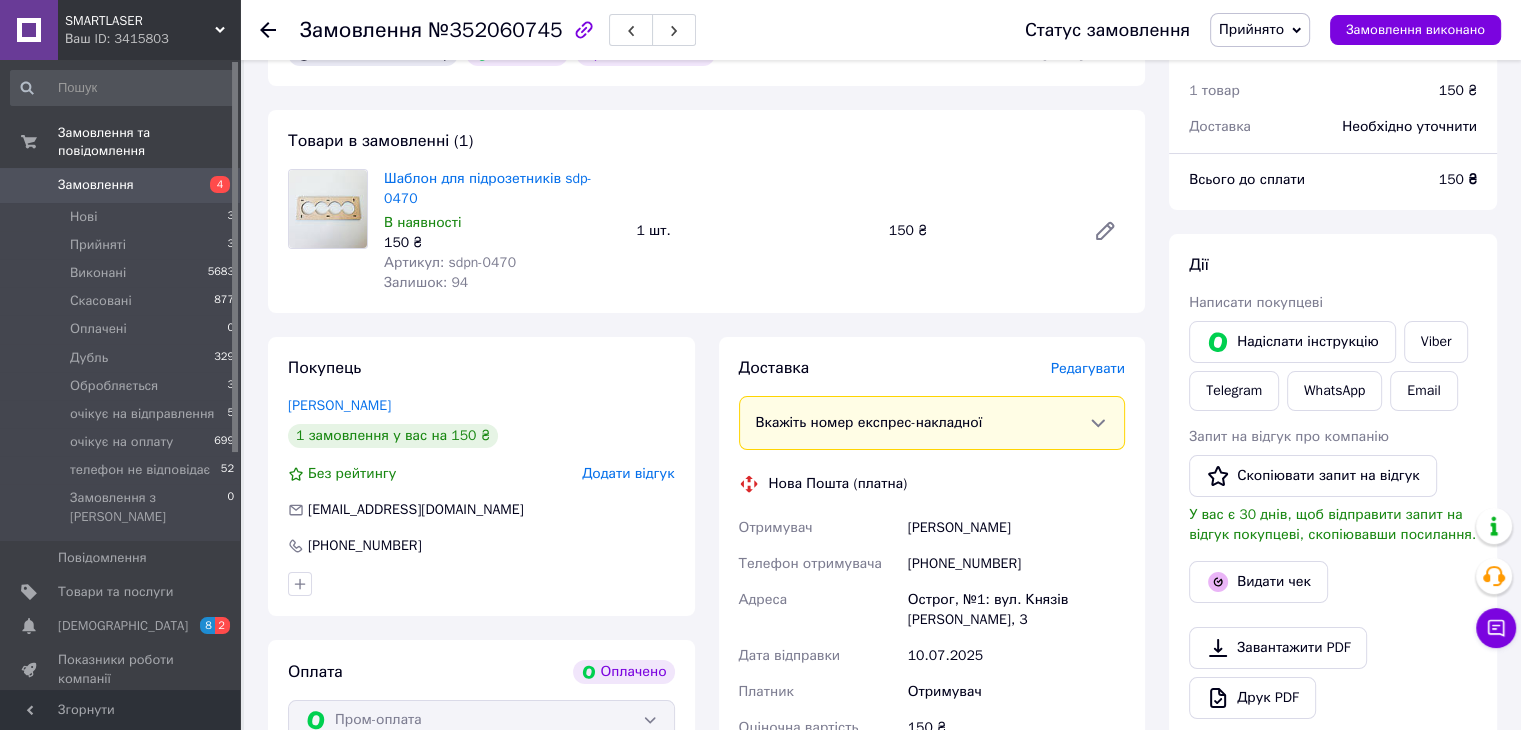 click on "Шаблон для підрозетників sdp-0470 В наявності 150 ₴ Артикул: sdpn-0470 Залишок: 94 1 шт. 150 ₴" at bounding box center [754, 231] 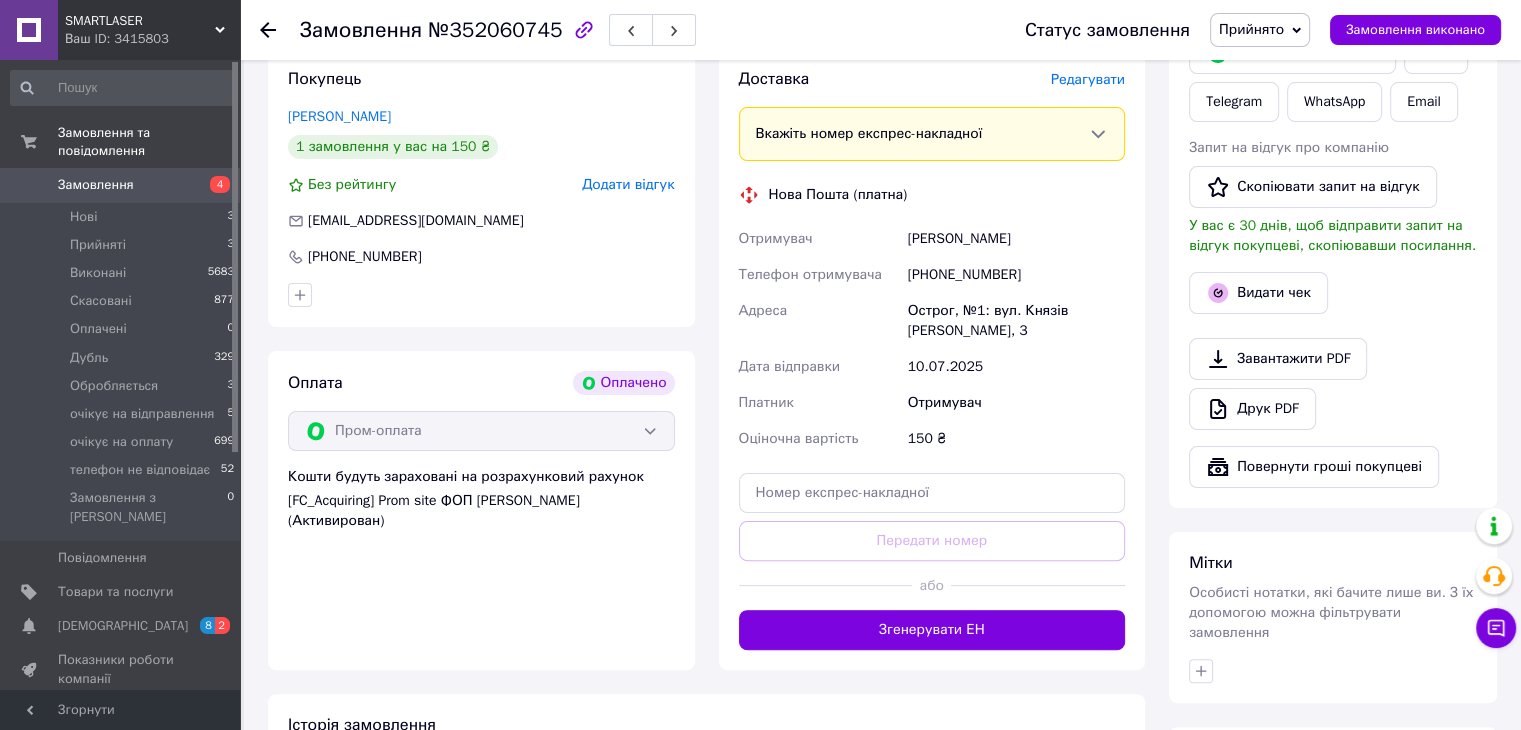 scroll, scrollTop: 424, scrollLeft: 0, axis: vertical 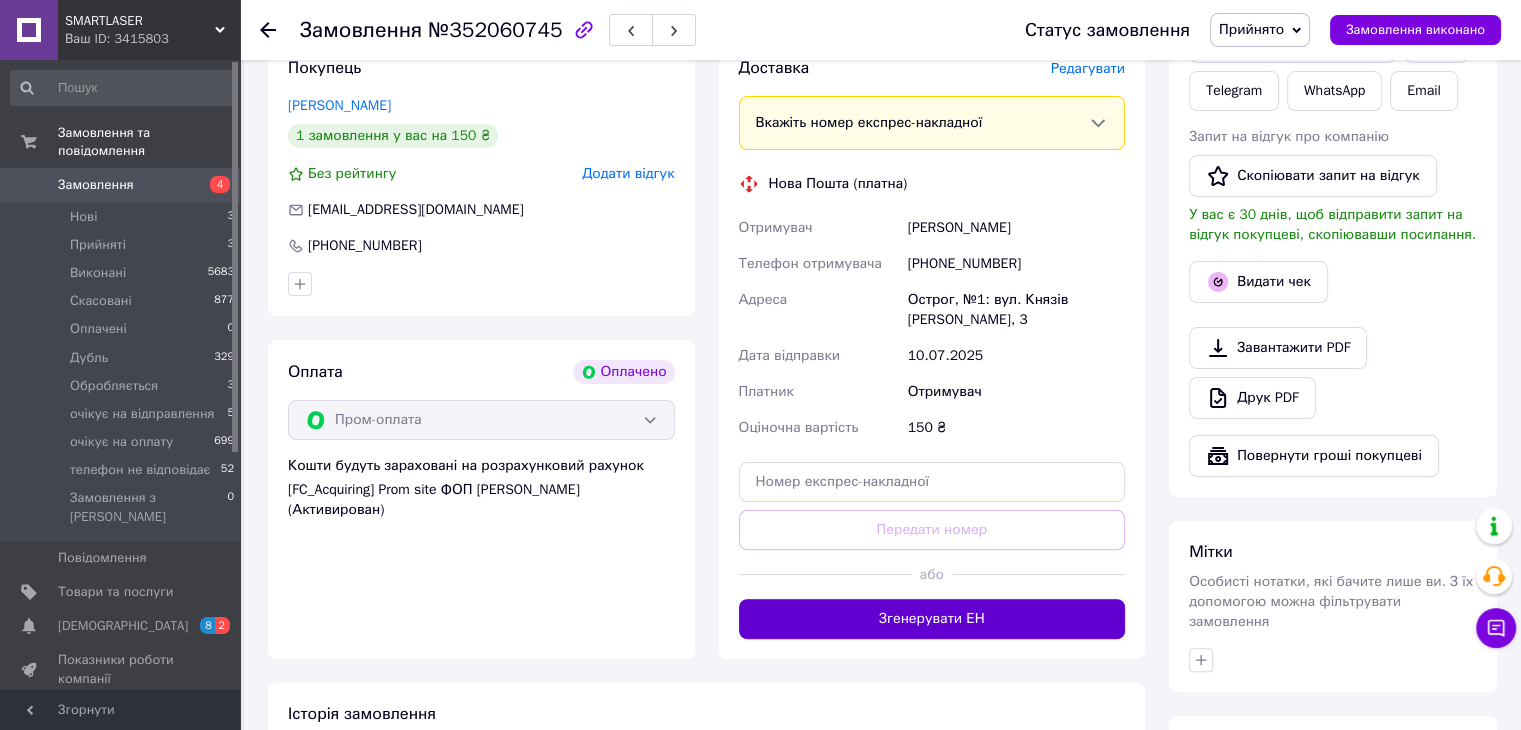 click on "Згенерувати ЕН" at bounding box center (932, 619) 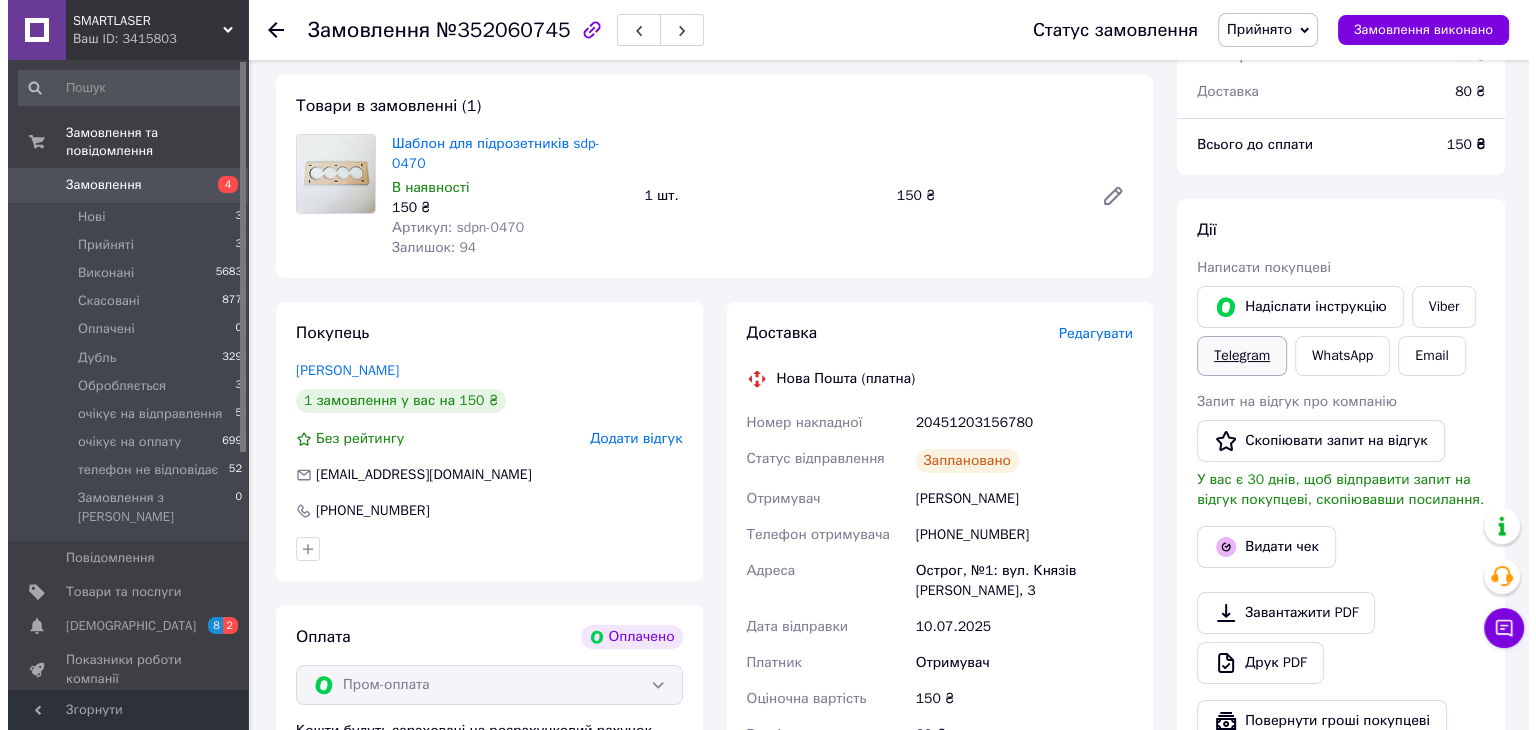 scroll, scrollTop: 124, scrollLeft: 0, axis: vertical 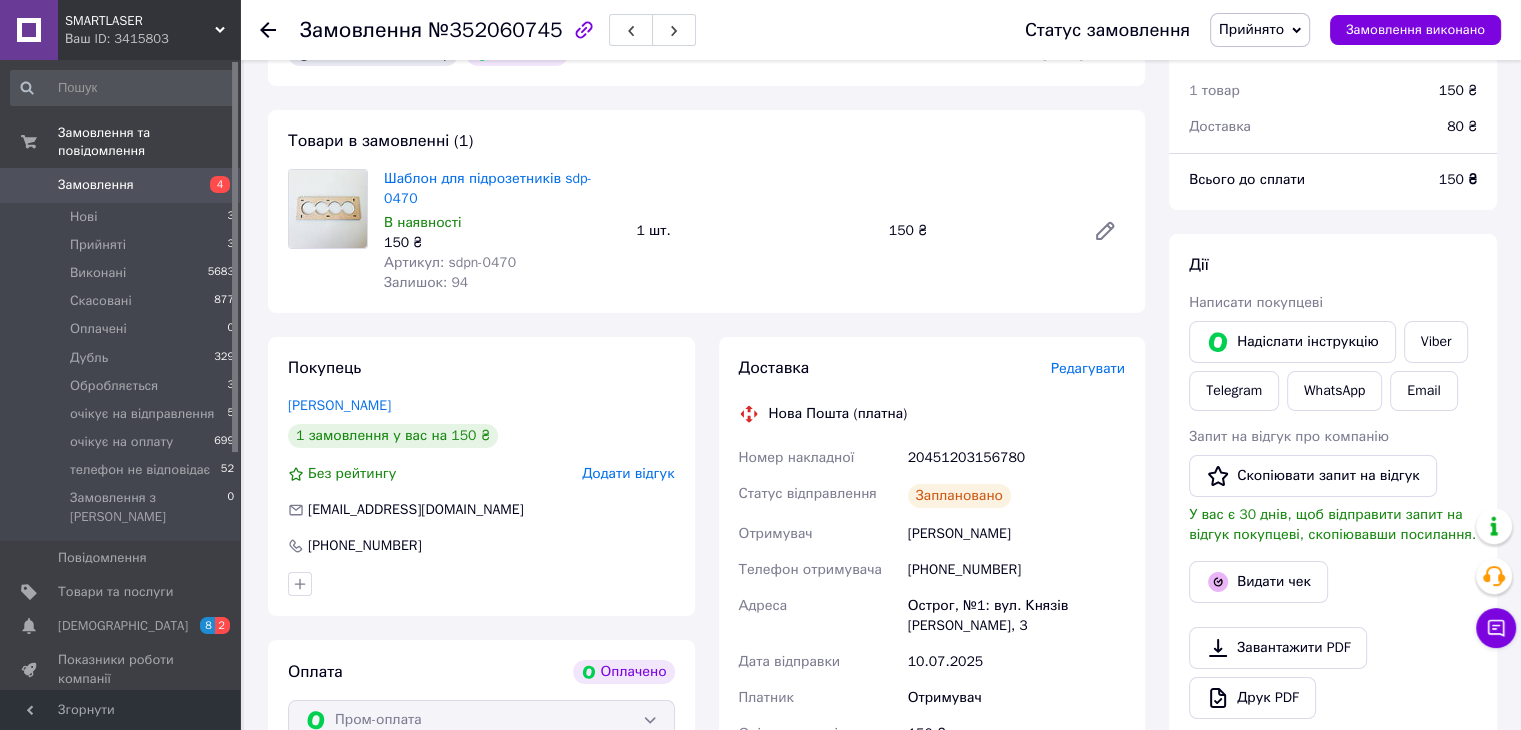 click on "Прийнято" at bounding box center (1251, 29) 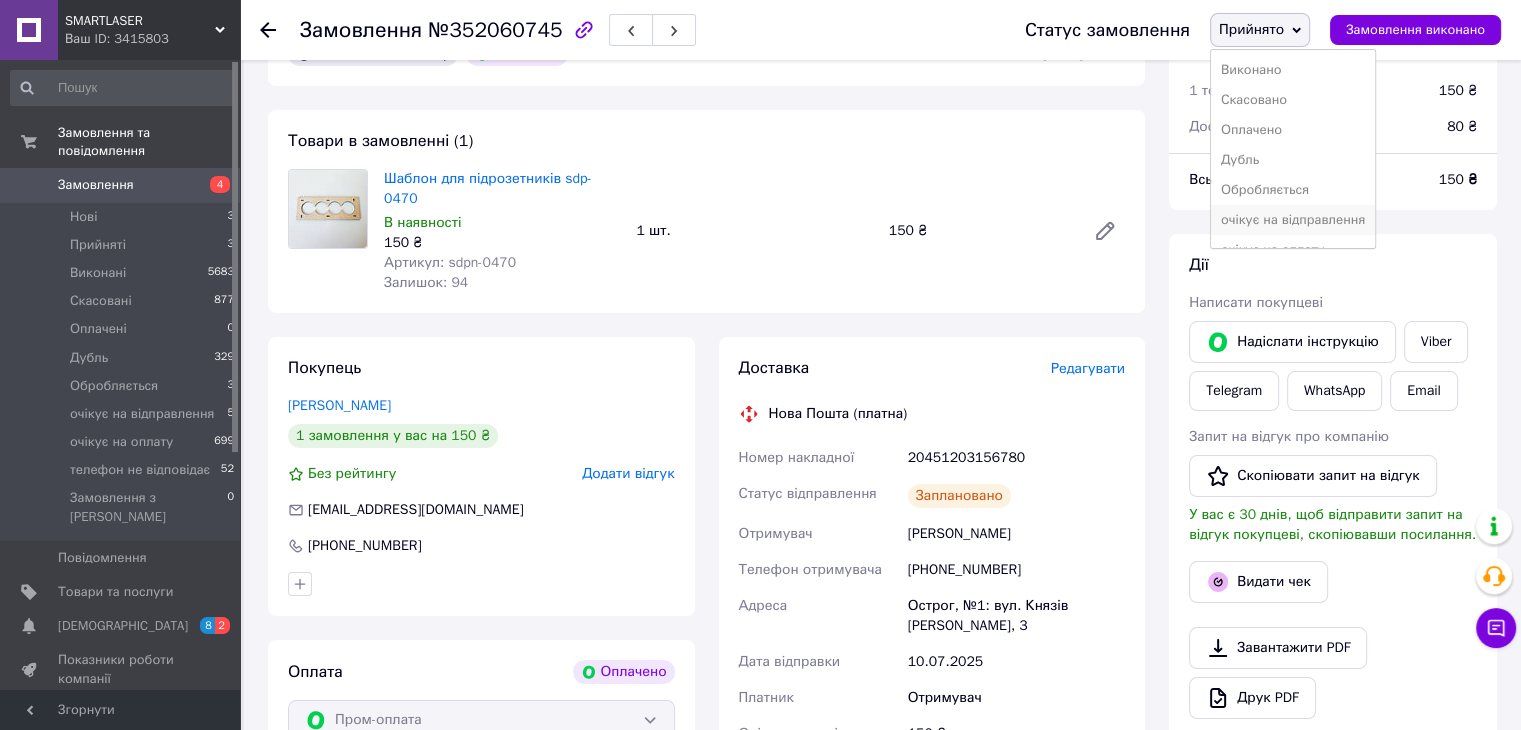 click on "очікує на відправлення" at bounding box center (1293, 220) 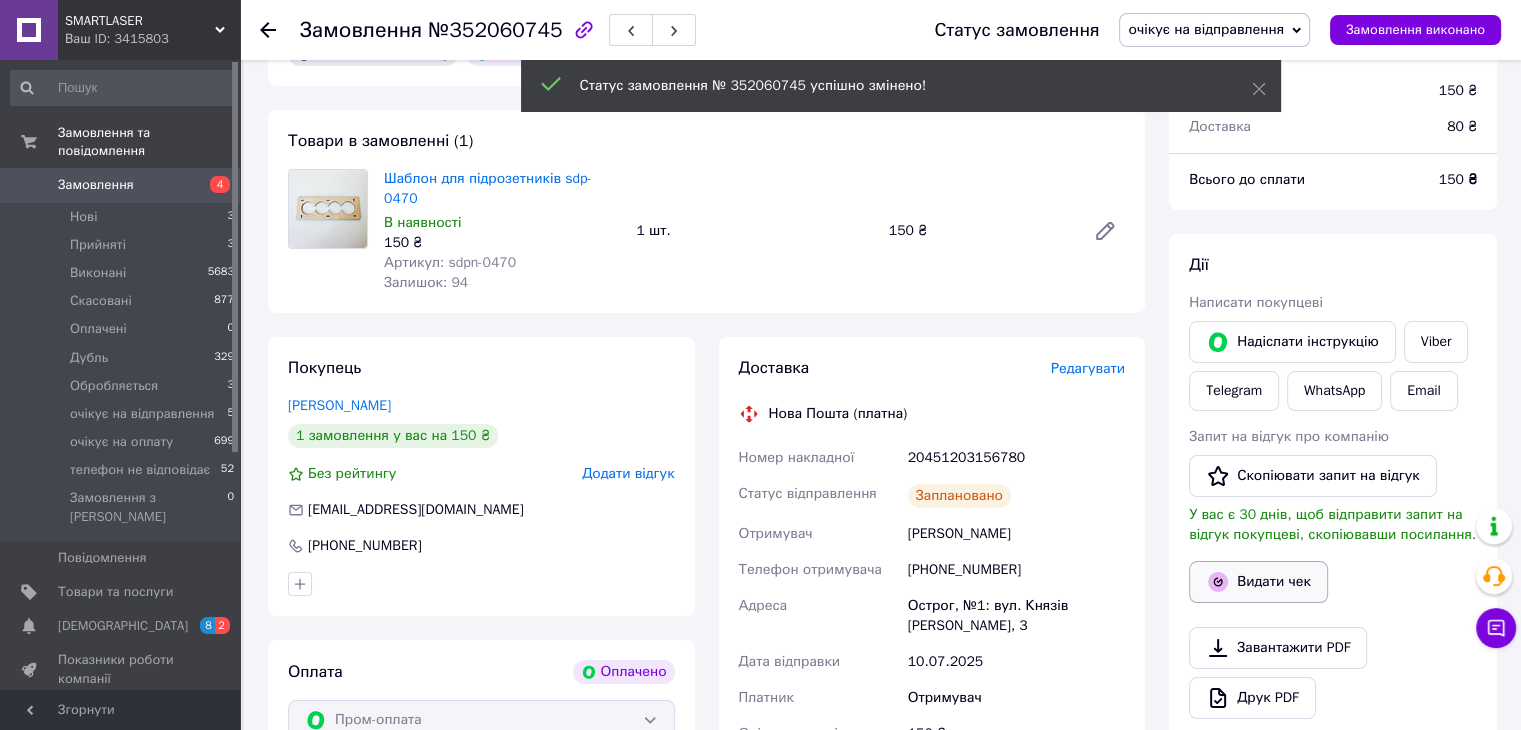 click on "Видати чек" at bounding box center (1258, 582) 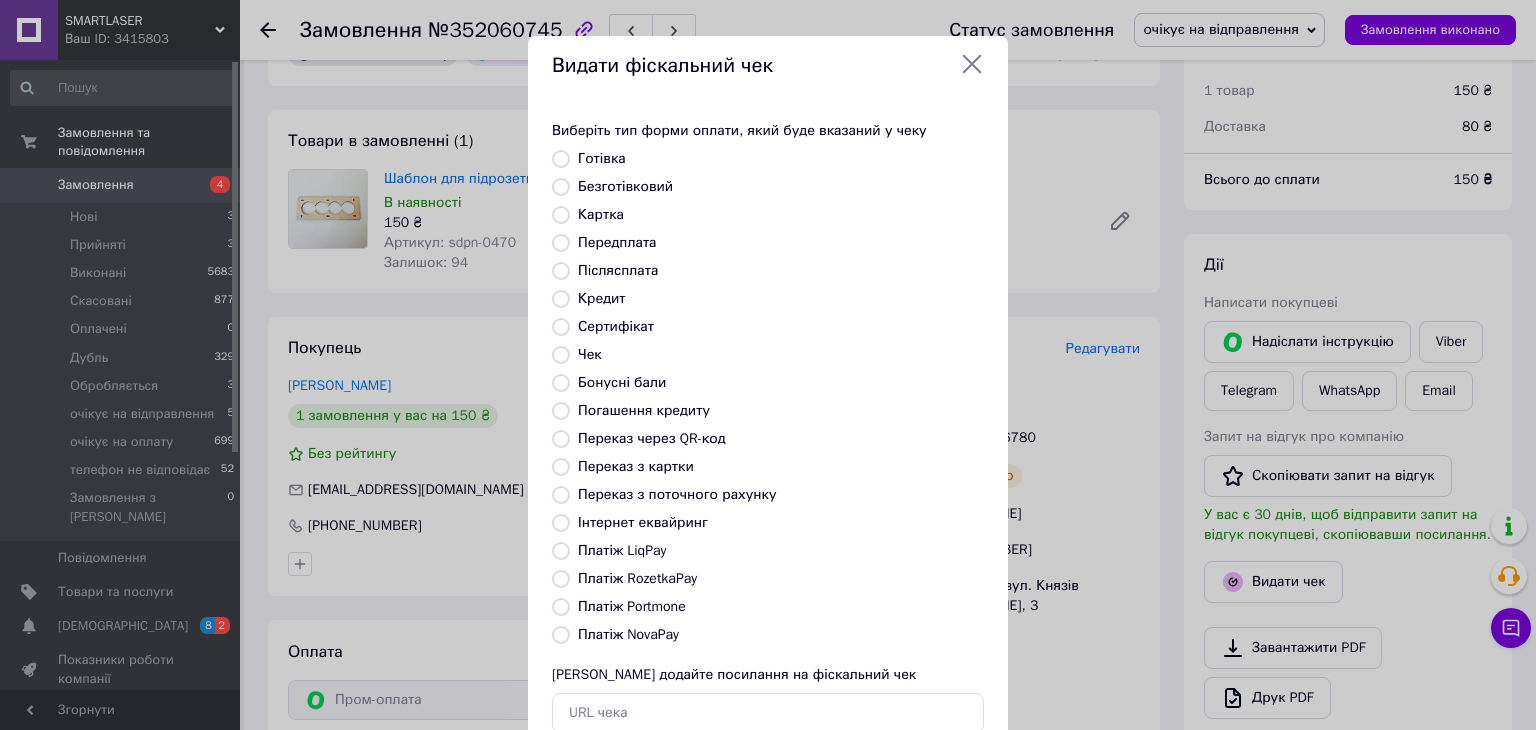 click on "Платіж RozetkaPay" at bounding box center [561, 579] 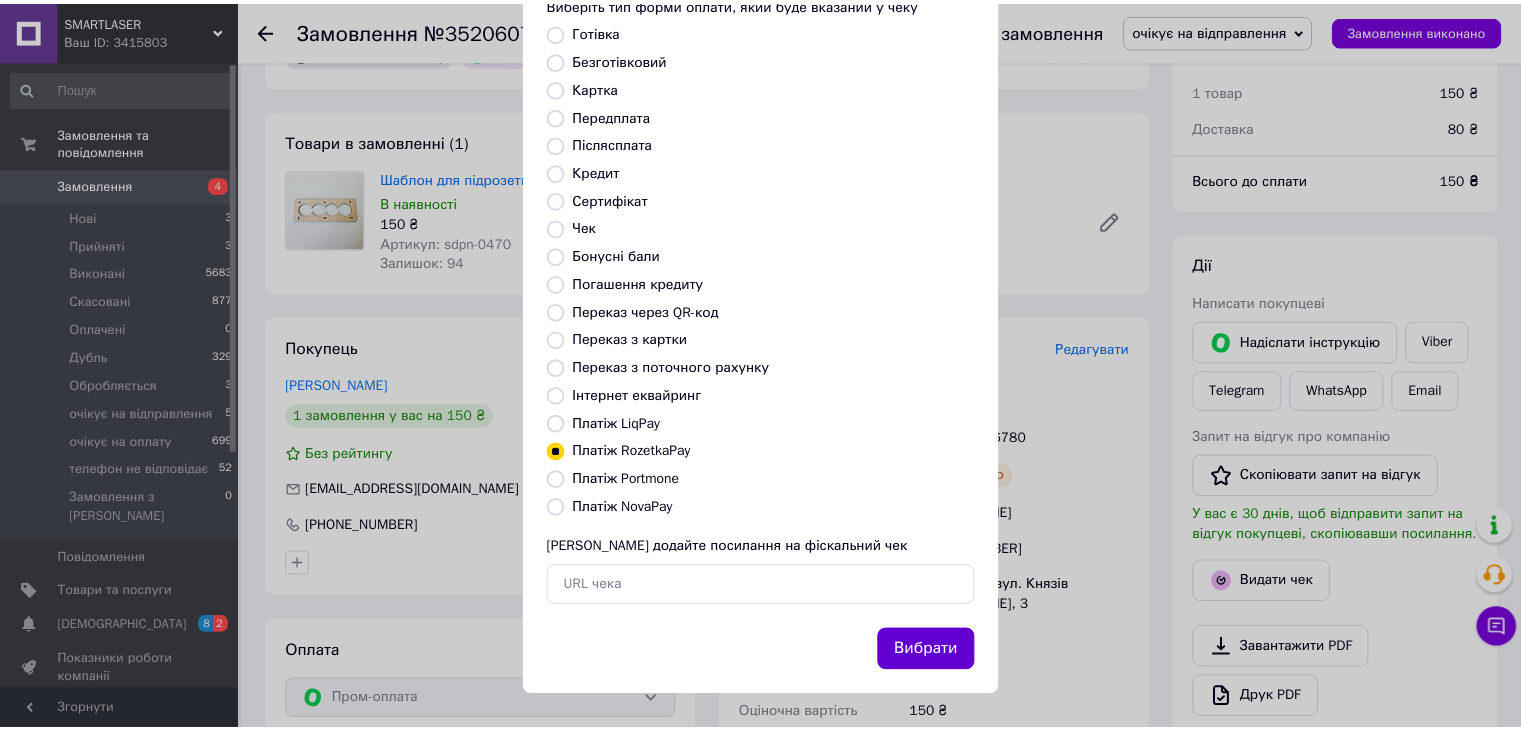 scroll, scrollTop: 128, scrollLeft: 0, axis: vertical 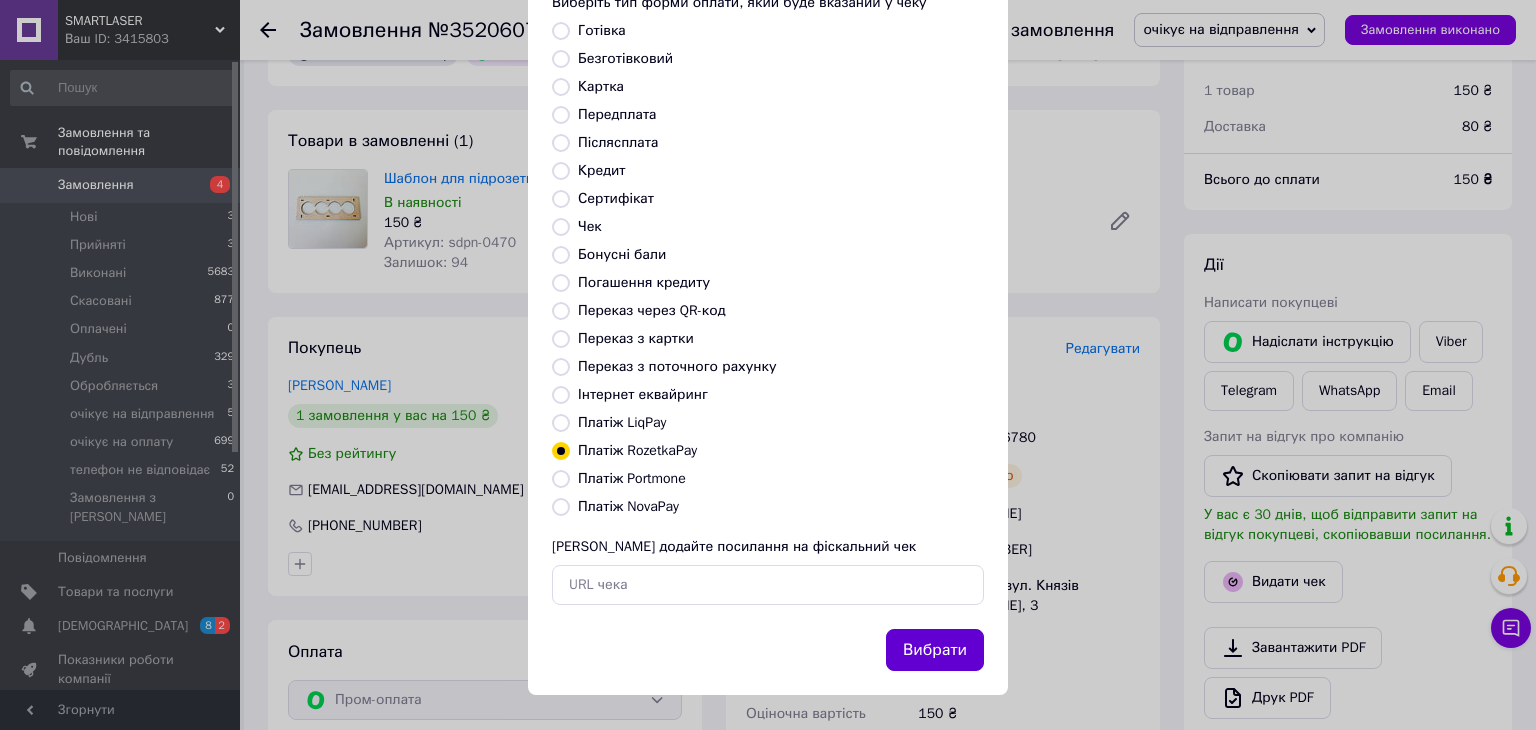 click on "Вибрати" at bounding box center [935, 650] 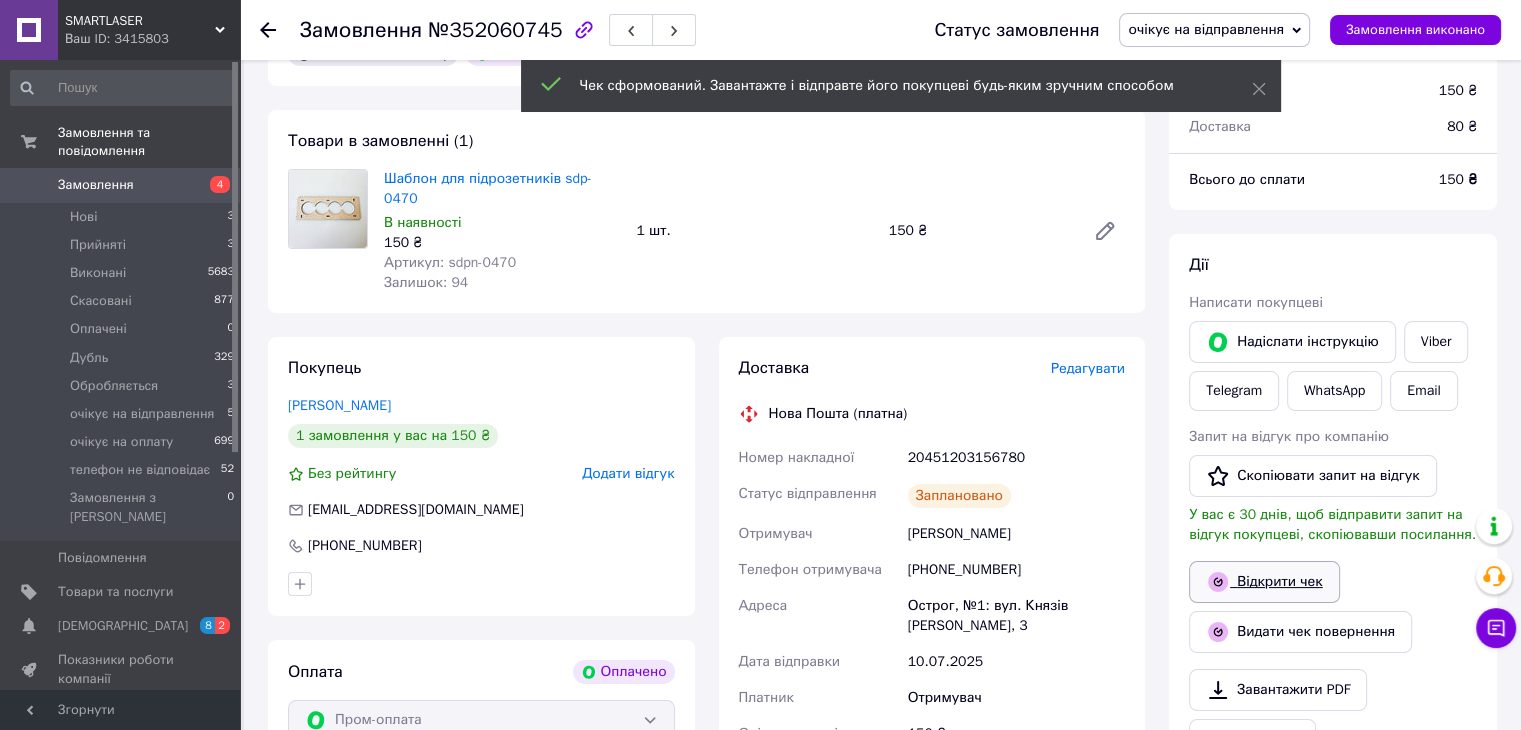 click on "Відкрити чек" at bounding box center (1264, 582) 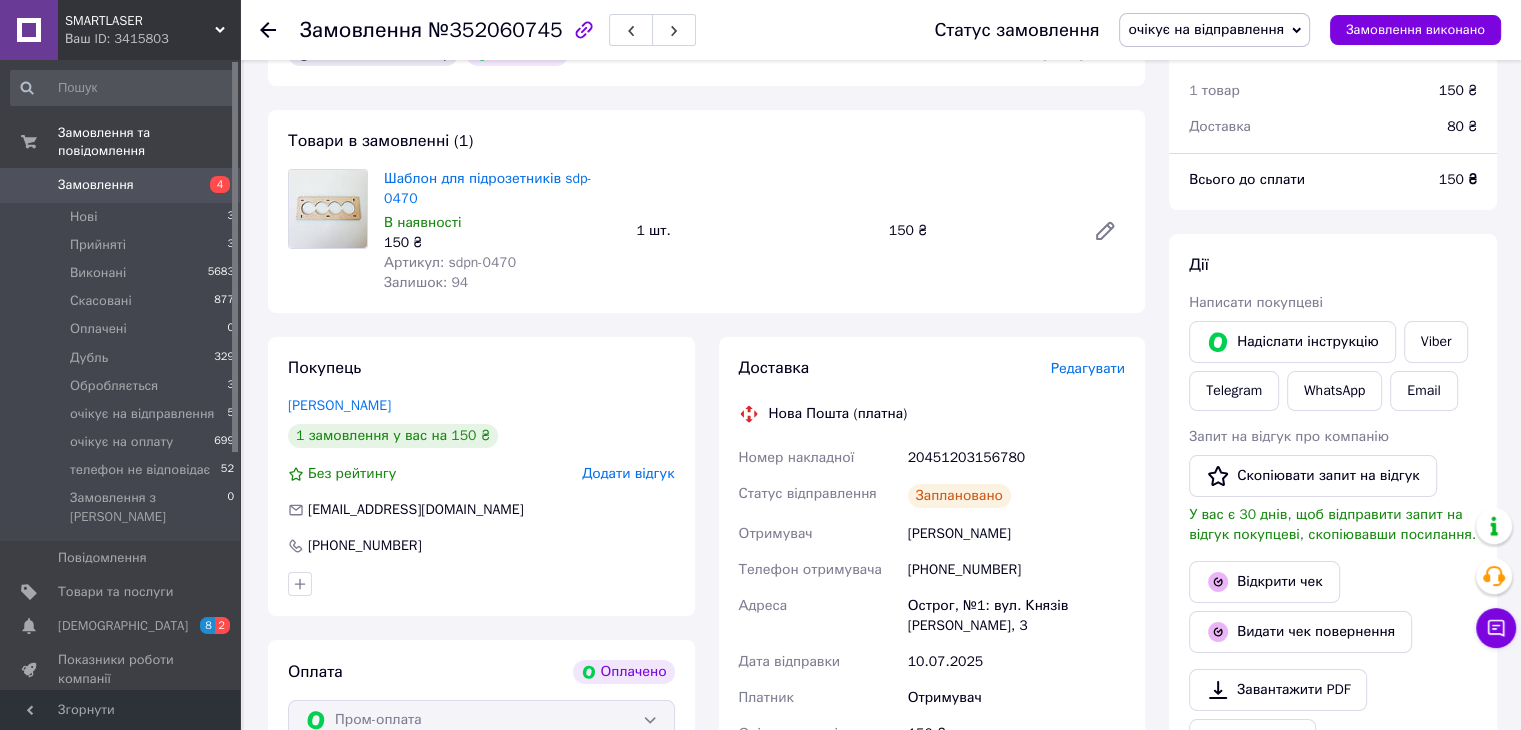 click 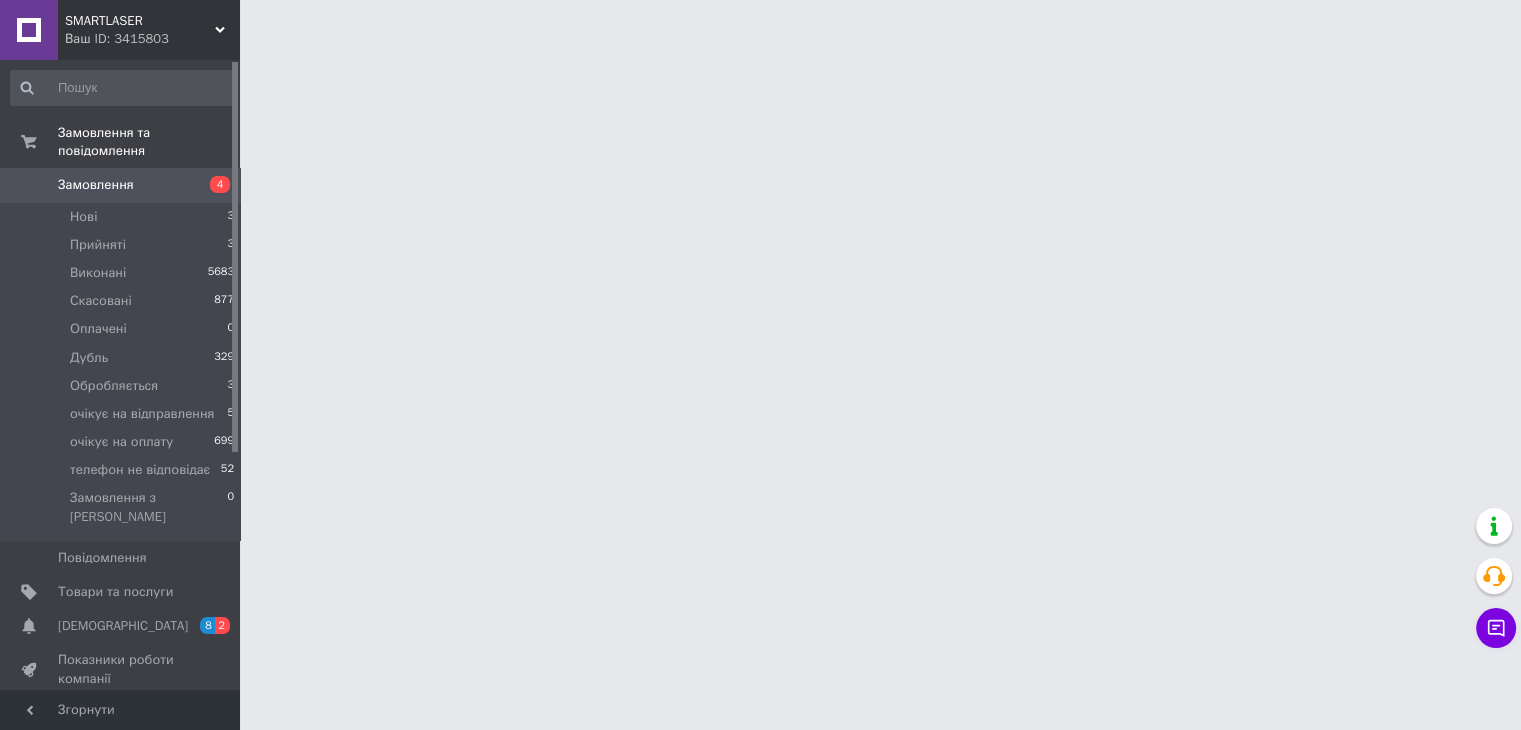 scroll, scrollTop: 0, scrollLeft: 0, axis: both 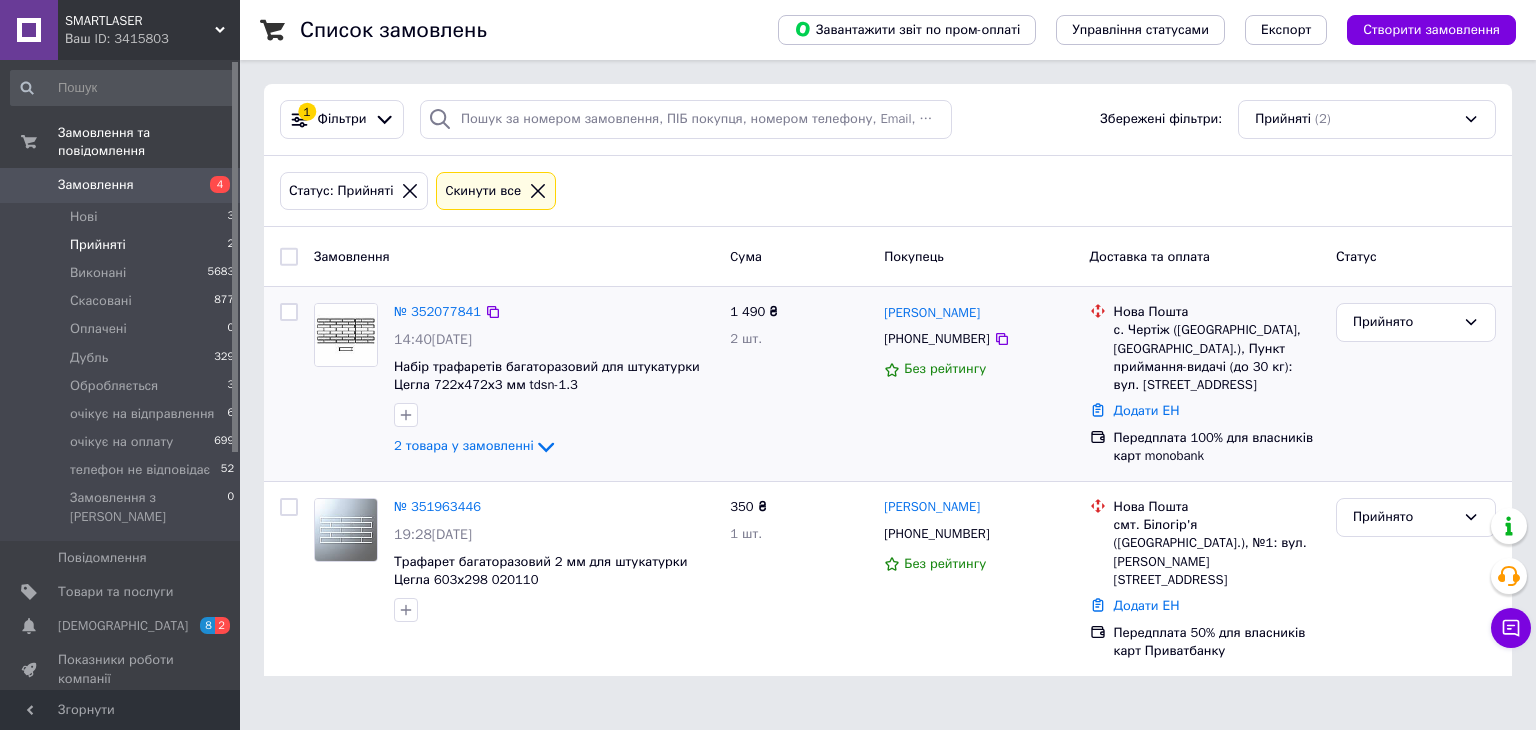 drag, startPoint x: 987, startPoint y: 310, endPoint x: 882, endPoint y: 312, distance: 105.01904 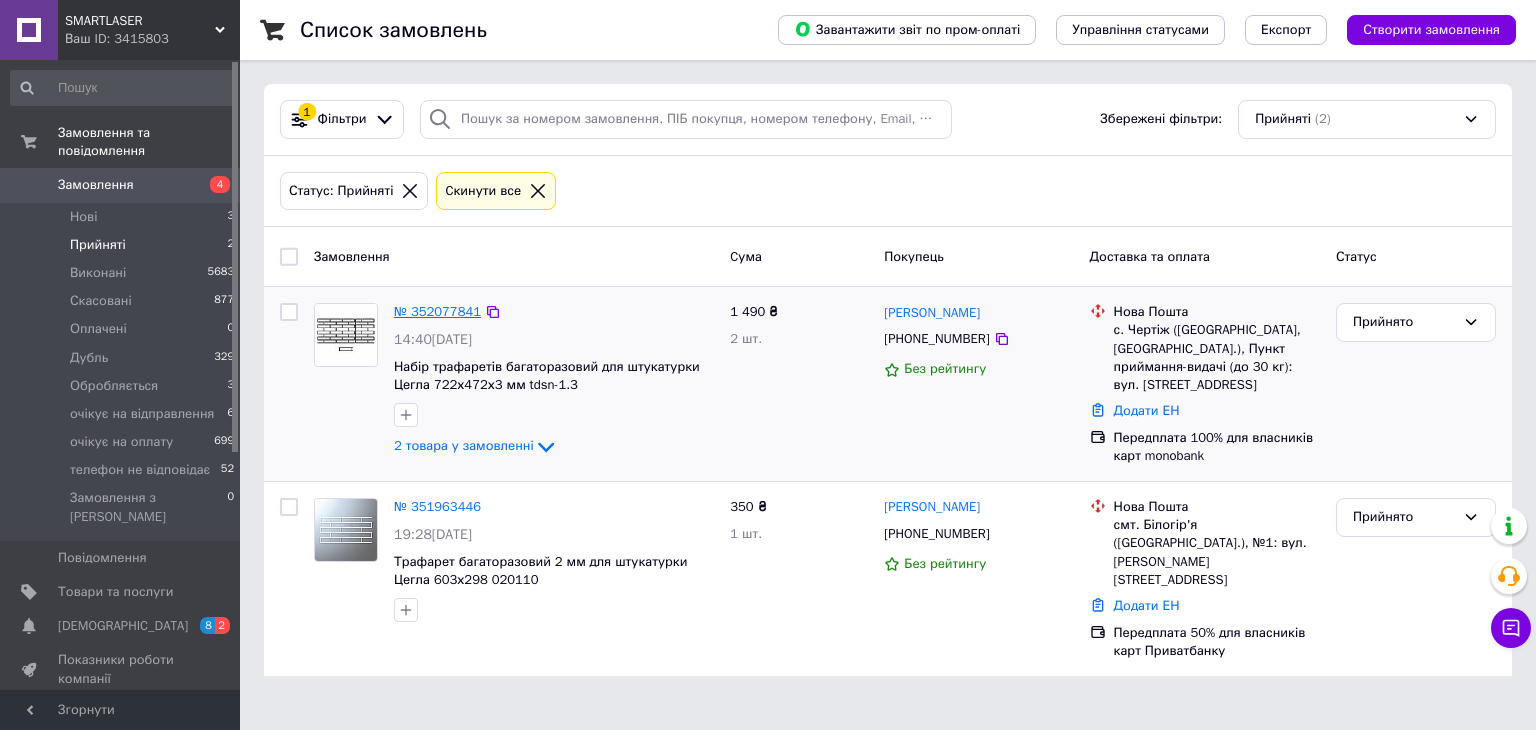 click on "№ 352077841" at bounding box center (437, 311) 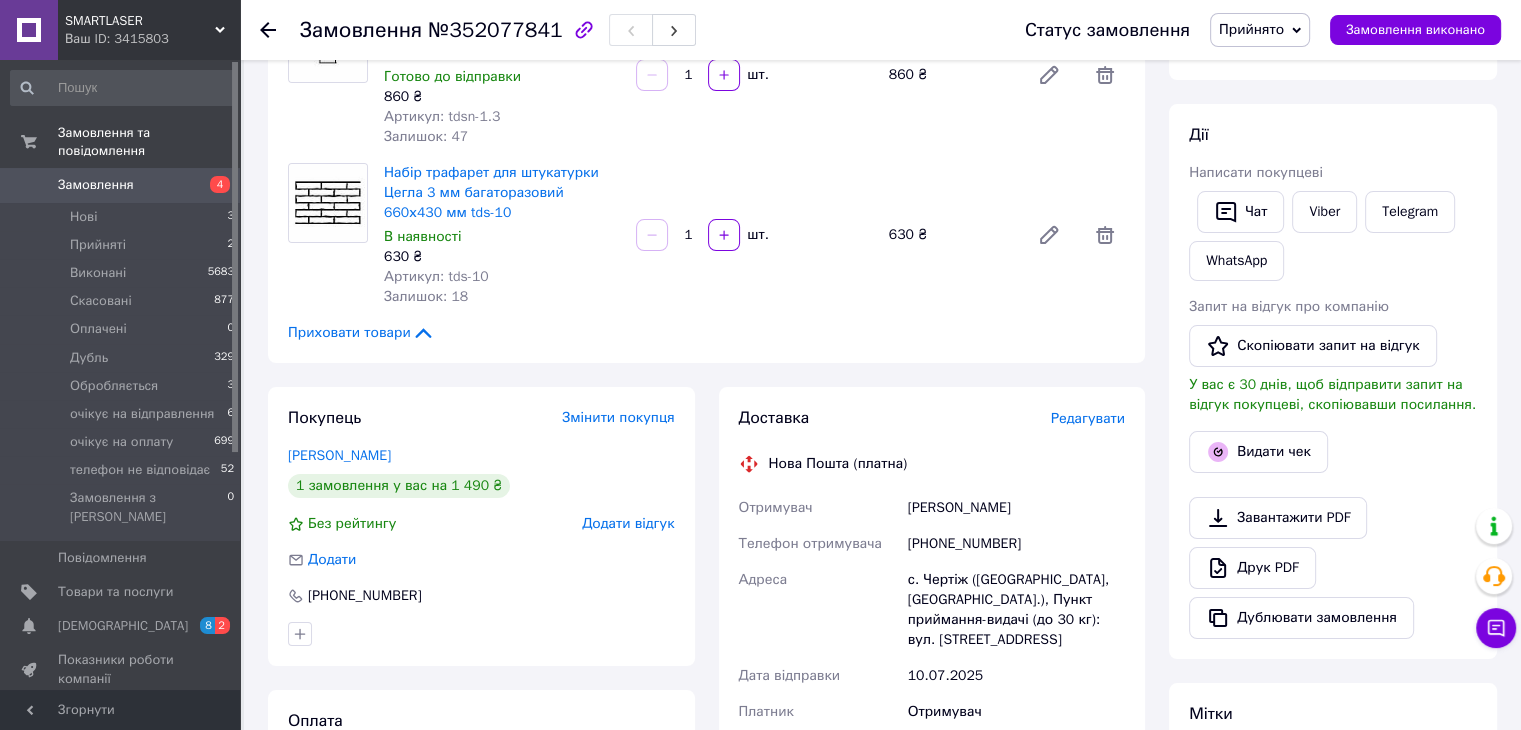 scroll, scrollTop: 400, scrollLeft: 0, axis: vertical 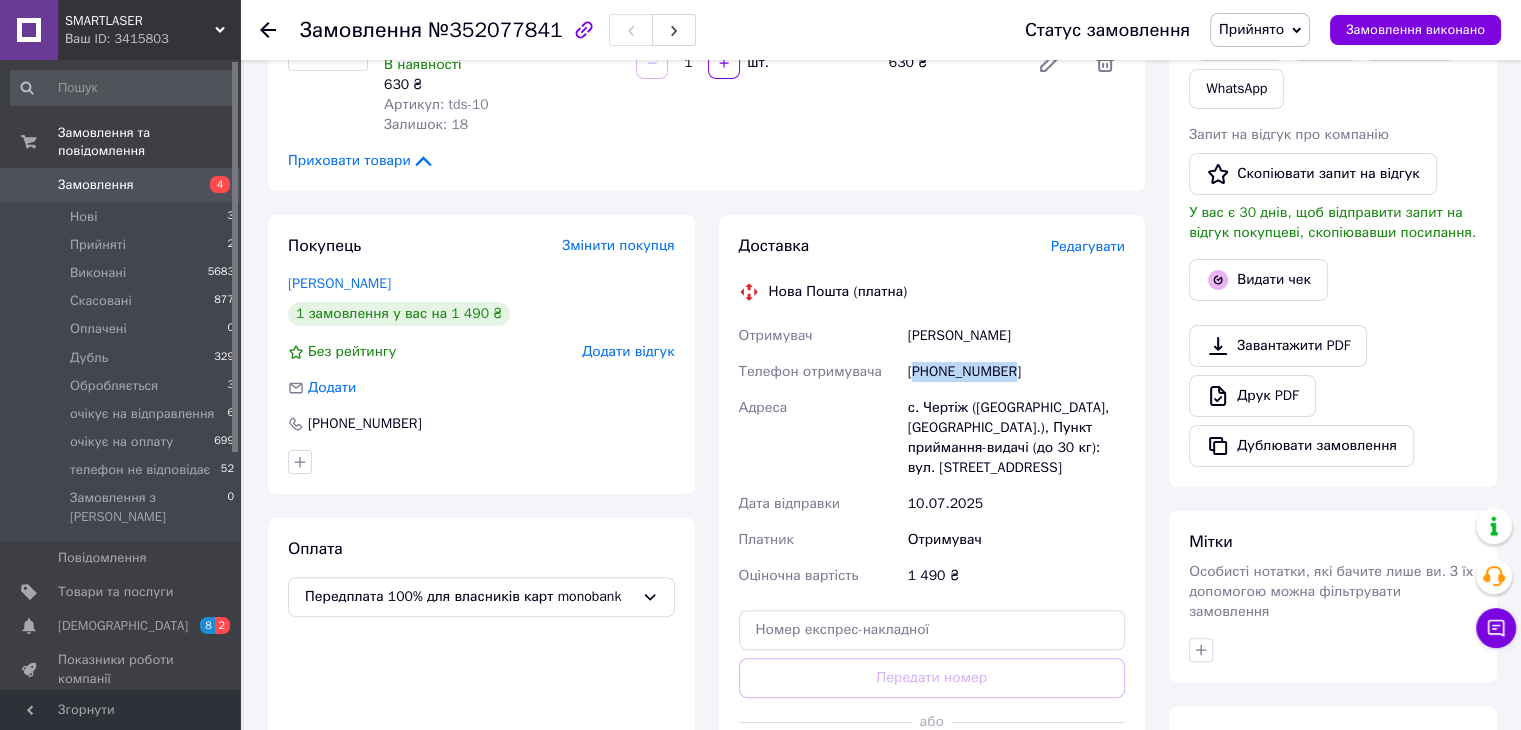 drag, startPoint x: 1012, startPoint y: 374, endPoint x: 919, endPoint y: 375, distance: 93.00538 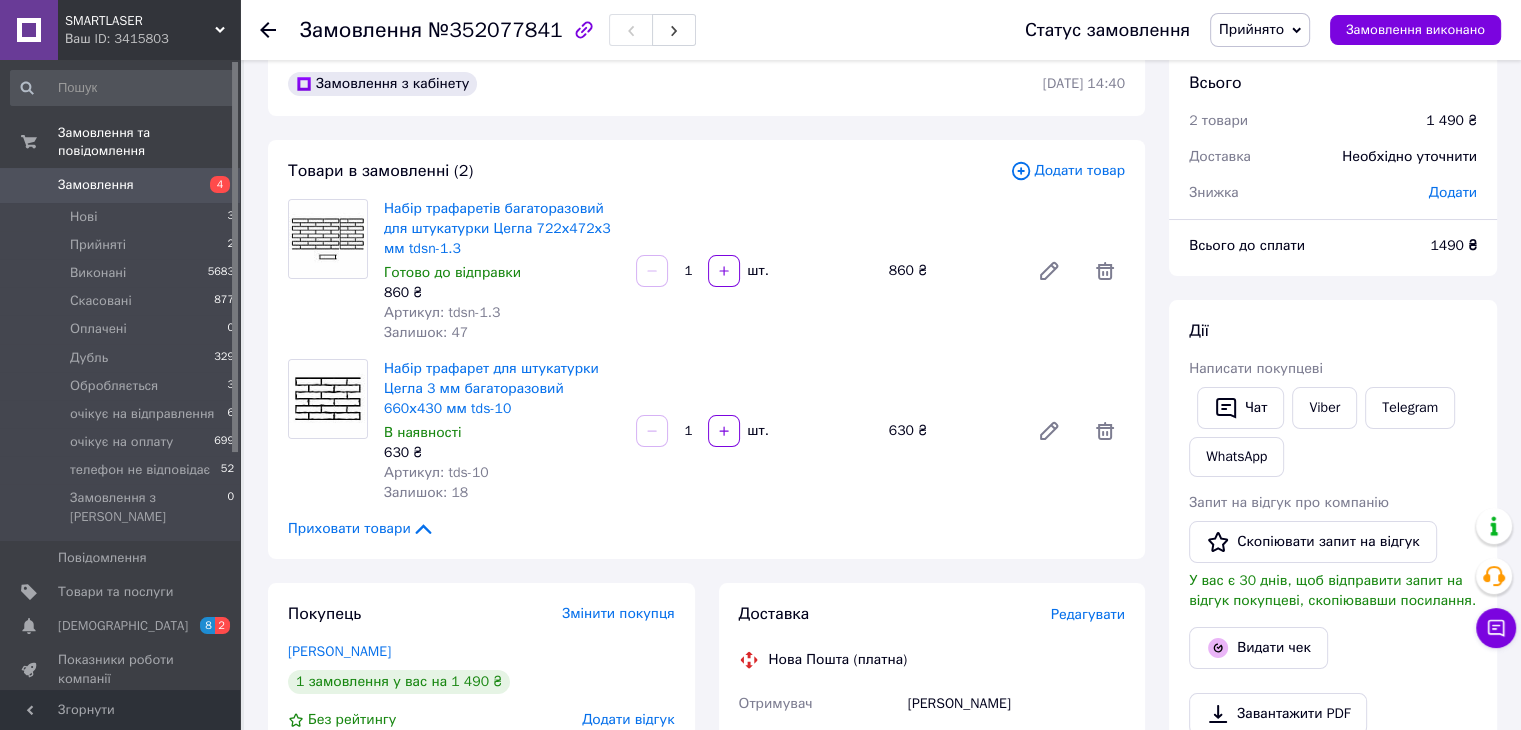 scroll, scrollTop: 0, scrollLeft: 0, axis: both 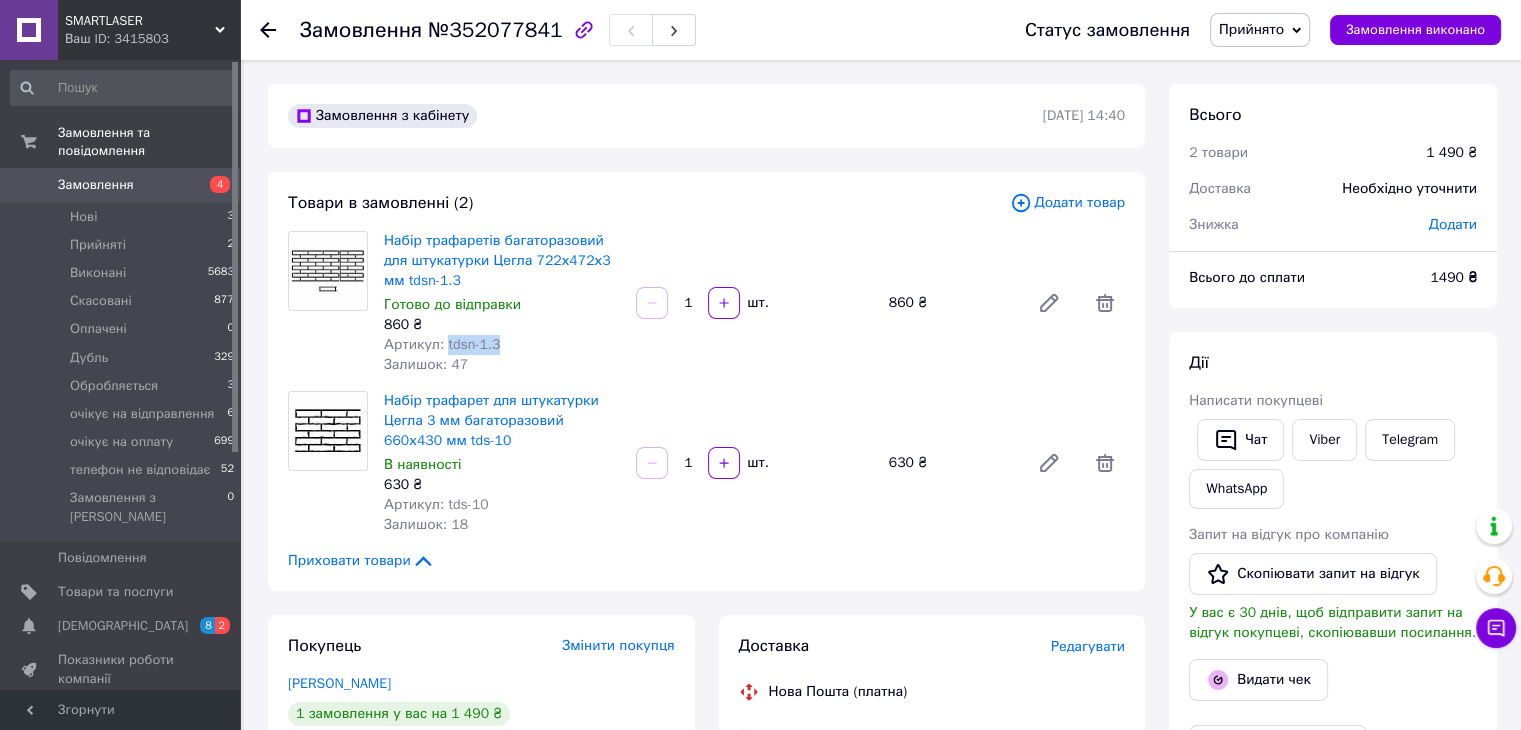 drag, startPoint x: 498, startPoint y: 341, endPoint x: 444, endPoint y: 337, distance: 54.147945 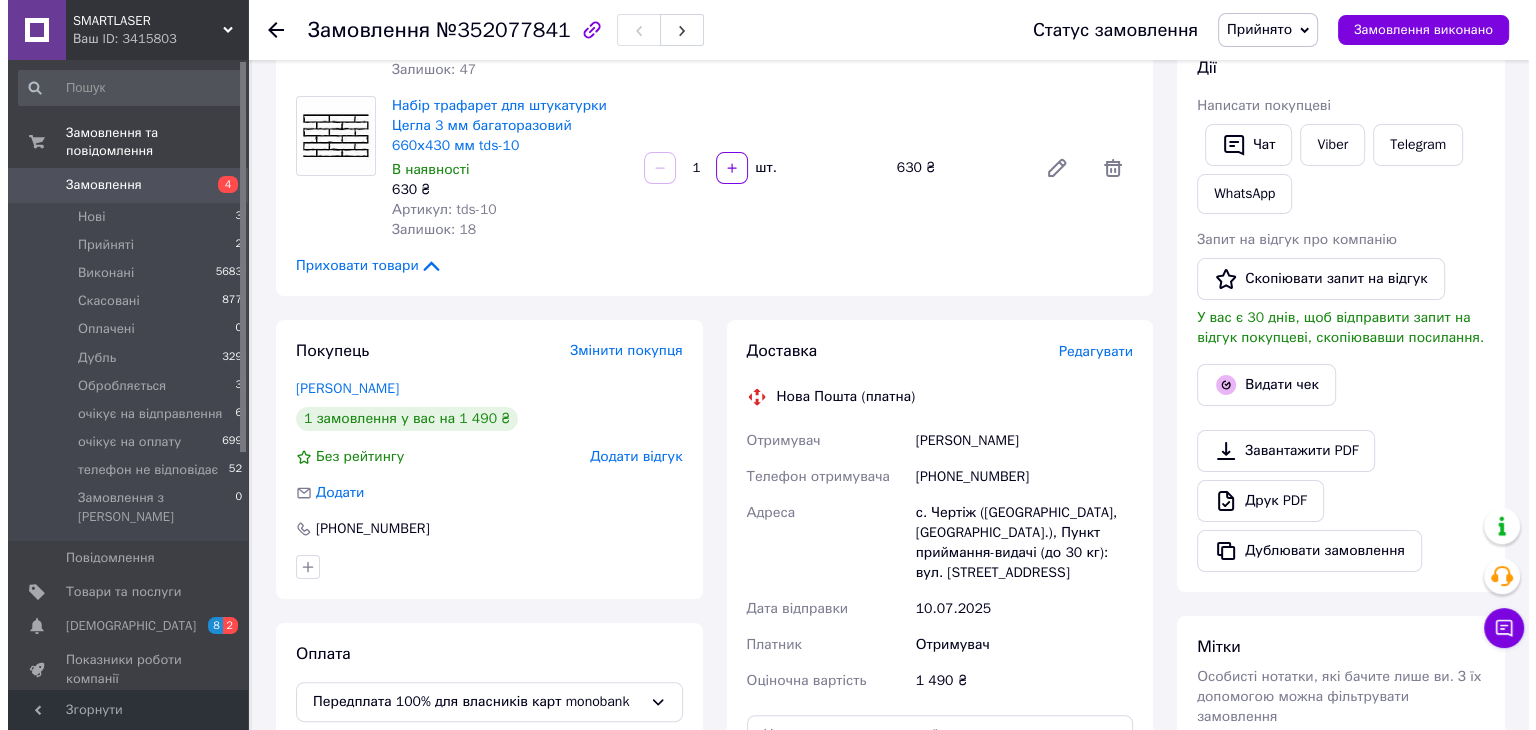 scroll, scrollTop: 300, scrollLeft: 0, axis: vertical 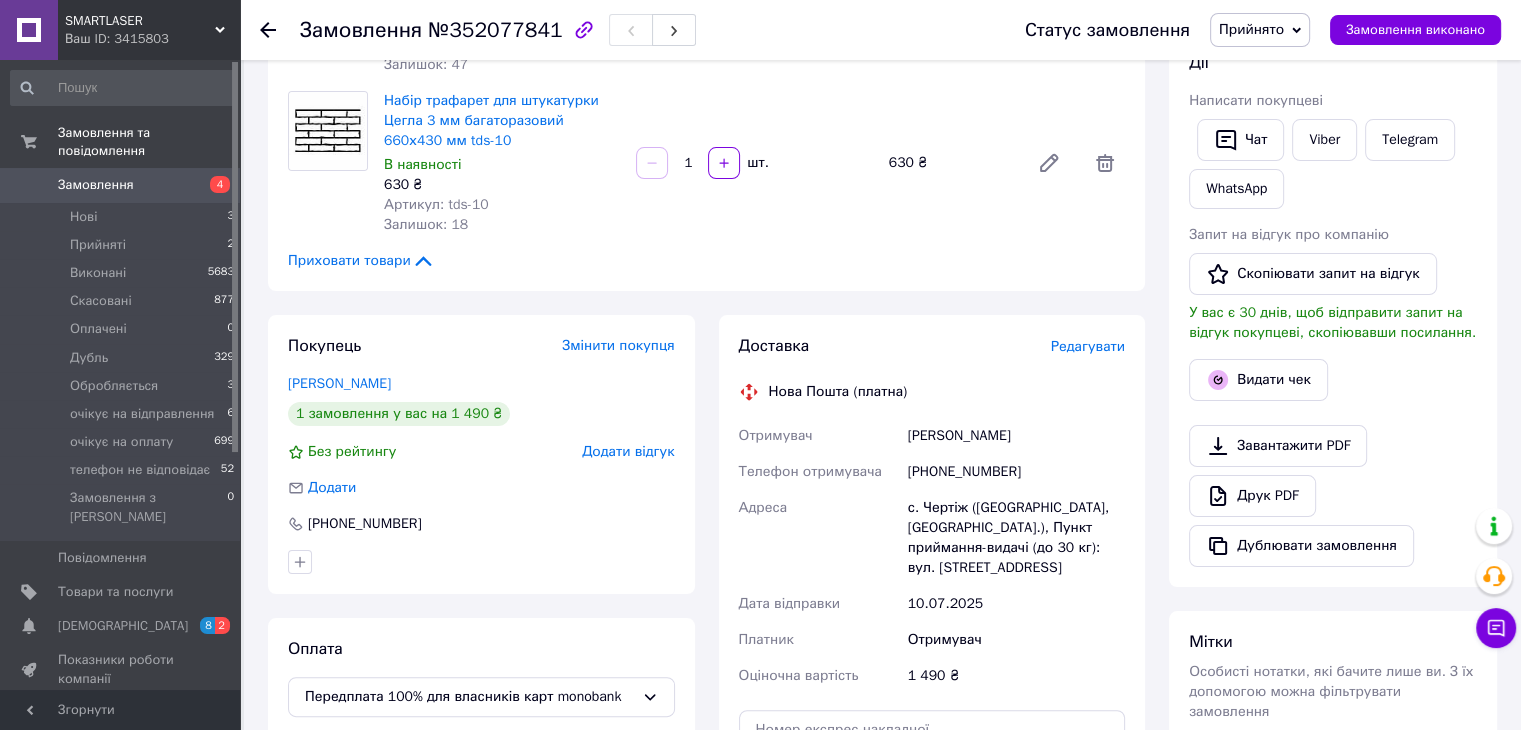 click on "Редагувати" at bounding box center [1088, 346] 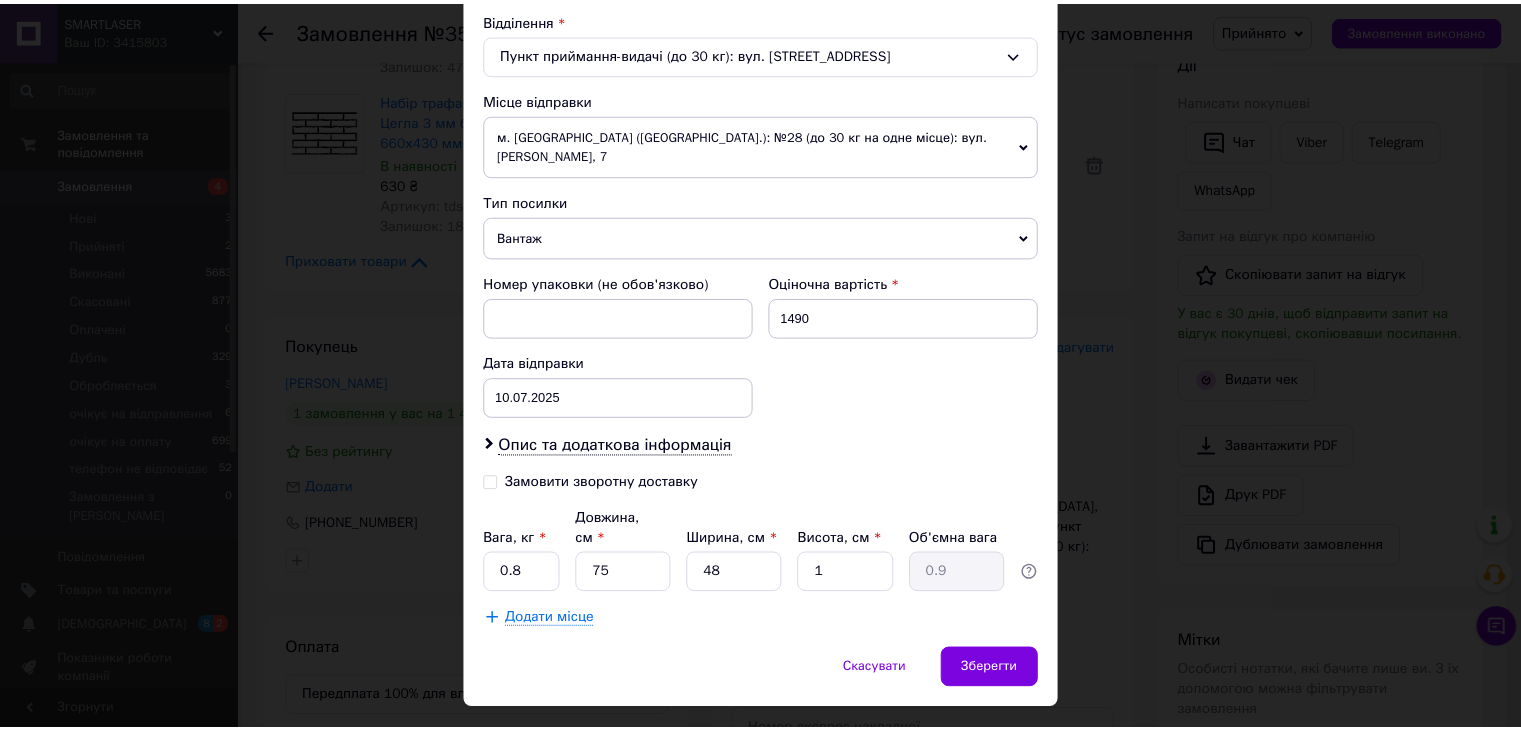 scroll, scrollTop: 628, scrollLeft: 0, axis: vertical 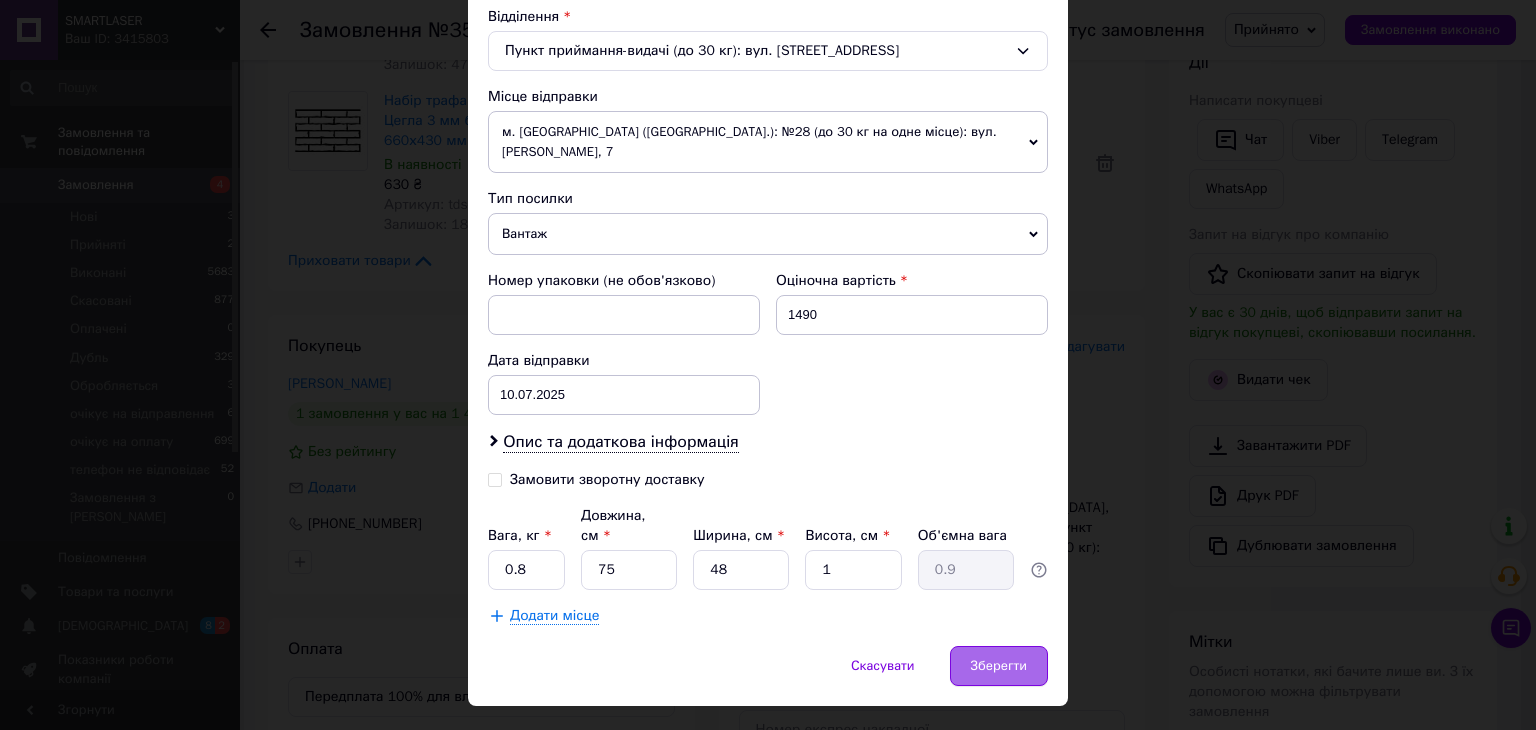click on "Зберегти" at bounding box center [999, 666] 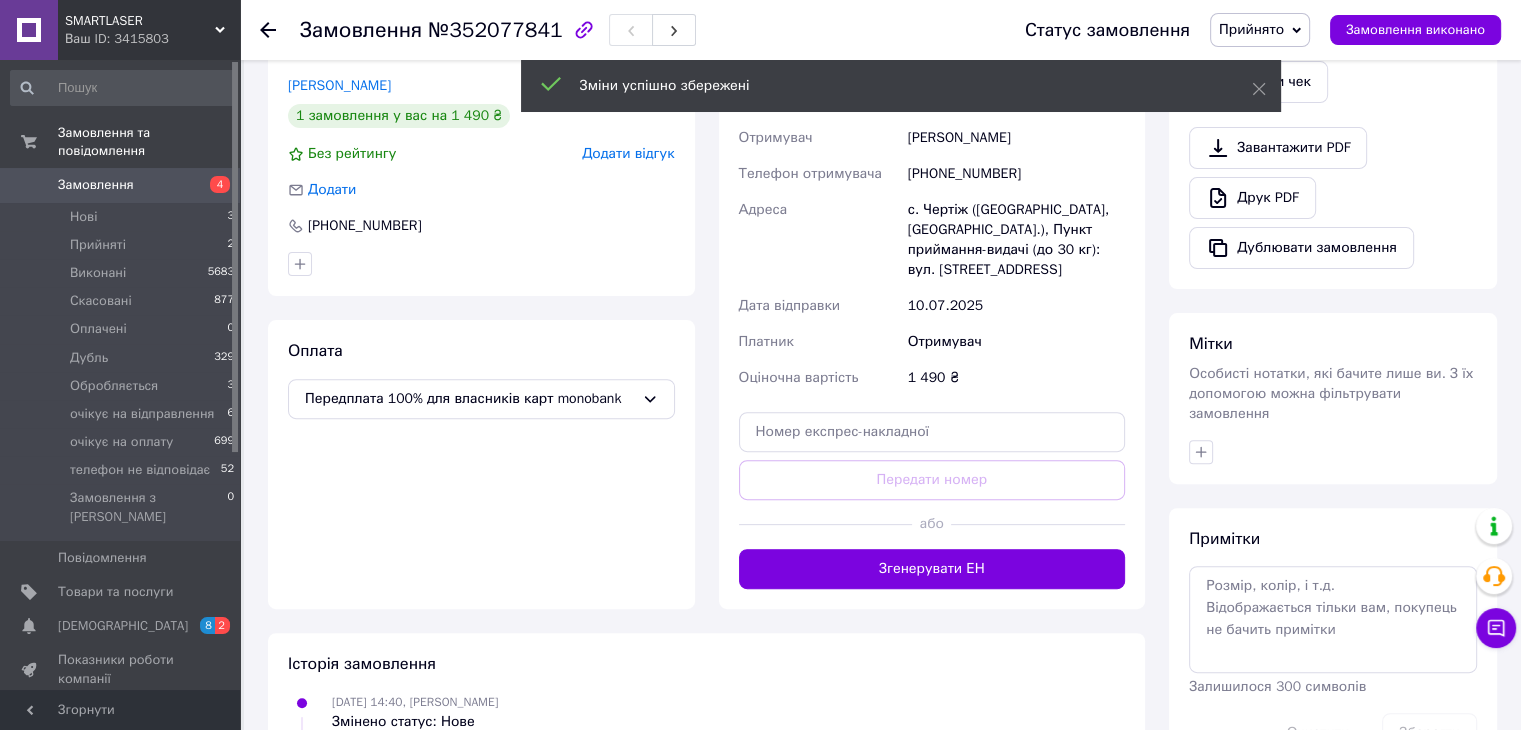 scroll, scrollTop: 600, scrollLeft: 0, axis: vertical 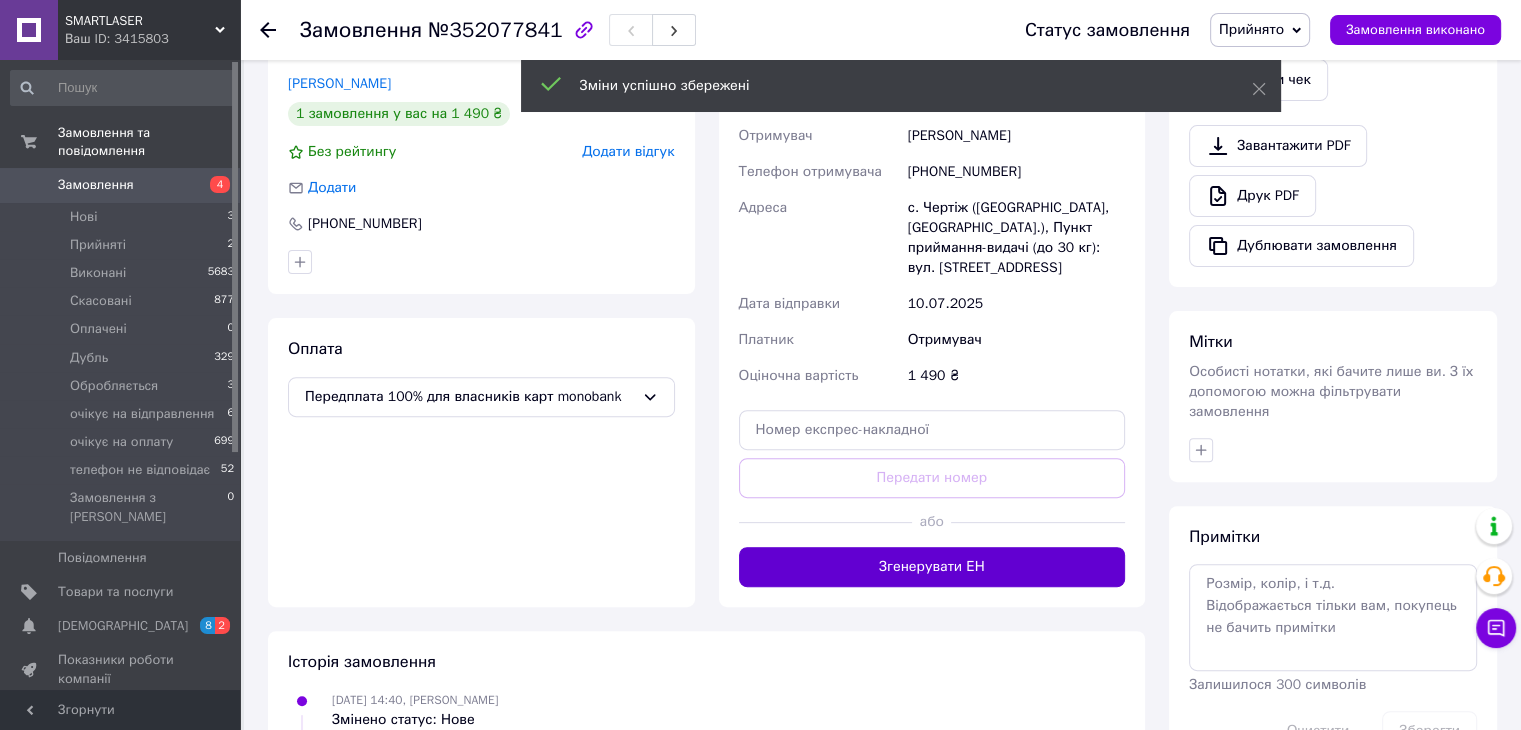 click on "Згенерувати ЕН" at bounding box center (932, 567) 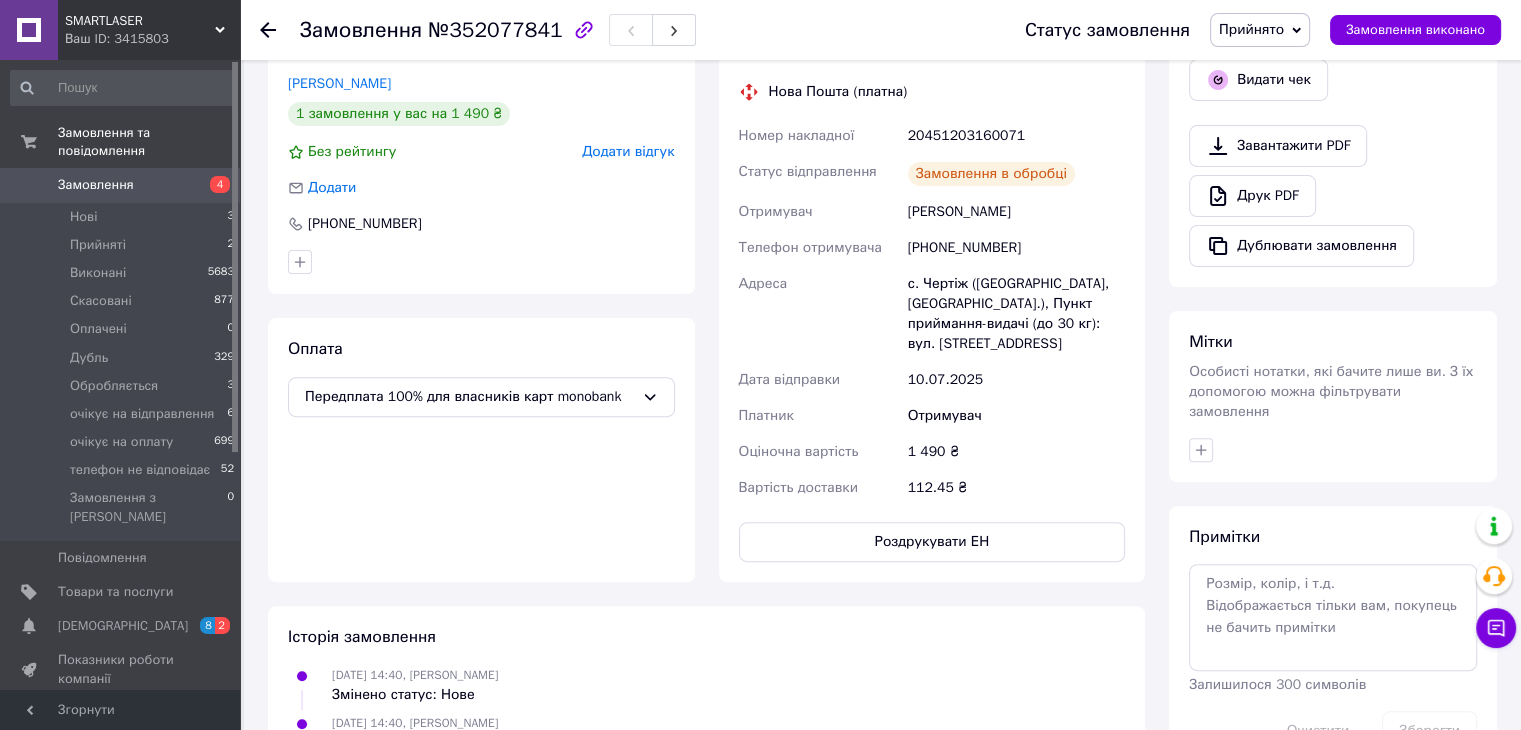 click on "Прийнято" at bounding box center (1251, 29) 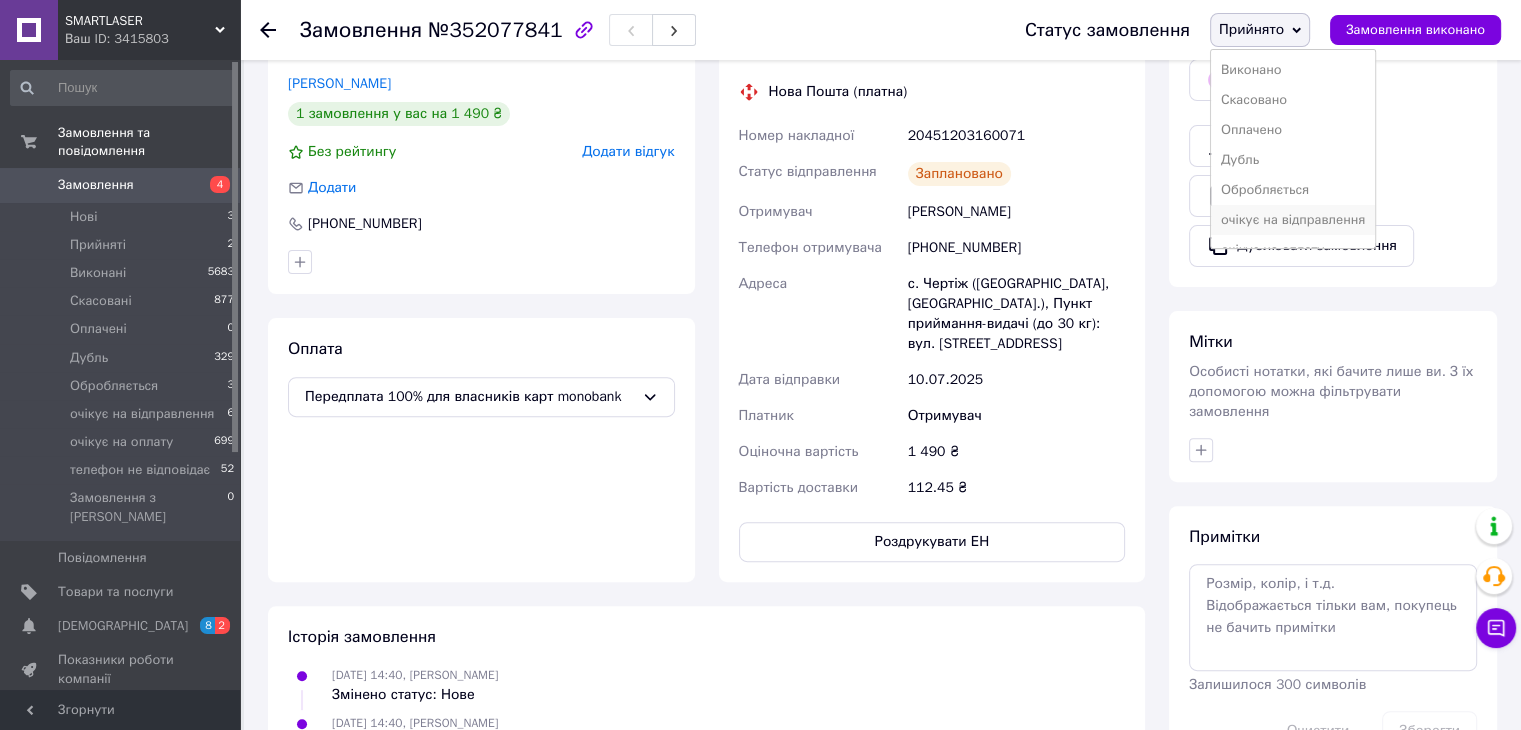 click on "очікує на відправлення" at bounding box center (1293, 220) 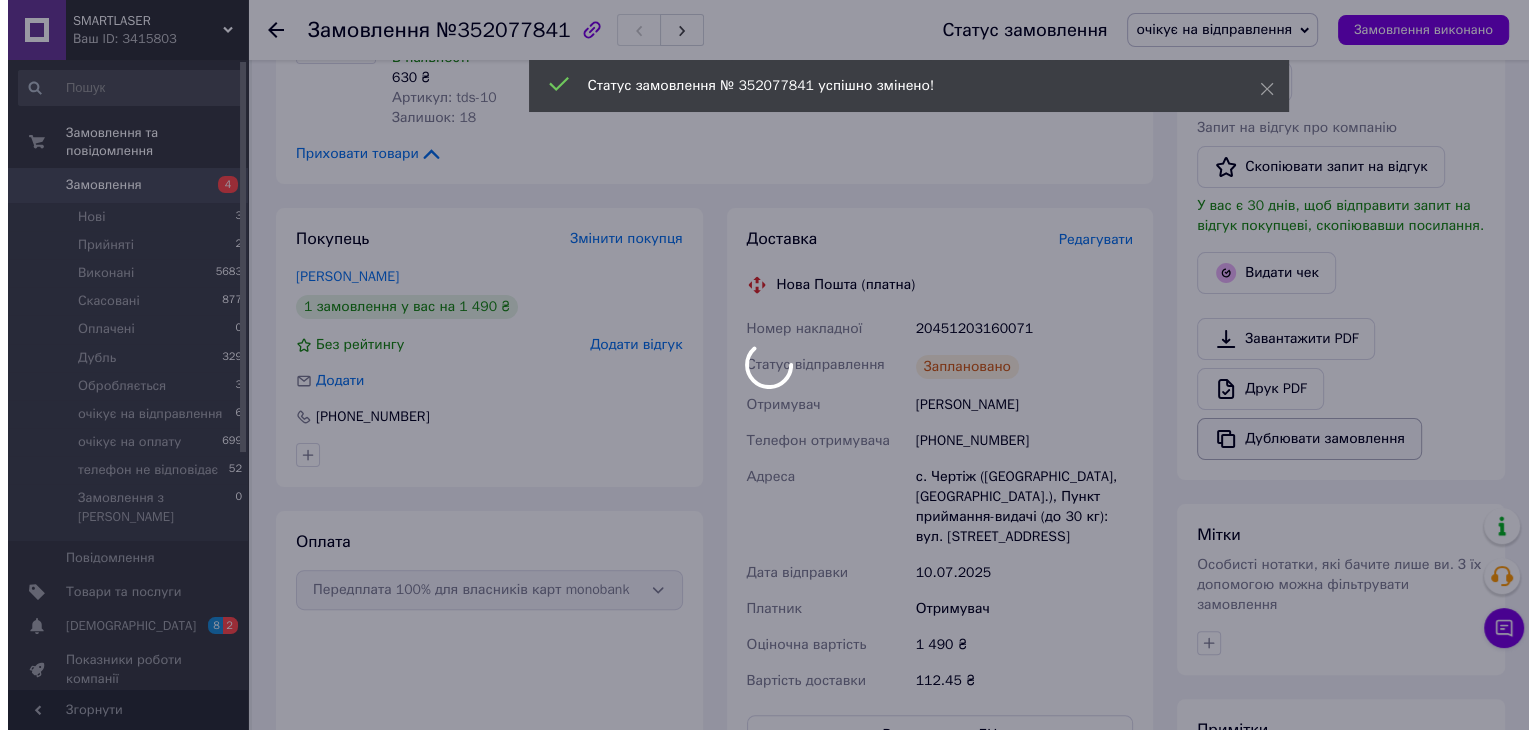 scroll, scrollTop: 400, scrollLeft: 0, axis: vertical 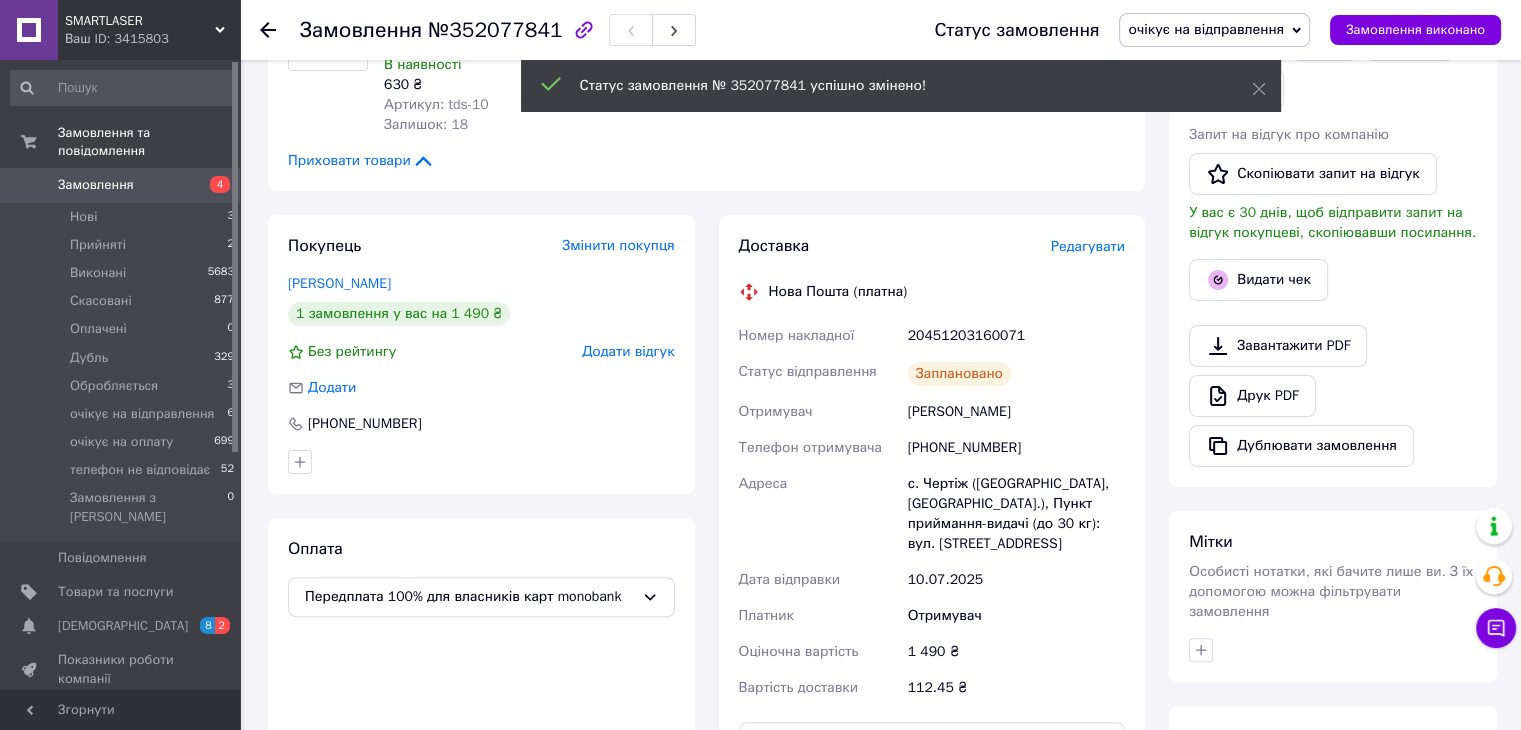 click on "Видати чек" at bounding box center (1258, 280) 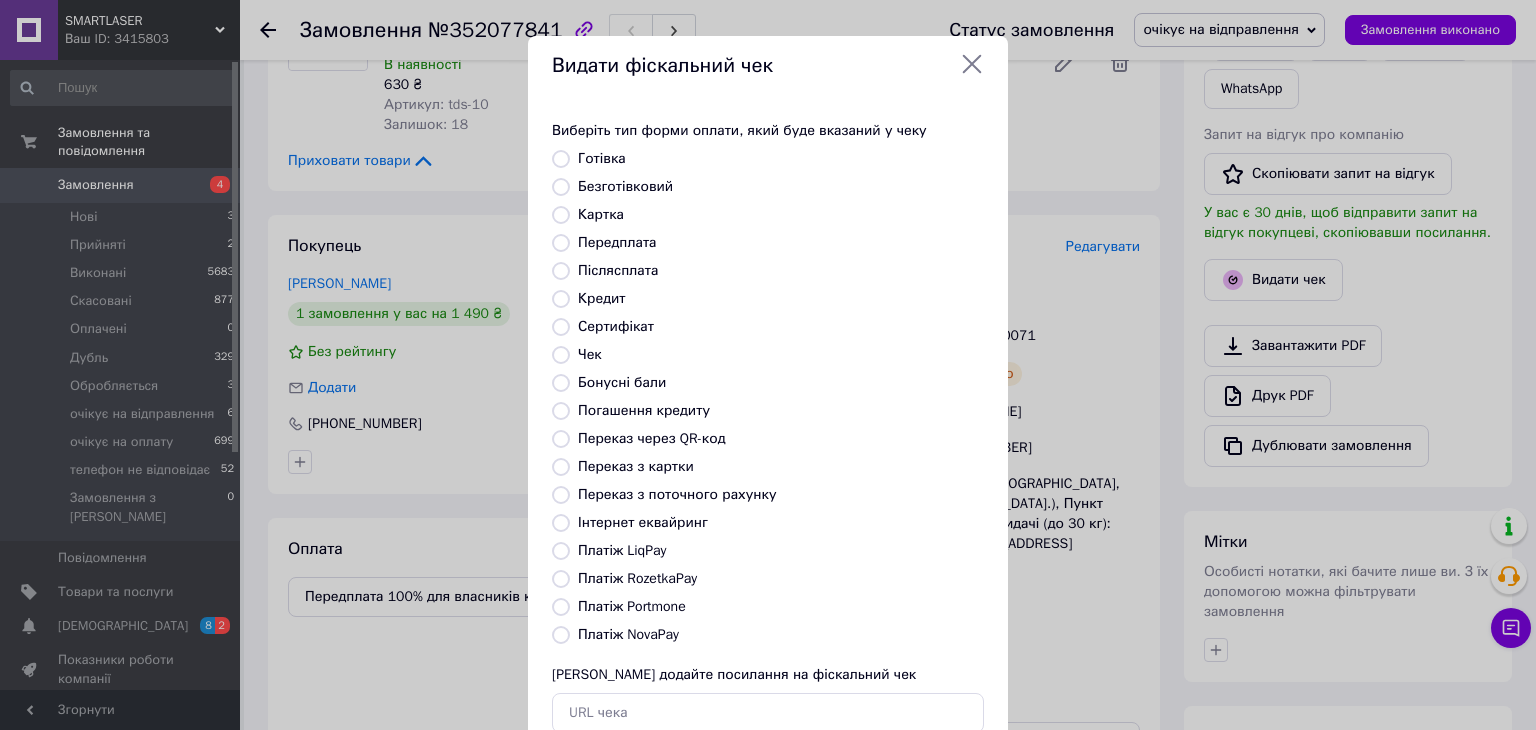 click on "Безготівковий" at bounding box center (561, 187) 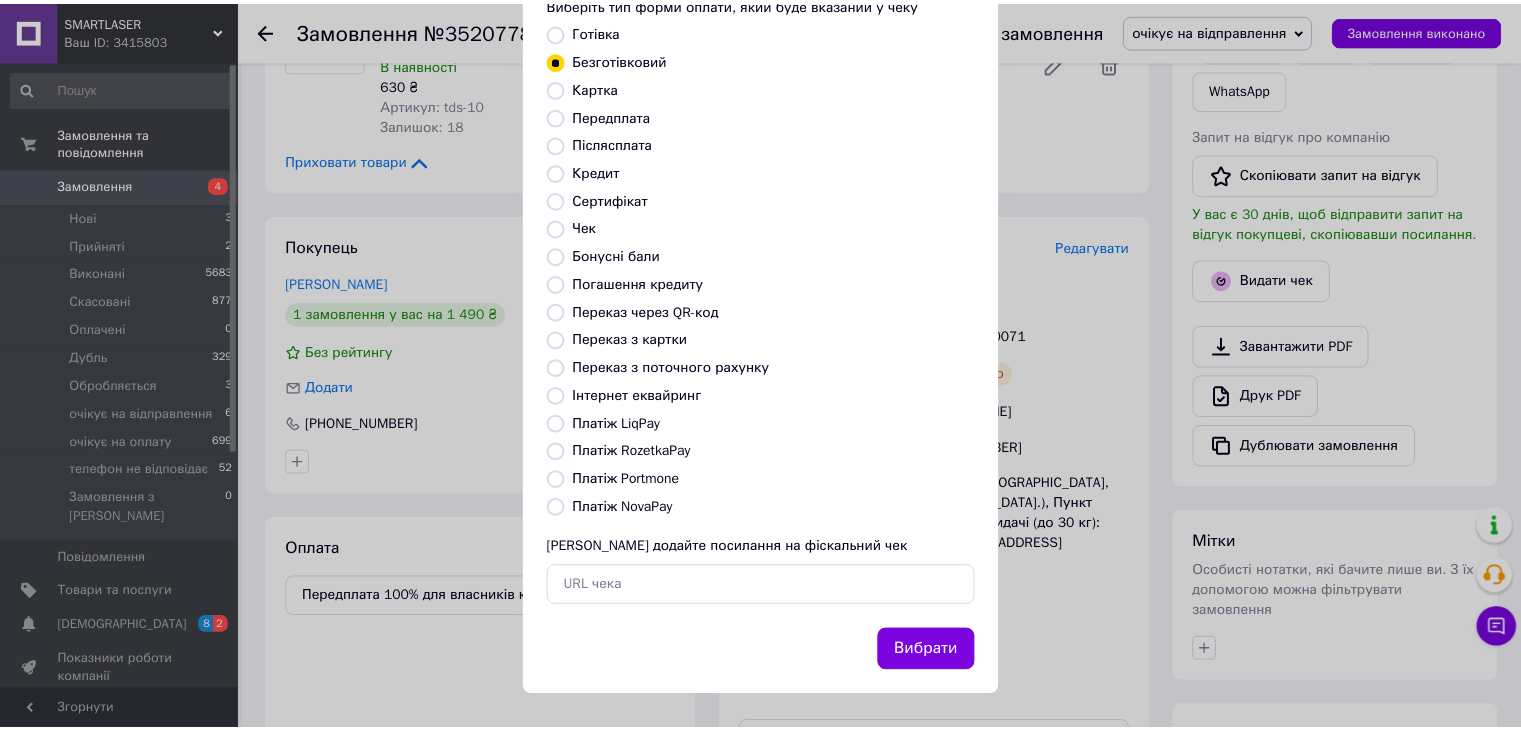 scroll, scrollTop: 128, scrollLeft: 0, axis: vertical 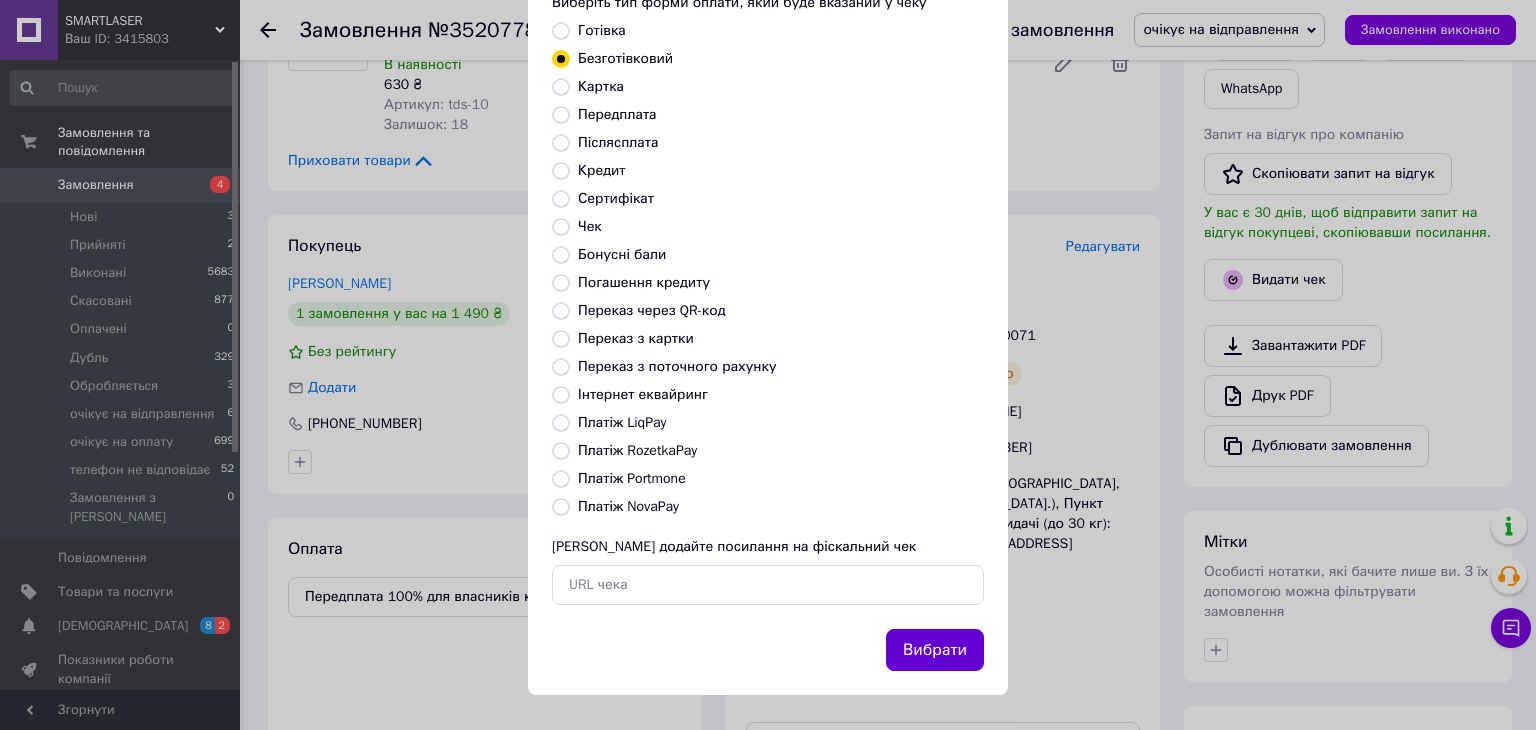 click on "Вибрати" at bounding box center (935, 650) 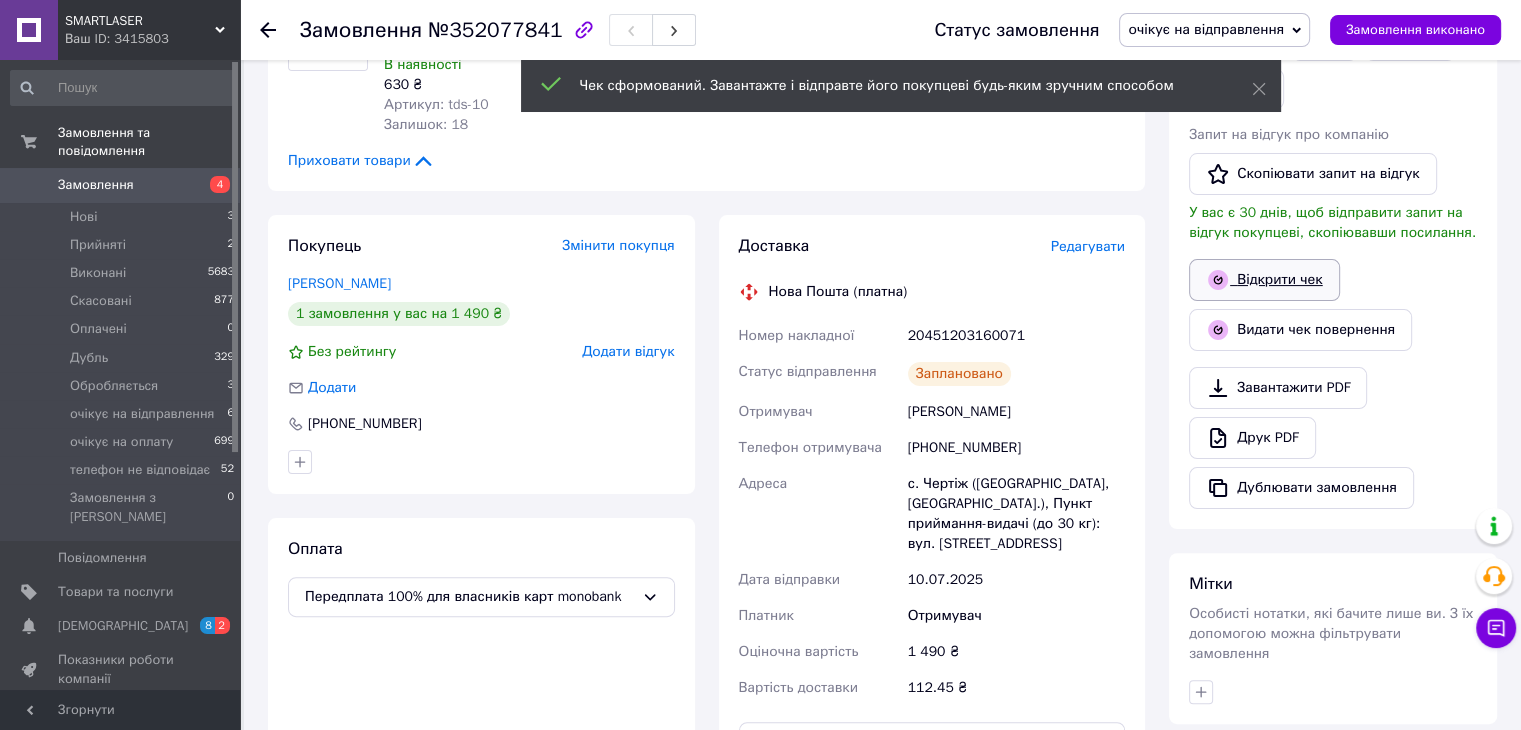 click on "Відкрити чек" at bounding box center [1264, 280] 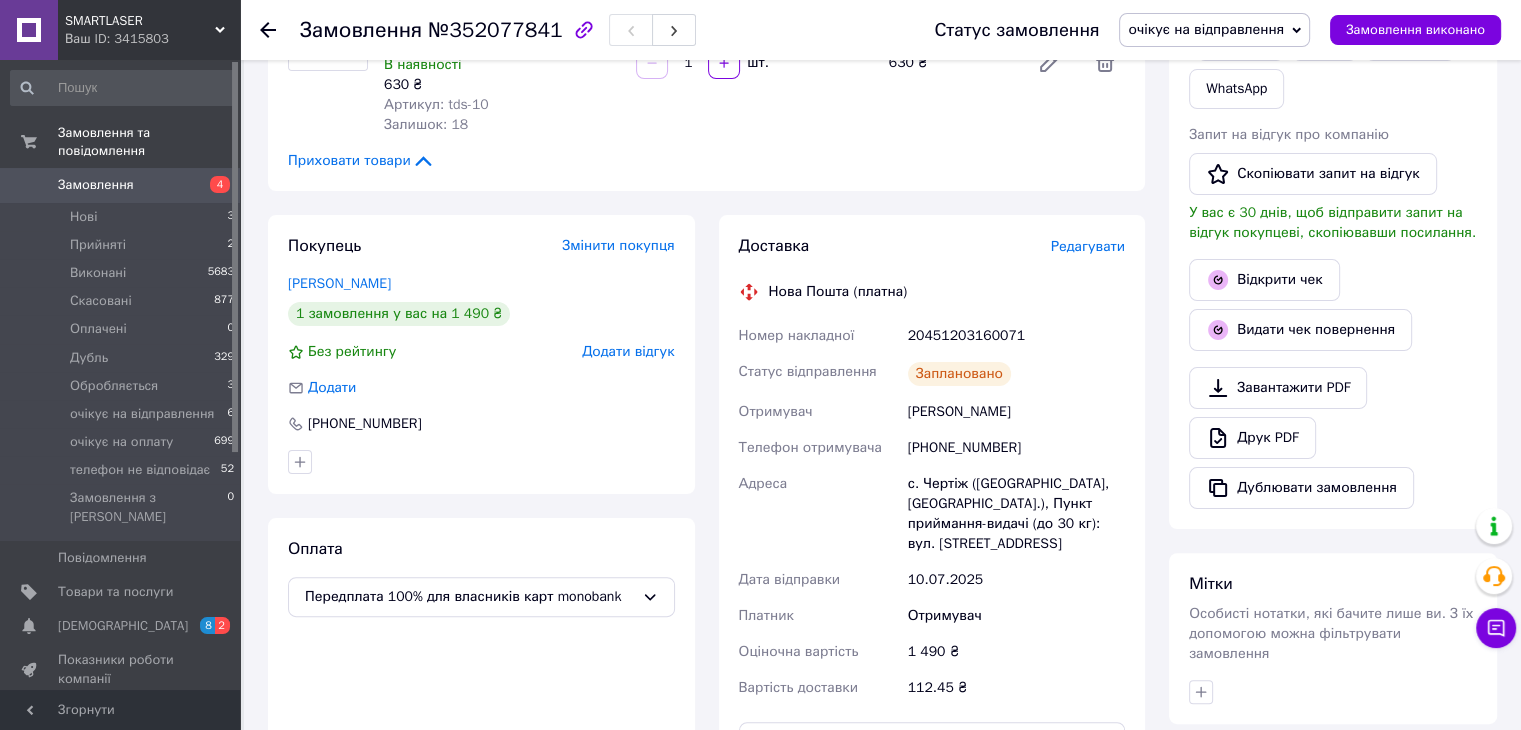 click at bounding box center [268, 30] 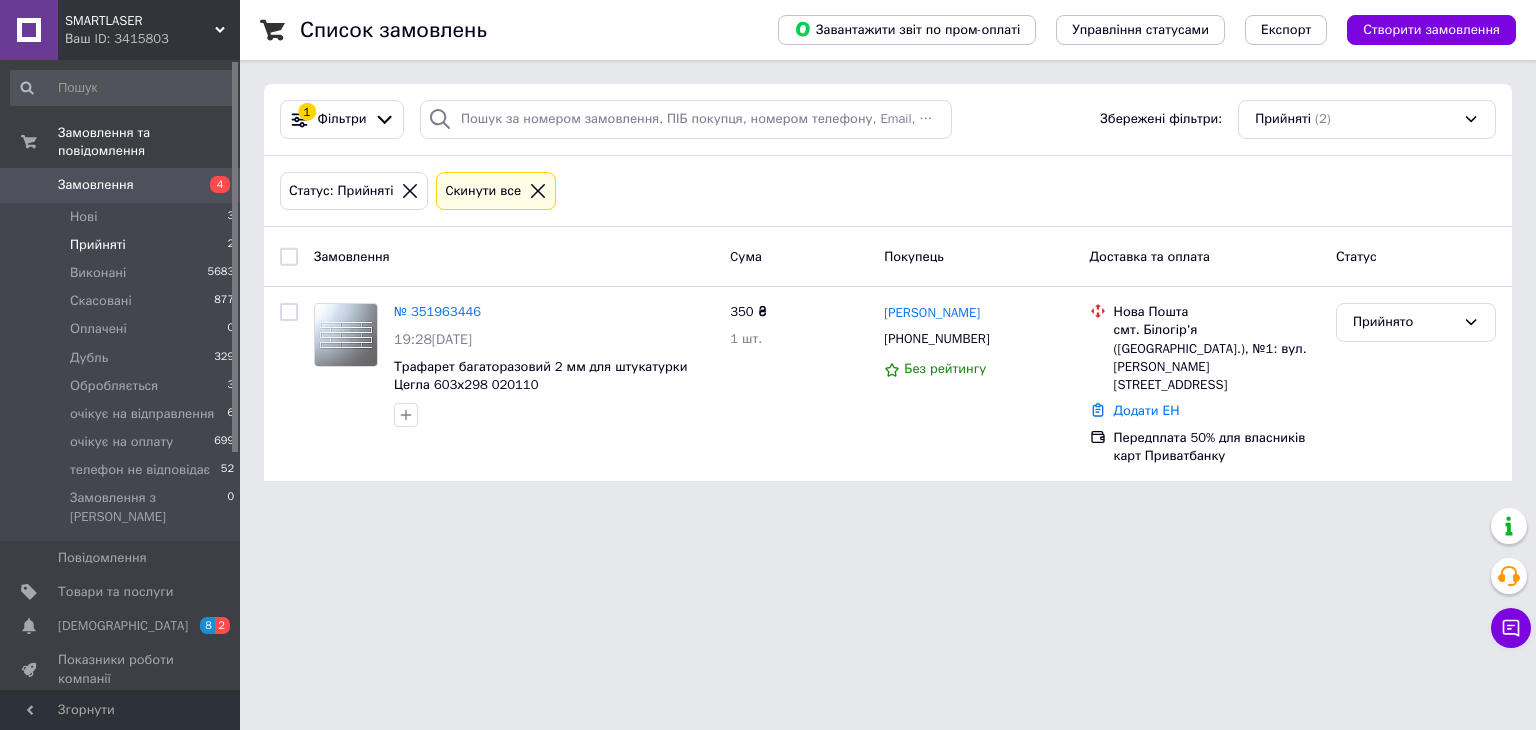 click on "Замовлення" at bounding box center [96, 185] 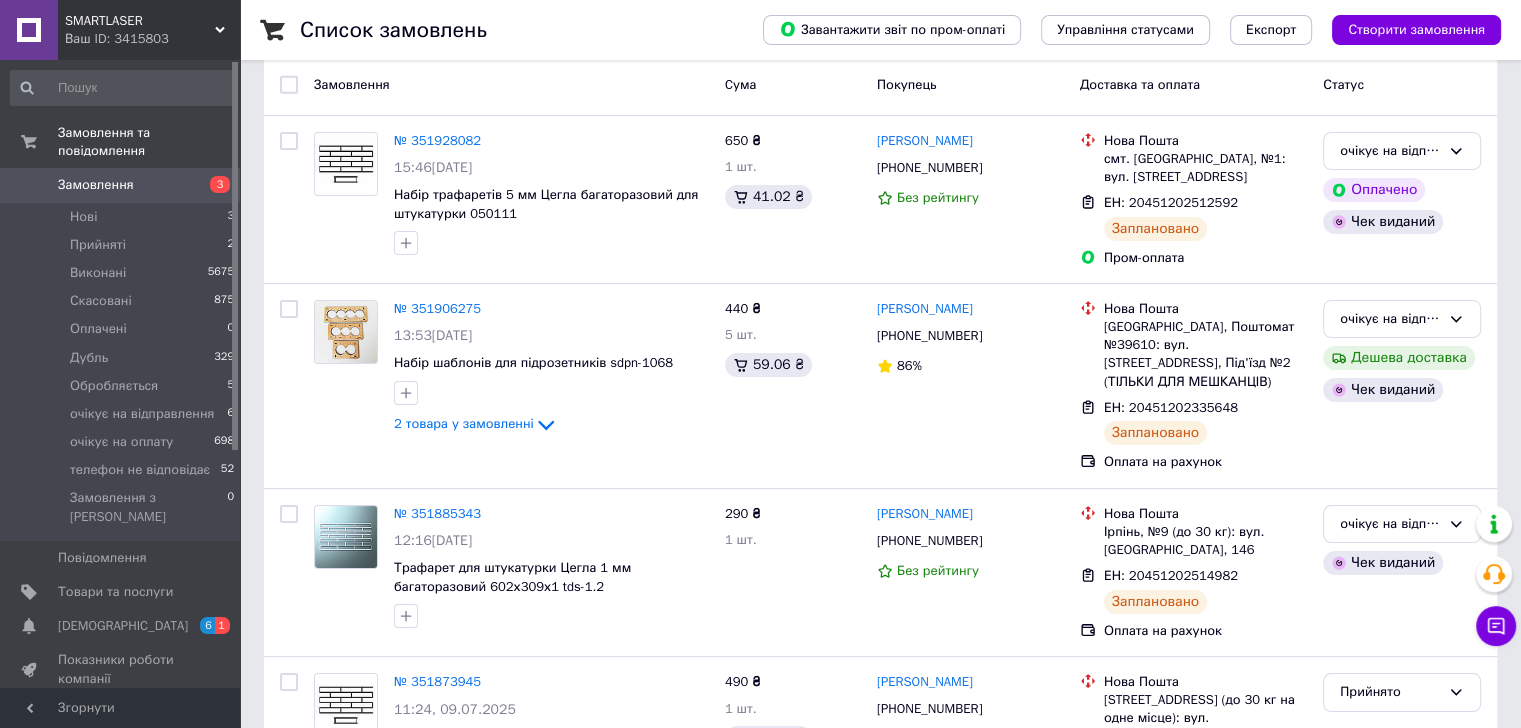 scroll, scrollTop: 100, scrollLeft: 0, axis: vertical 